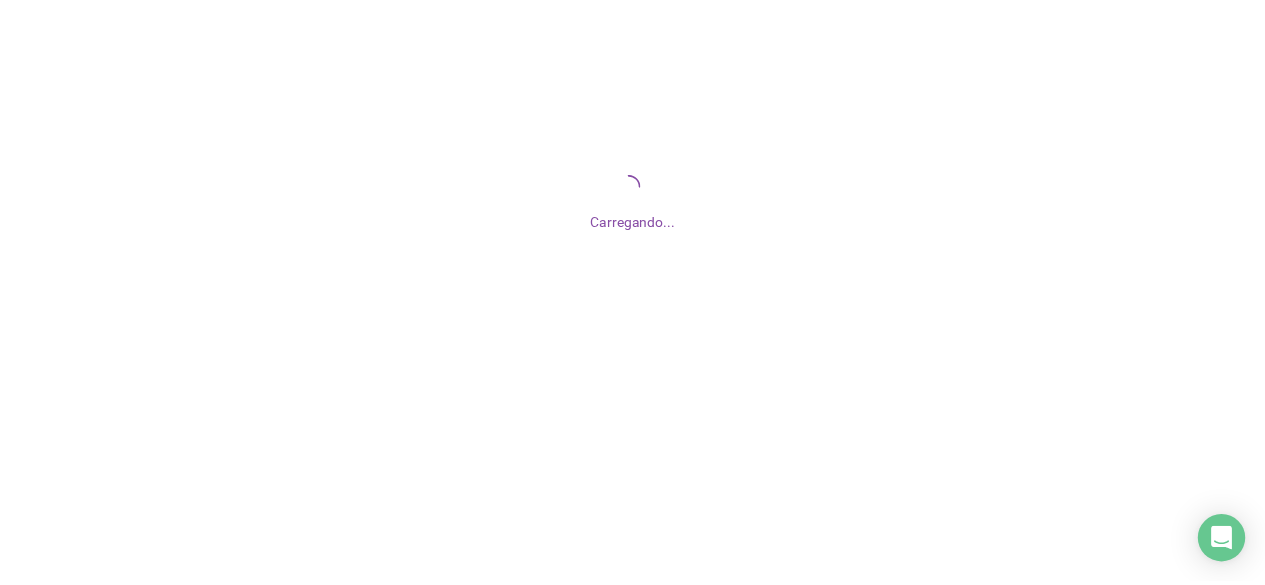 scroll, scrollTop: 0, scrollLeft: 0, axis: both 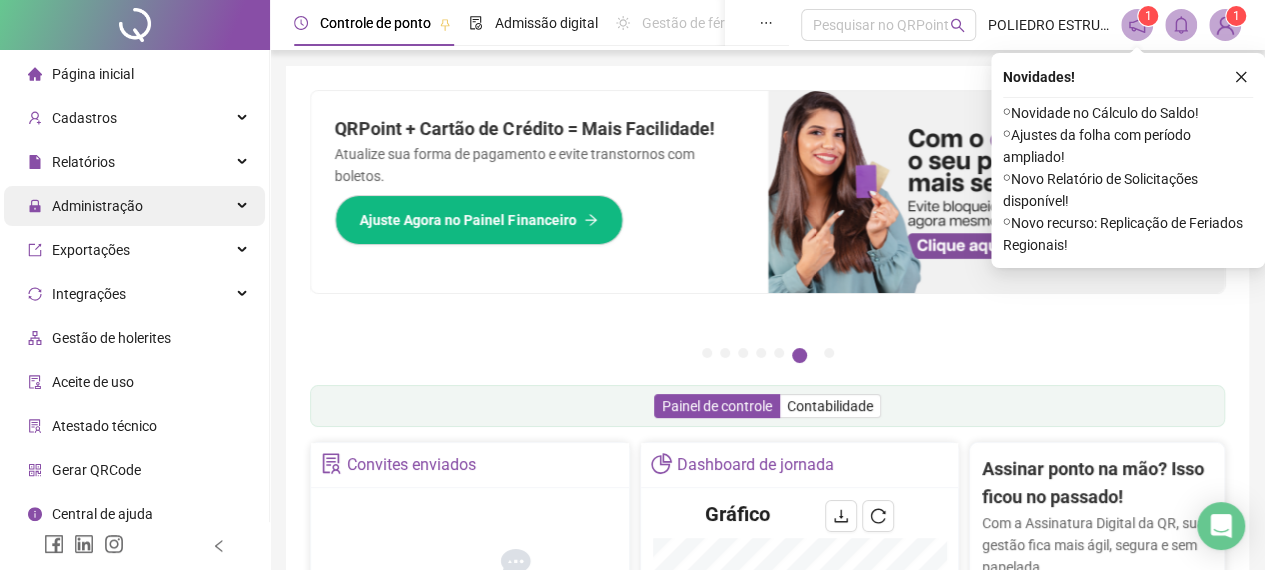 click on "Administração" at bounding box center (97, 206) 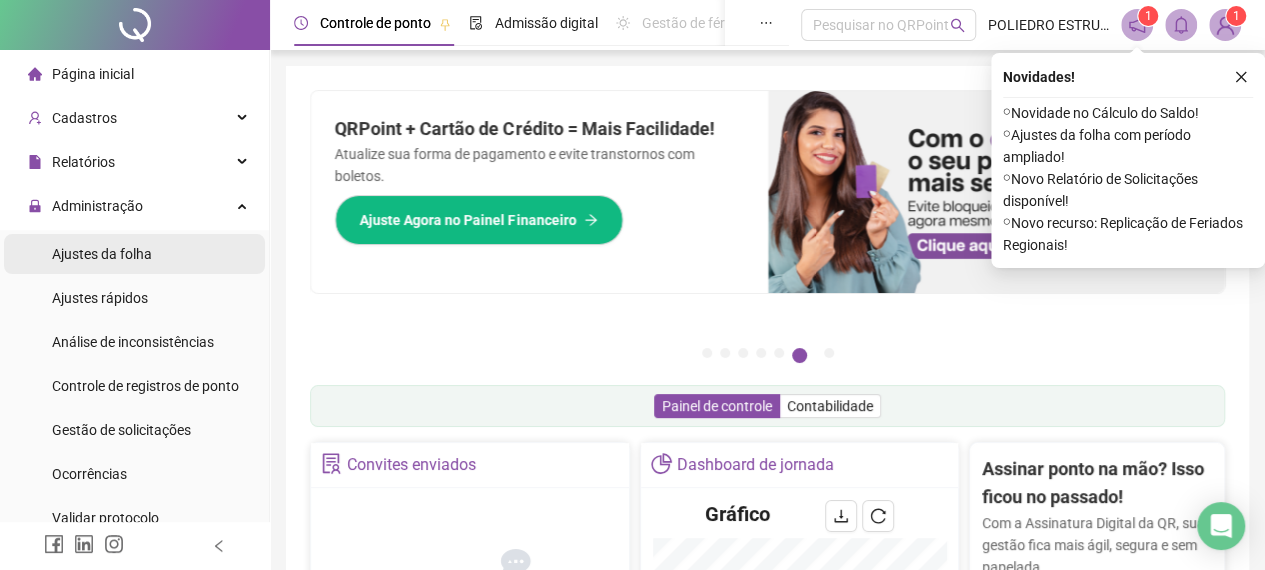 click on "Ajustes da folha" at bounding box center (102, 254) 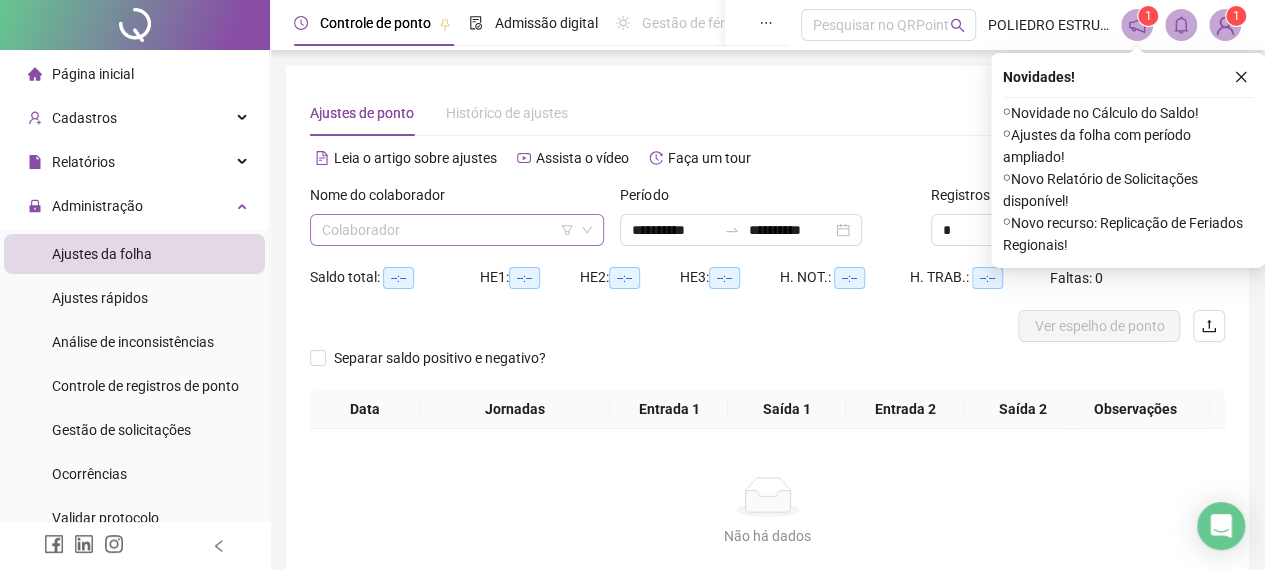click at bounding box center (451, 230) 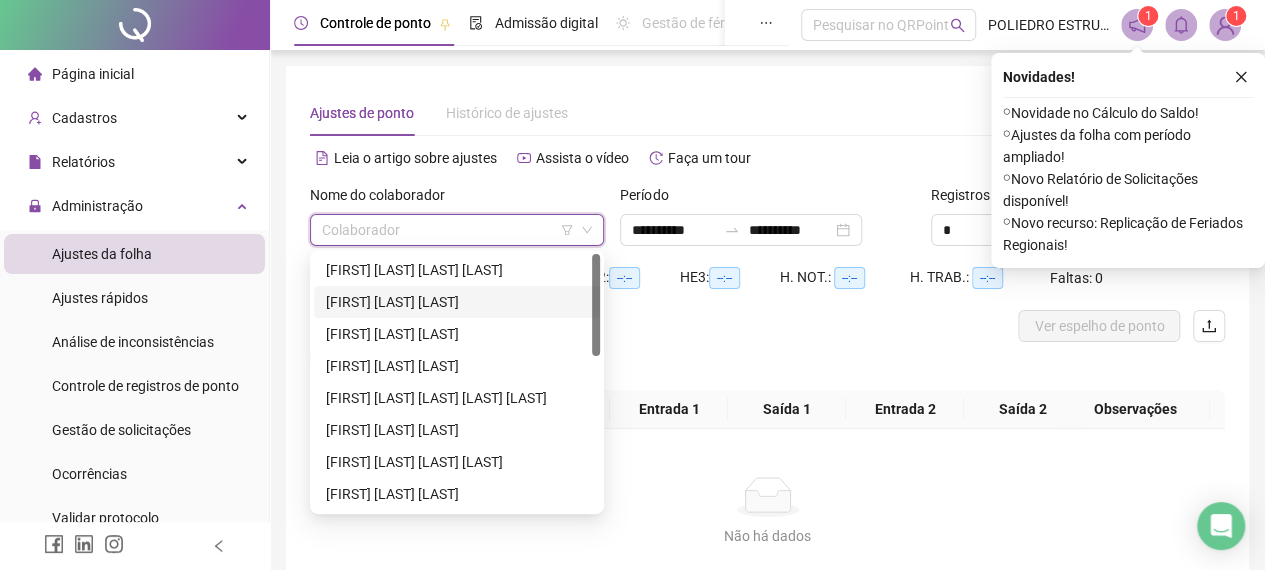 click on "ALDO CRUZ DE SOUZA" at bounding box center [457, 302] 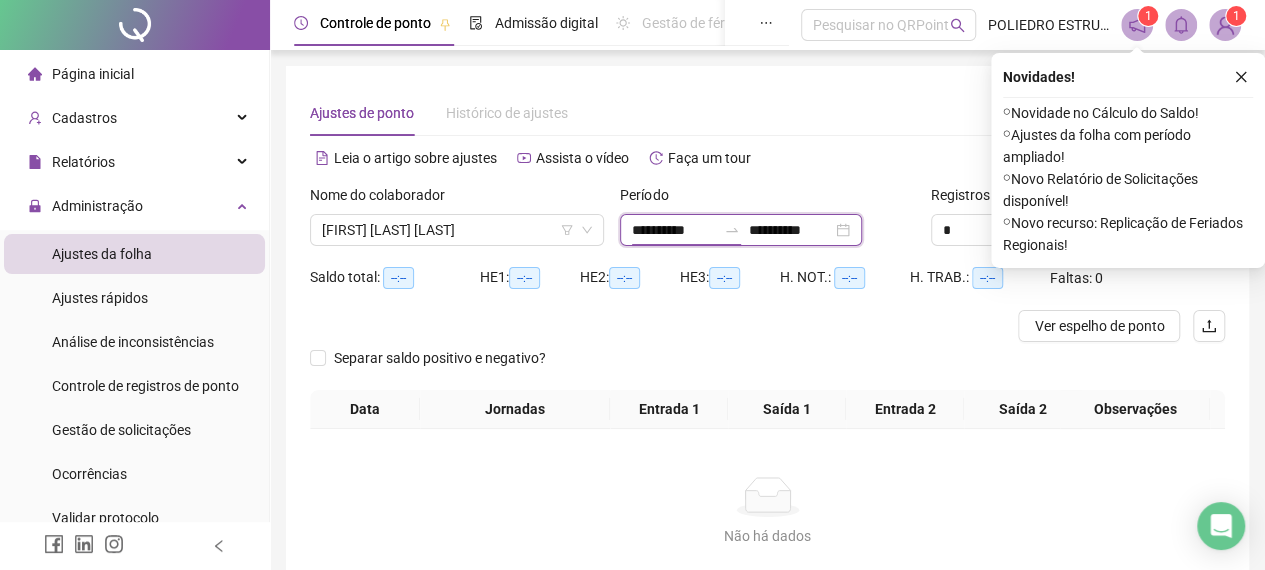click on "**********" at bounding box center [674, 230] 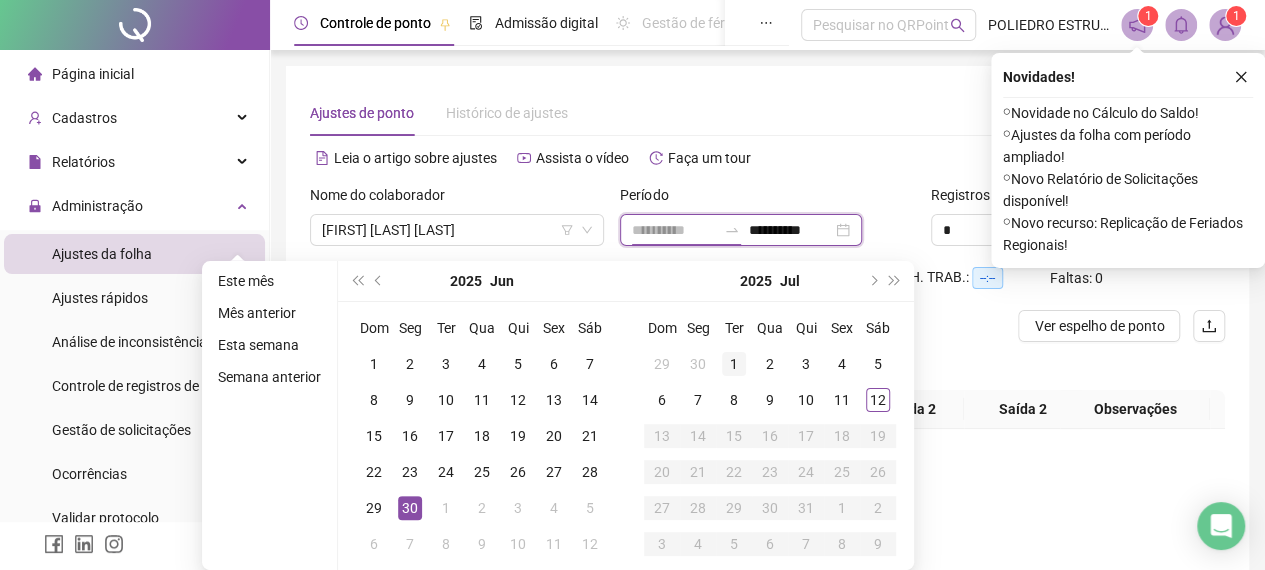 type on "**********" 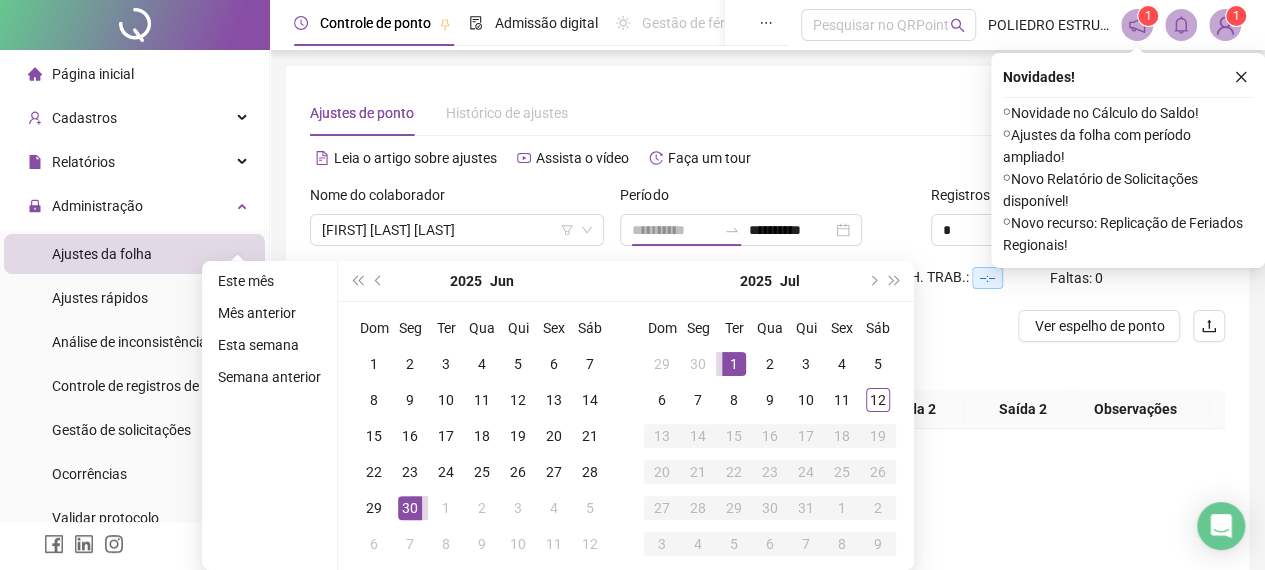 click on "1" at bounding box center (734, 364) 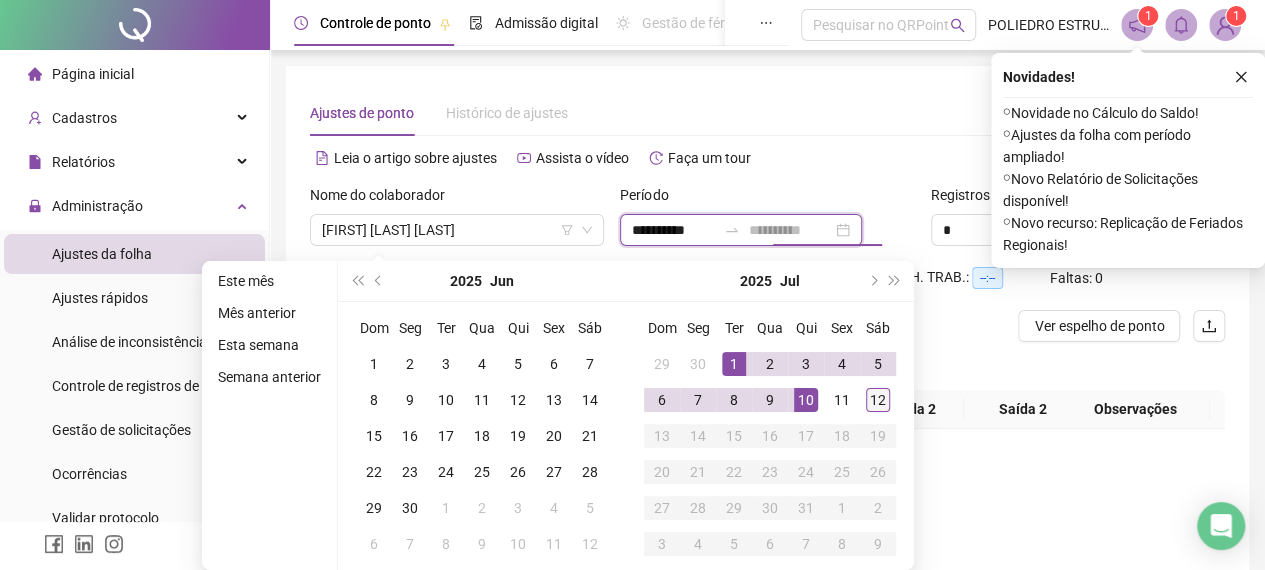type on "**********" 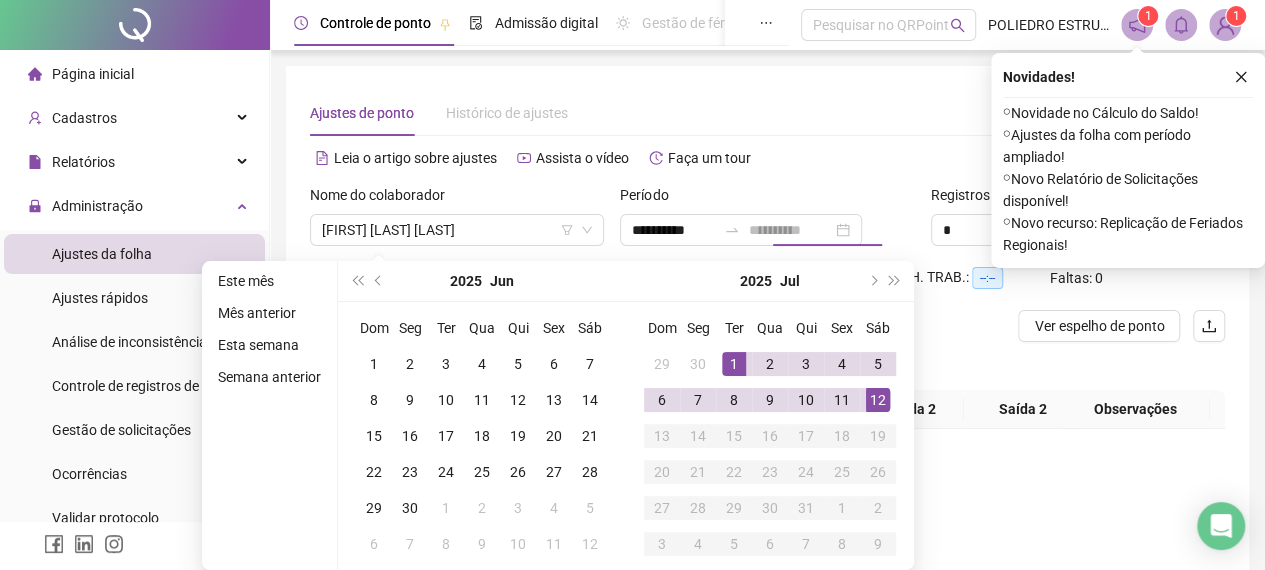 click on "12" at bounding box center (878, 400) 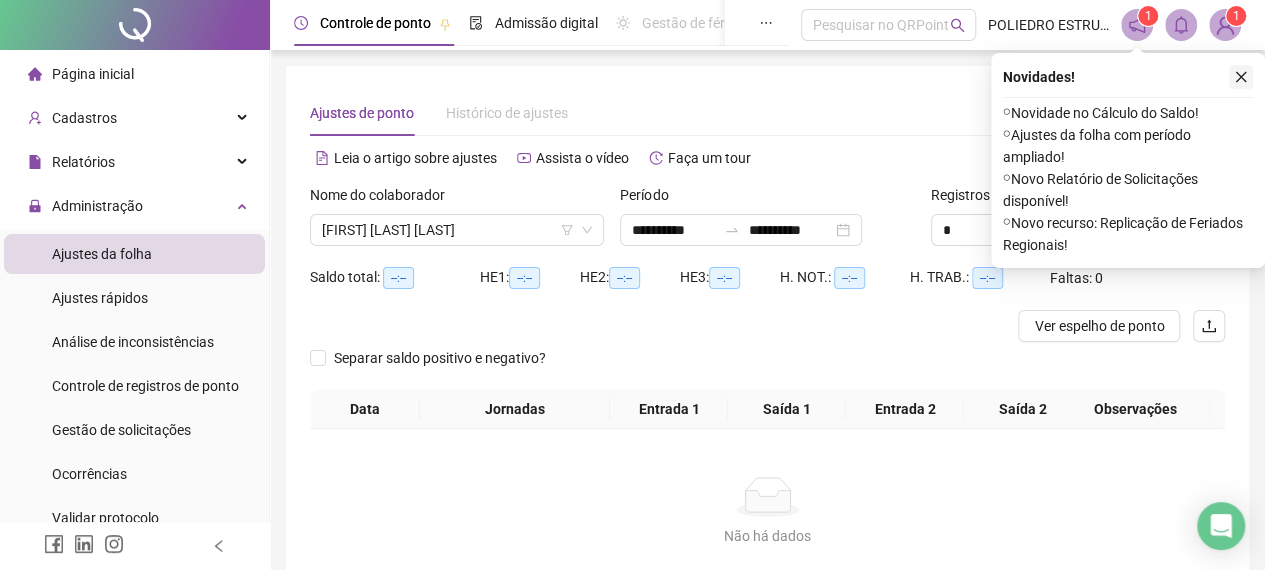 click at bounding box center [1241, 77] 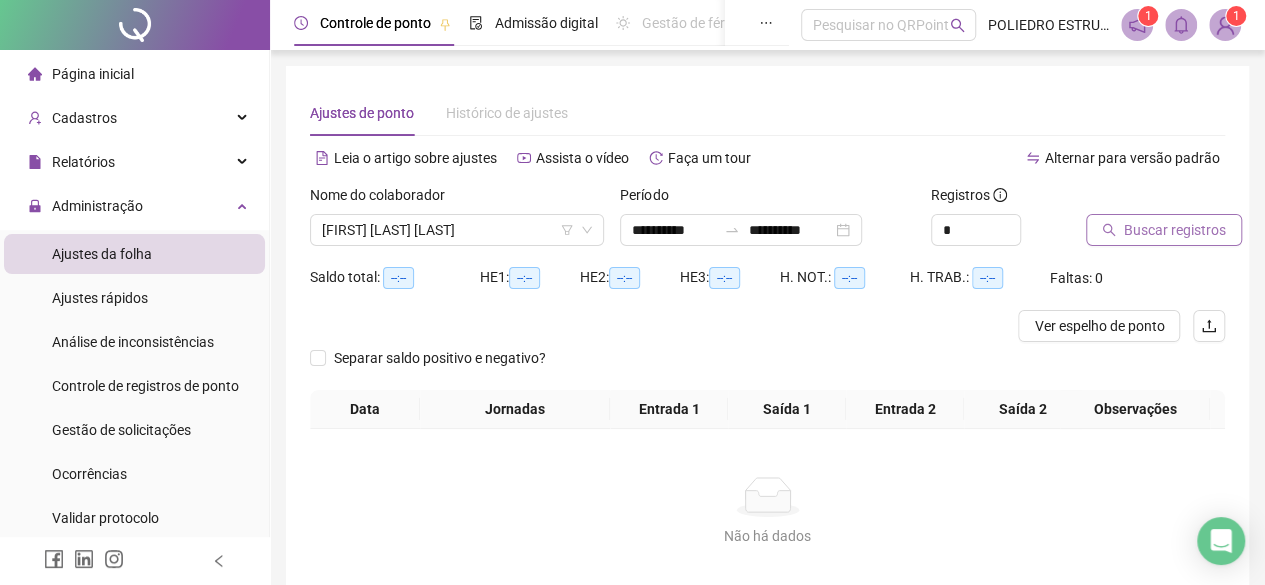 click on "Buscar registros" at bounding box center (1175, 230) 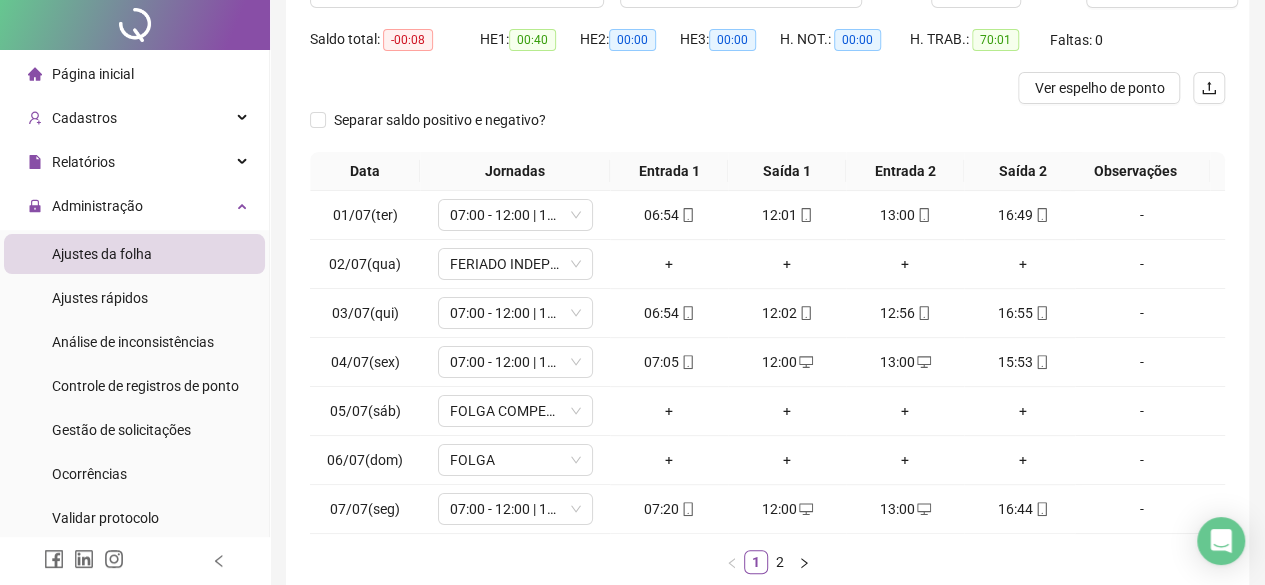 scroll, scrollTop: 365, scrollLeft: 0, axis: vertical 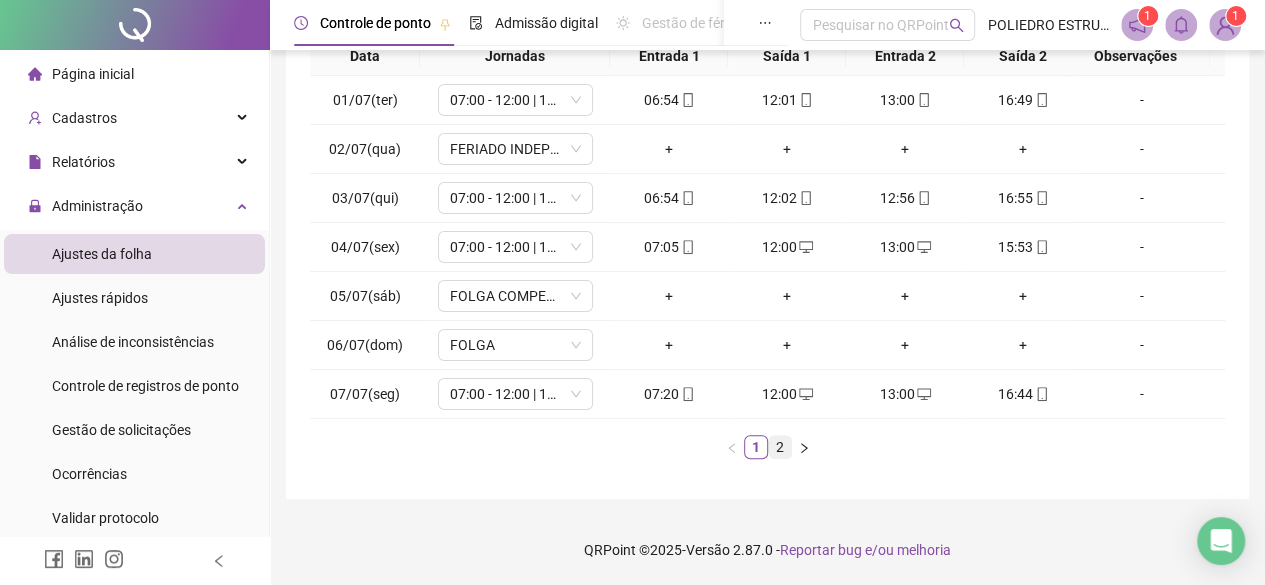 click on "2" at bounding box center [780, 447] 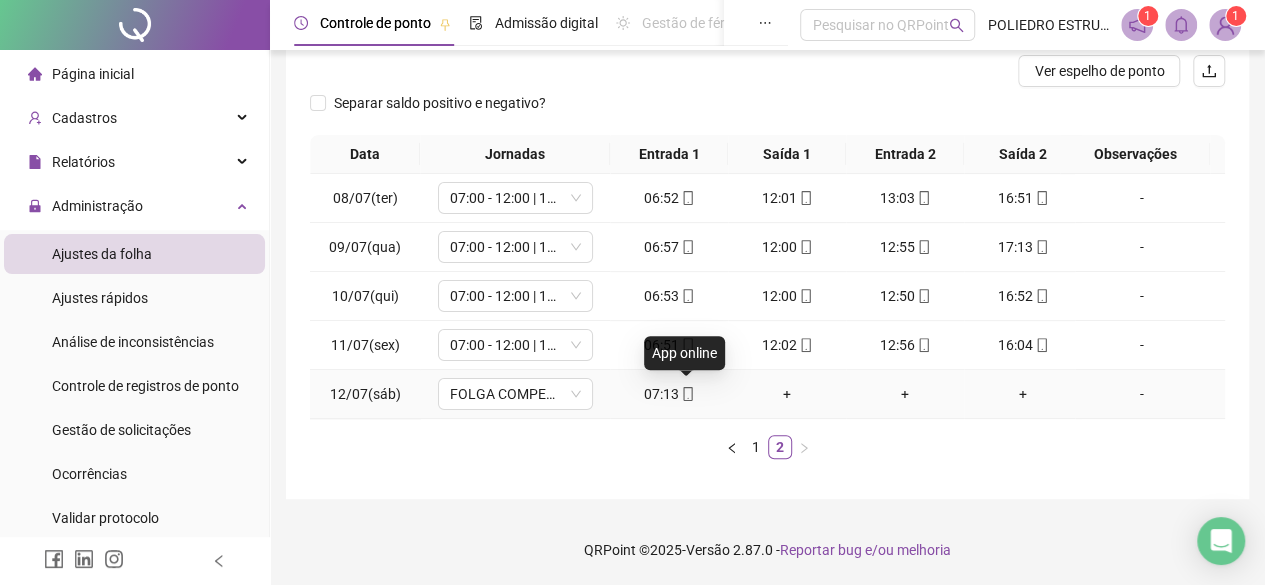 click 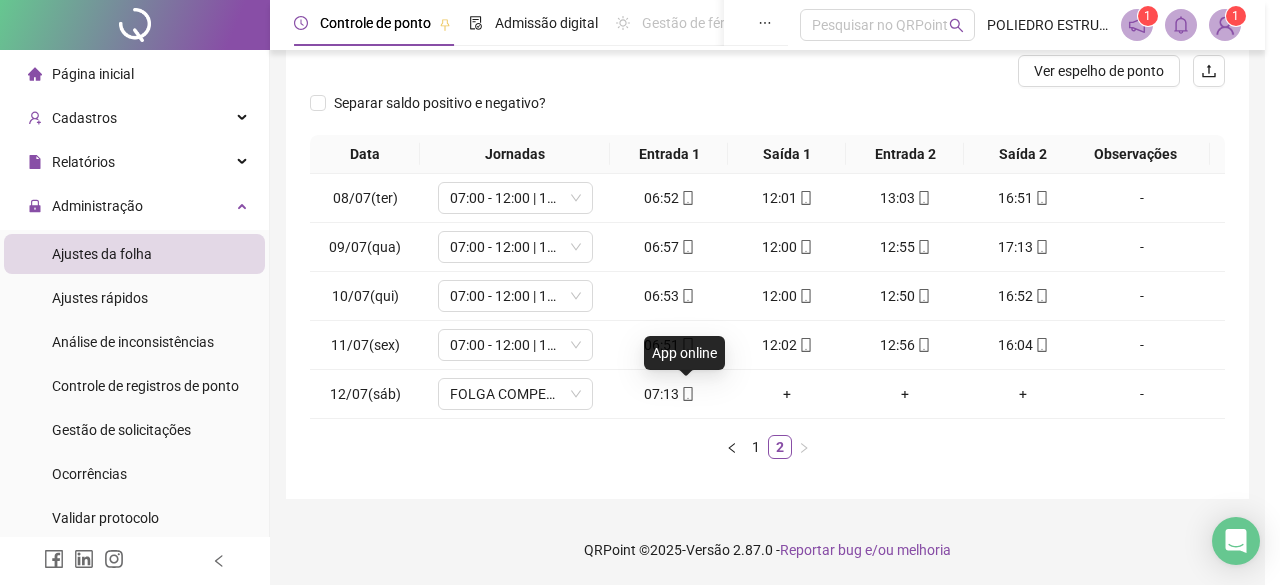 type on "**********" 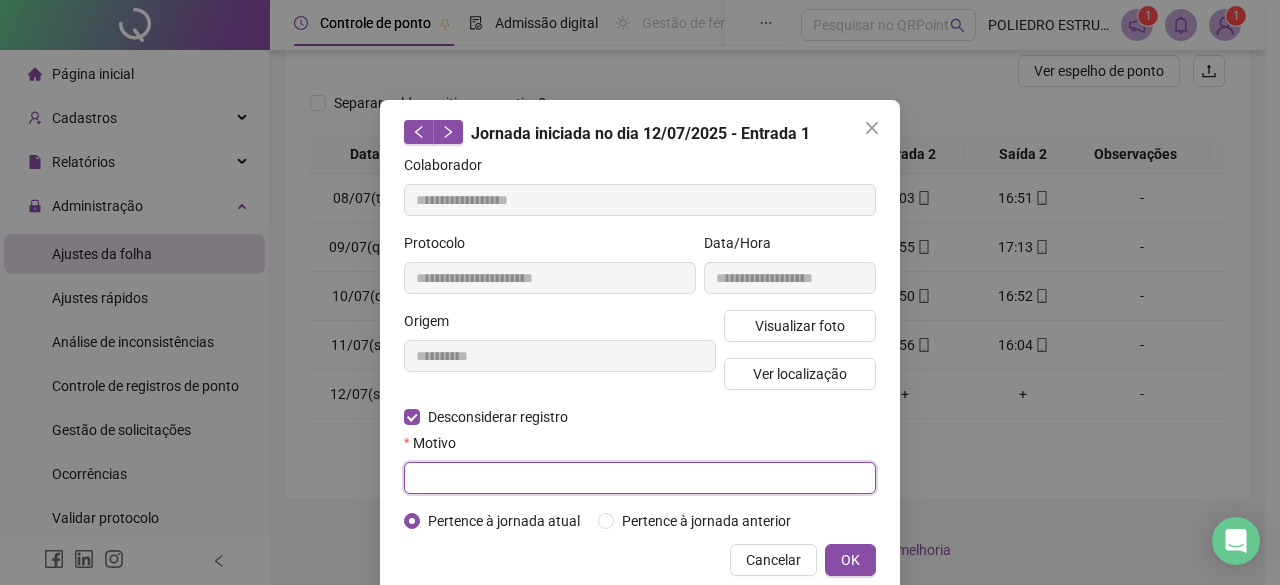 click at bounding box center (640, 478) 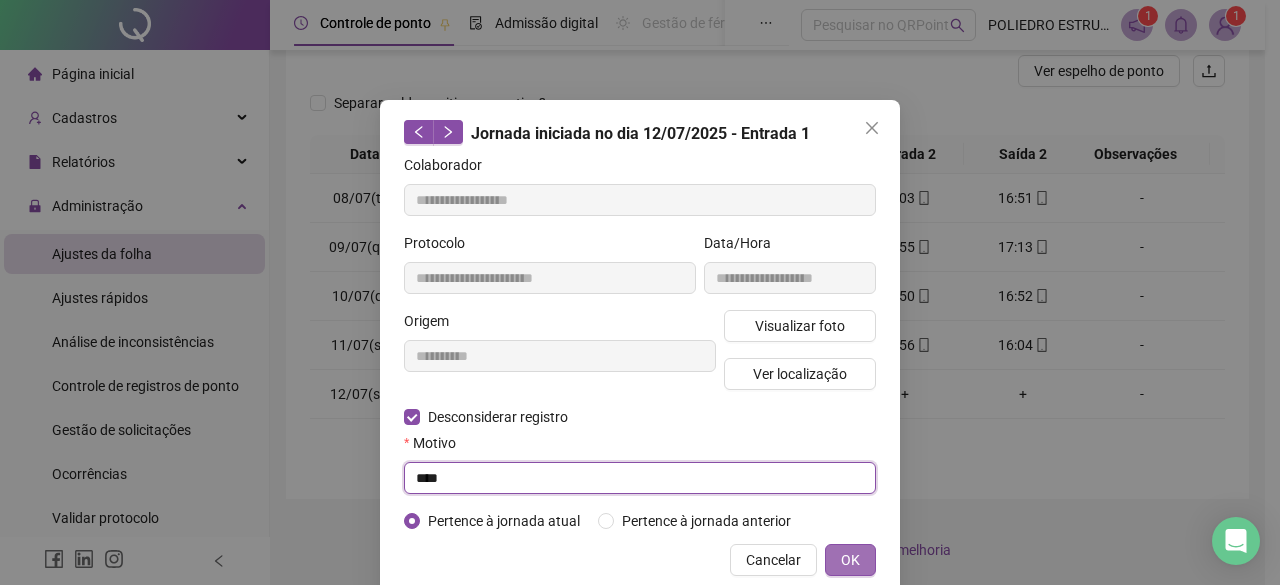 type on "****" 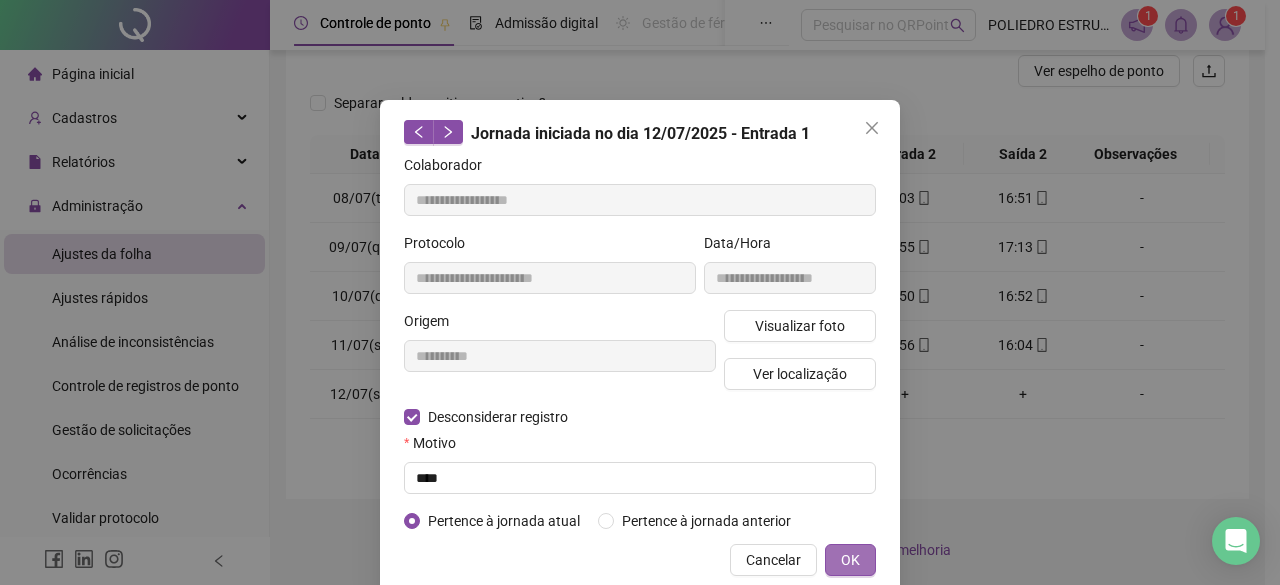 click on "OK" at bounding box center (850, 560) 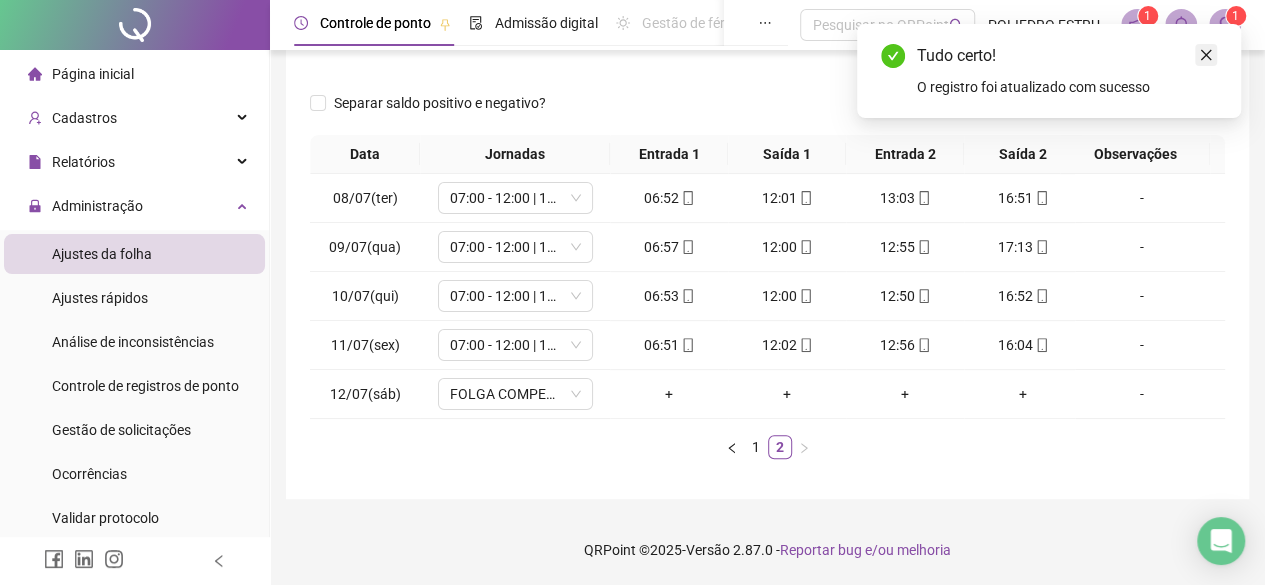 click 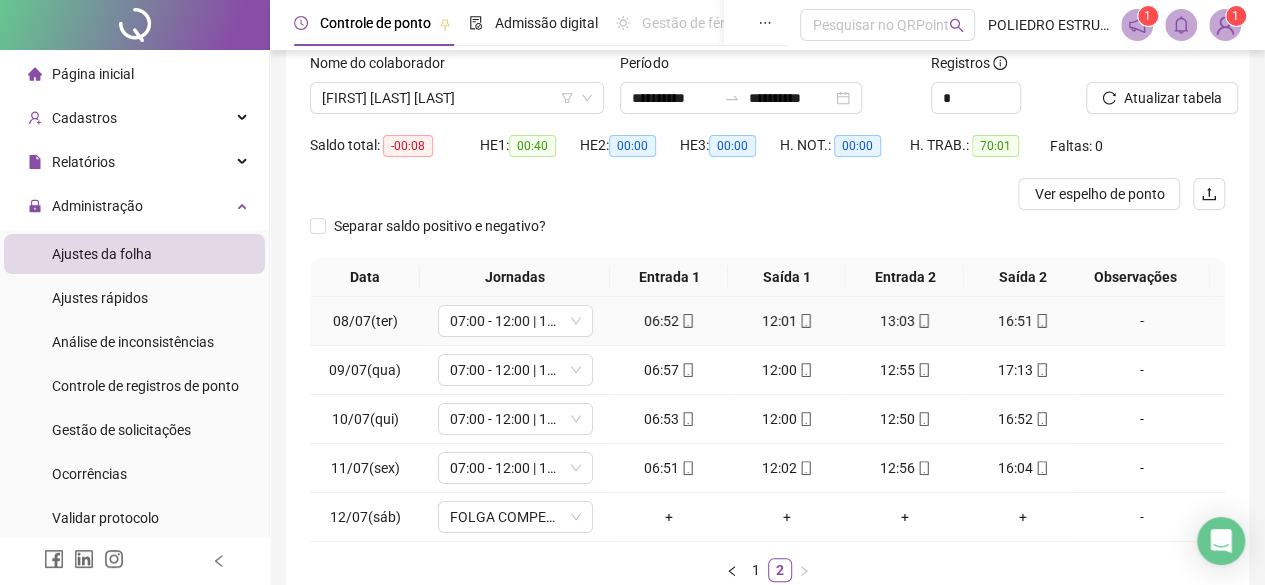 scroll, scrollTop: 0, scrollLeft: 0, axis: both 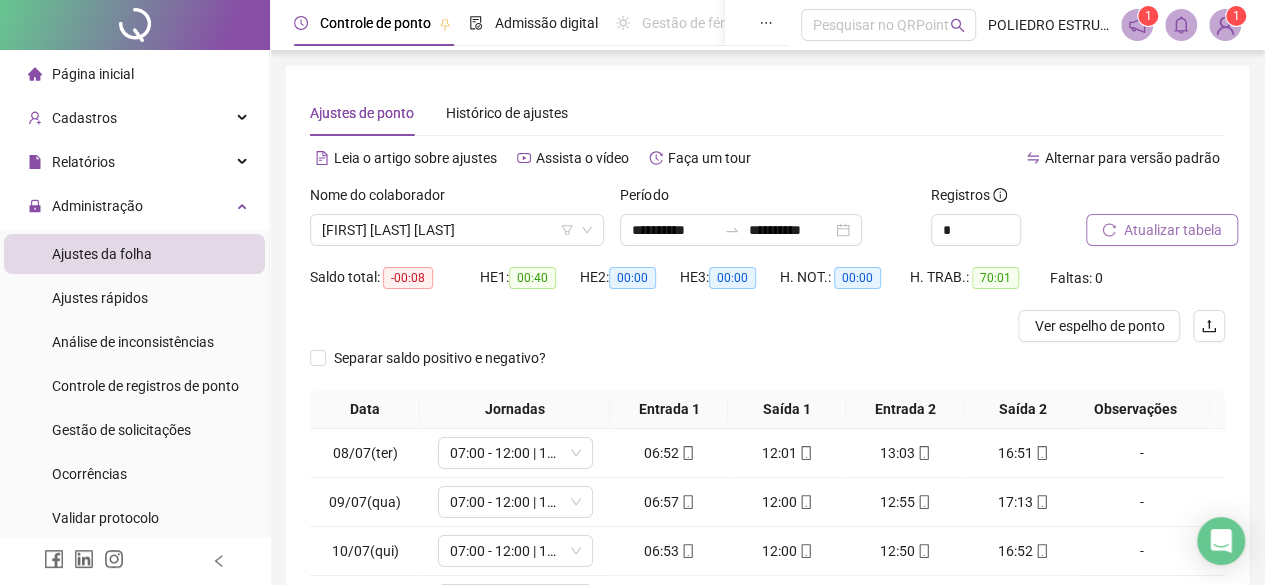 click on "Atualizar tabela" at bounding box center (1173, 230) 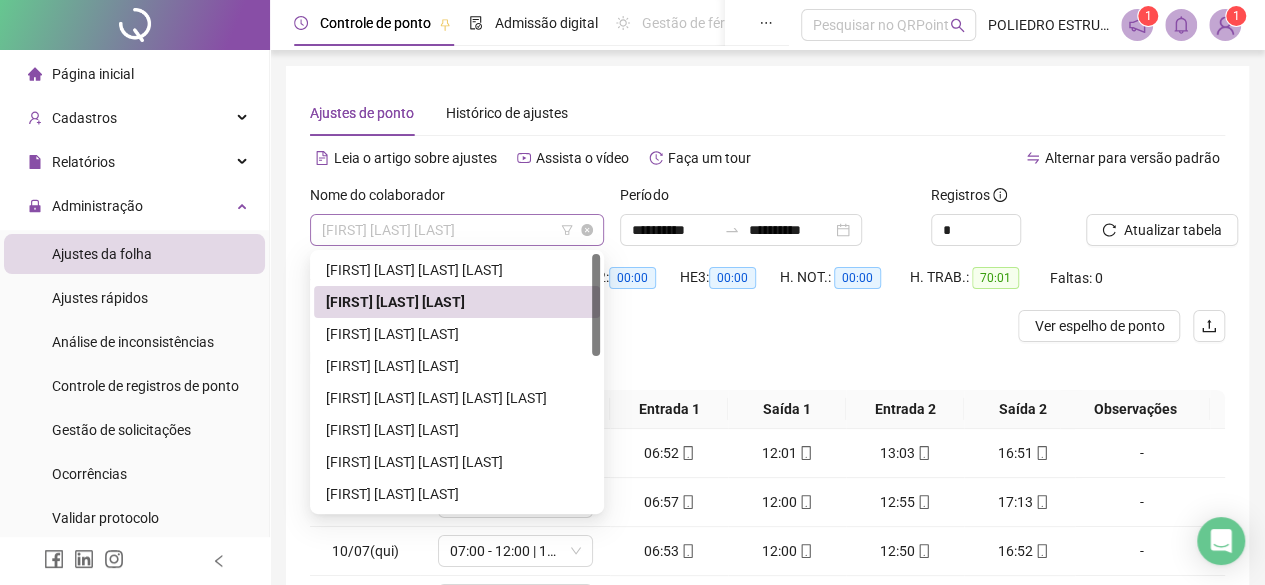 click on "ALDO CRUZ DE SOUZA" at bounding box center [457, 230] 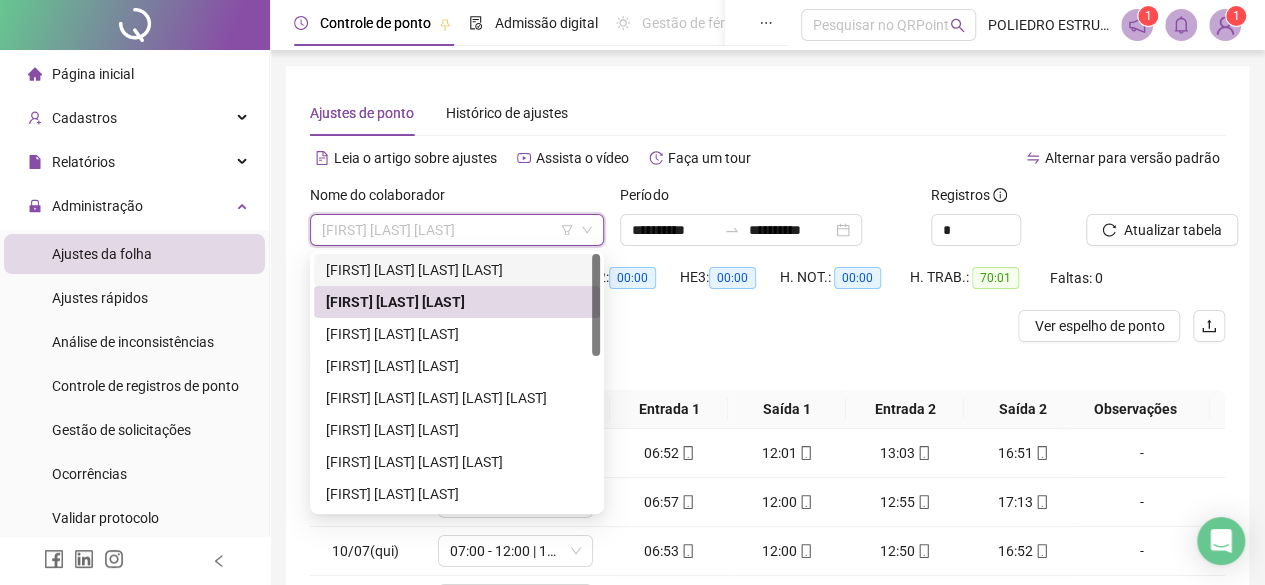 click on "ALBERTO PESSOA DE OLIVEIRA JUNIOR" at bounding box center [457, 270] 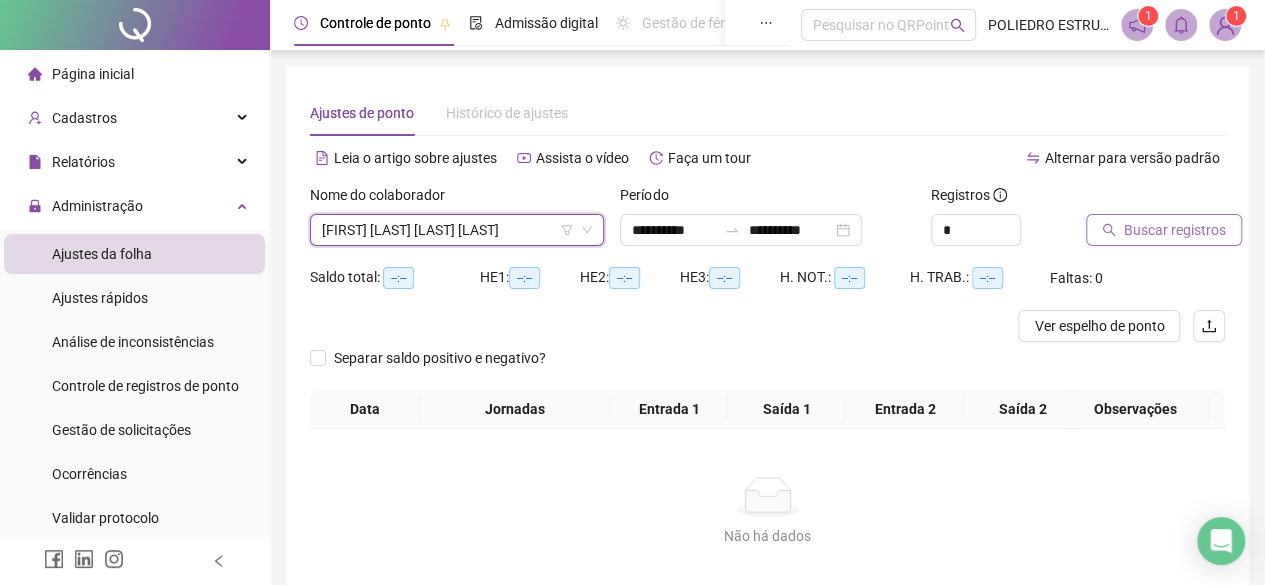 click on "Buscar registros" at bounding box center [1175, 230] 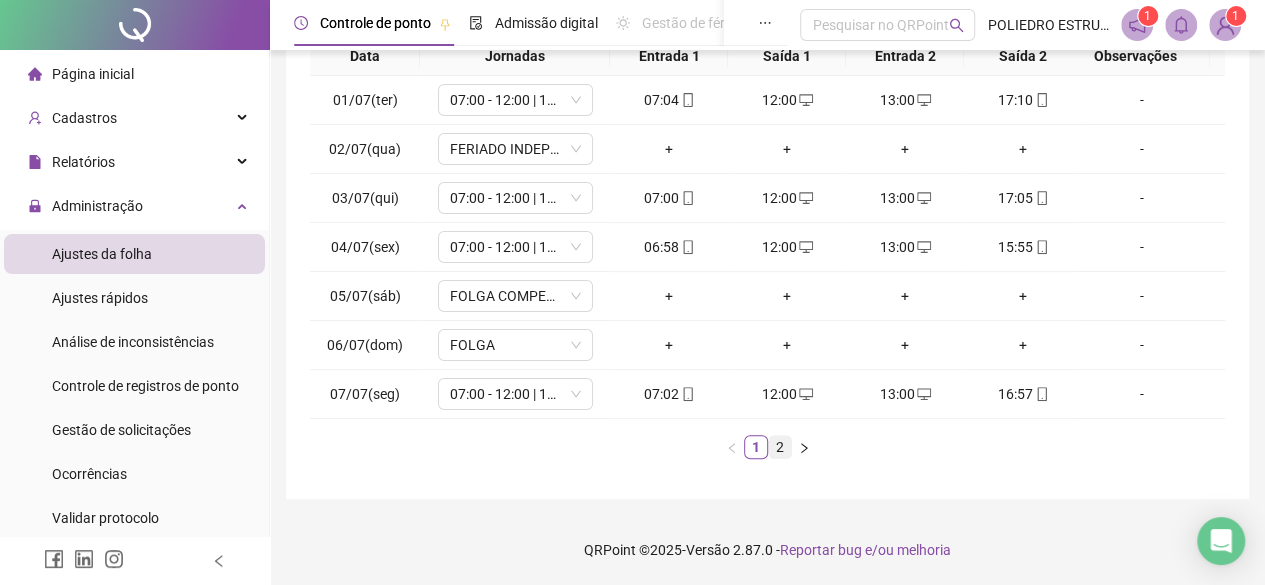 click on "2" at bounding box center (780, 447) 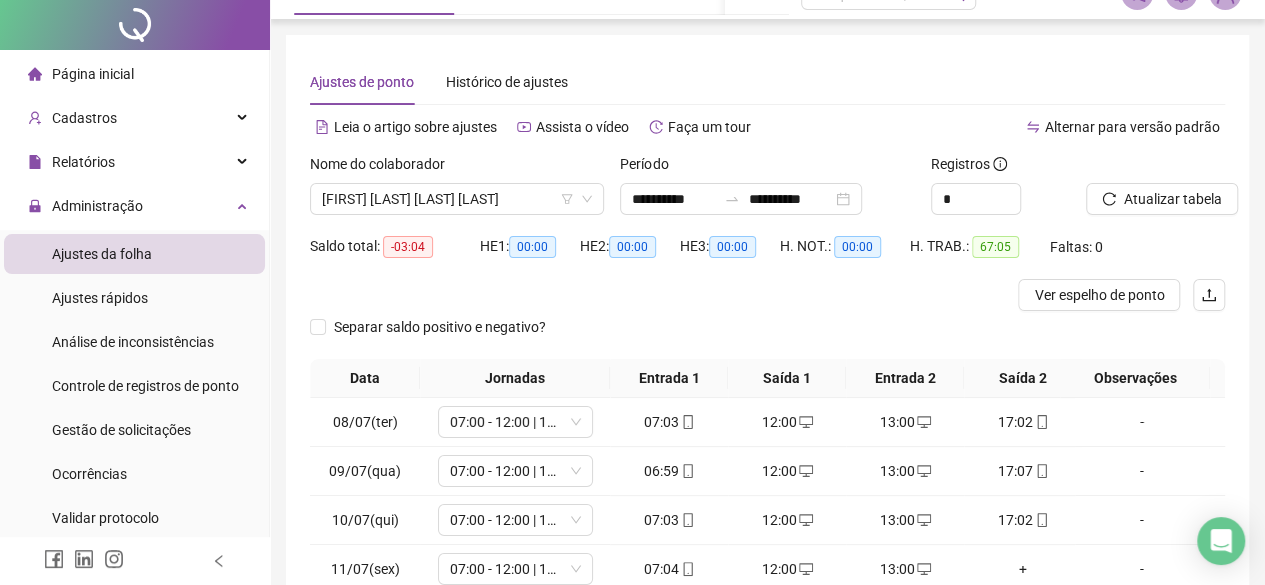 scroll, scrollTop: 0, scrollLeft: 0, axis: both 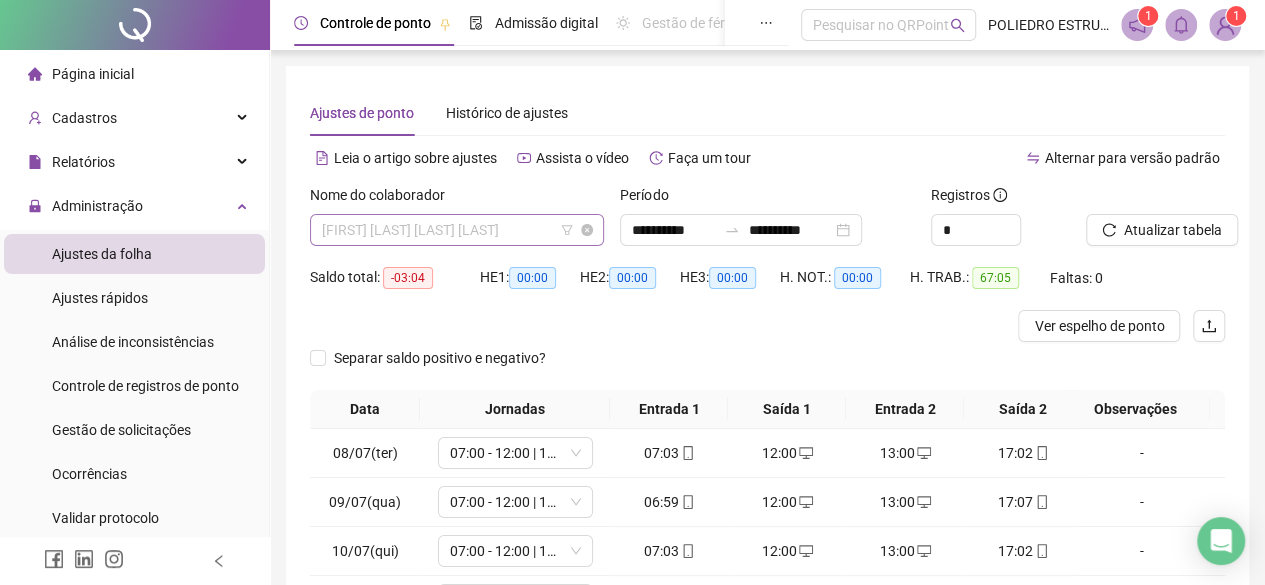 click on "ALBERTO PESSOA DE OLIVEIRA JUNIOR" at bounding box center (457, 230) 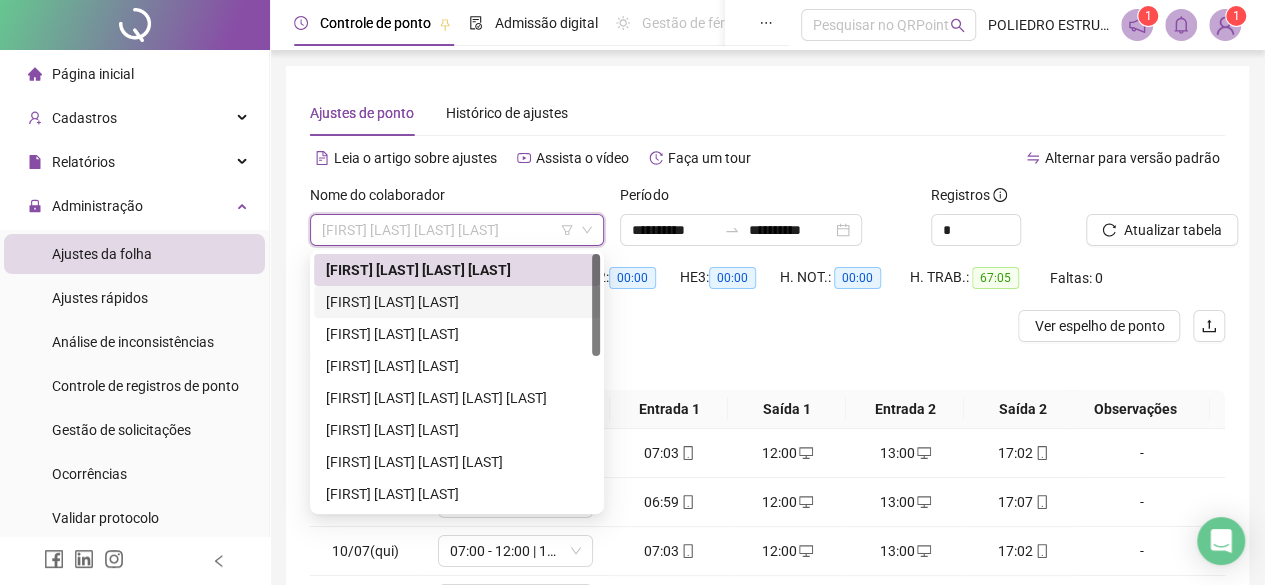 click on "ALDO CRUZ DE SOUZA" at bounding box center [457, 302] 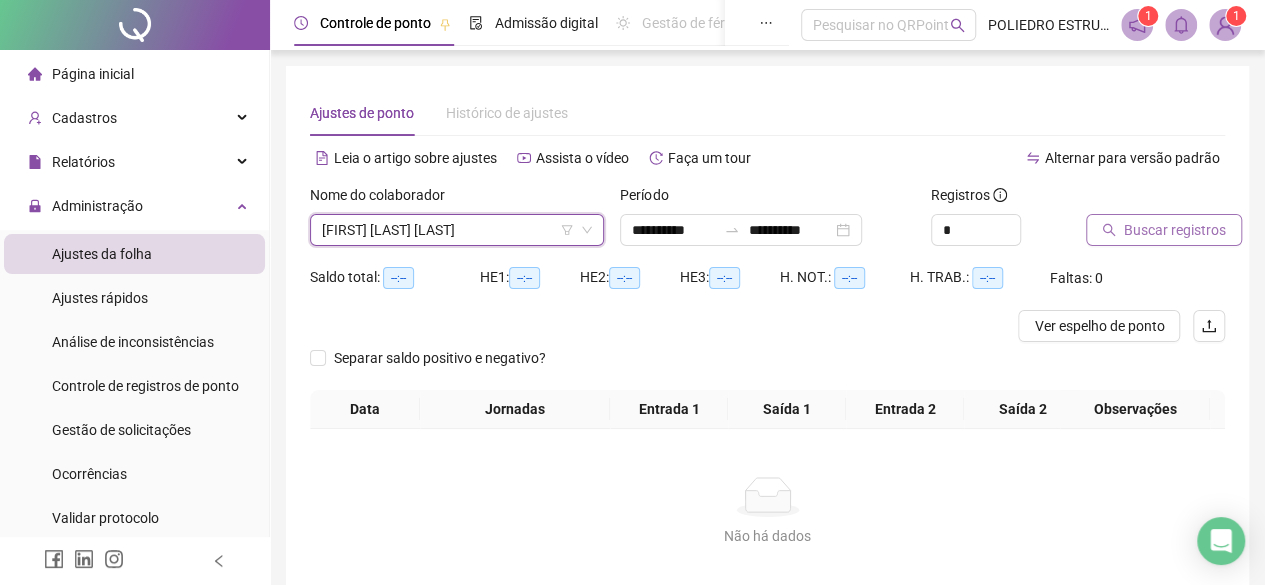click on "Buscar registros" at bounding box center (1175, 230) 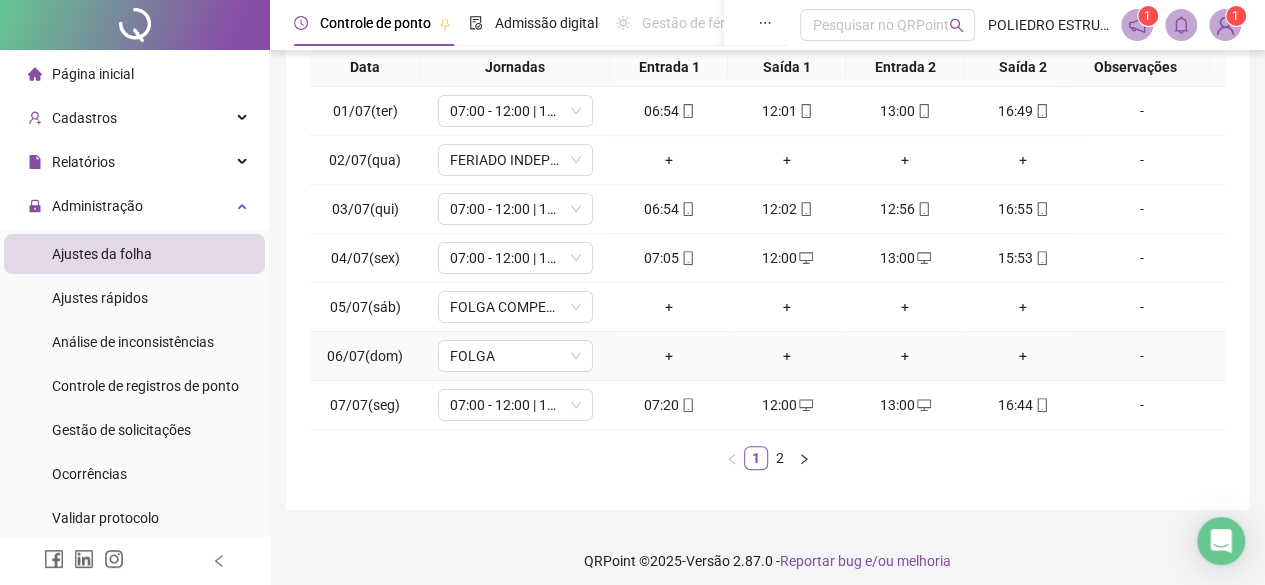 scroll, scrollTop: 365, scrollLeft: 0, axis: vertical 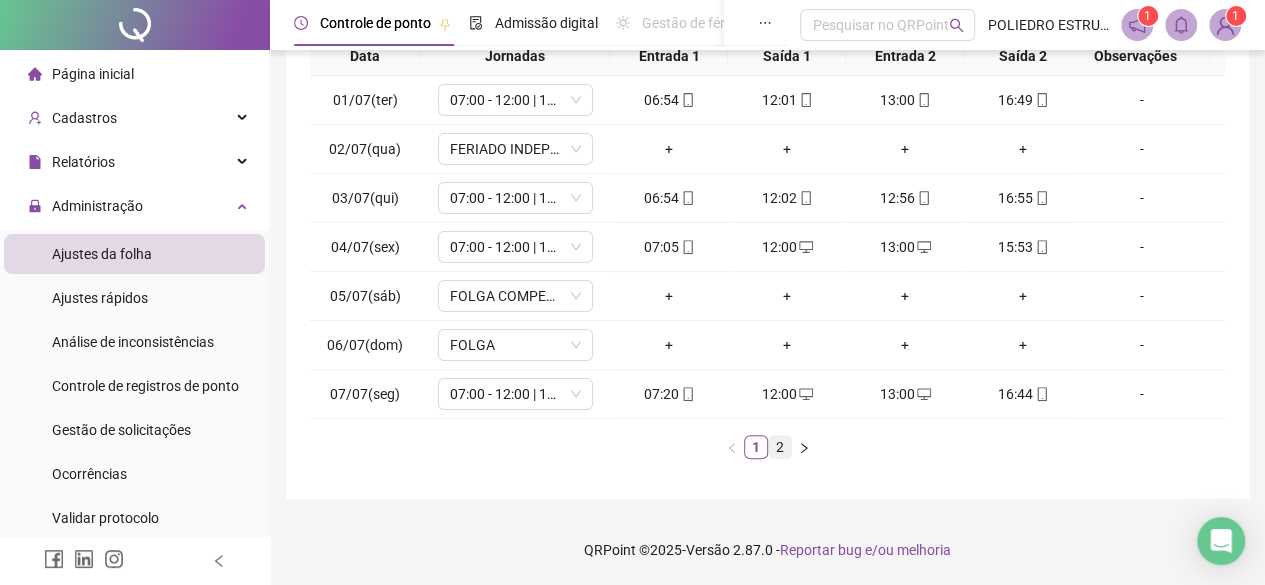 click on "2" at bounding box center [780, 447] 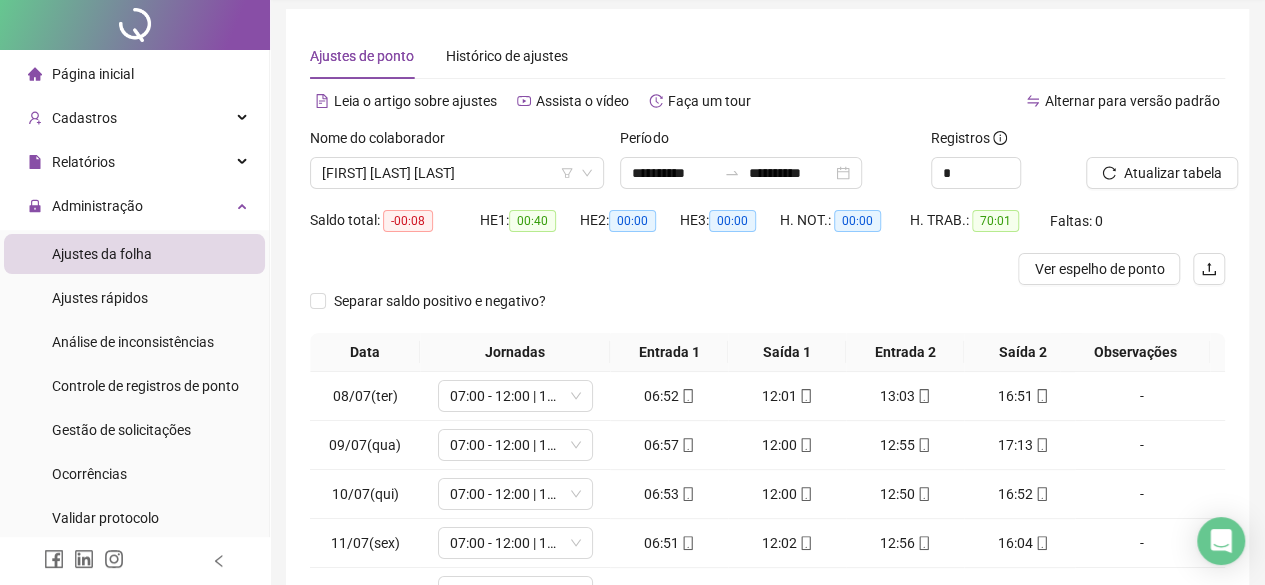 scroll, scrollTop: 0, scrollLeft: 0, axis: both 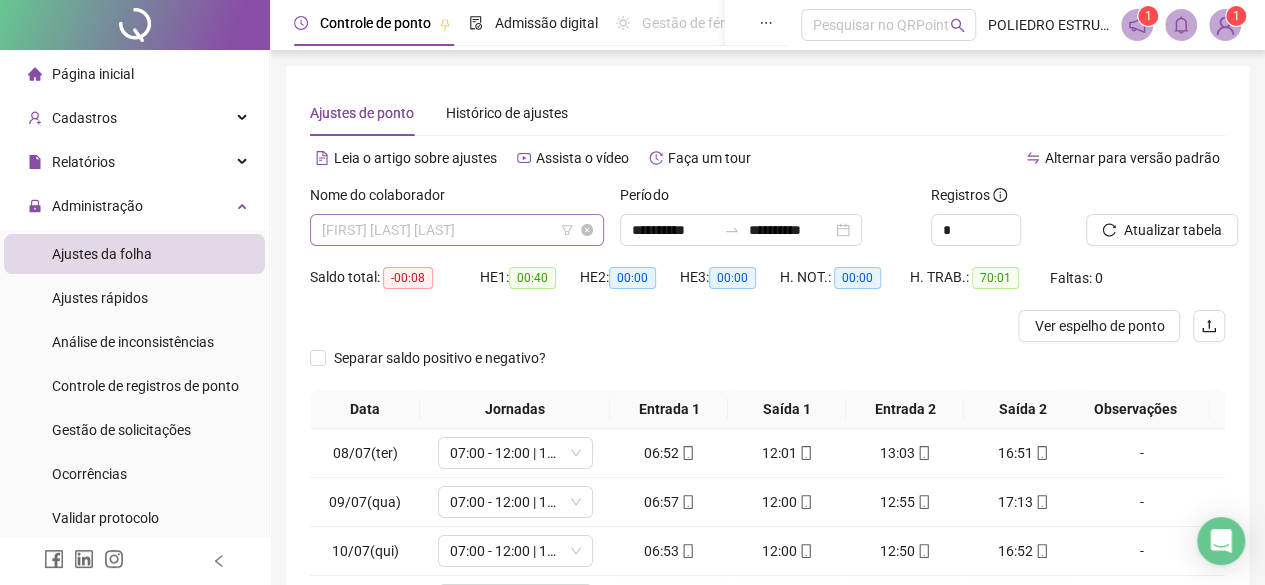 click on "ALDO CRUZ DE SOUZA" at bounding box center [457, 230] 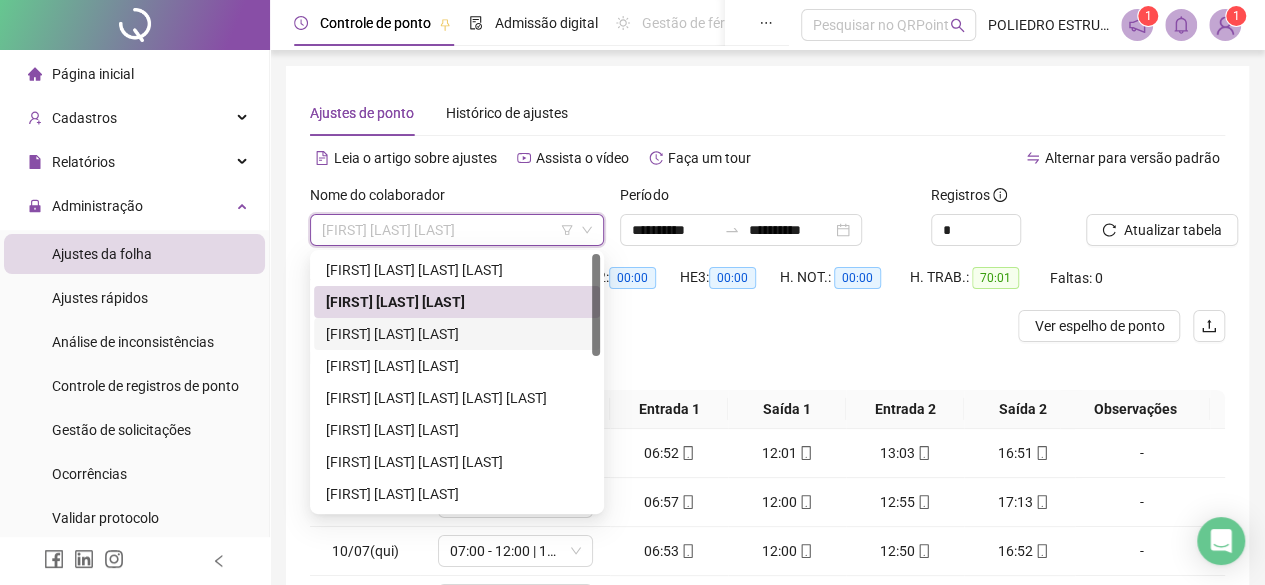 drag, startPoint x: 467, startPoint y: 331, endPoint x: 484, endPoint y: 327, distance: 17.464249 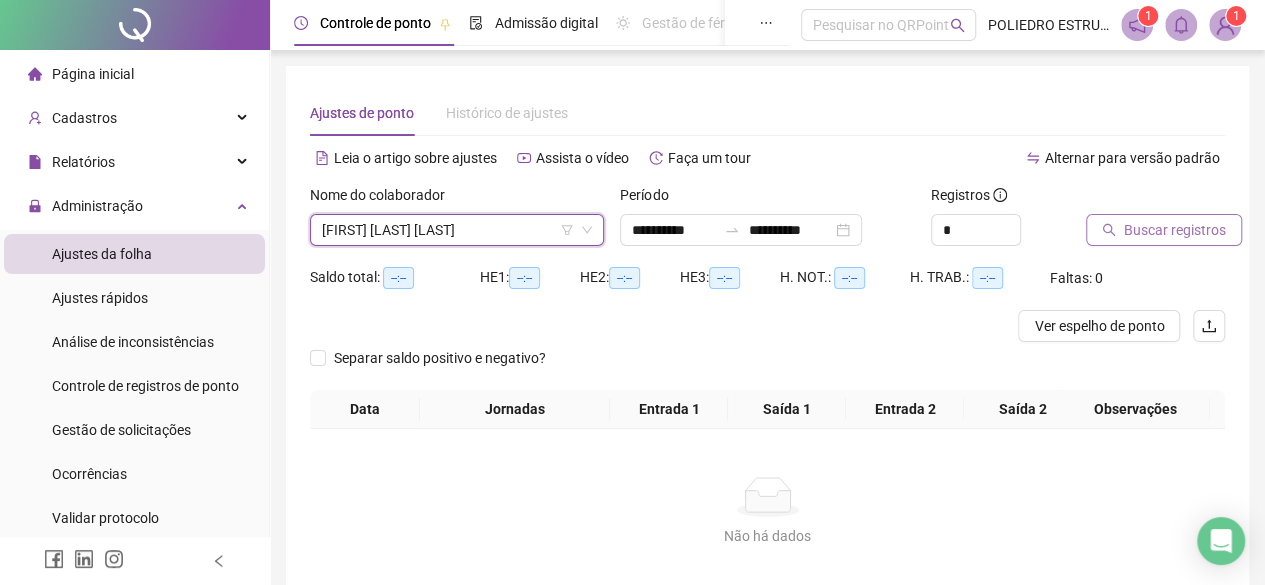 click on "Buscar registros" at bounding box center (1175, 230) 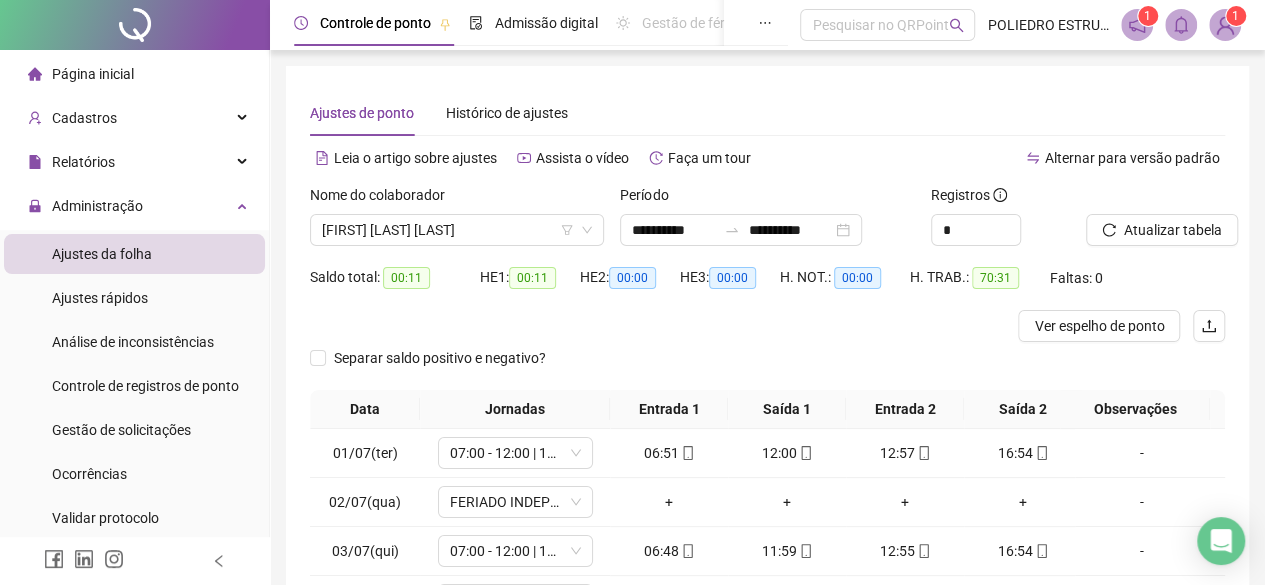 scroll, scrollTop: 365, scrollLeft: 0, axis: vertical 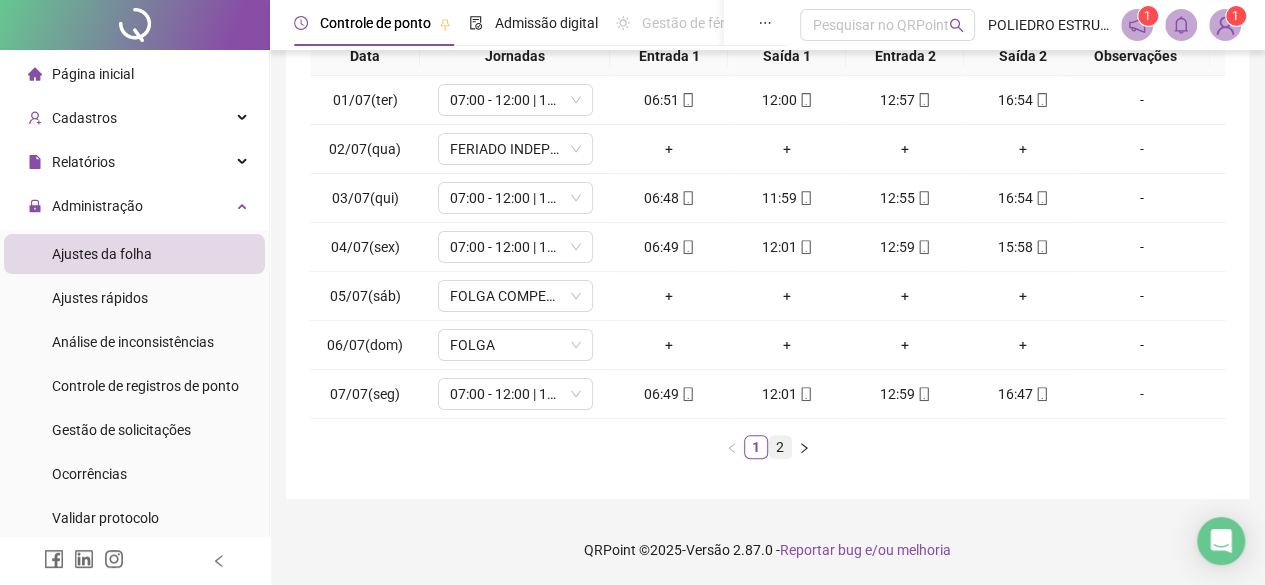 click on "2" at bounding box center [780, 447] 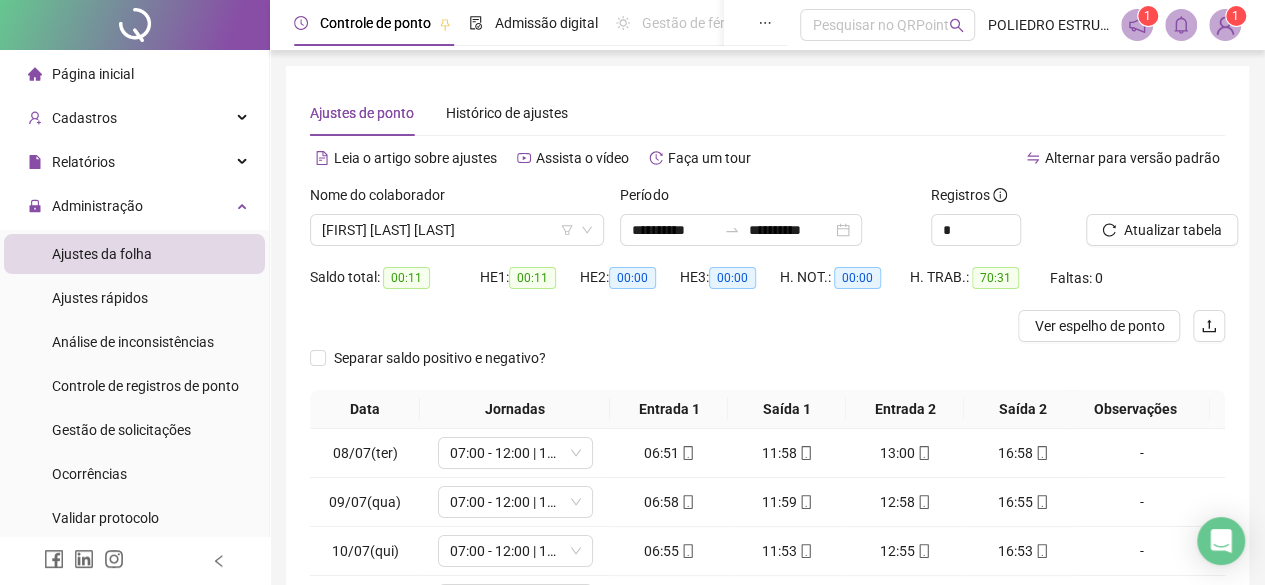 scroll, scrollTop: 268, scrollLeft: 0, axis: vertical 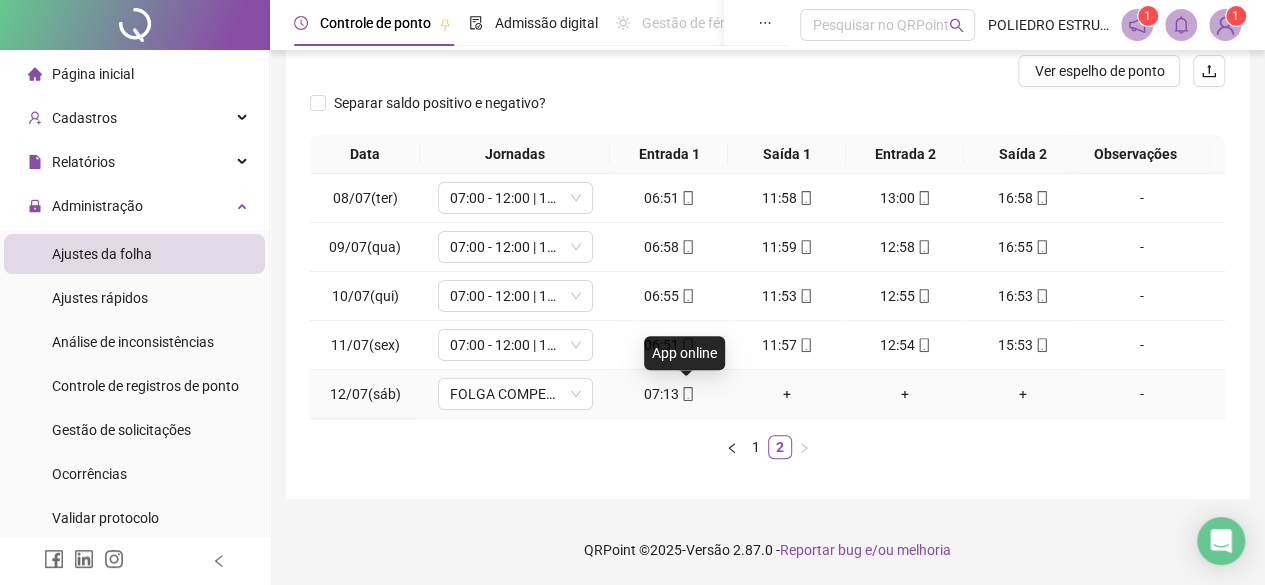 click 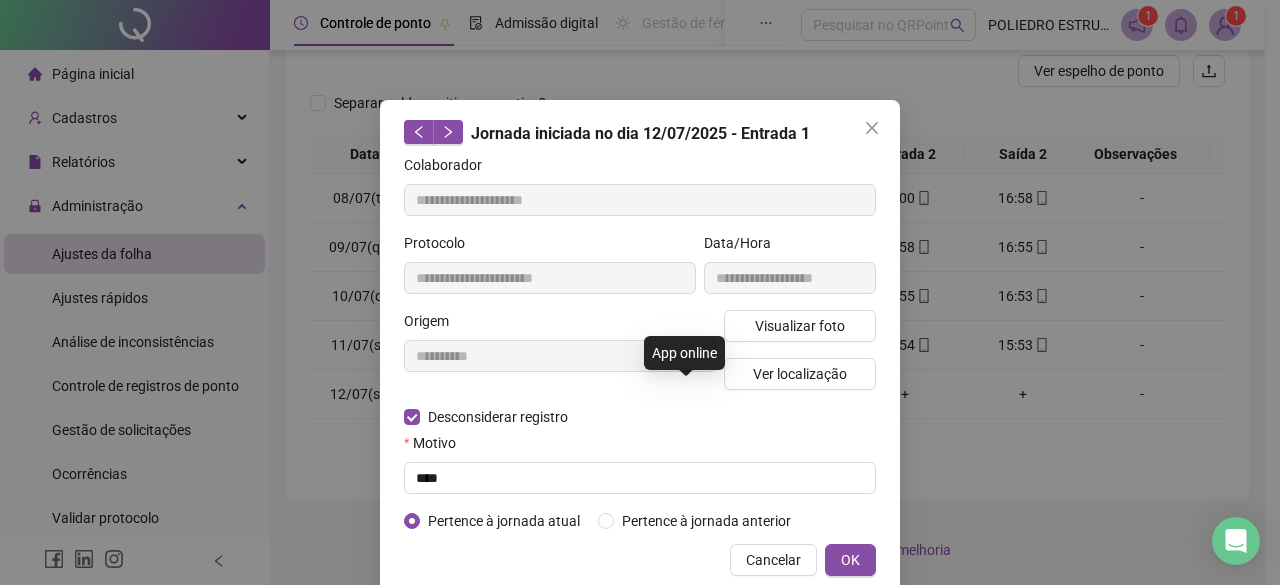 type on "**********" 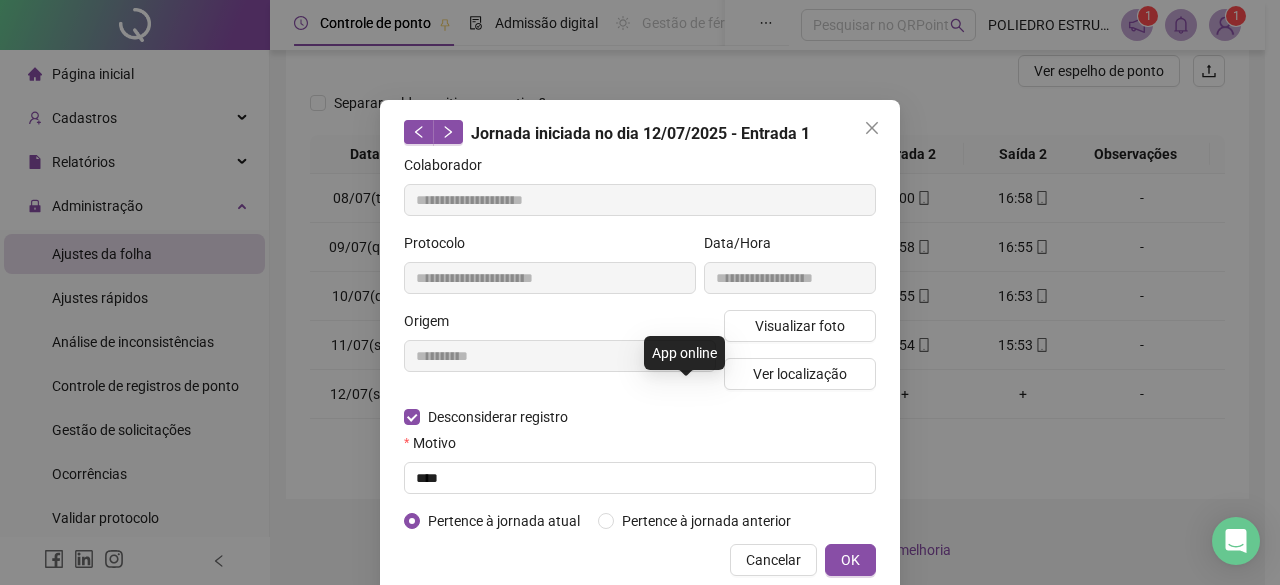 type on "**********" 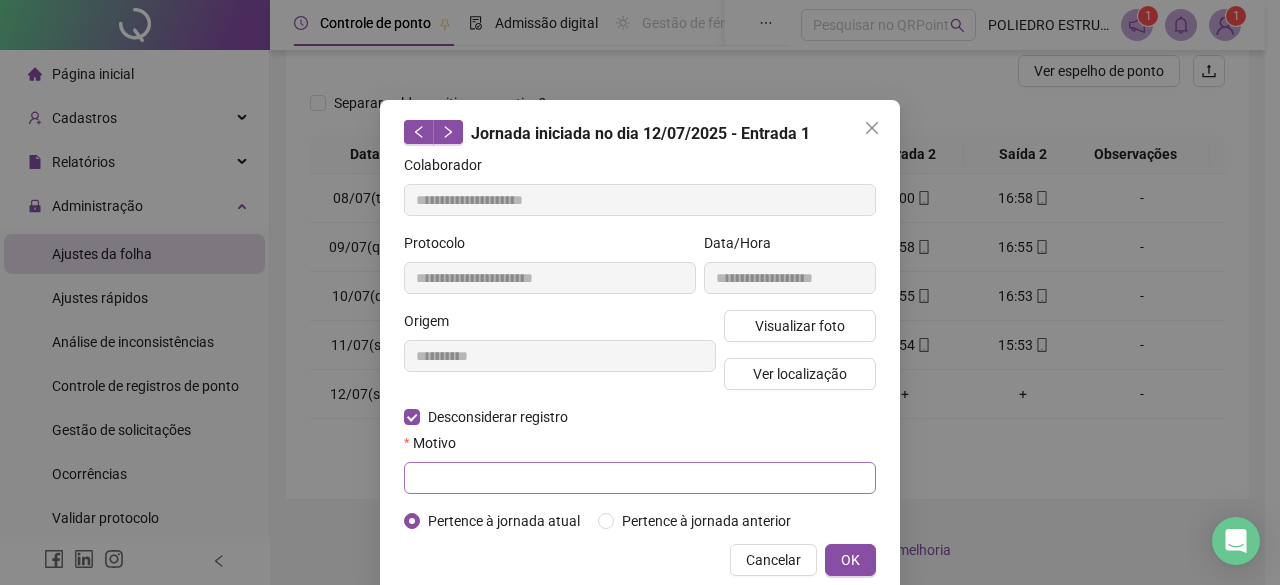 click on "Motivo" at bounding box center (640, 447) 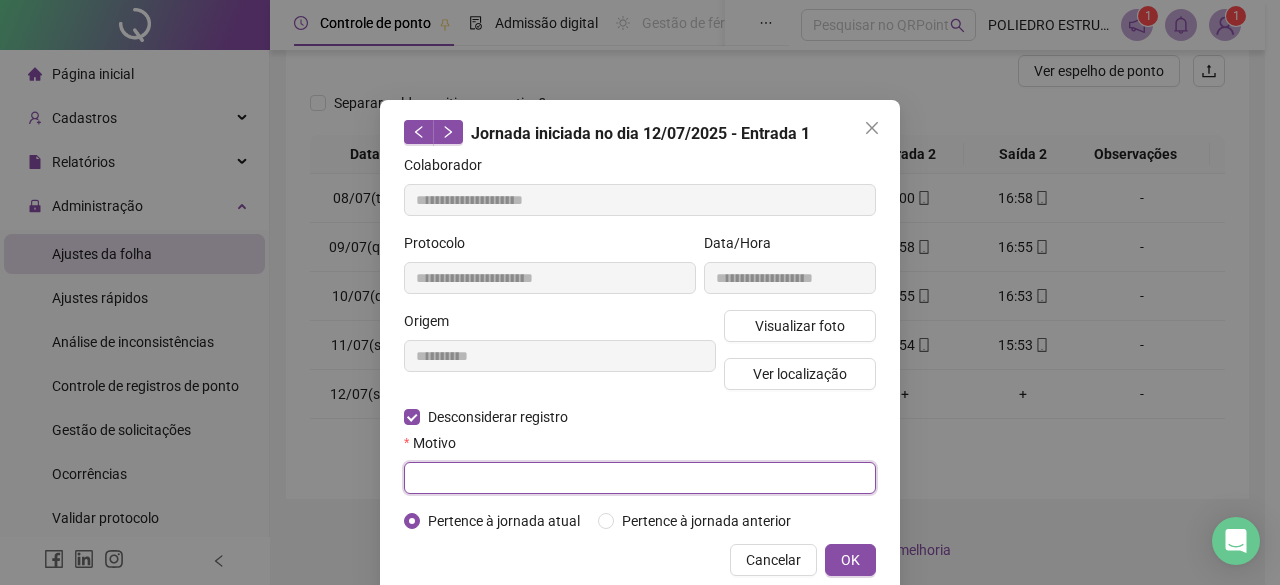 click at bounding box center [640, 478] 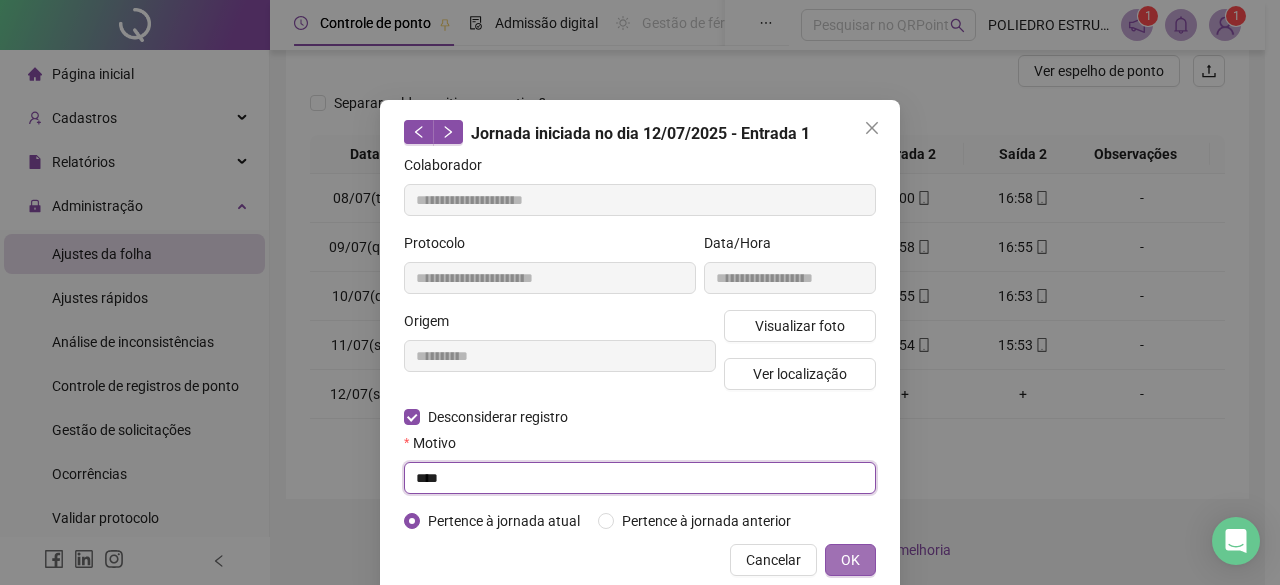 type on "****" 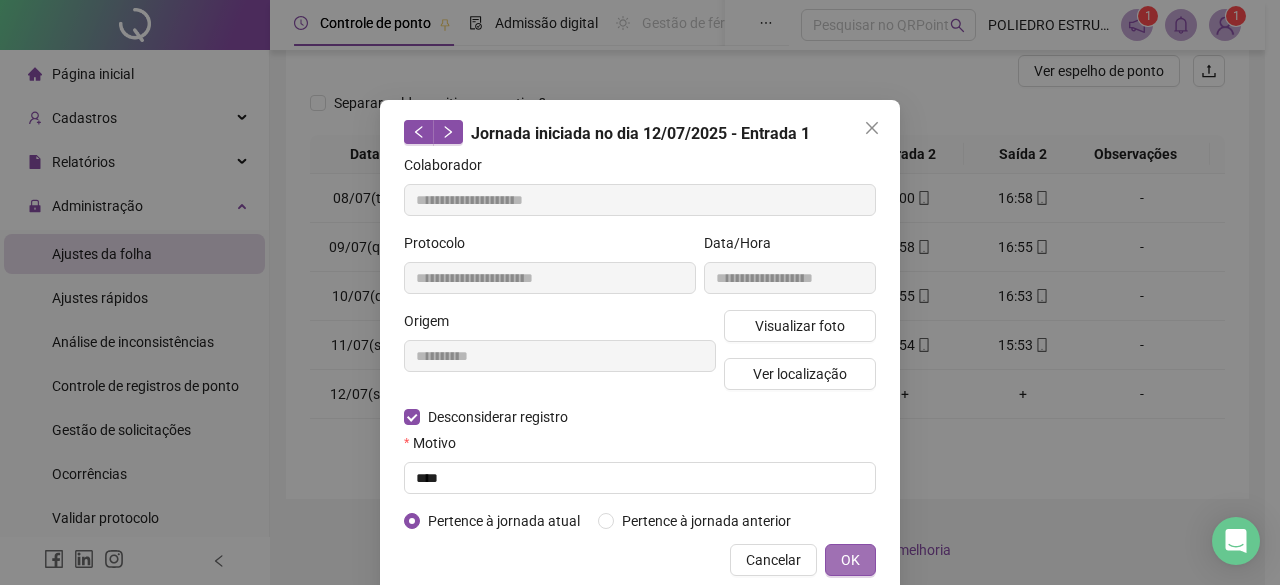 click on "OK" at bounding box center (850, 560) 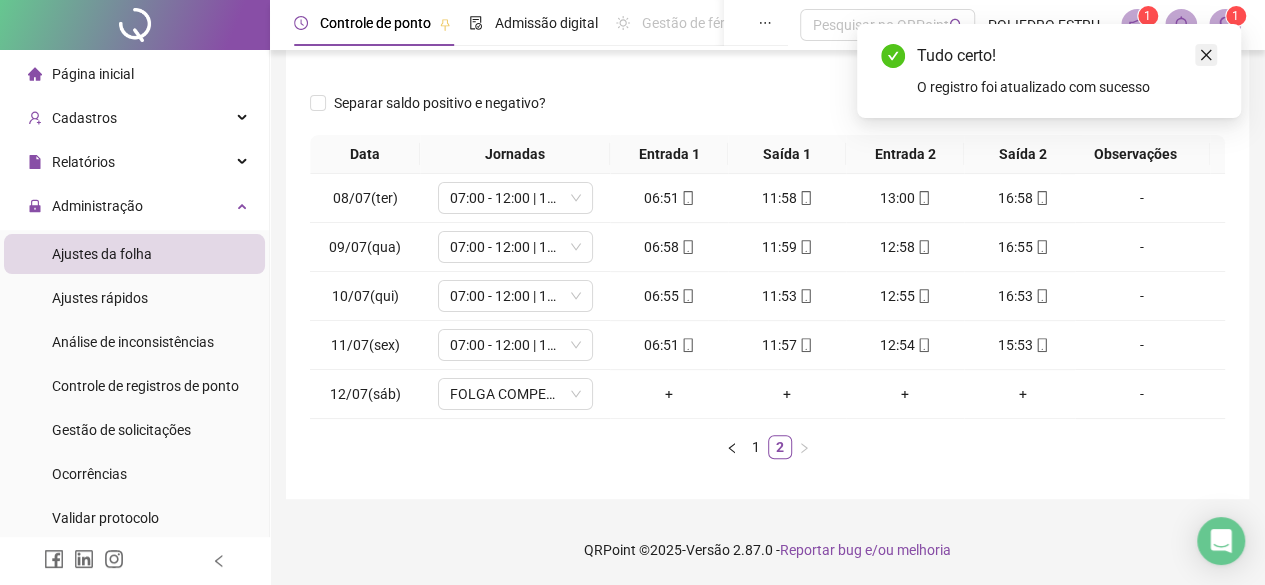 click 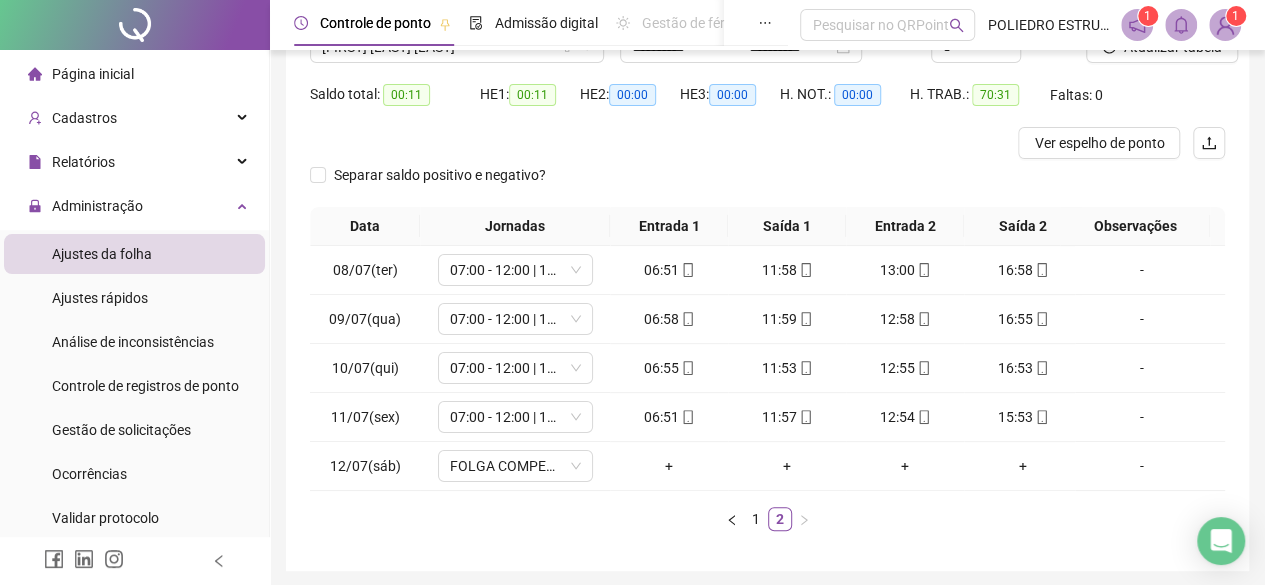 scroll, scrollTop: 68, scrollLeft: 0, axis: vertical 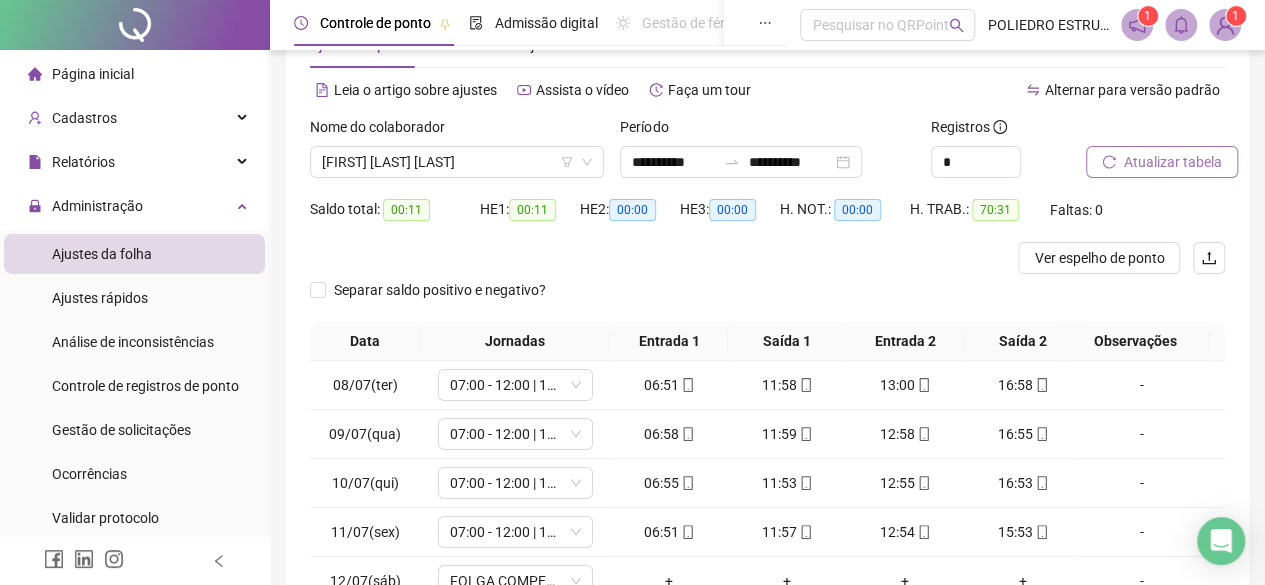 click on "Atualizar tabela" at bounding box center (1173, 162) 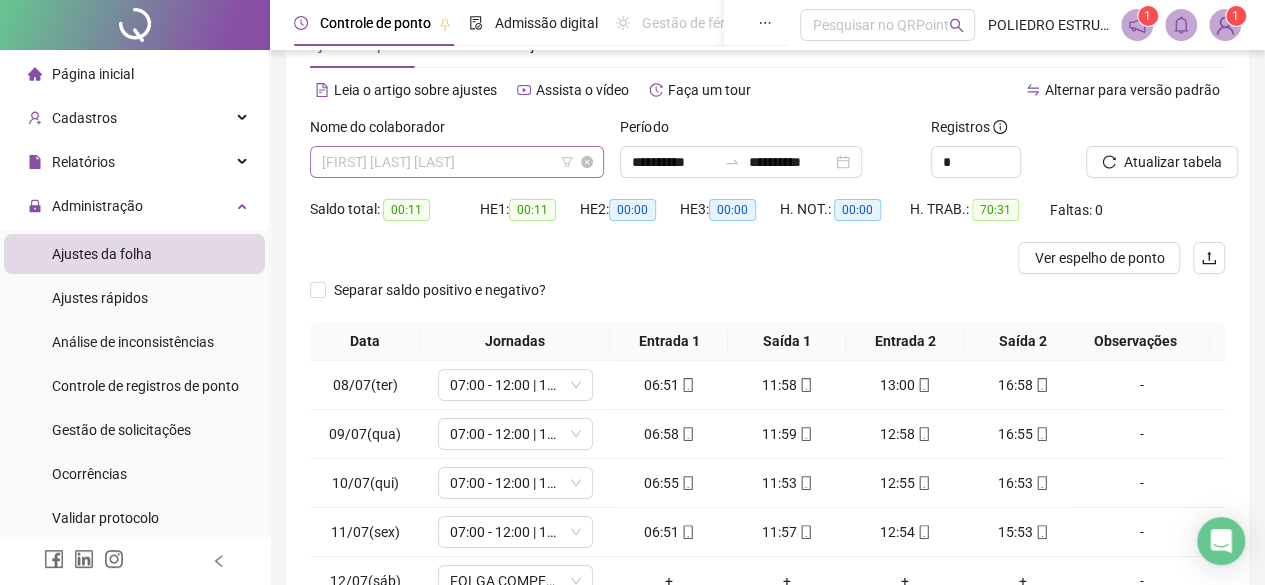 click on "ALEX SANTOS DOS ANJOS" at bounding box center [457, 162] 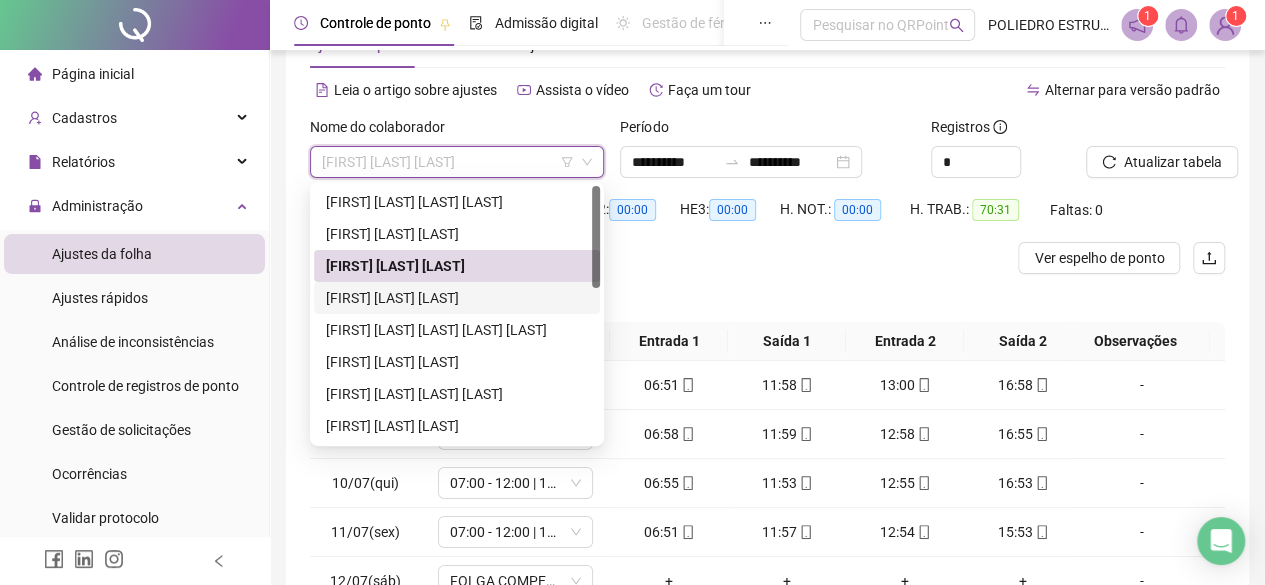 click on "ALOISIO FERREIRA CAMPOS" at bounding box center [457, 298] 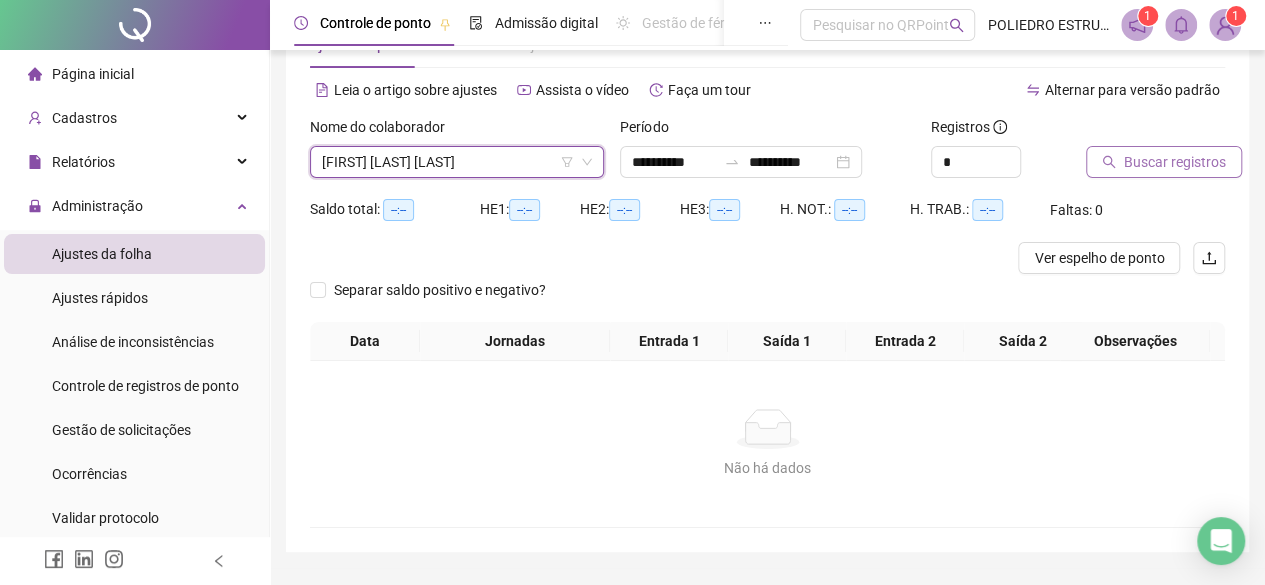 click on "Buscar registros" at bounding box center (1175, 162) 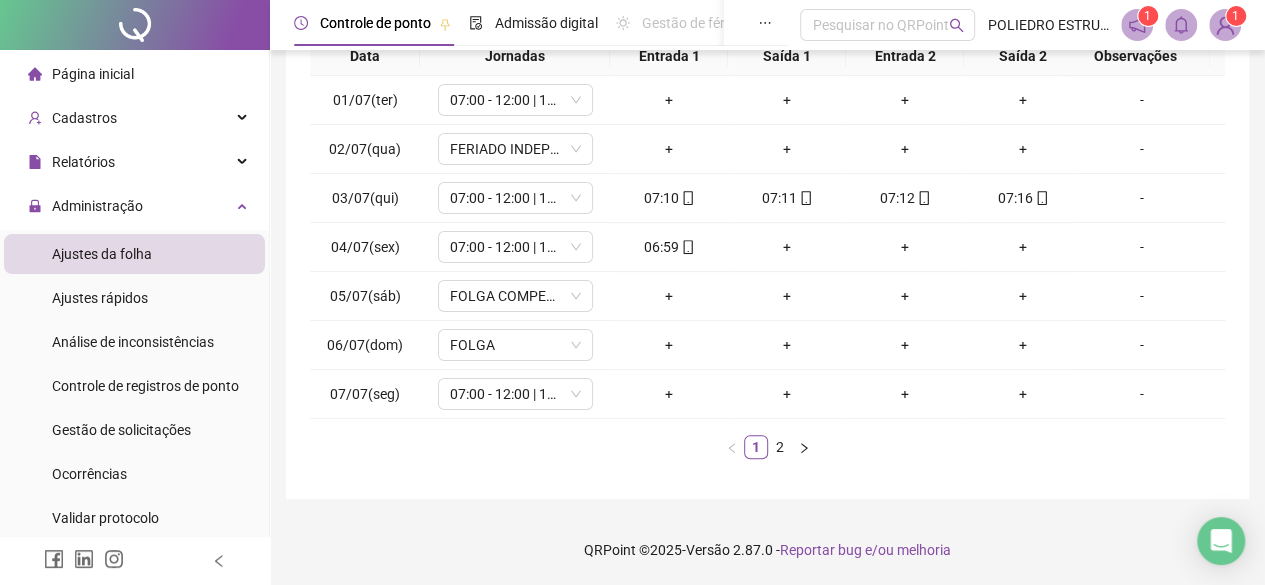 scroll, scrollTop: 365, scrollLeft: 0, axis: vertical 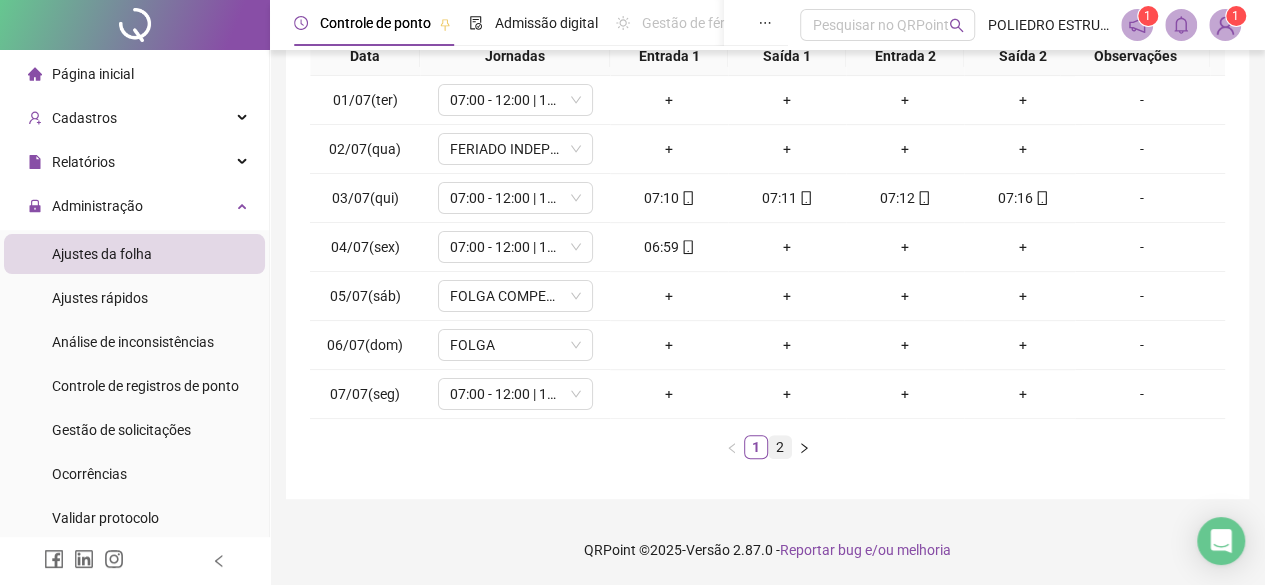 click on "2" at bounding box center [780, 447] 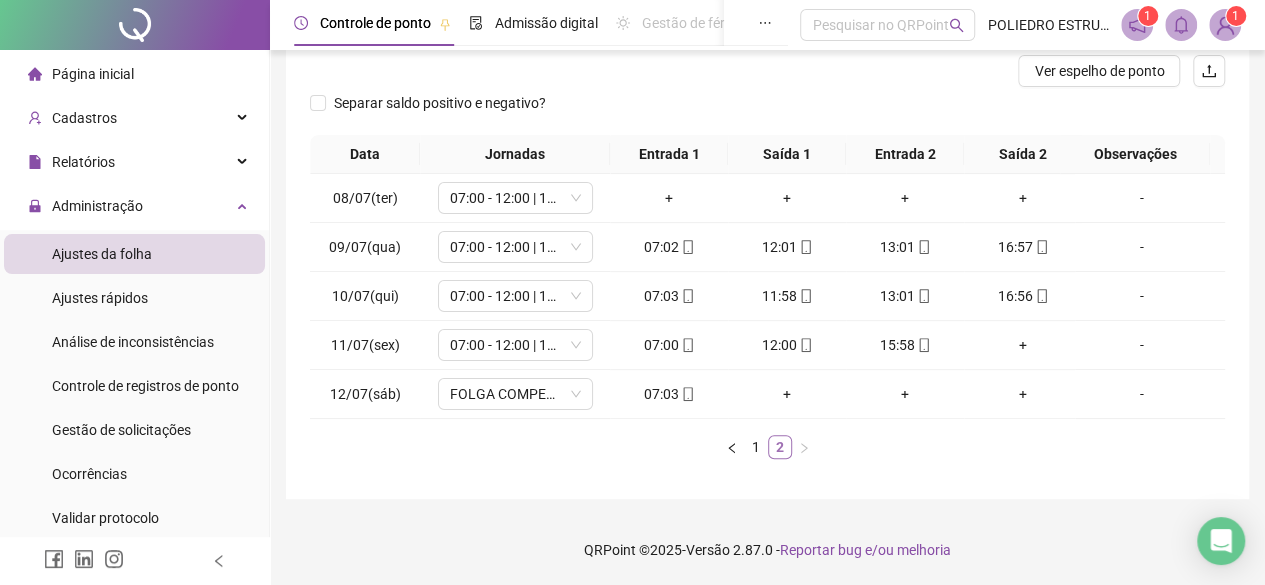 scroll, scrollTop: 268, scrollLeft: 0, axis: vertical 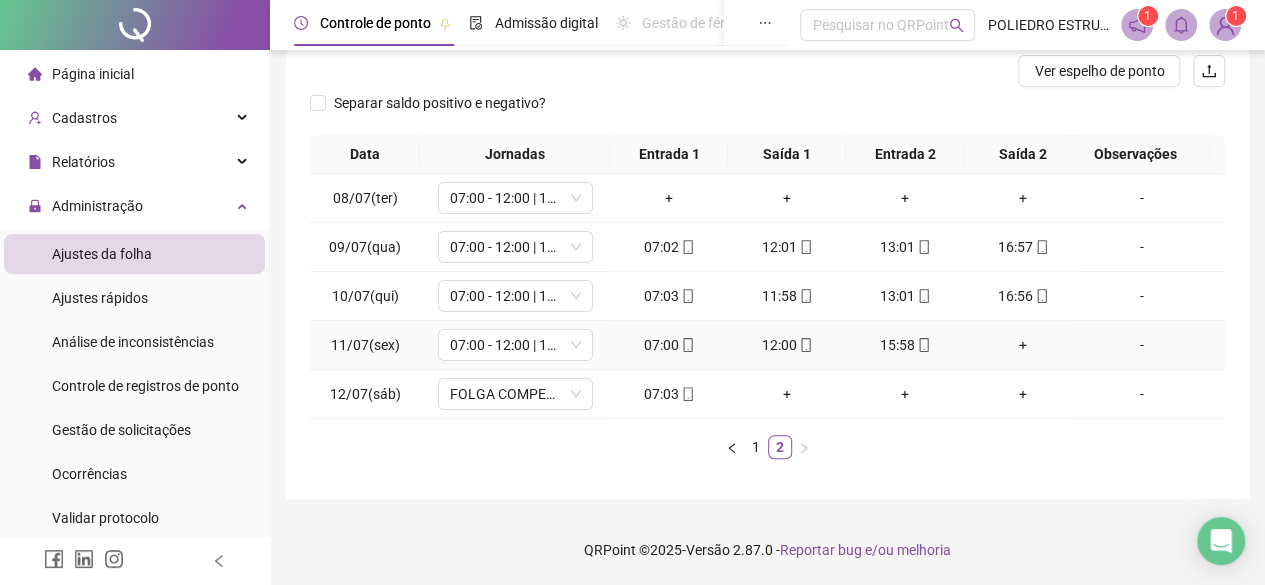 click on "+" at bounding box center [1023, 345] 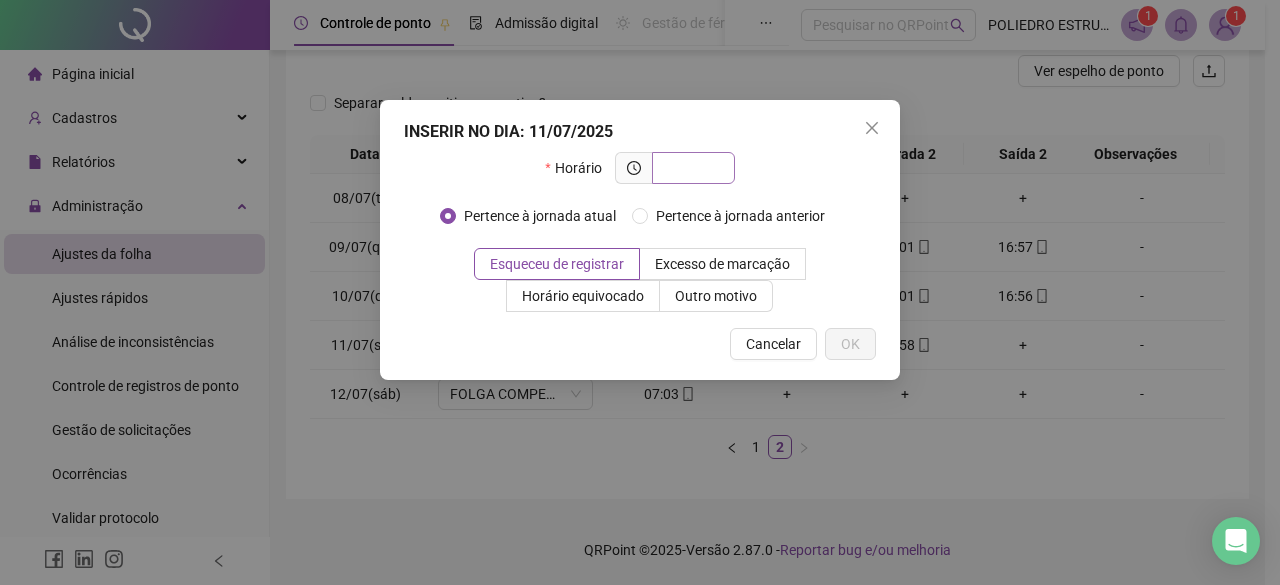 click at bounding box center (691, 168) 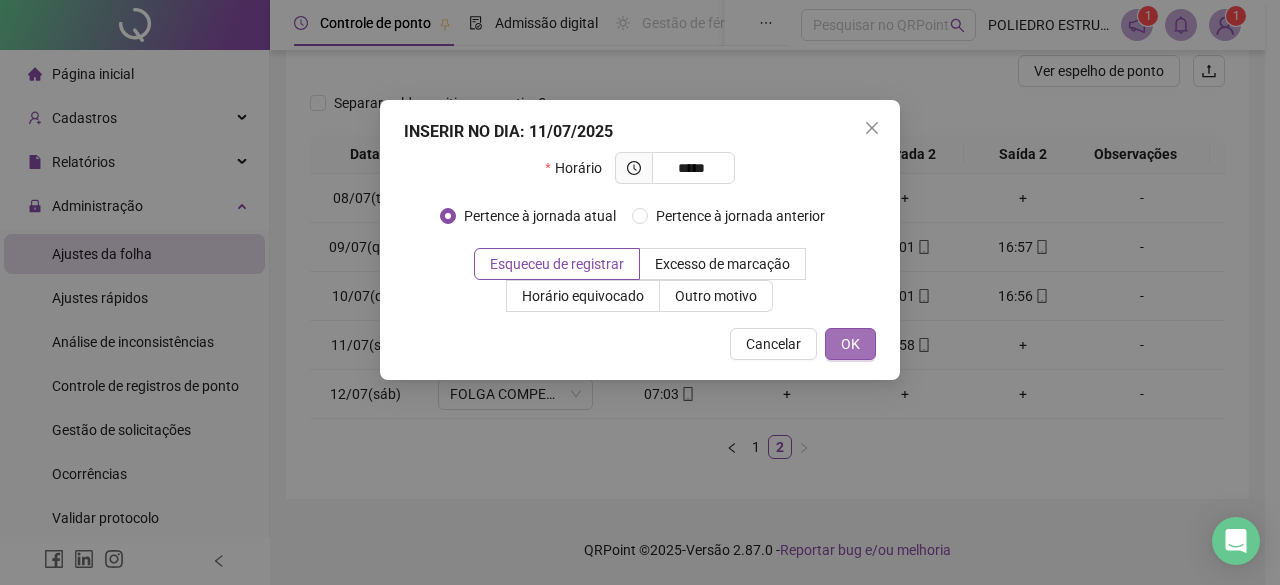 type on "*****" 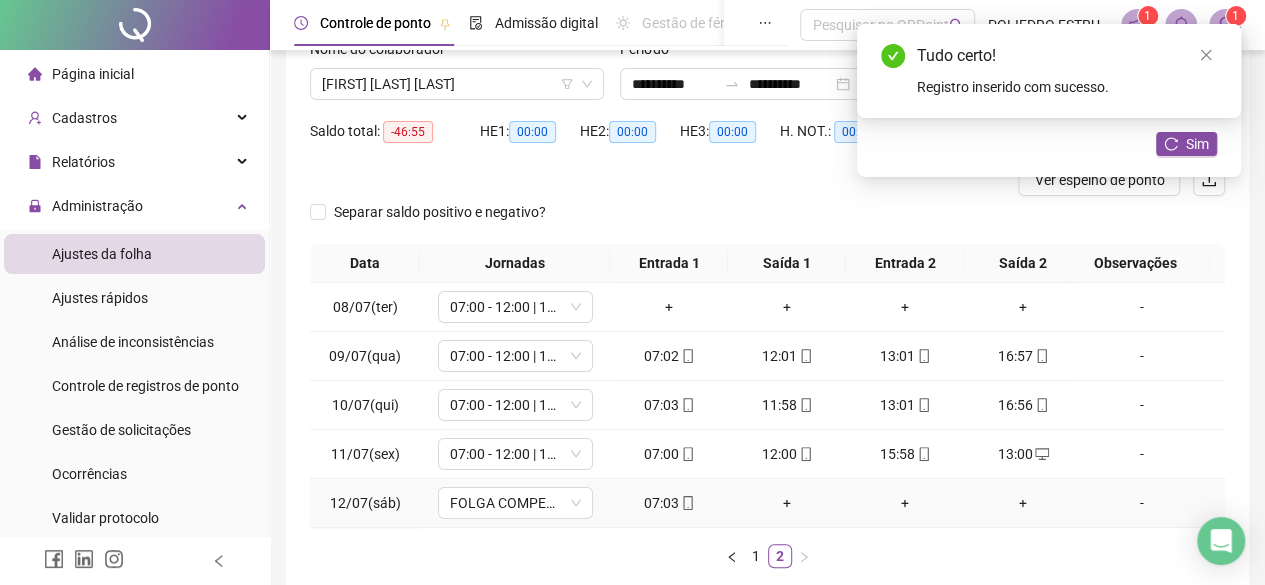 scroll, scrollTop: 268, scrollLeft: 0, axis: vertical 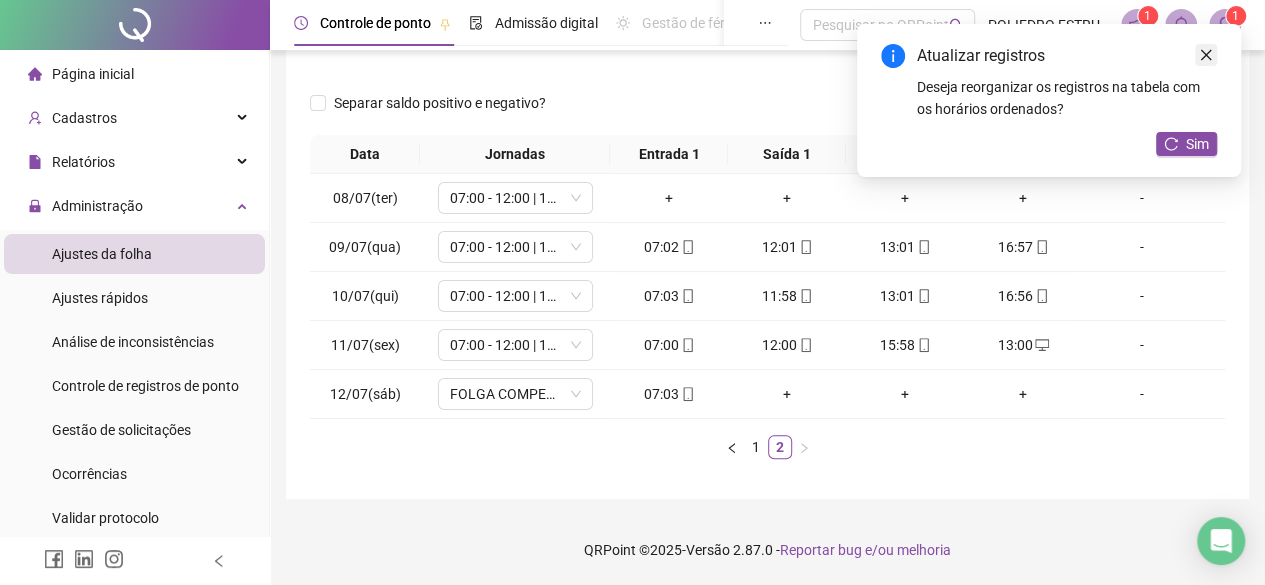 click 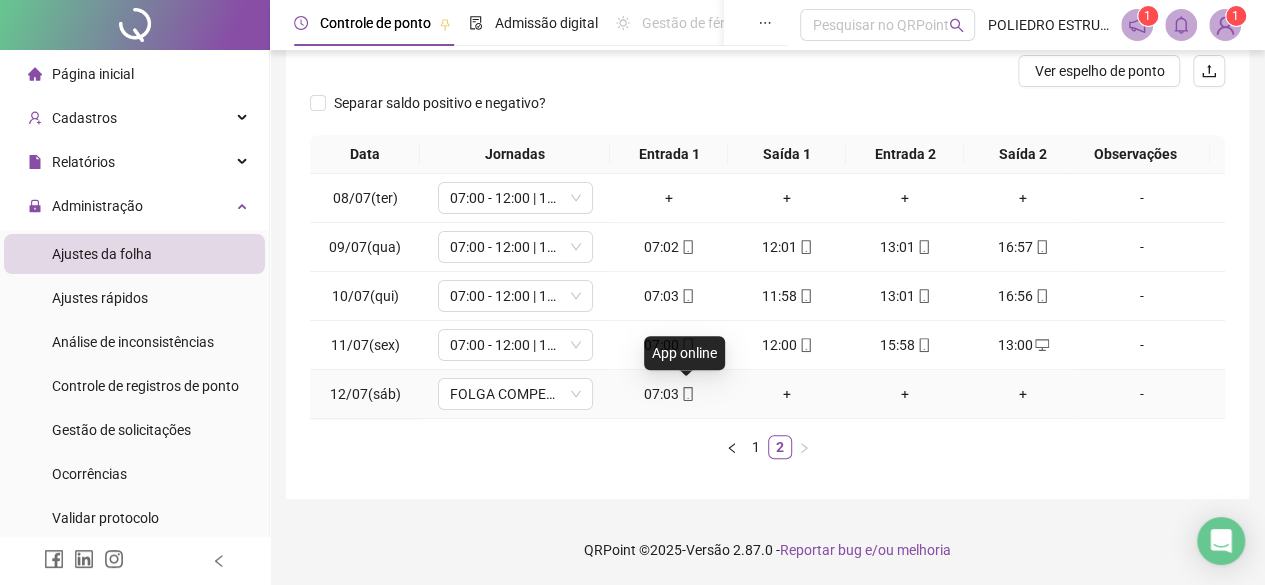 click 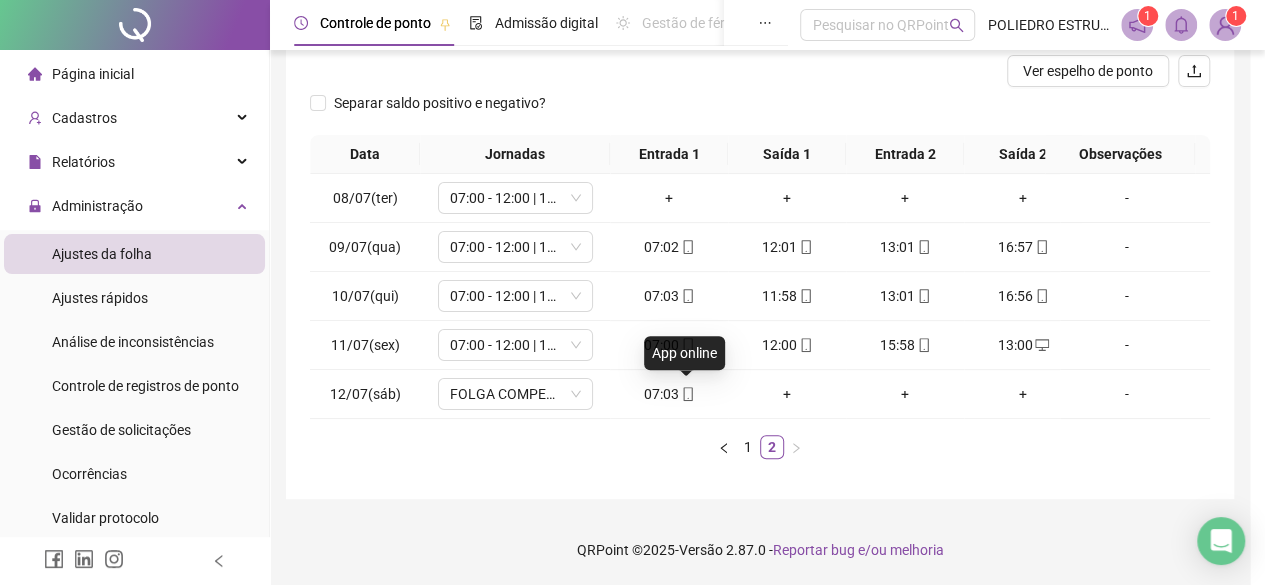 type on "**********" 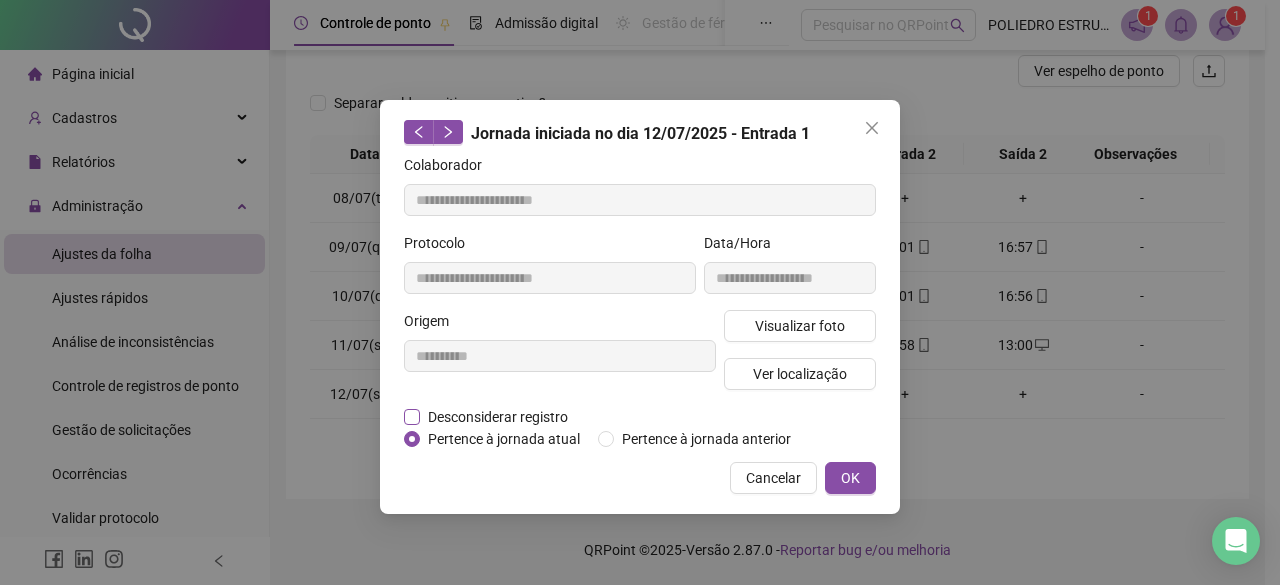 click on "Desconsiderar registro" at bounding box center [498, 417] 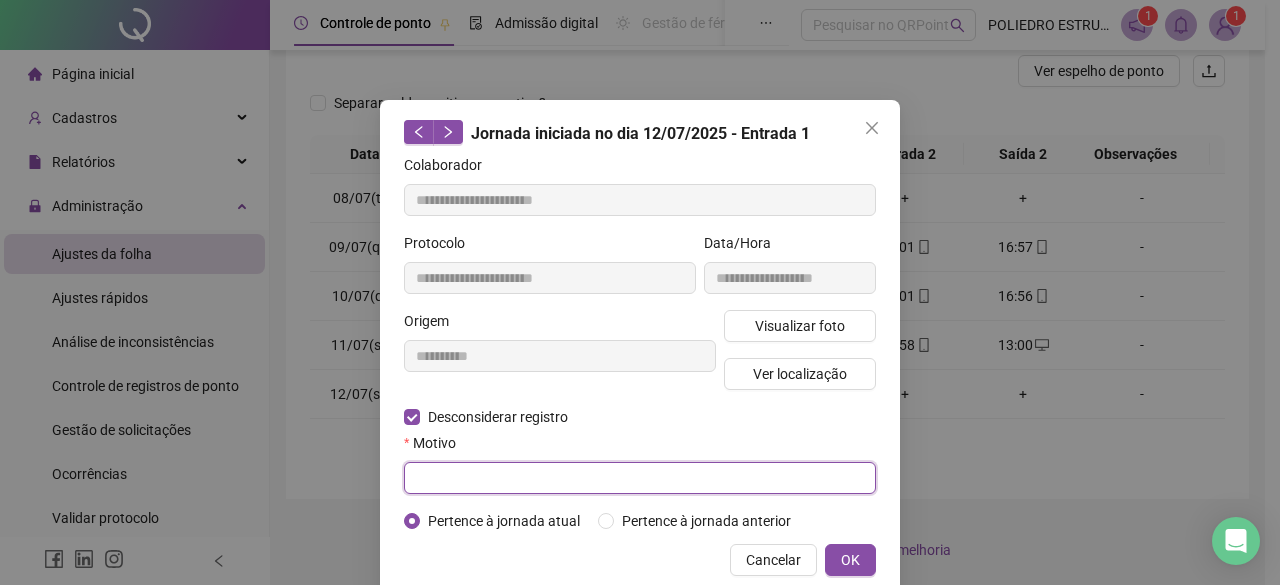 click at bounding box center [640, 478] 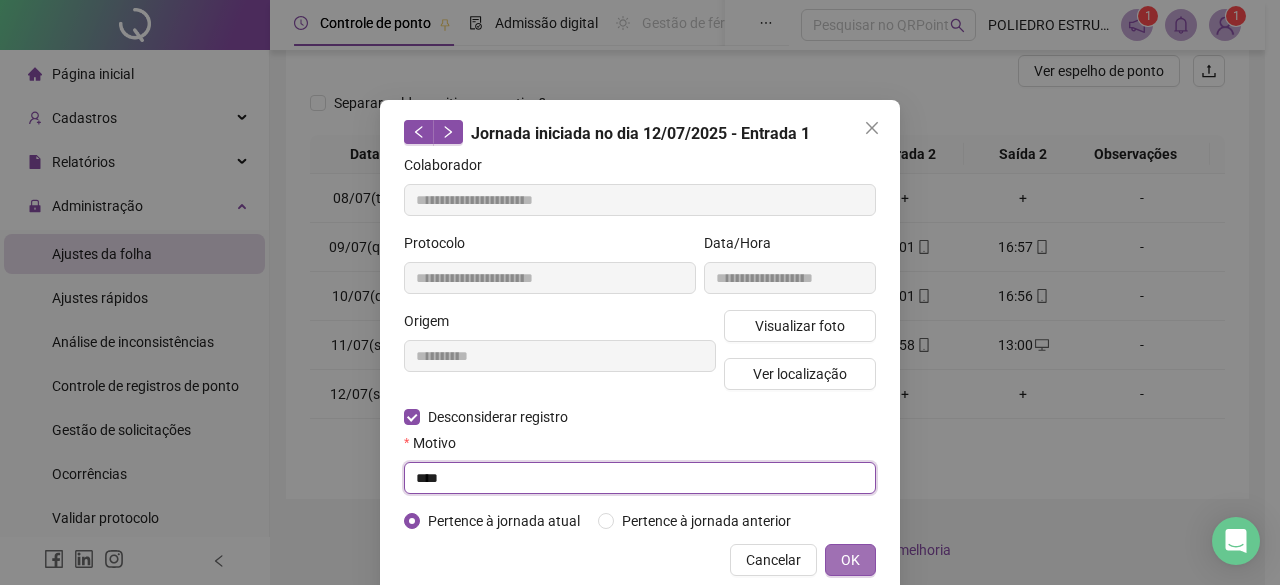 type on "****" 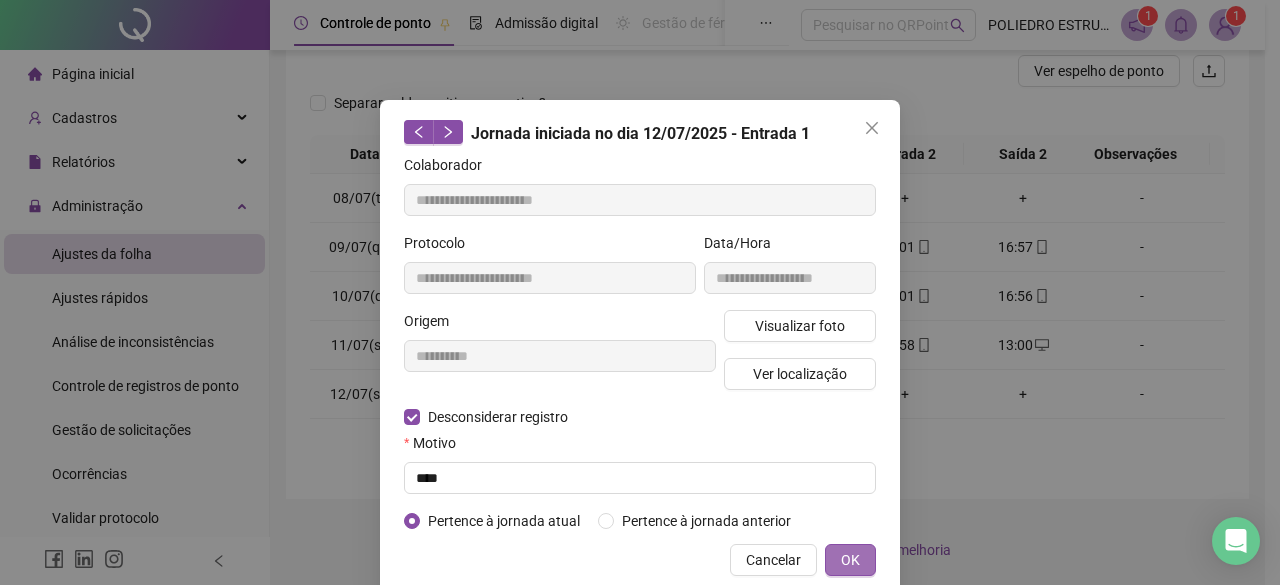 click on "OK" at bounding box center [850, 560] 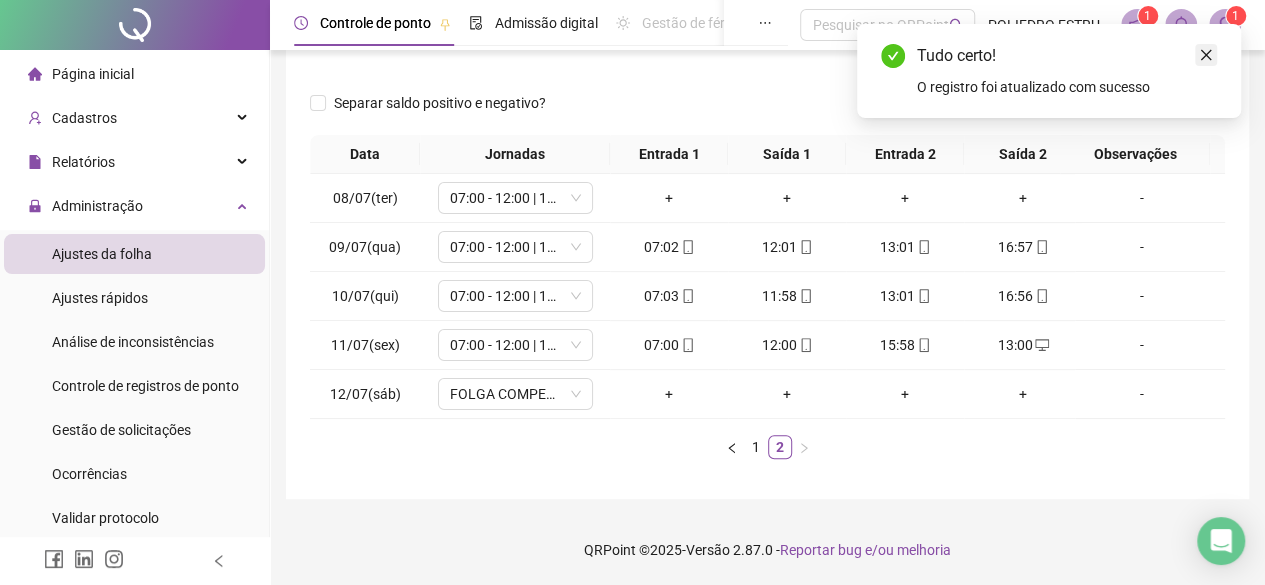 click 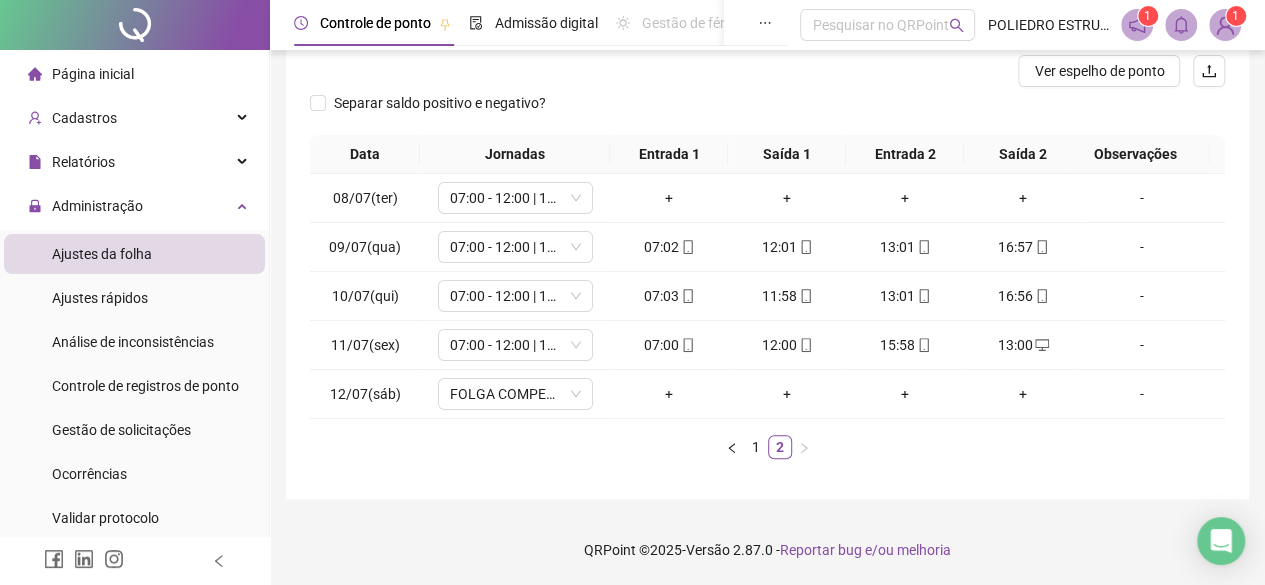 scroll, scrollTop: 0, scrollLeft: 22, axis: horizontal 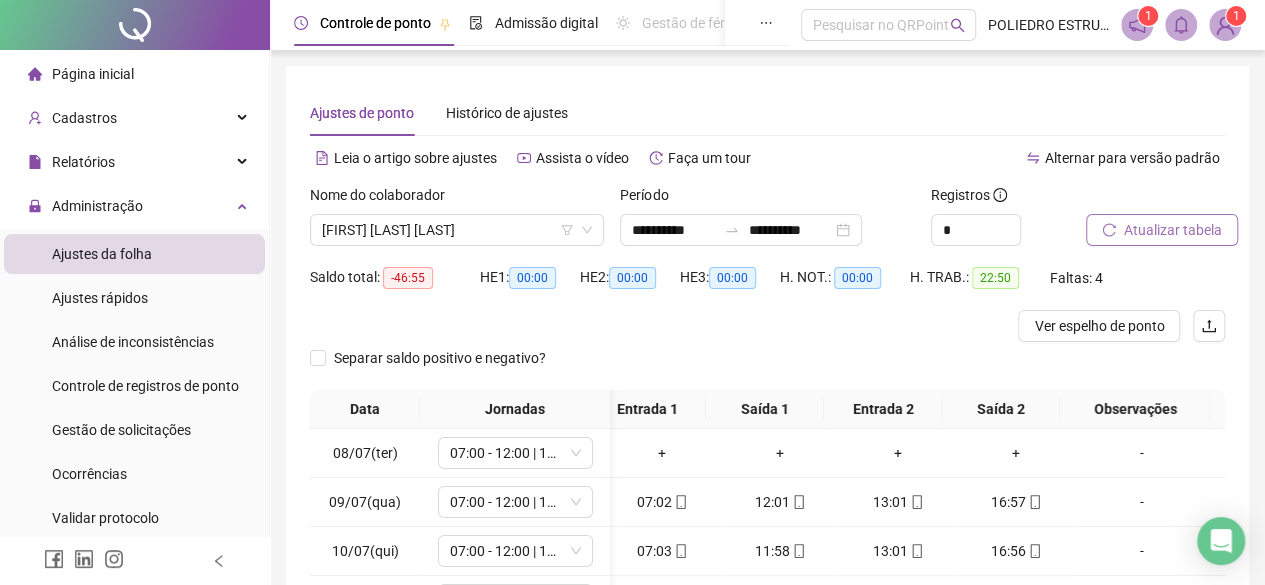 click on "Atualizar tabela" at bounding box center (1173, 230) 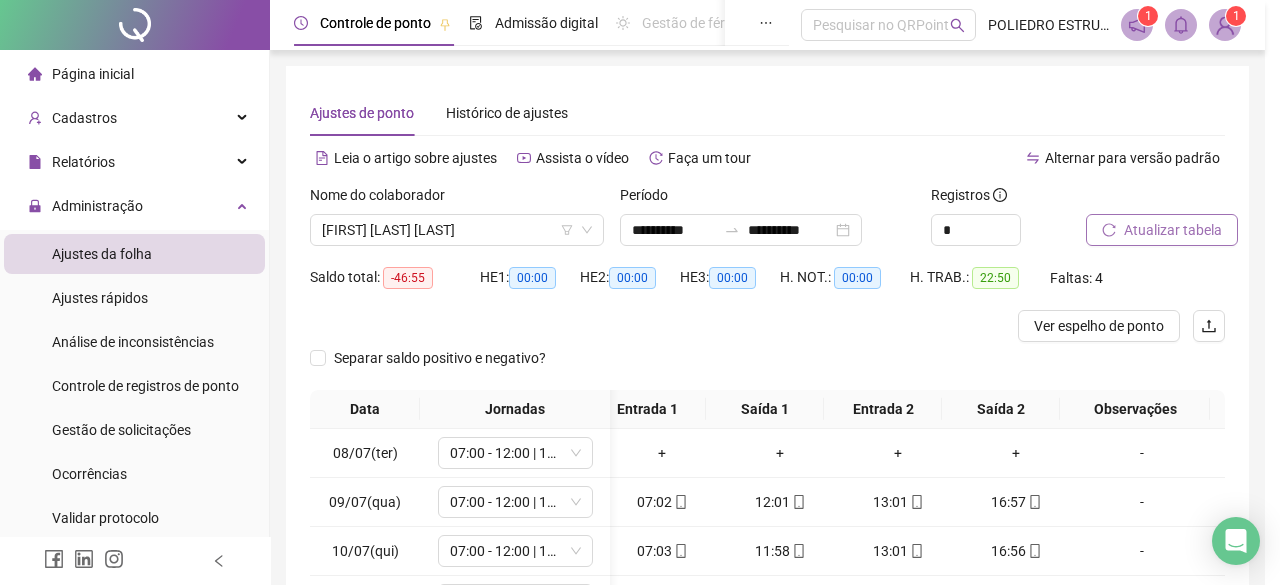 scroll, scrollTop: 0, scrollLeft: 22, axis: horizontal 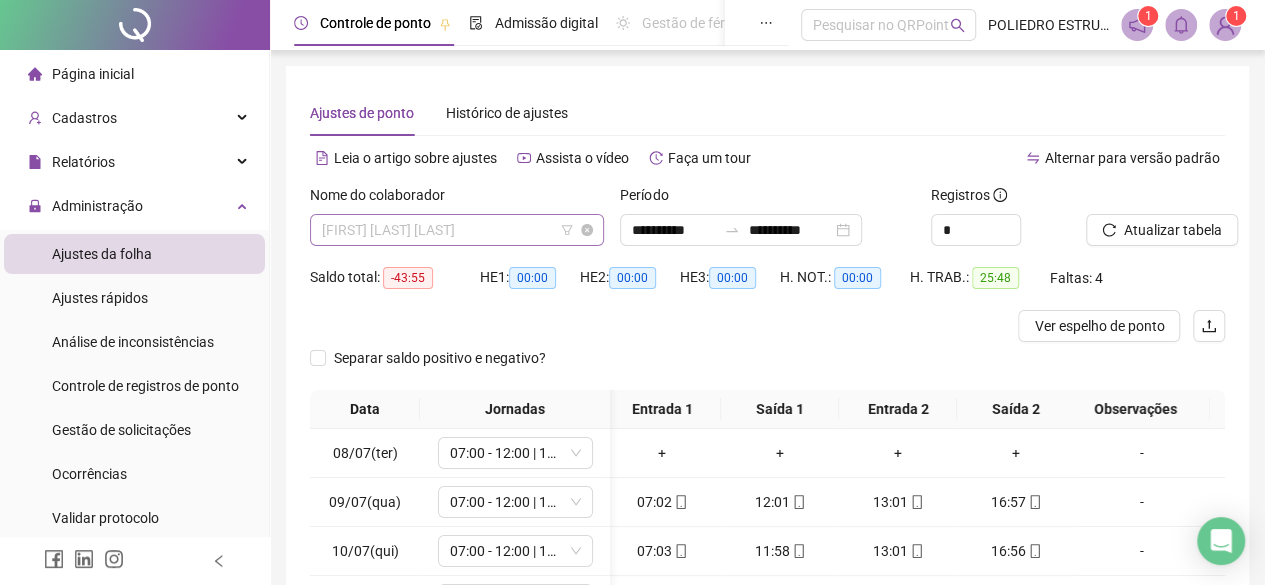 click on "ALOISIO FERREIRA CAMPOS" at bounding box center (457, 230) 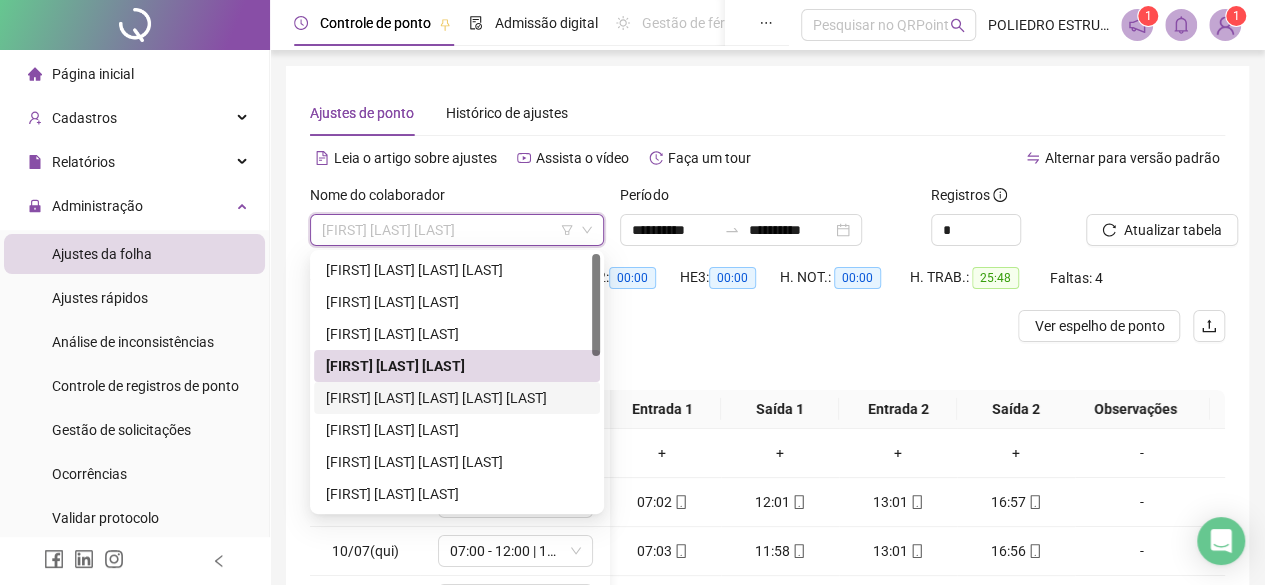 click on "ANA CRISTINA SACRAMENTO FIGUEIREDO DE OLIVEIRA" at bounding box center [457, 398] 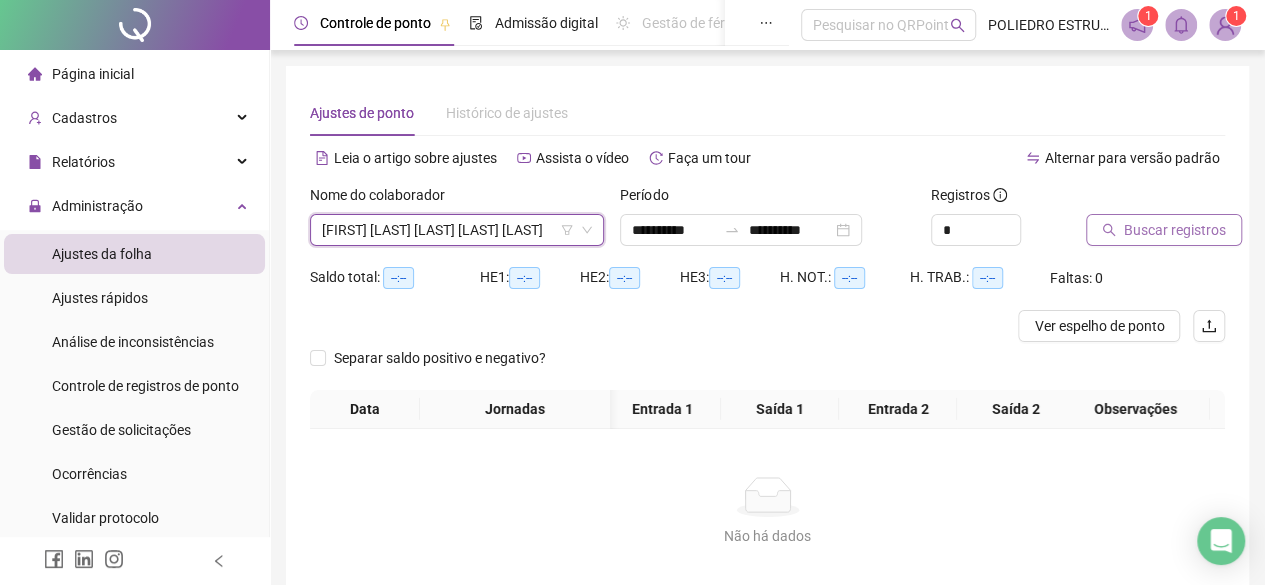 click on "Buscar registros" at bounding box center [1175, 230] 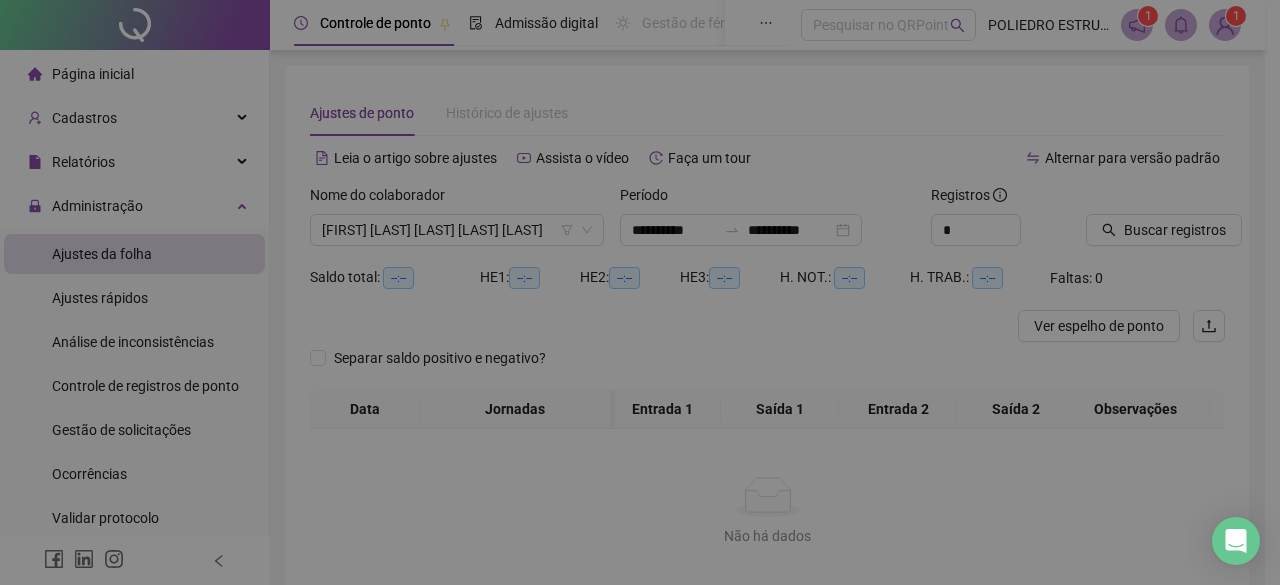 scroll, scrollTop: 0, scrollLeft: 6, axis: horizontal 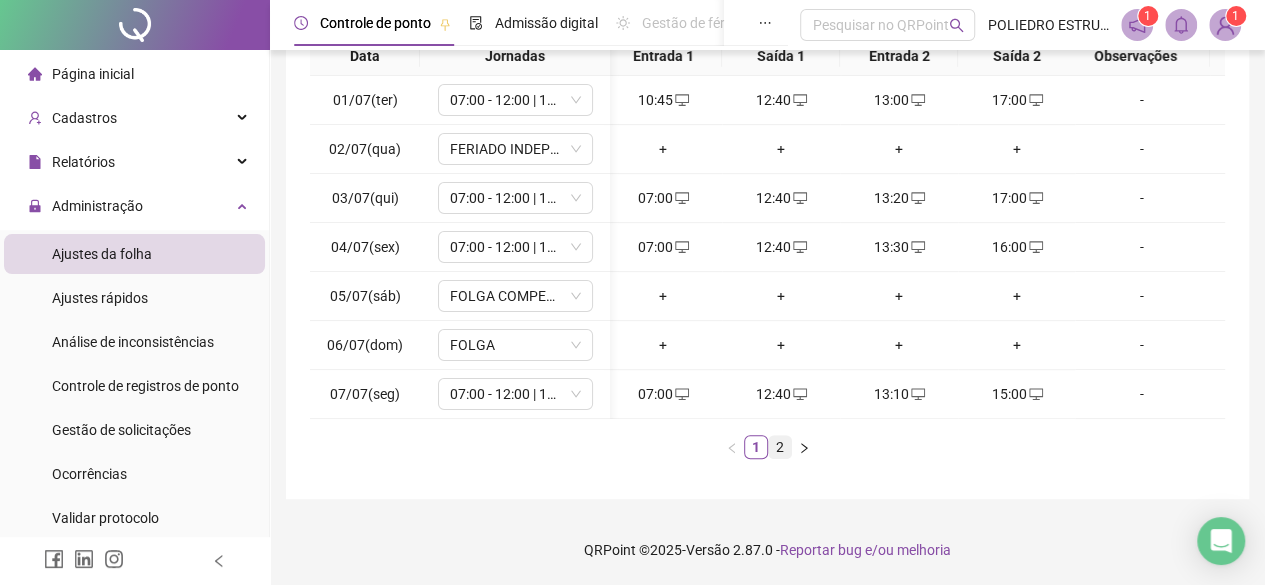click on "2" at bounding box center (780, 447) 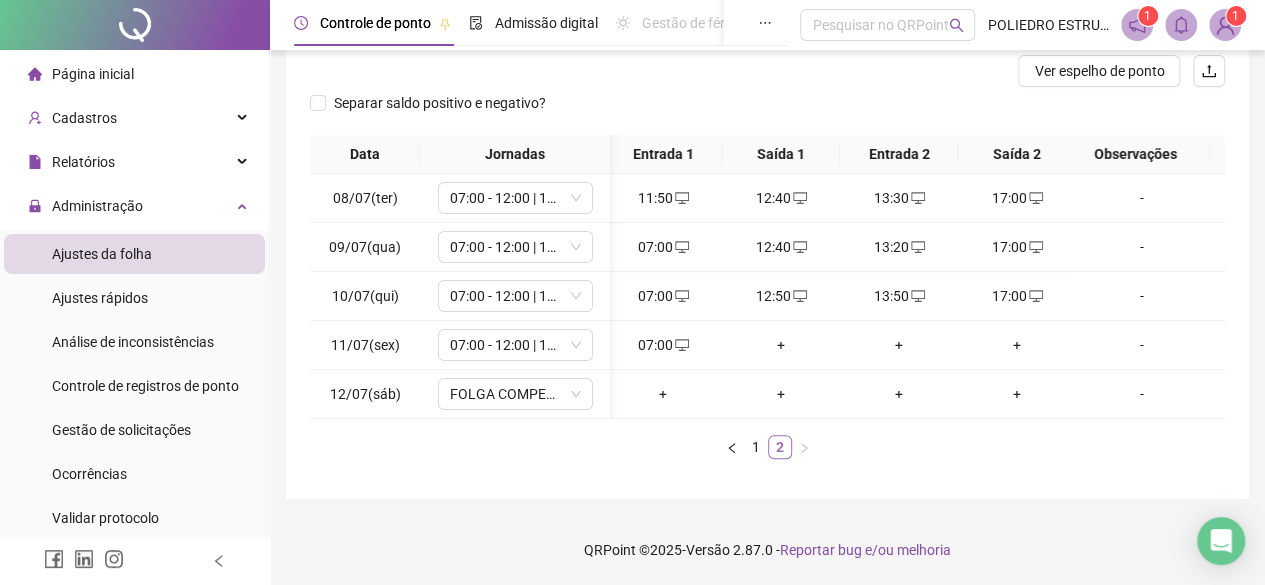 scroll, scrollTop: 268, scrollLeft: 0, axis: vertical 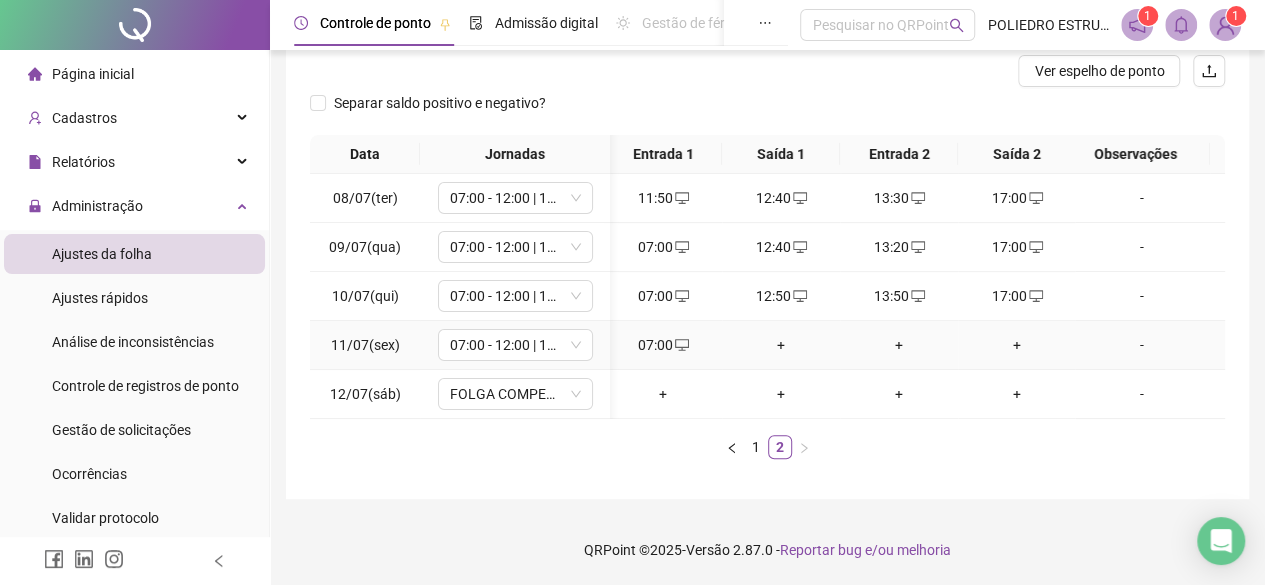 click on "+" at bounding box center [781, 345] 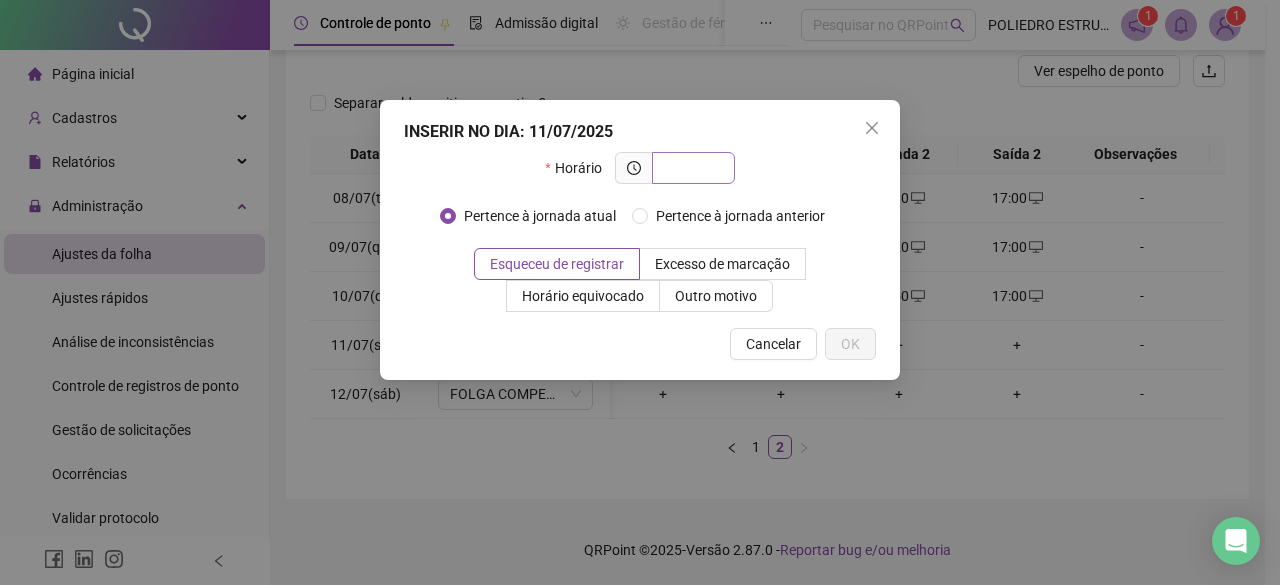 click at bounding box center (691, 168) 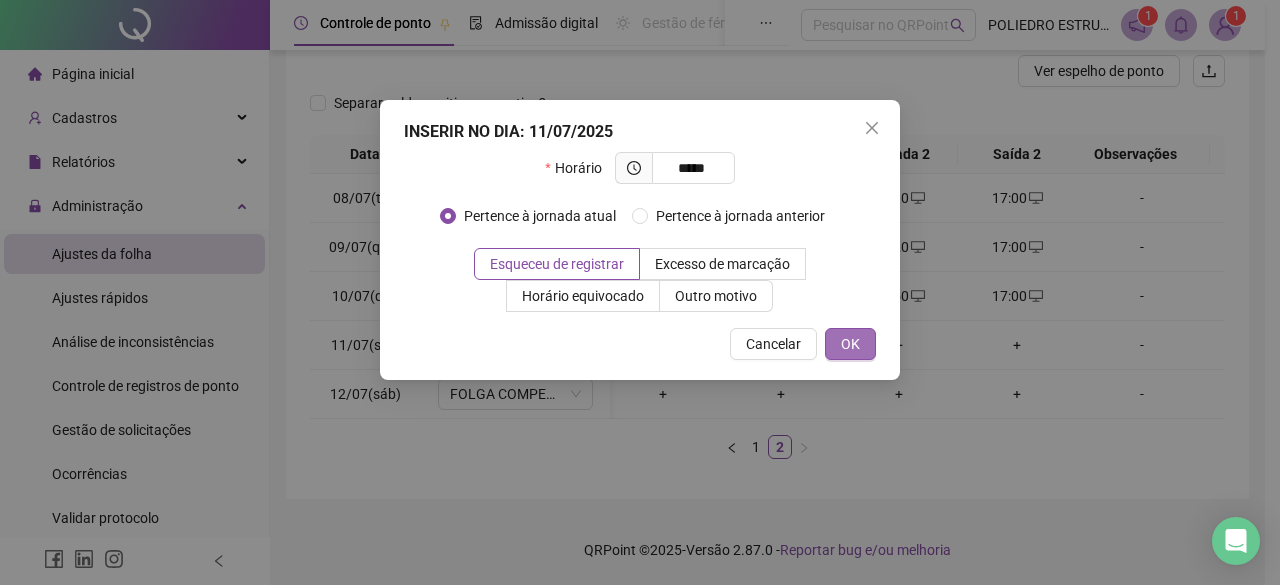 type on "*****" 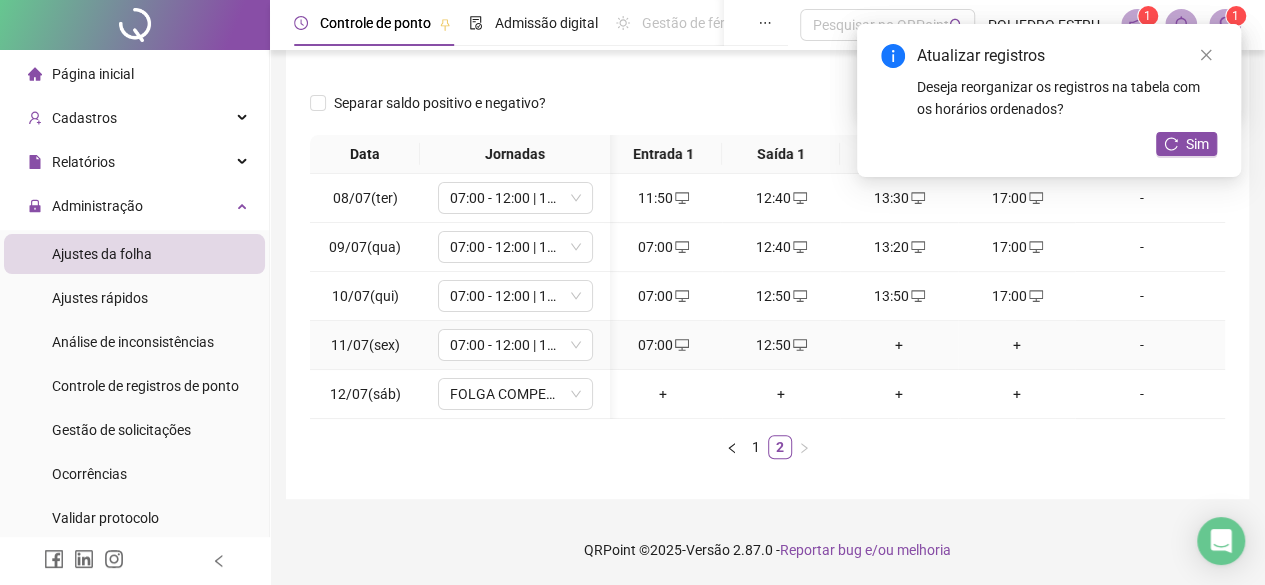 click on "+" at bounding box center (899, 345) 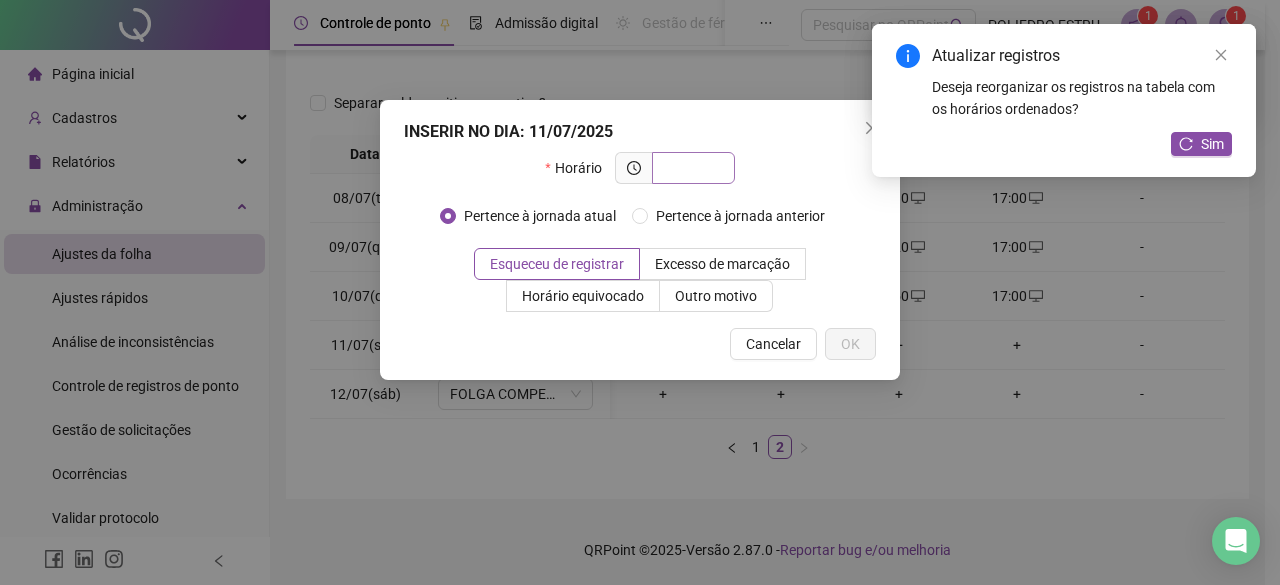 click at bounding box center (691, 168) 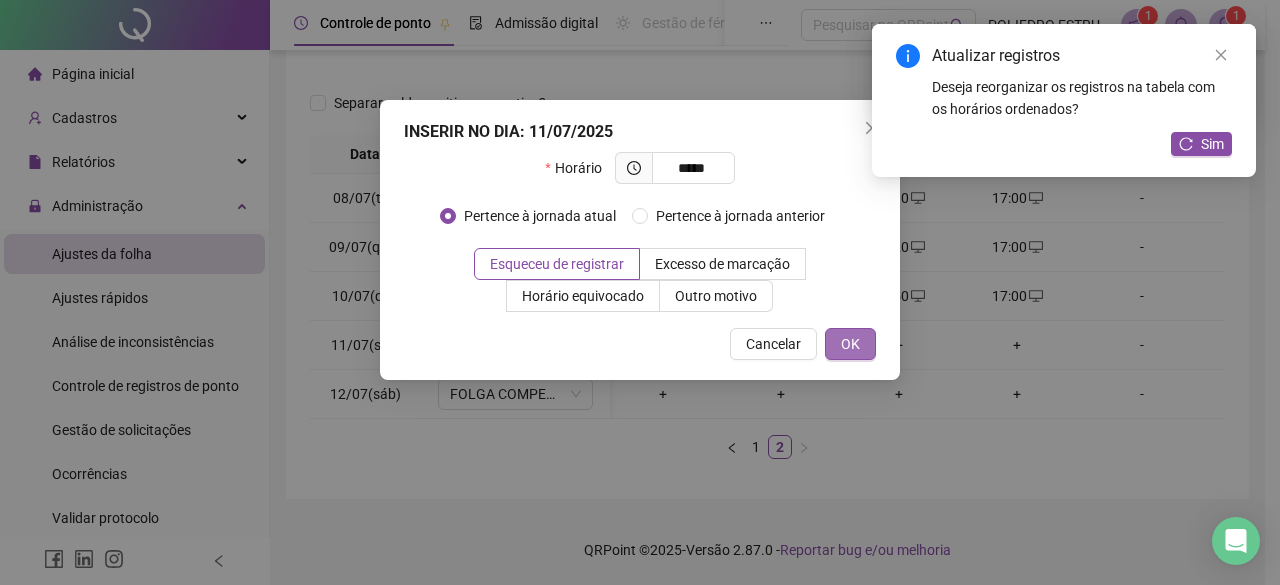 type on "*****" 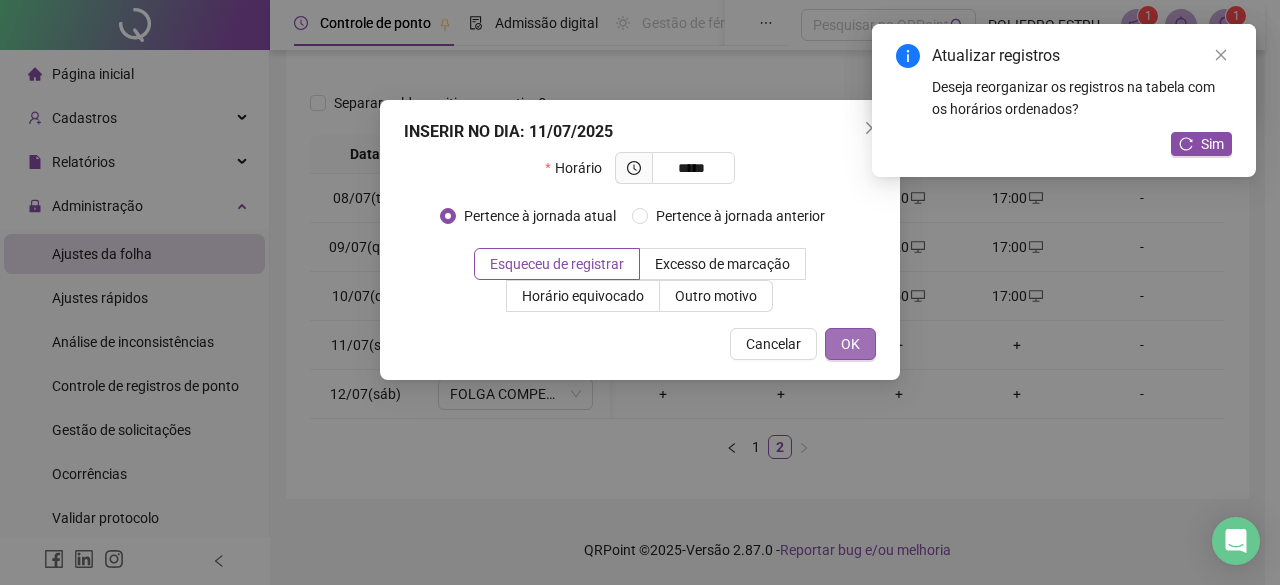 click on "OK" at bounding box center [850, 344] 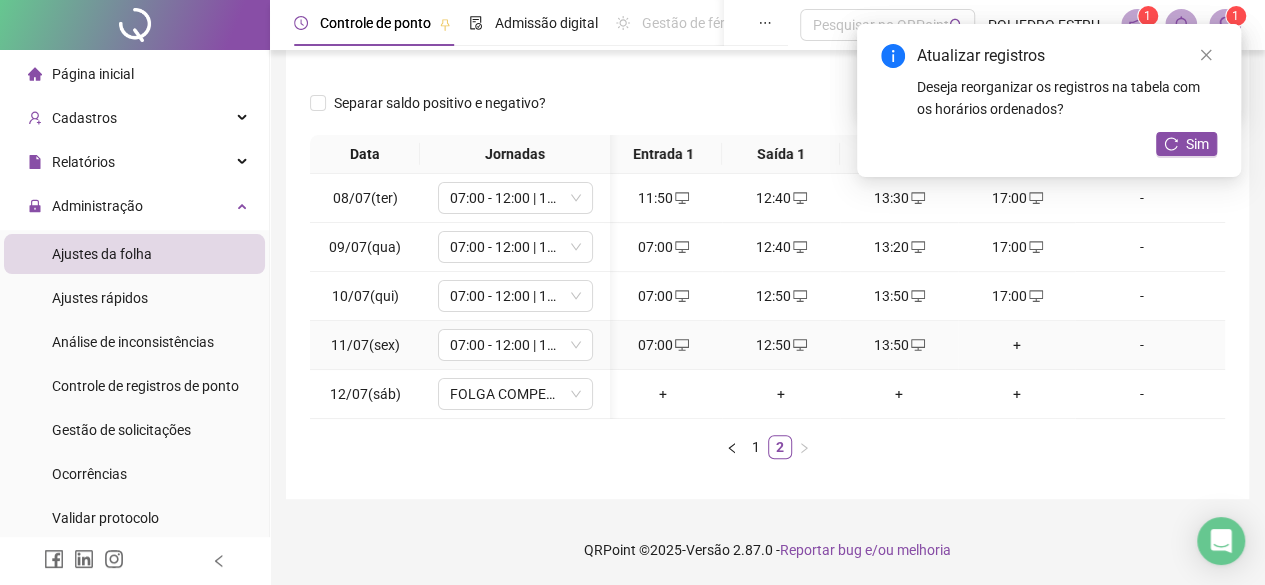 click on "+" at bounding box center (1017, 345) 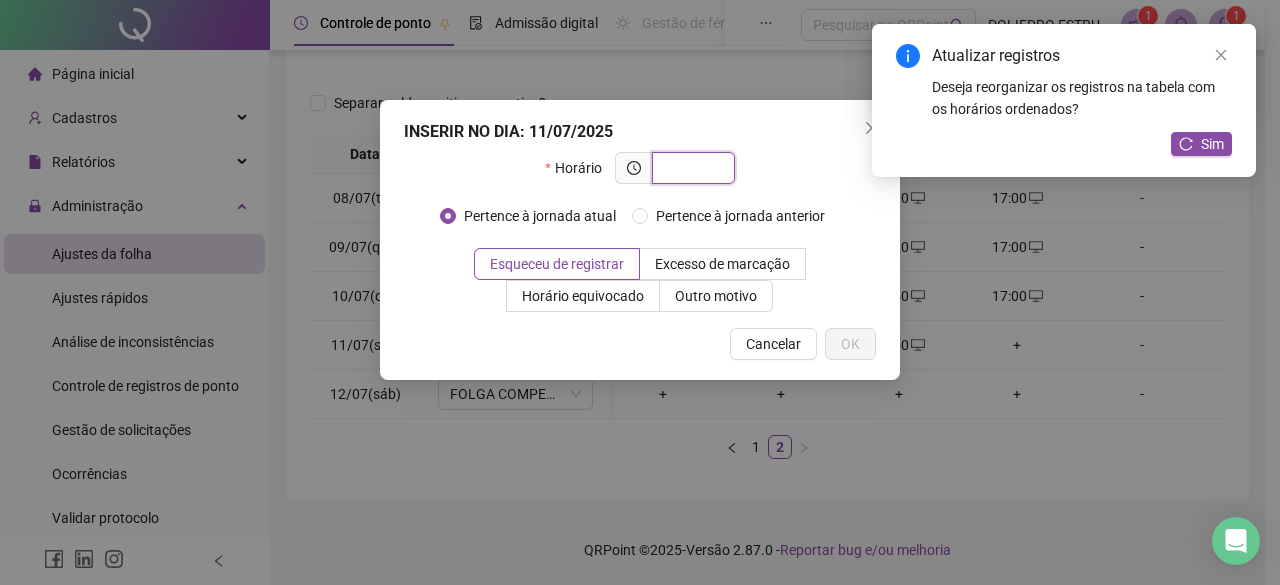 click at bounding box center (691, 168) 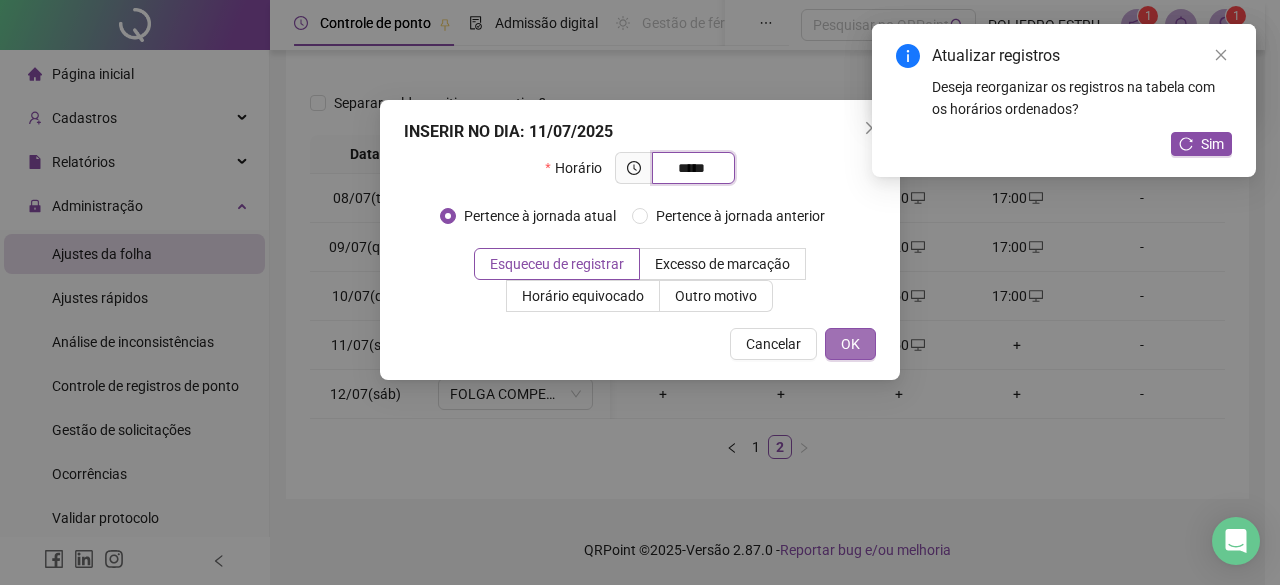 type on "*****" 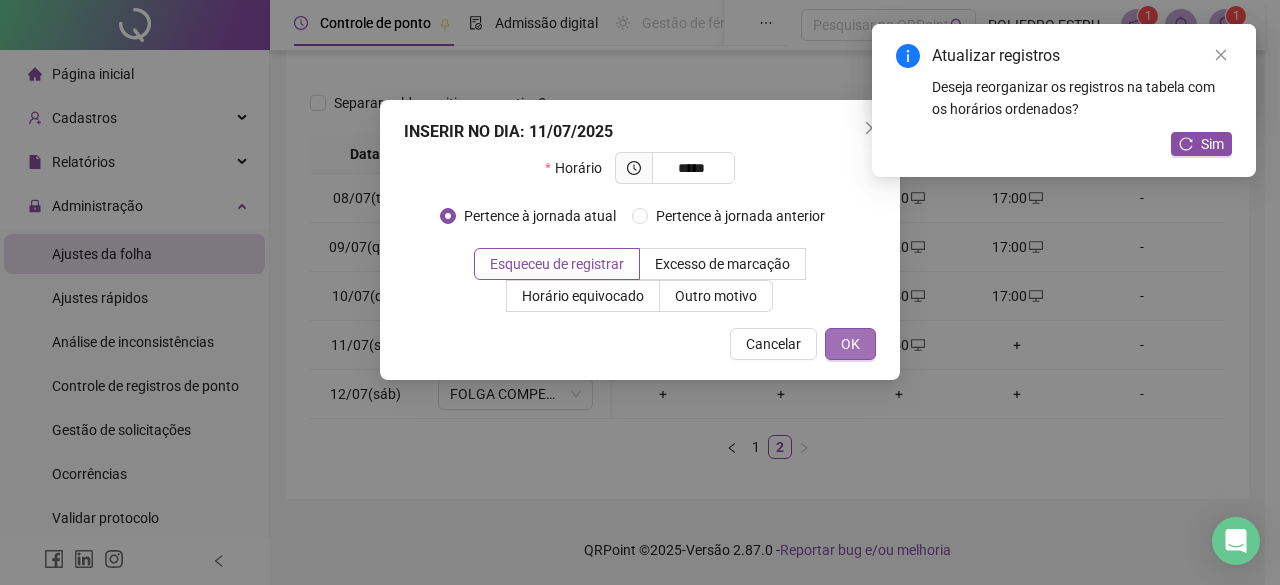 click on "OK" at bounding box center (850, 344) 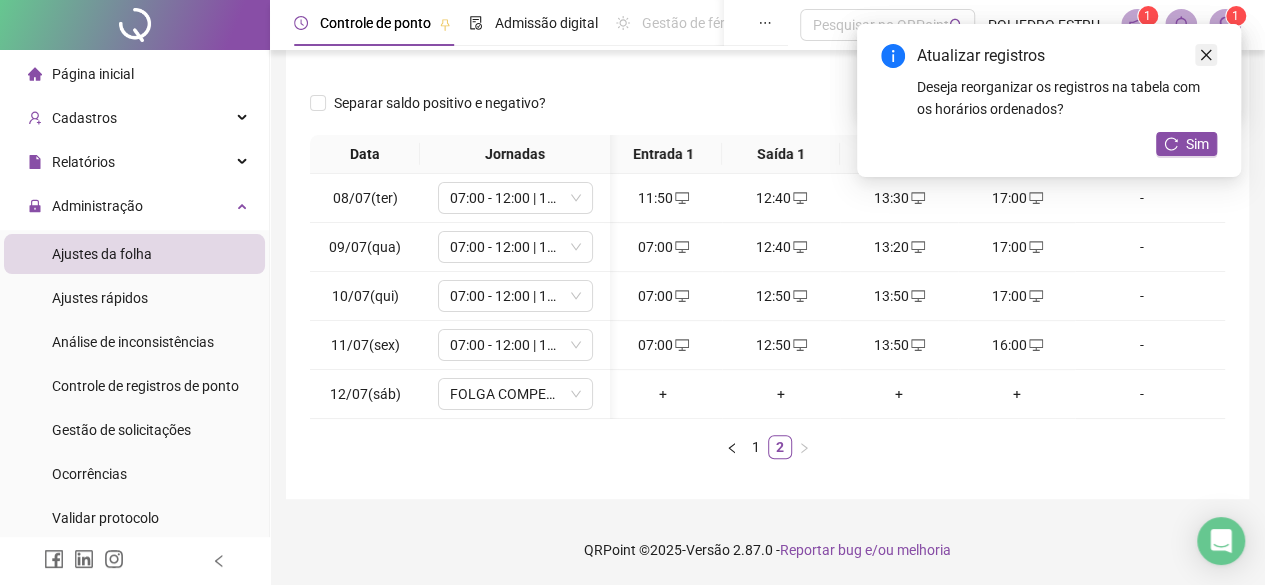 click 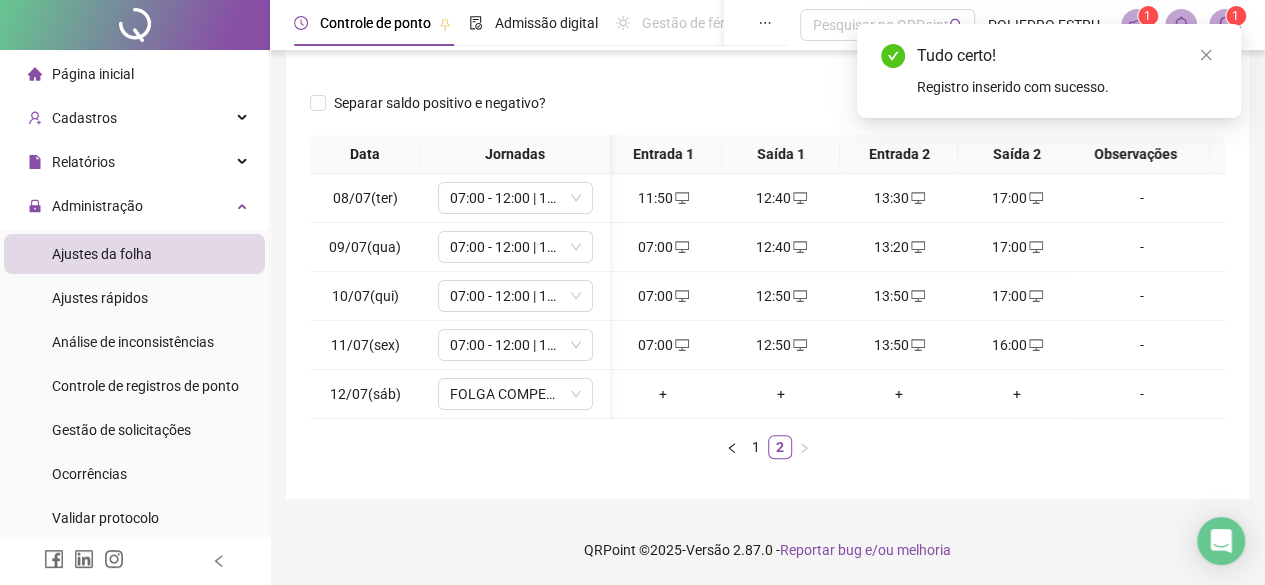 drag, startPoint x: 1204, startPoint y: 53, endPoint x: 1204, endPoint y: 69, distance: 16 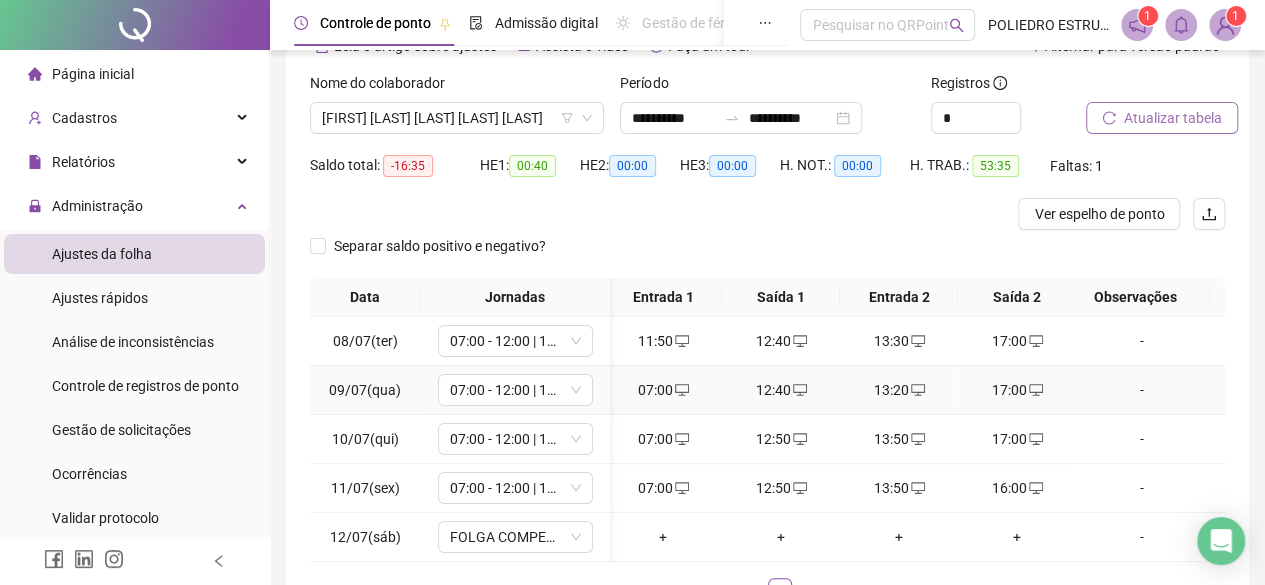 scroll, scrollTop: 0, scrollLeft: 0, axis: both 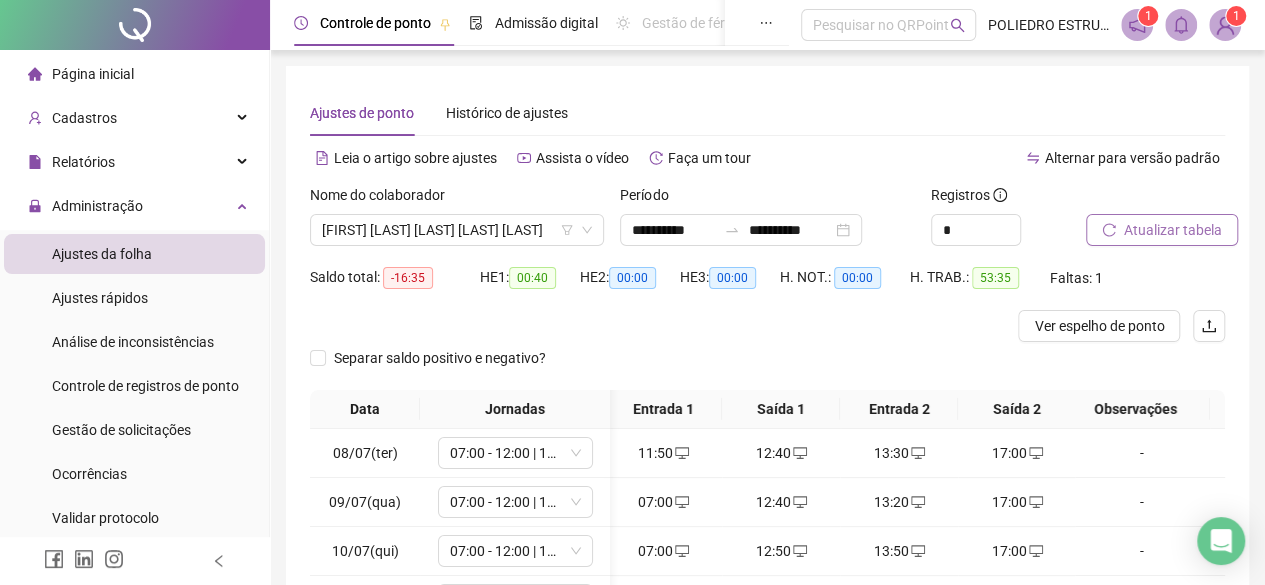 click on "Atualizar tabela" at bounding box center [1173, 230] 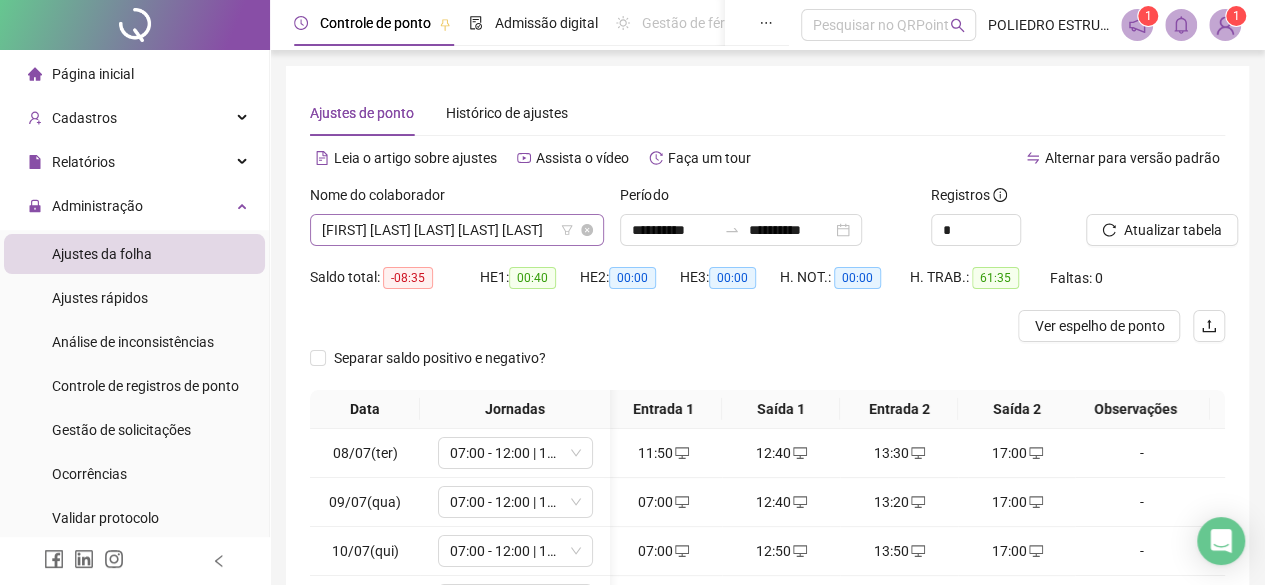 click on "ANA CRISTINA SACRAMENTO FIGUEIREDO DE OLIVEIRA" at bounding box center (457, 230) 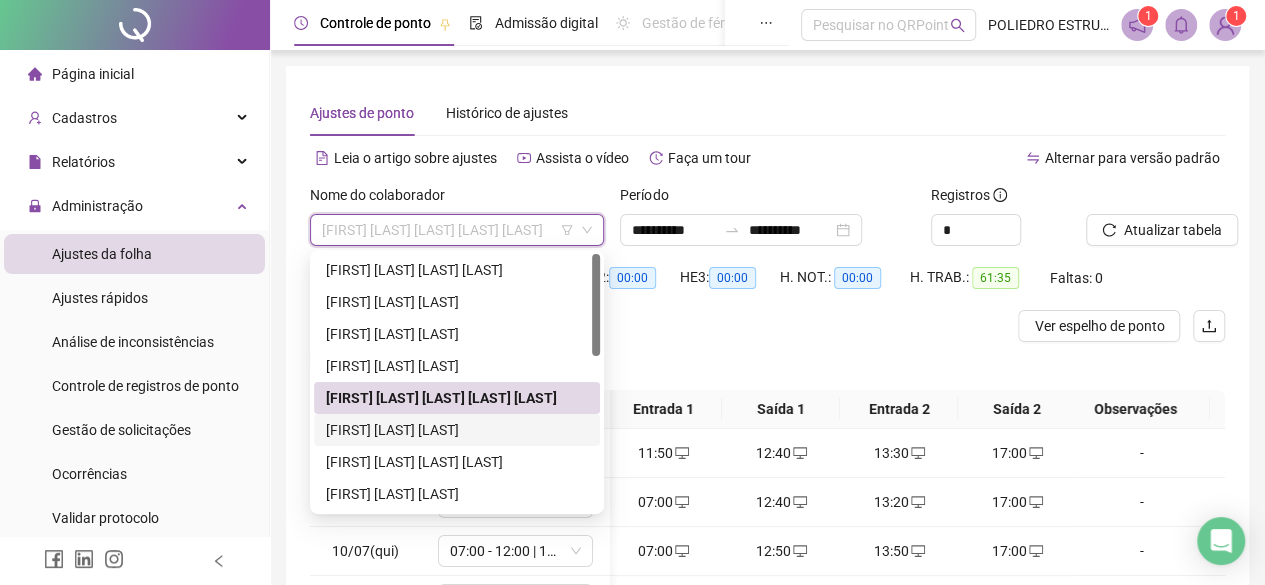 click on "BRUNO FERREIRA ALVES DE OLIVEIRA" at bounding box center [457, 430] 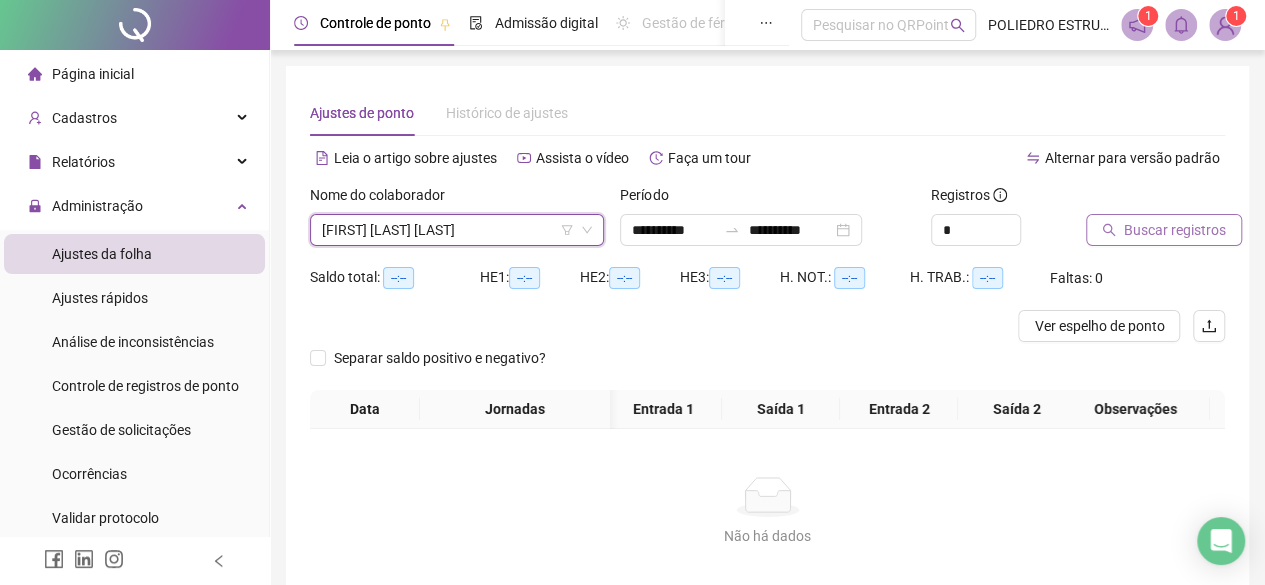 click on "Buscar registros" at bounding box center (1175, 230) 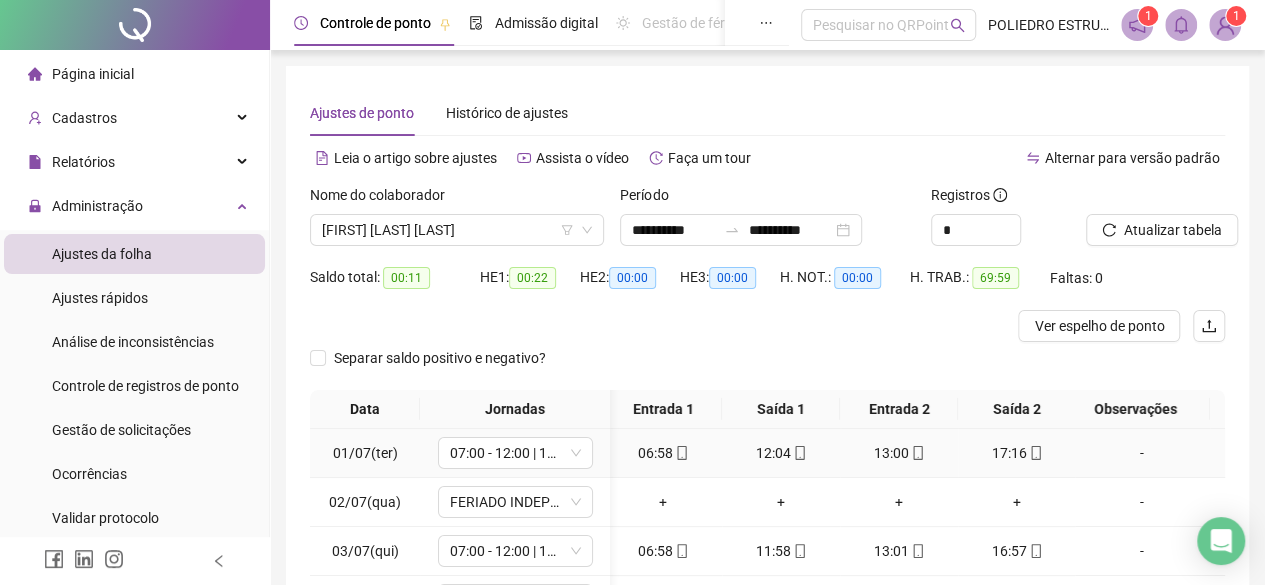scroll, scrollTop: 0, scrollLeft: 6, axis: horizontal 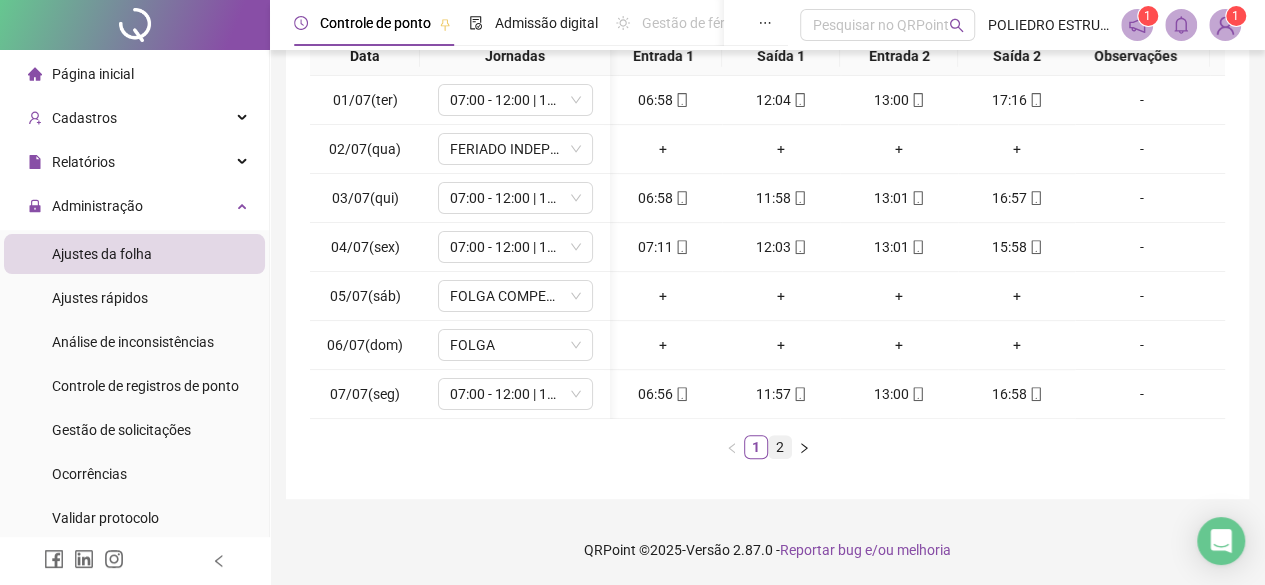 click on "2" at bounding box center (780, 447) 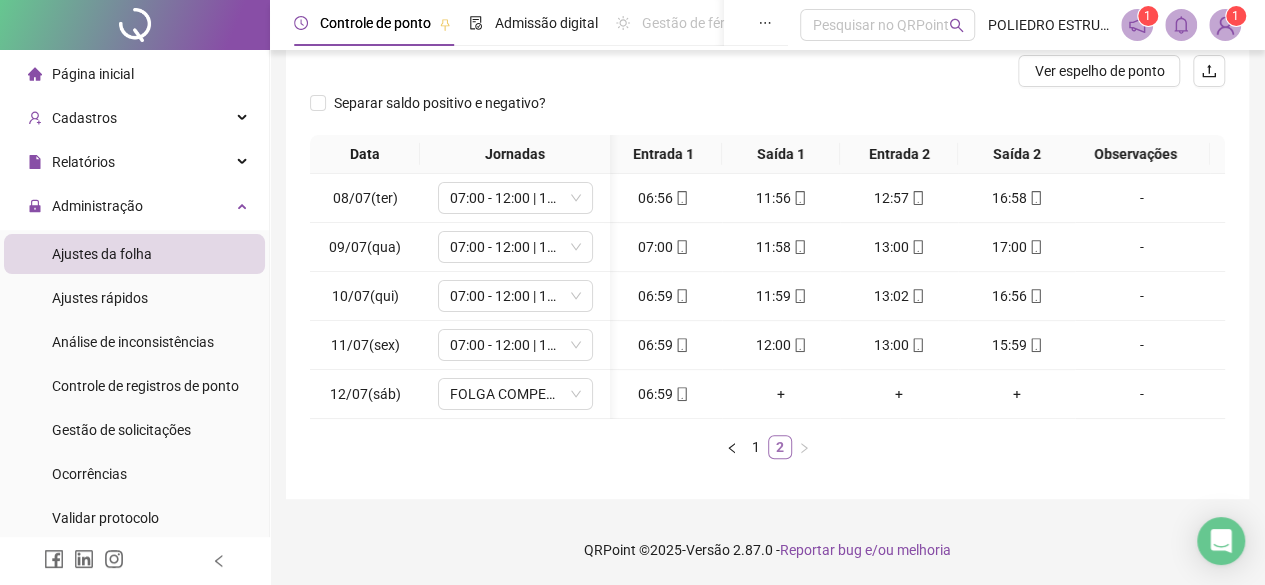 scroll, scrollTop: 268, scrollLeft: 0, axis: vertical 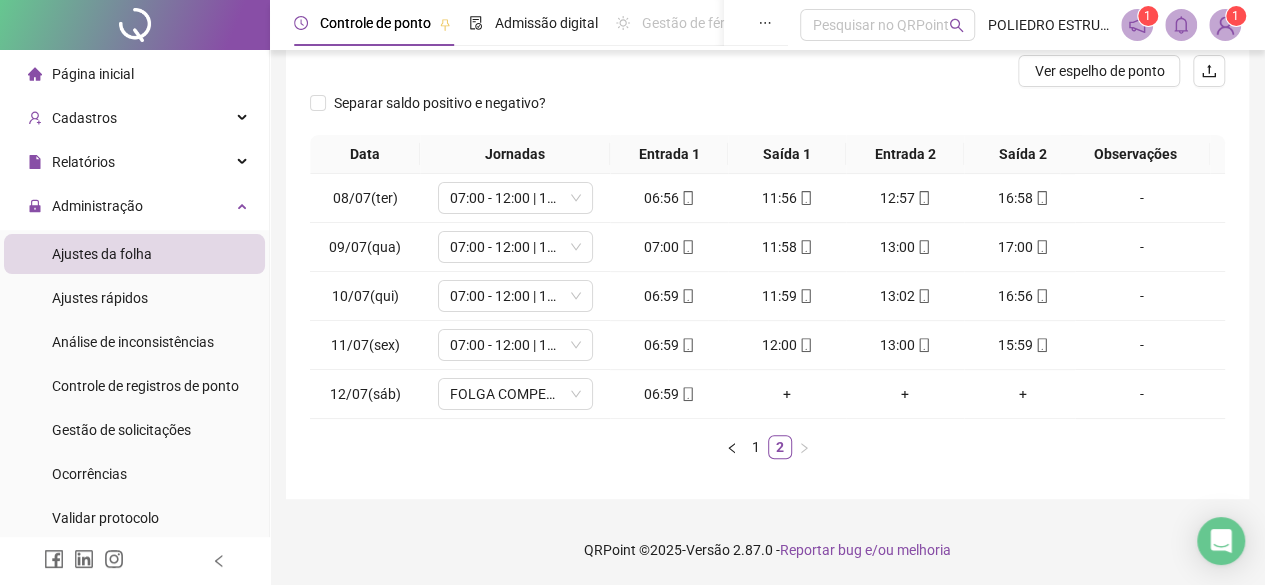 click on "1 2" at bounding box center (767, 447) 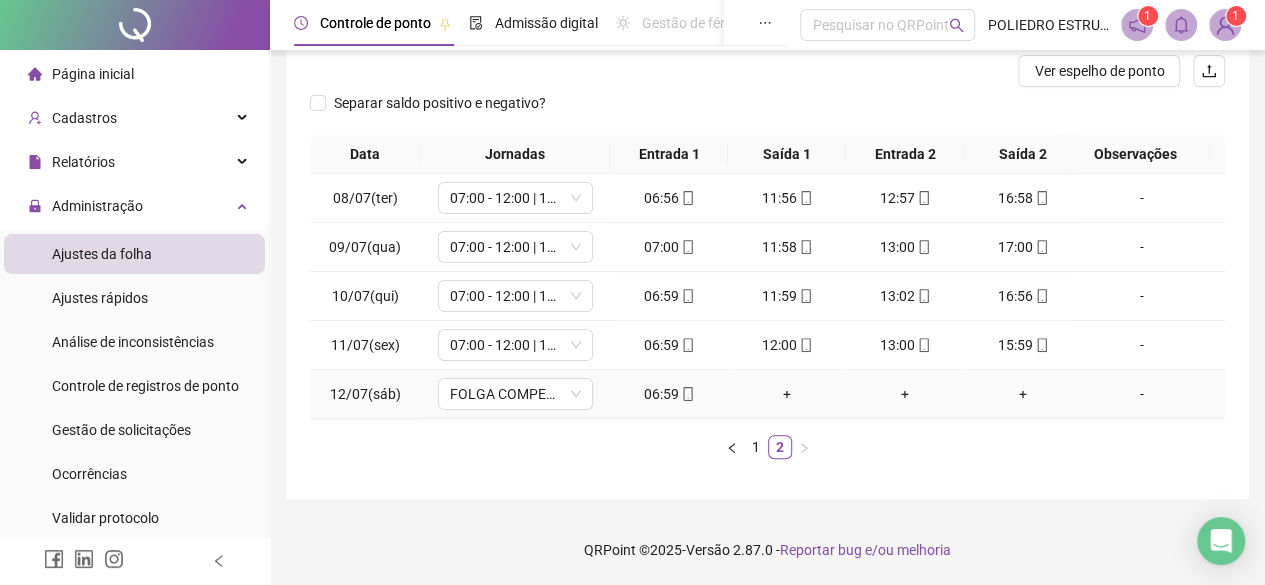 click 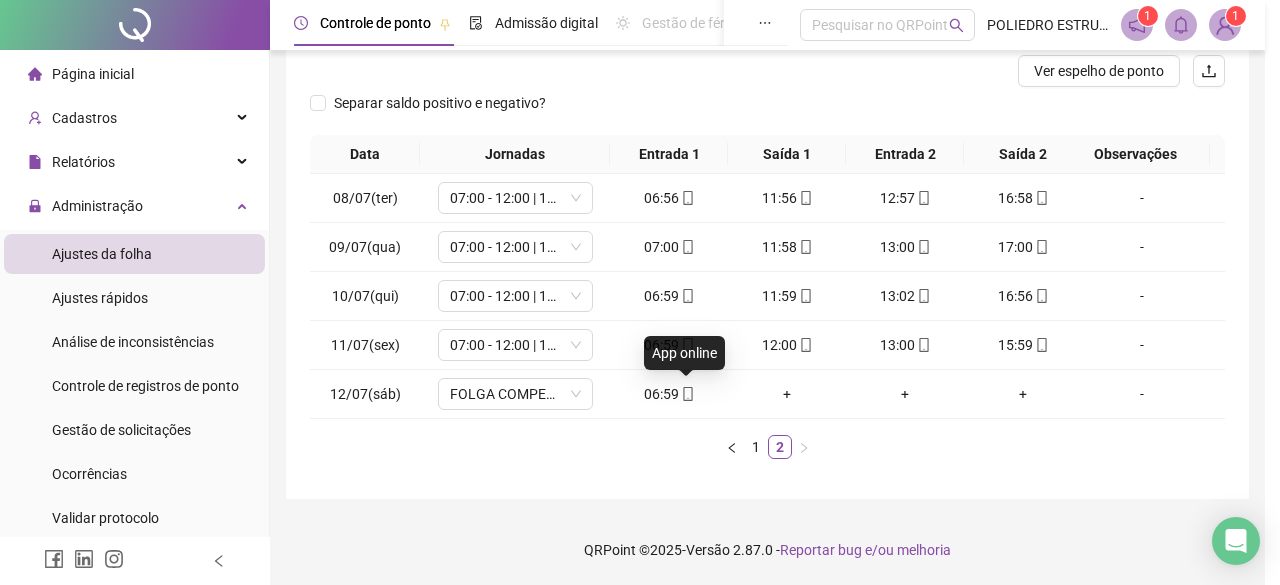type on "**********" 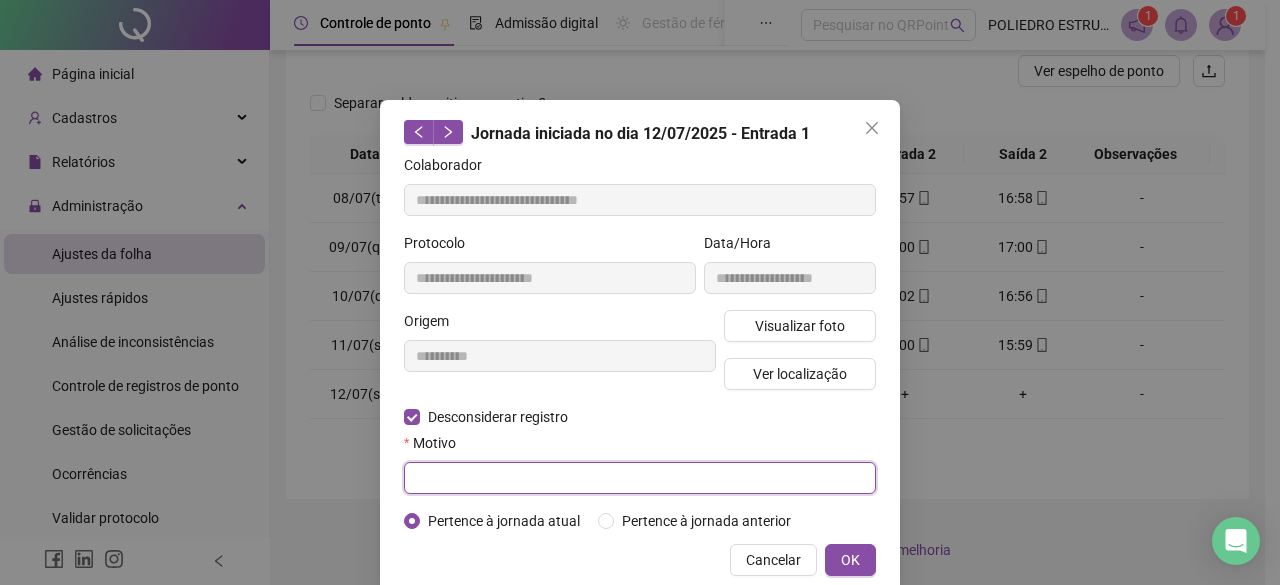 click at bounding box center (640, 478) 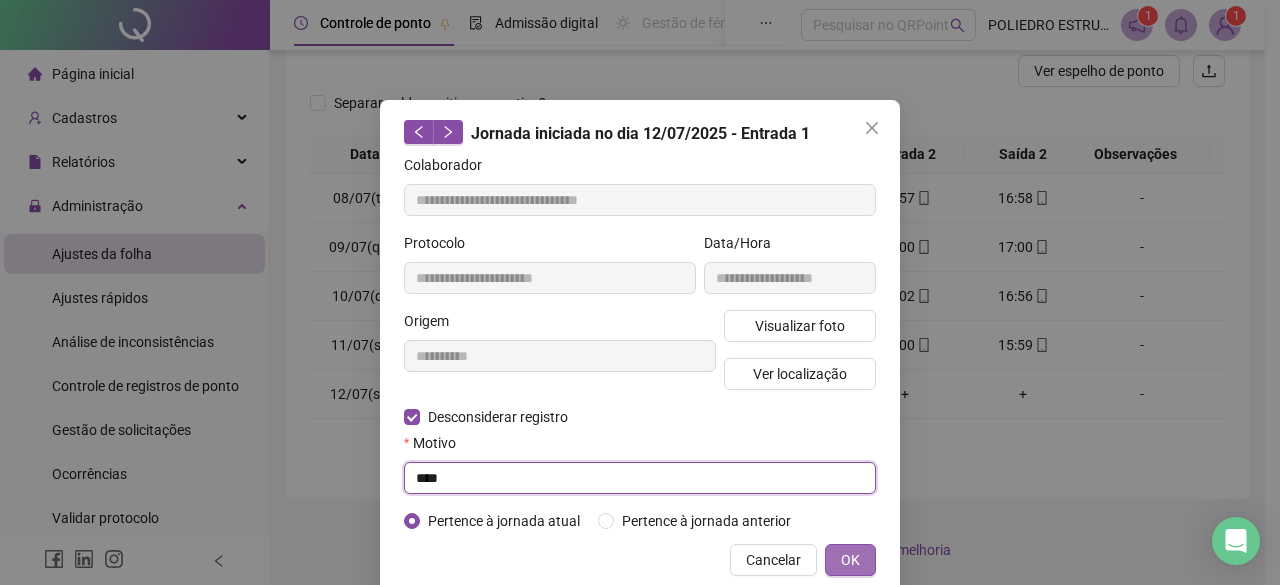 type on "****" 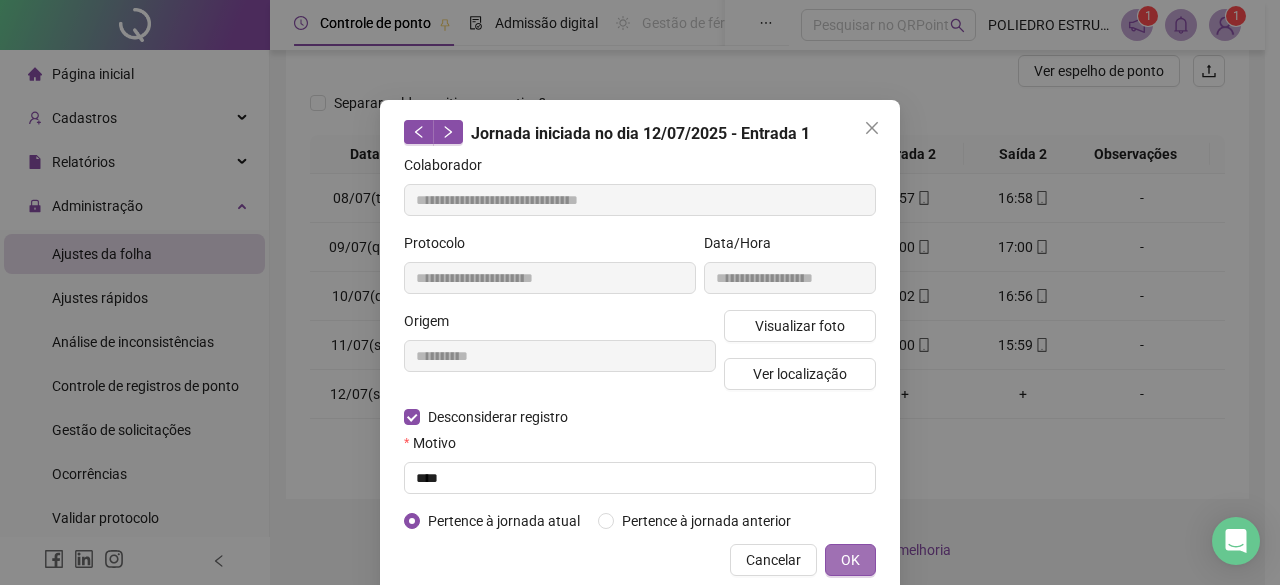 click on "OK" at bounding box center (850, 560) 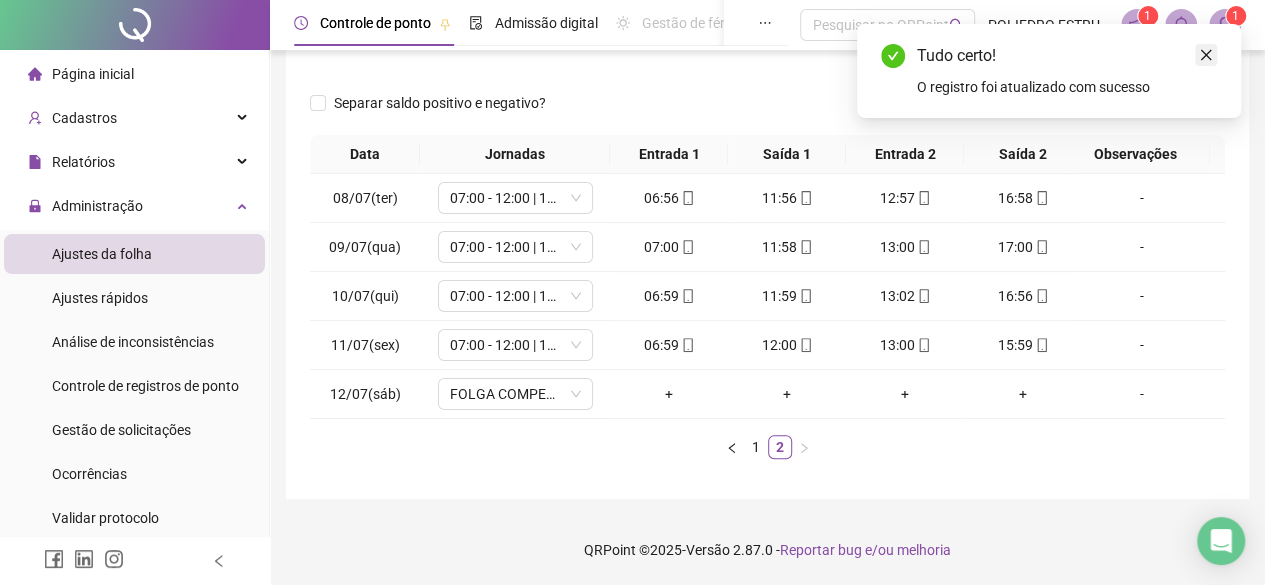 click 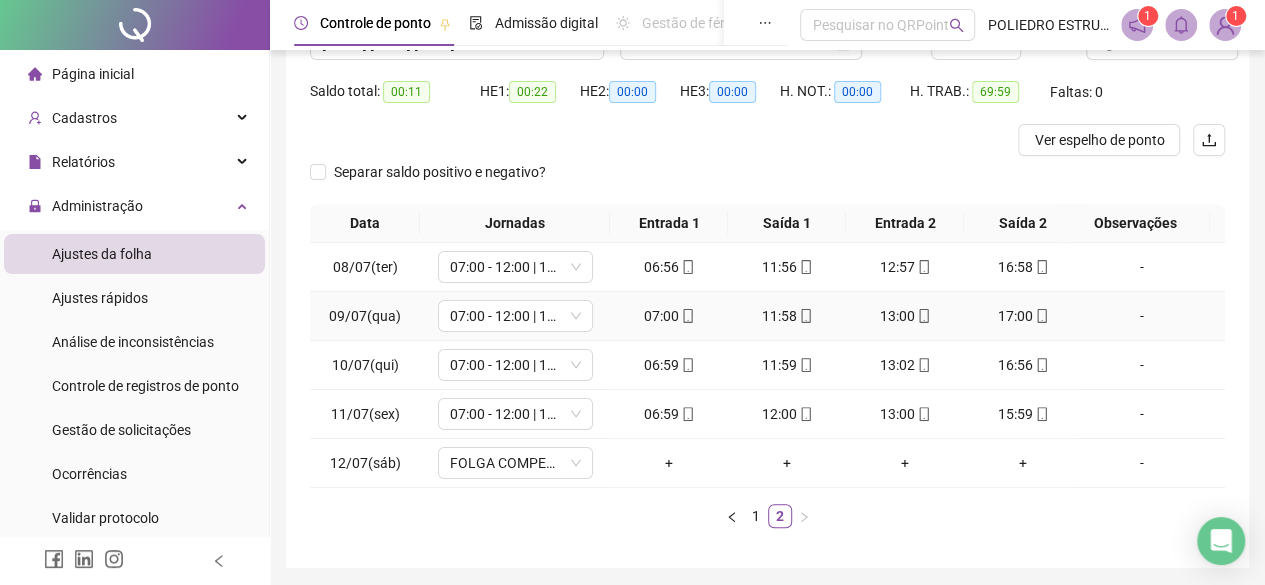 scroll, scrollTop: 0, scrollLeft: 0, axis: both 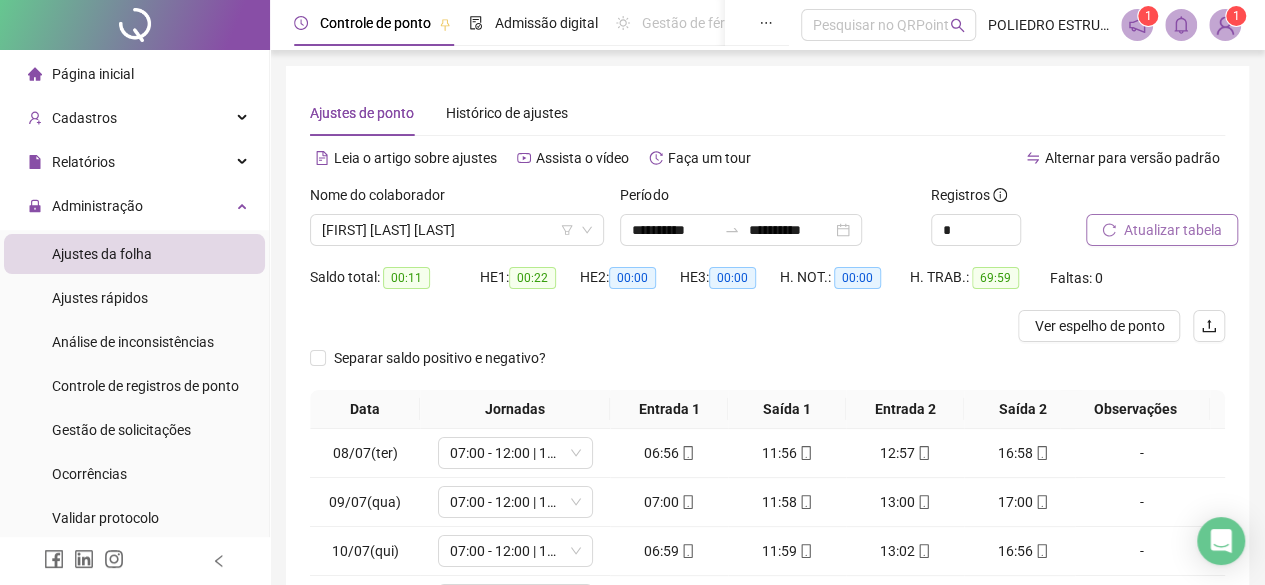 click on "Atualizar tabela" at bounding box center [1173, 230] 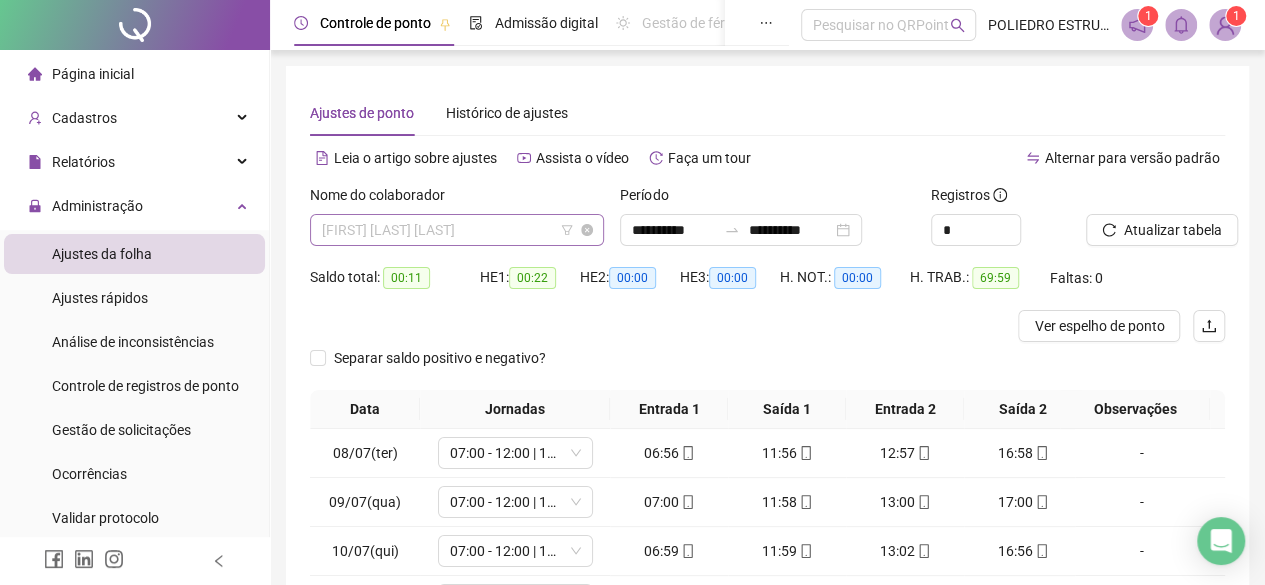 click on "BRUNO FERREIRA ALVES DE OLIVEIRA" at bounding box center (457, 230) 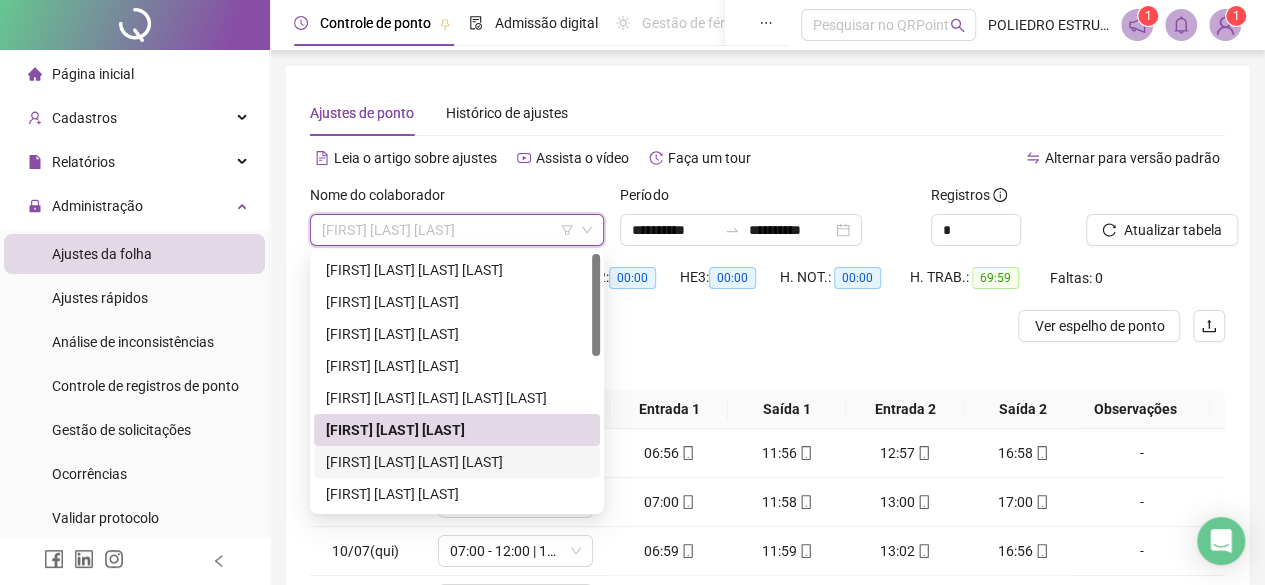 click on "CARLOS ALEXANDRE DOS SANTOS SANTANA" at bounding box center [457, 462] 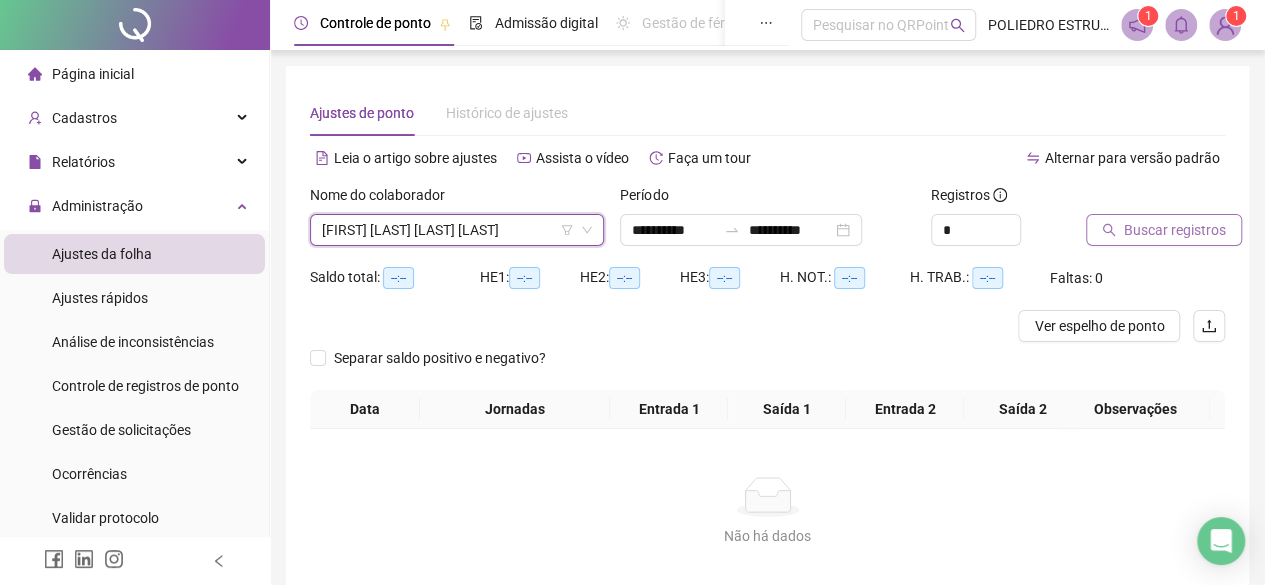 click on "Buscar registros" at bounding box center (1175, 230) 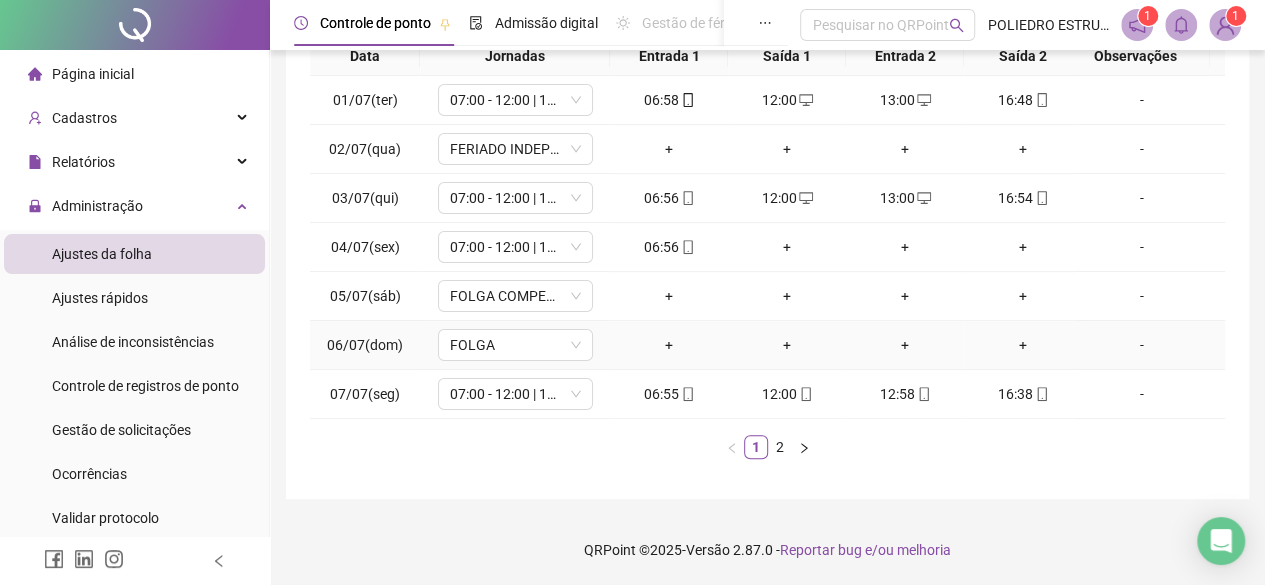 scroll, scrollTop: 365, scrollLeft: 0, axis: vertical 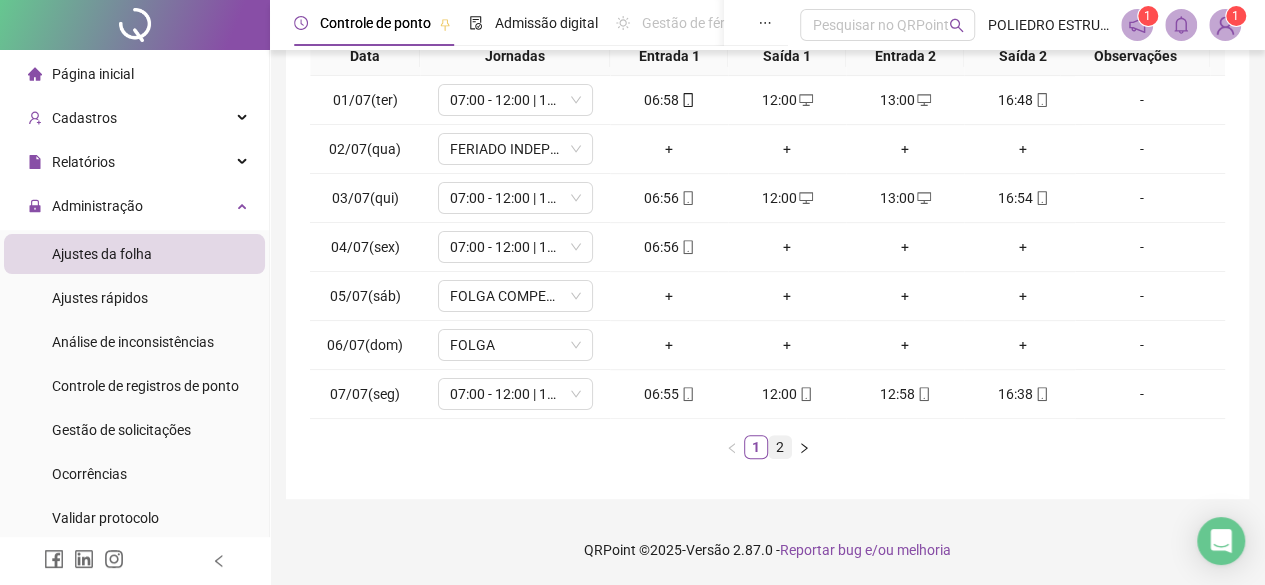 click on "2" at bounding box center [780, 447] 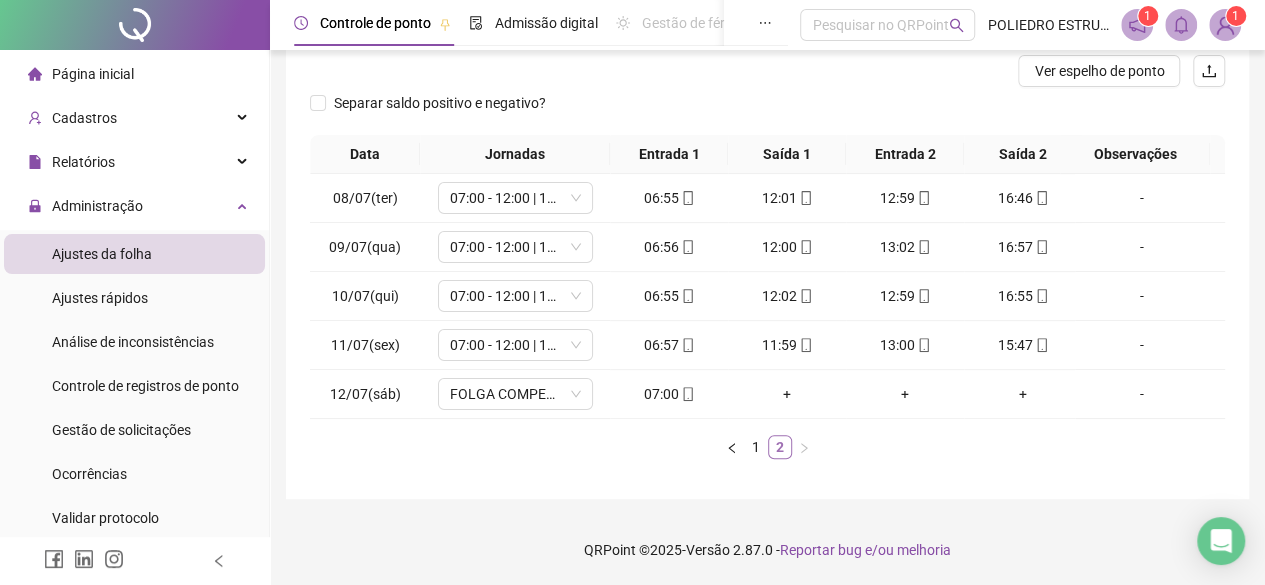 scroll, scrollTop: 268, scrollLeft: 0, axis: vertical 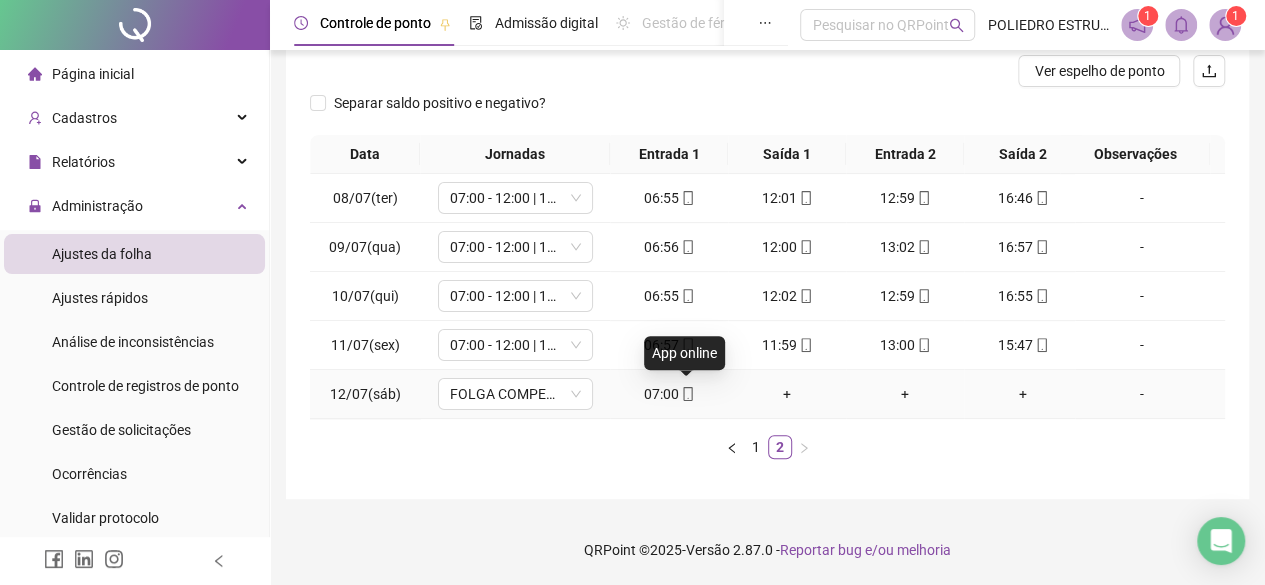 click 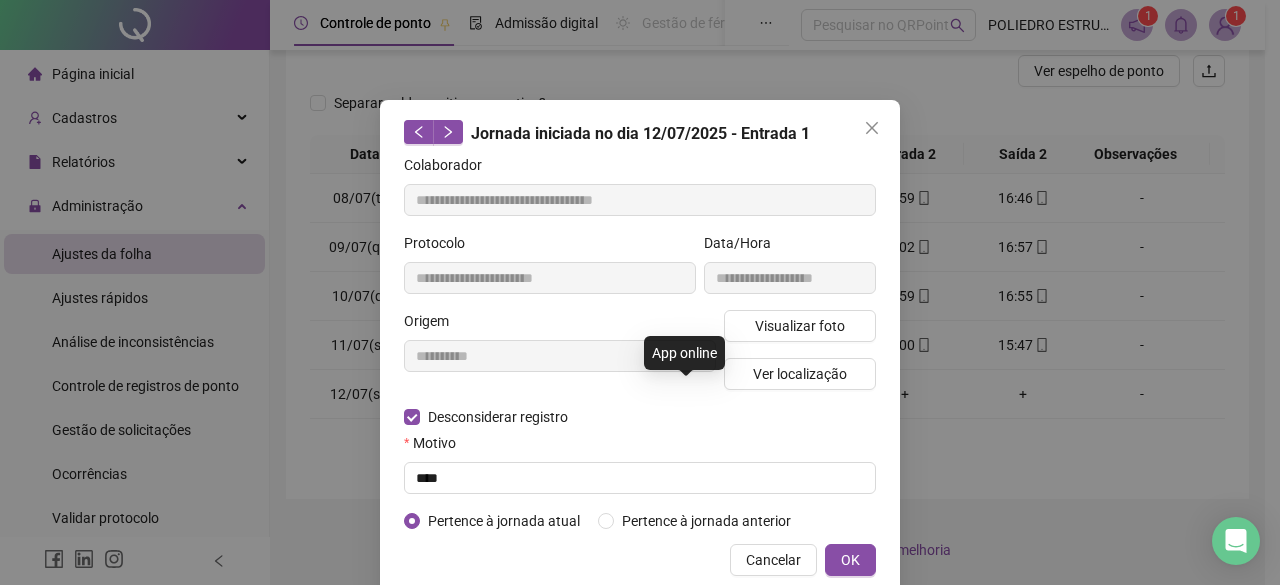 type on "**********" 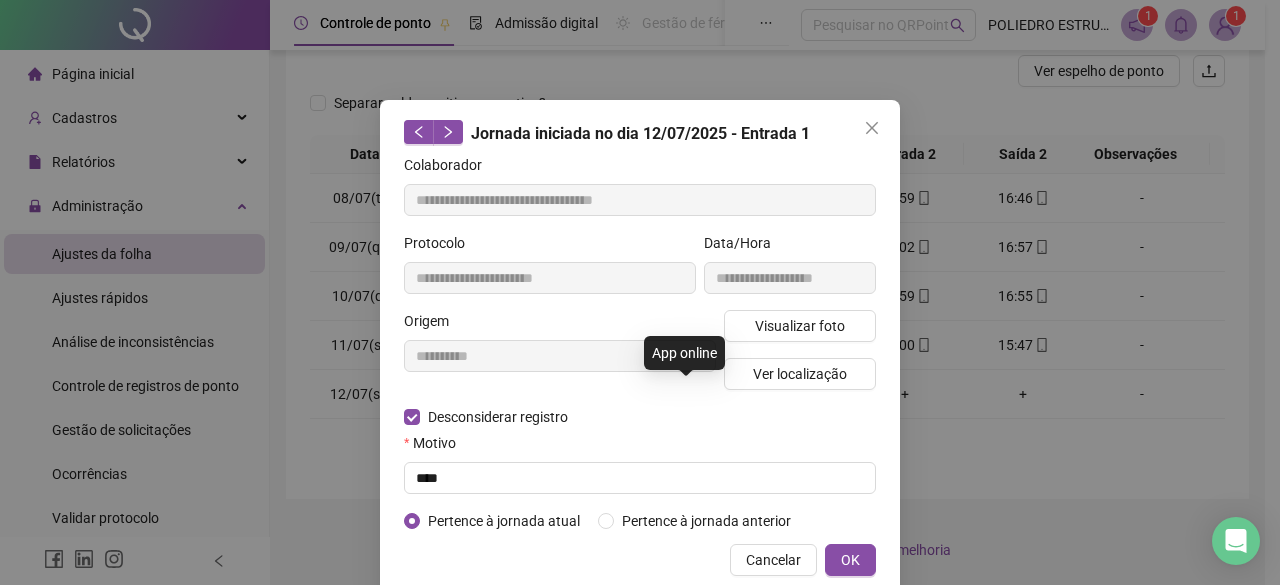 type on "**********" 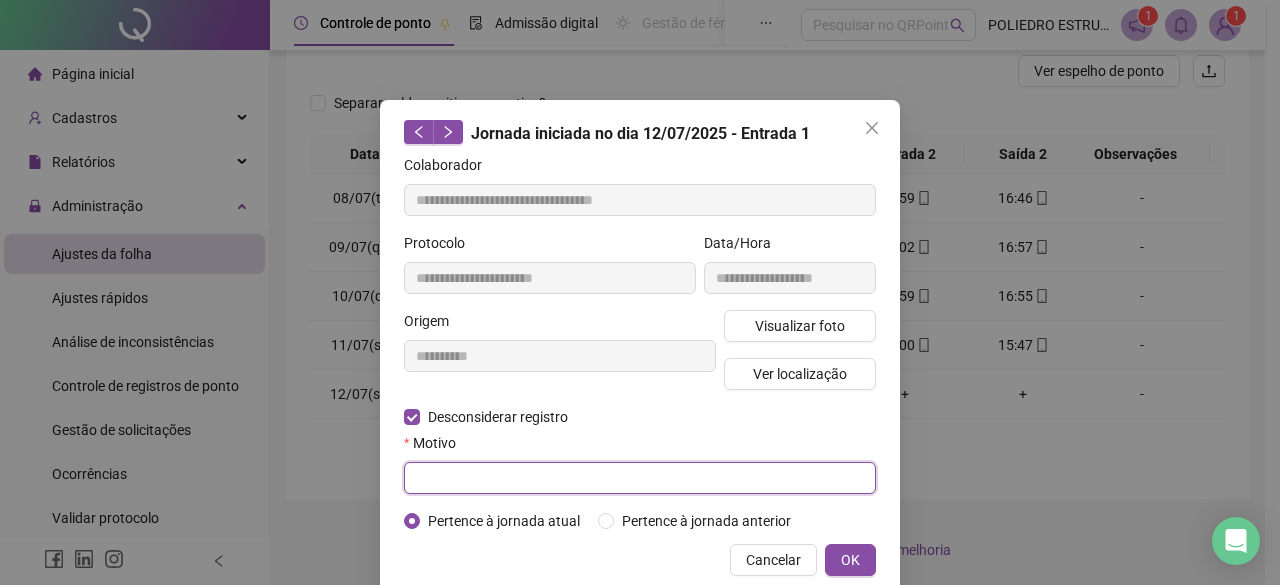 click at bounding box center [640, 478] 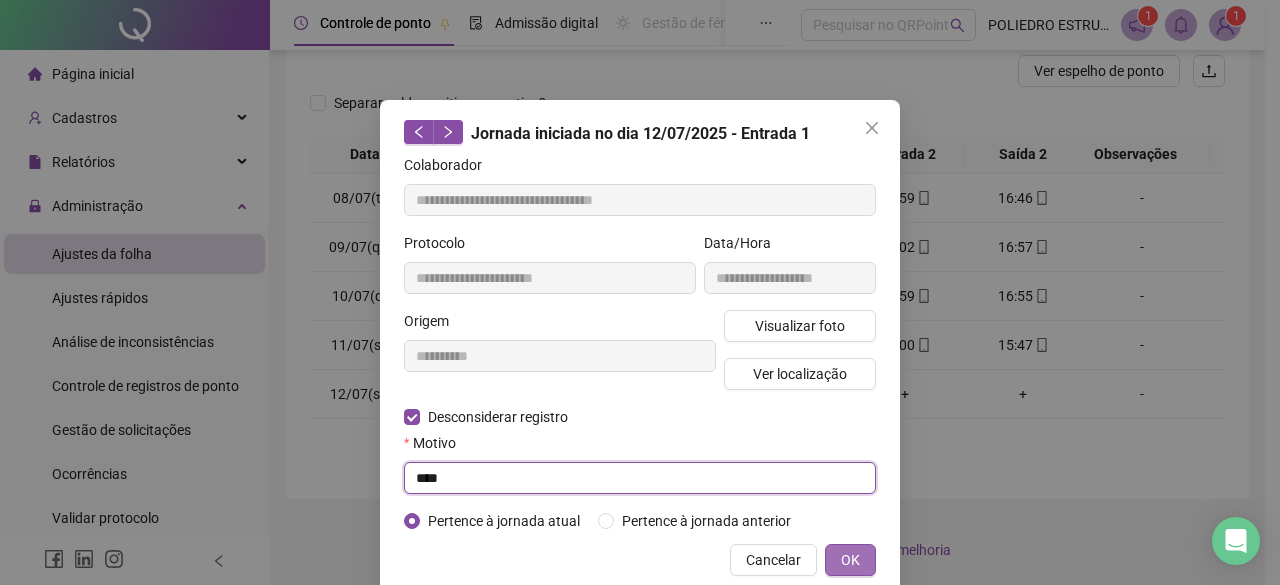type on "****" 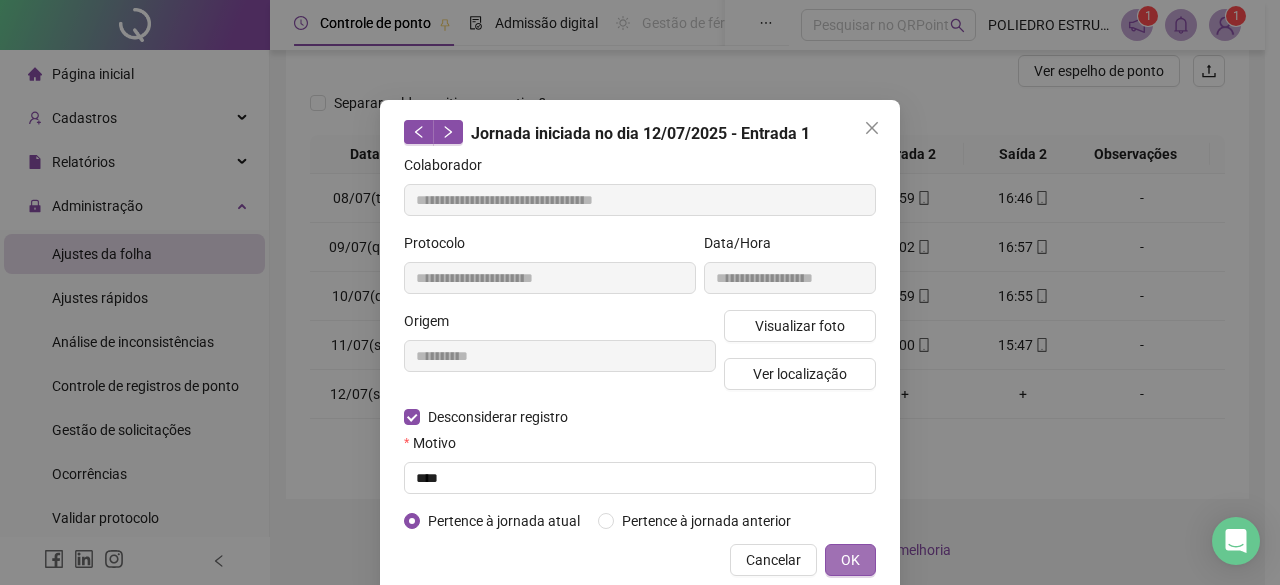 click on "OK" at bounding box center (850, 560) 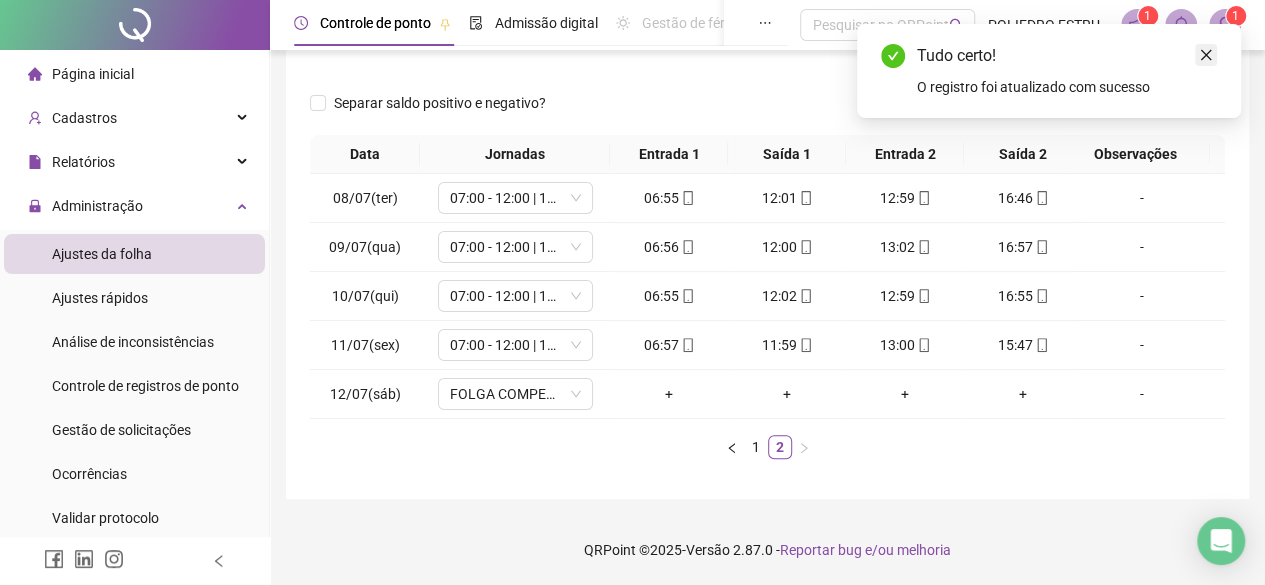 click 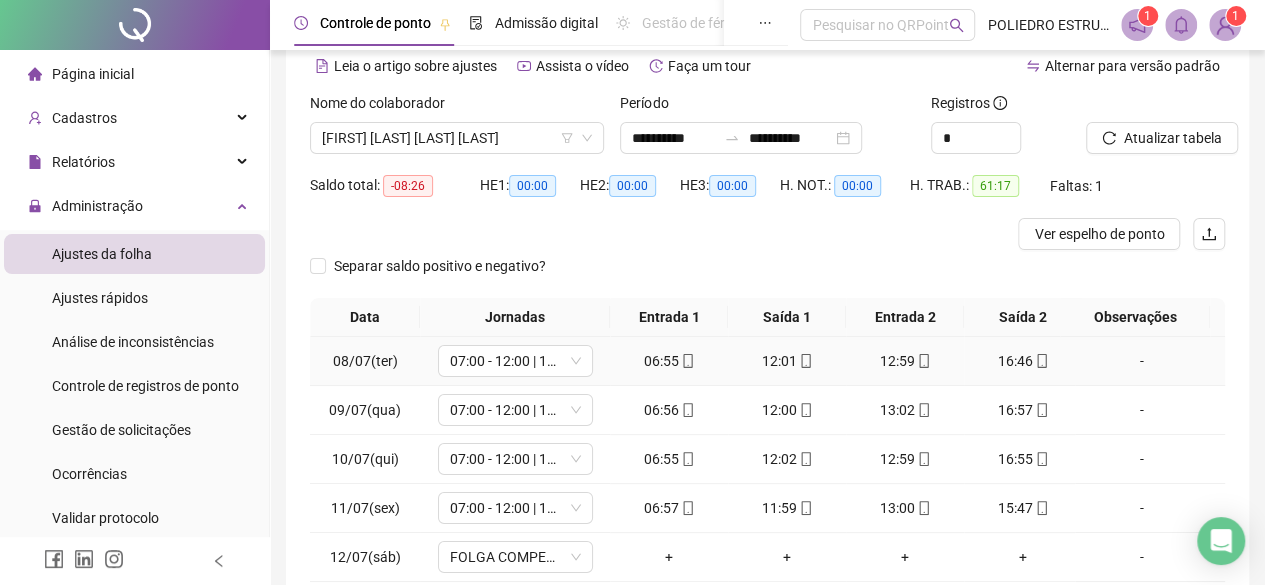 scroll, scrollTop: 0, scrollLeft: 0, axis: both 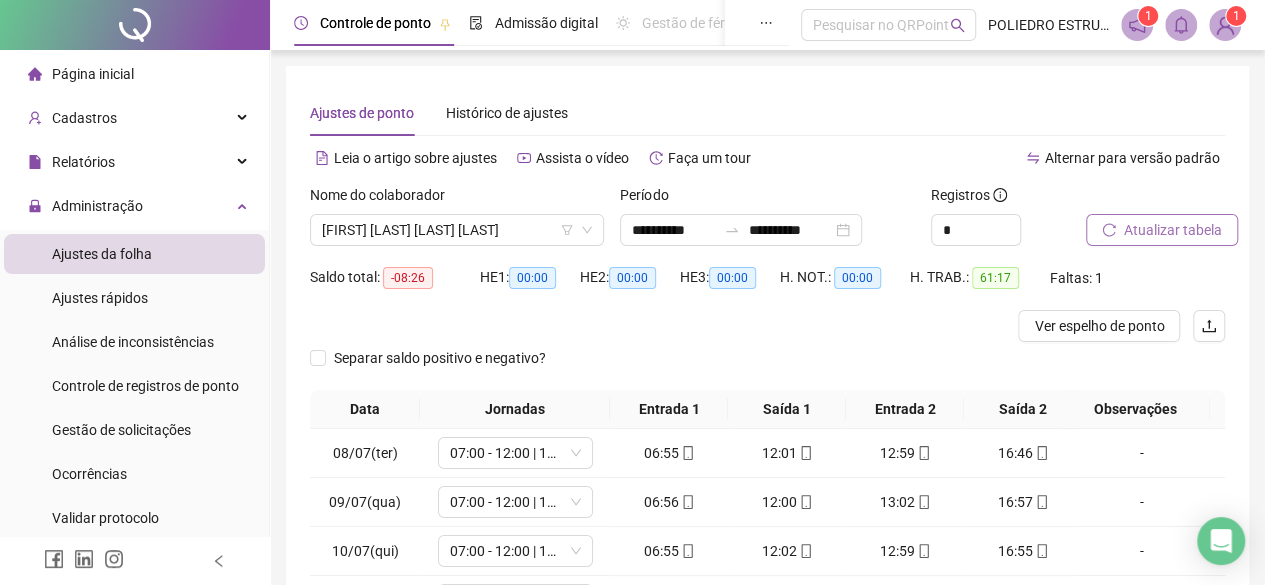 click on "Atualizar tabela" at bounding box center (1173, 230) 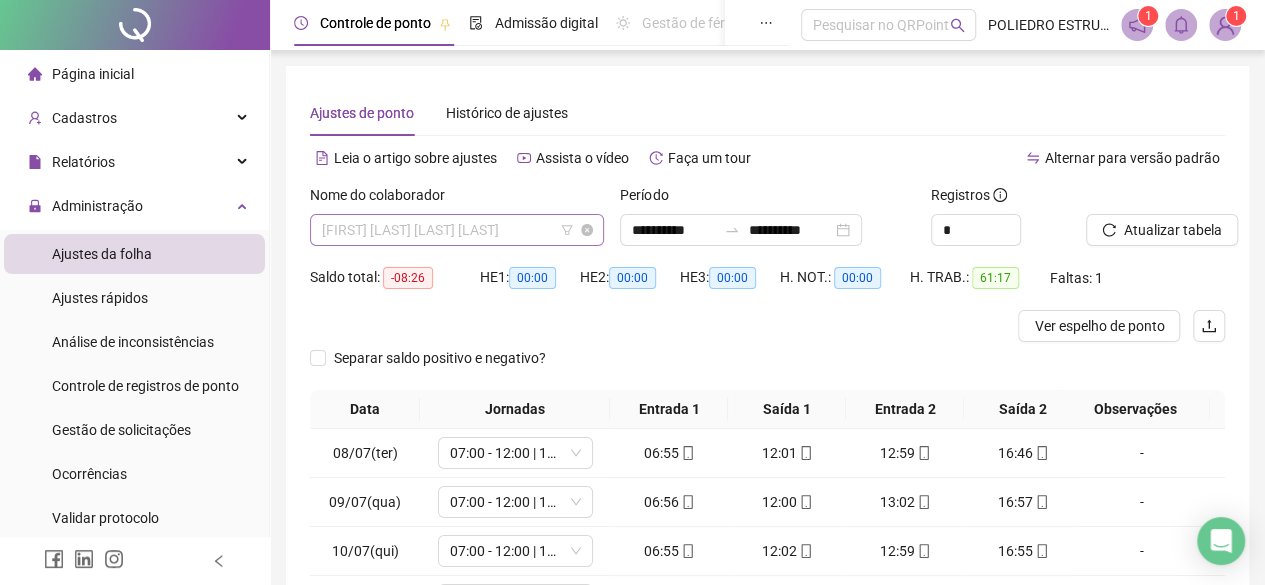 click on "CARLOS ALEXANDRE DOS SANTOS SANTANA" at bounding box center (457, 230) 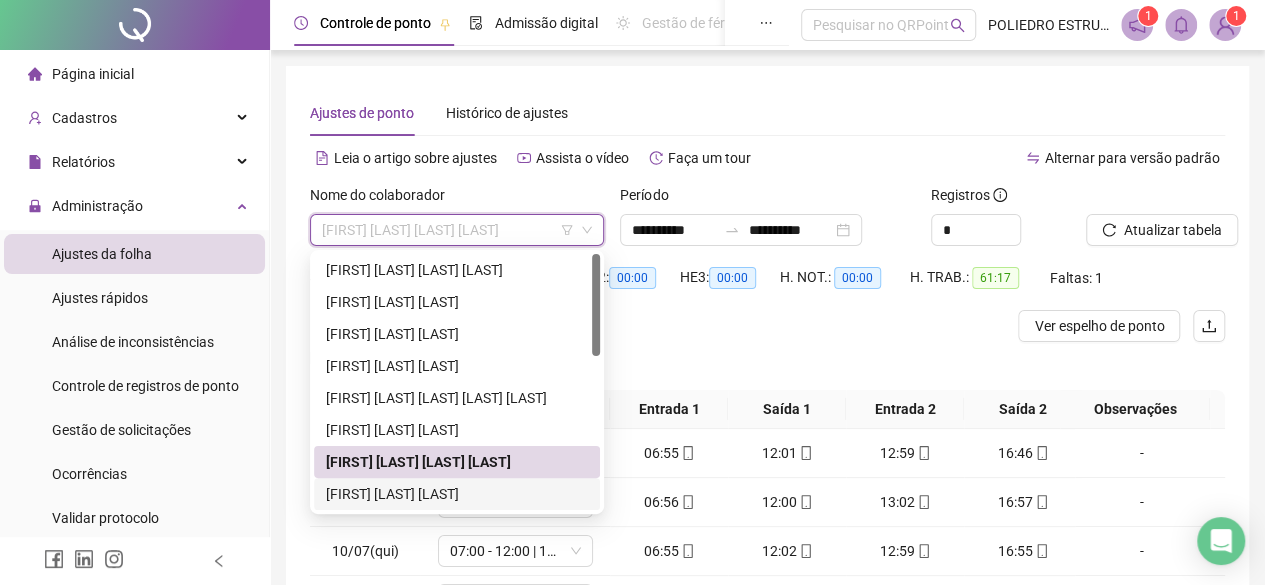 click on "CLAUDIO LUIS DE JESUS SANTOS" at bounding box center [457, 494] 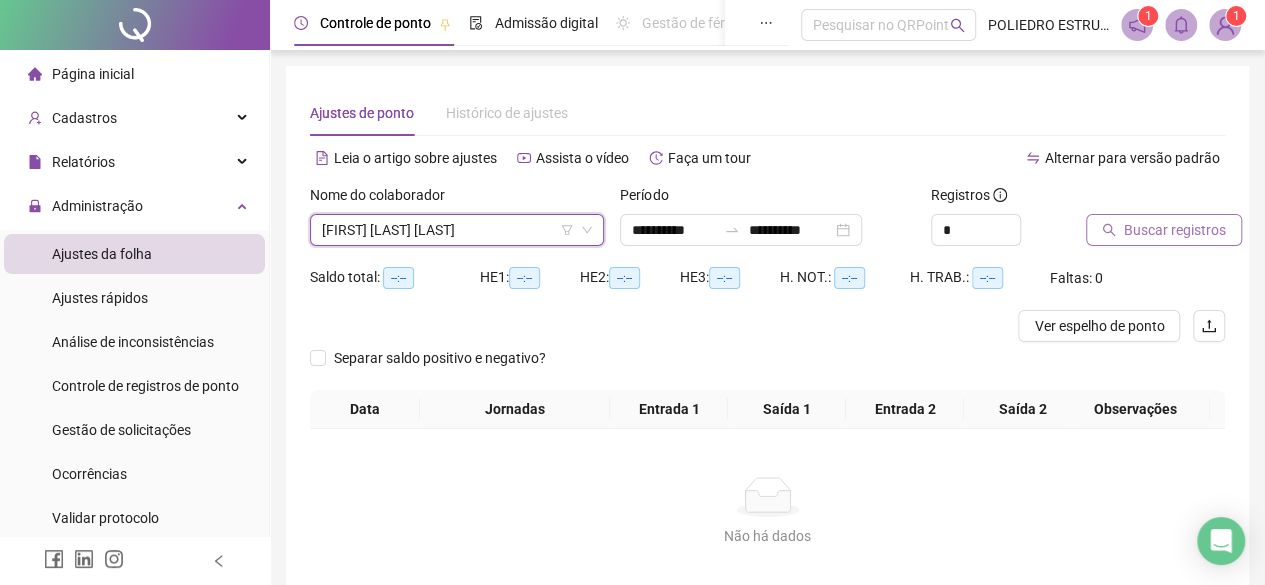 click on "Buscar registros" at bounding box center (1175, 230) 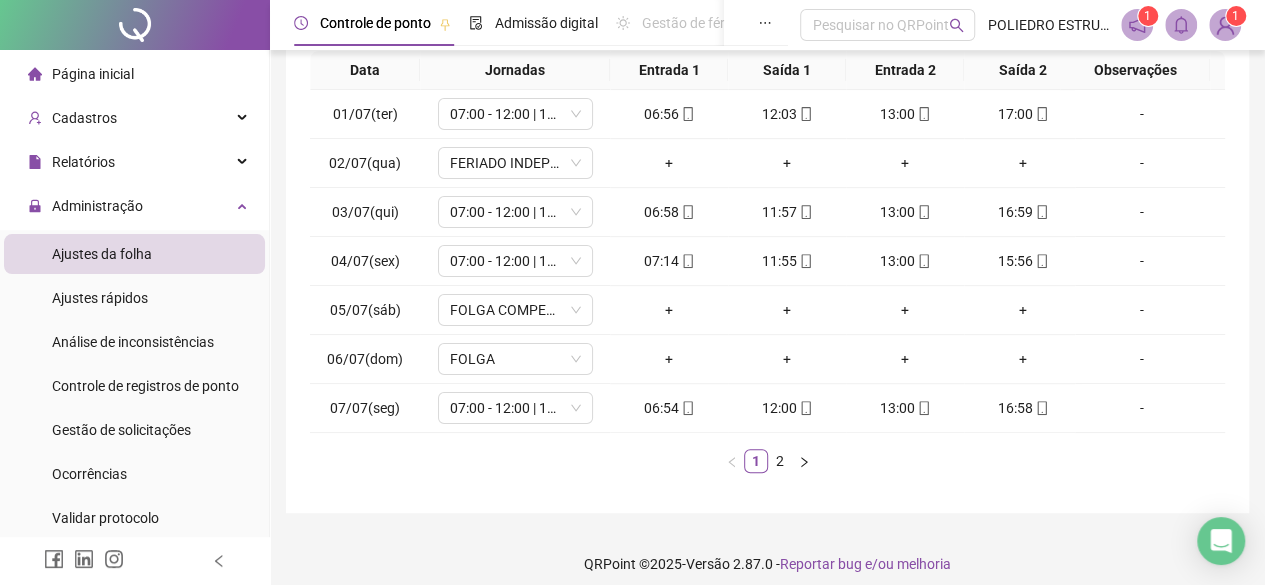 scroll, scrollTop: 365, scrollLeft: 0, axis: vertical 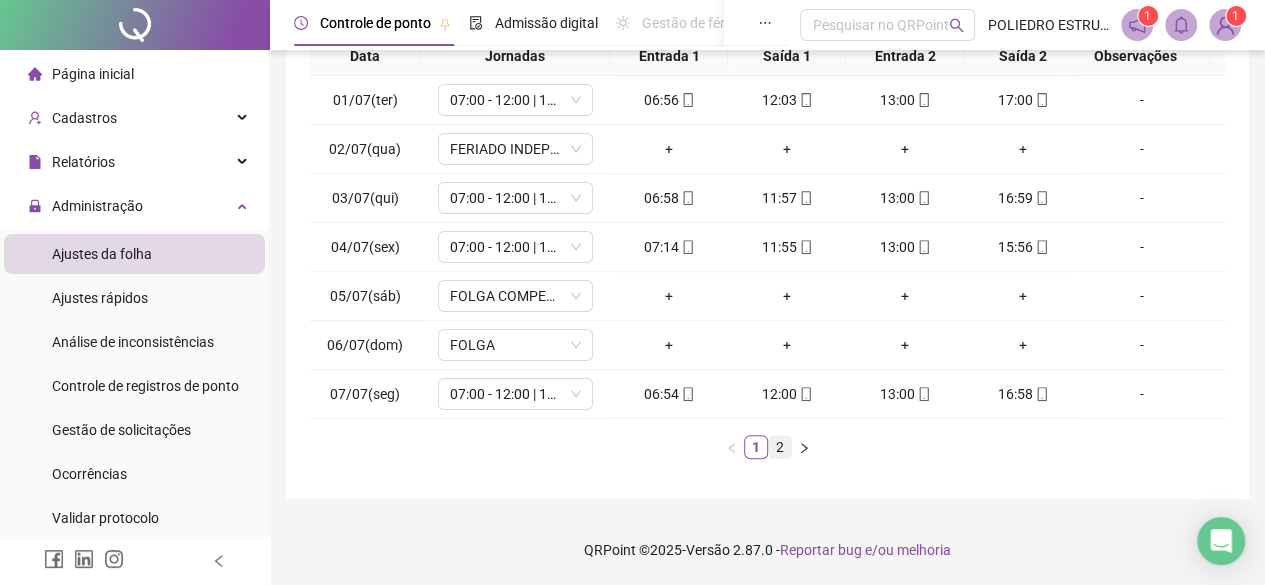 click on "2" at bounding box center (780, 447) 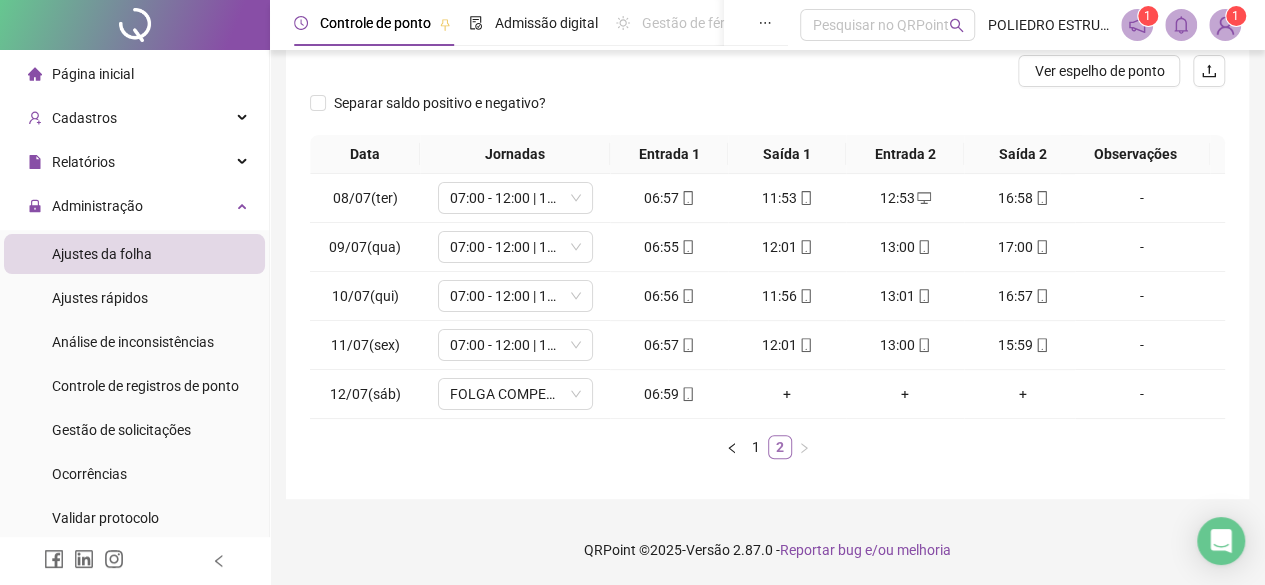 scroll, scrollTop: 268, scrollLeft: 0, axis: vertical 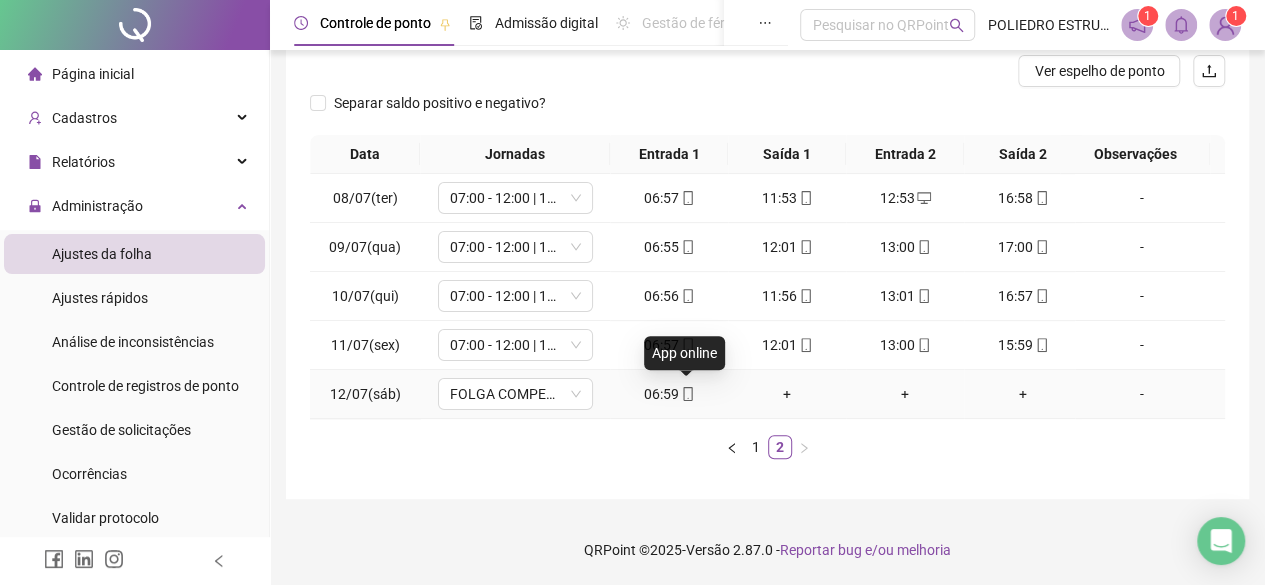 click 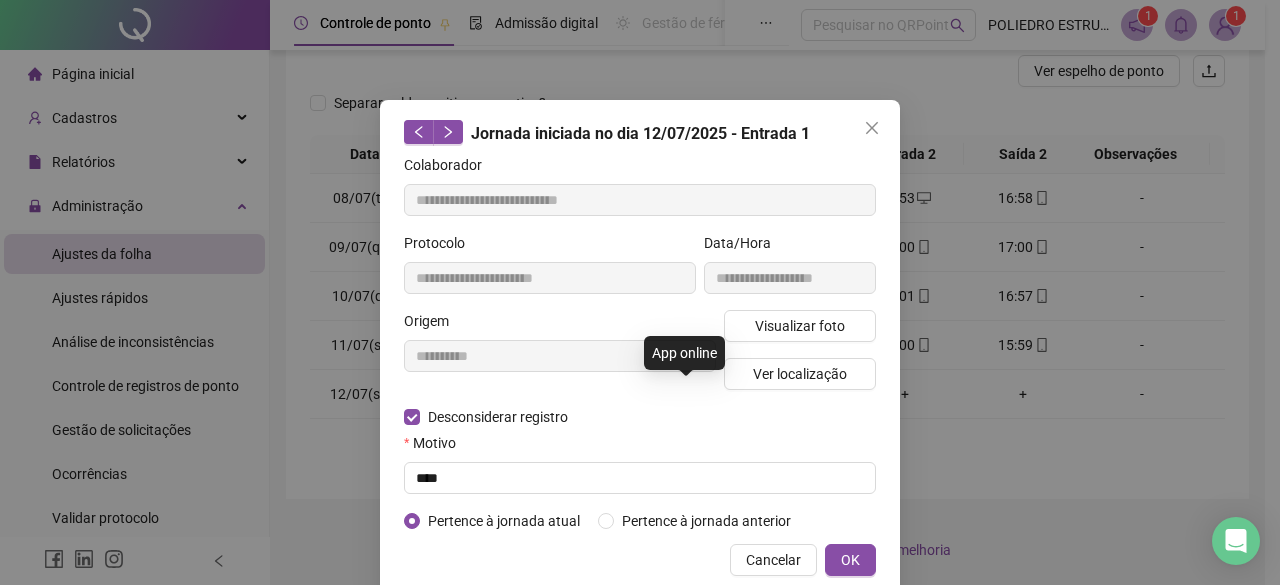 type on "**********" 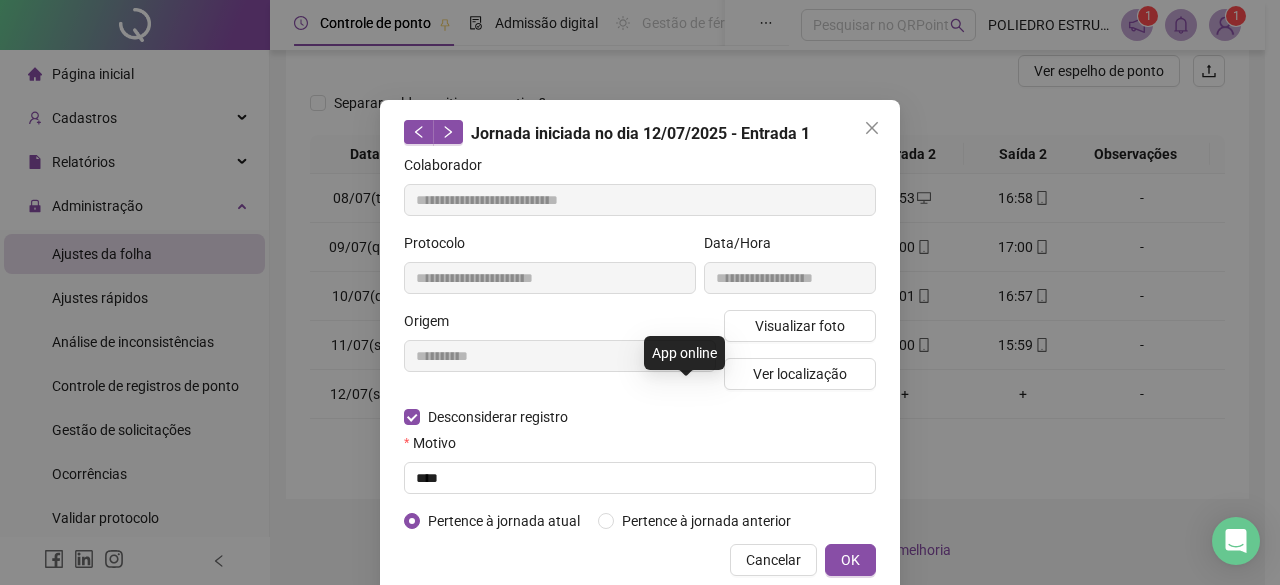 type on "**********" 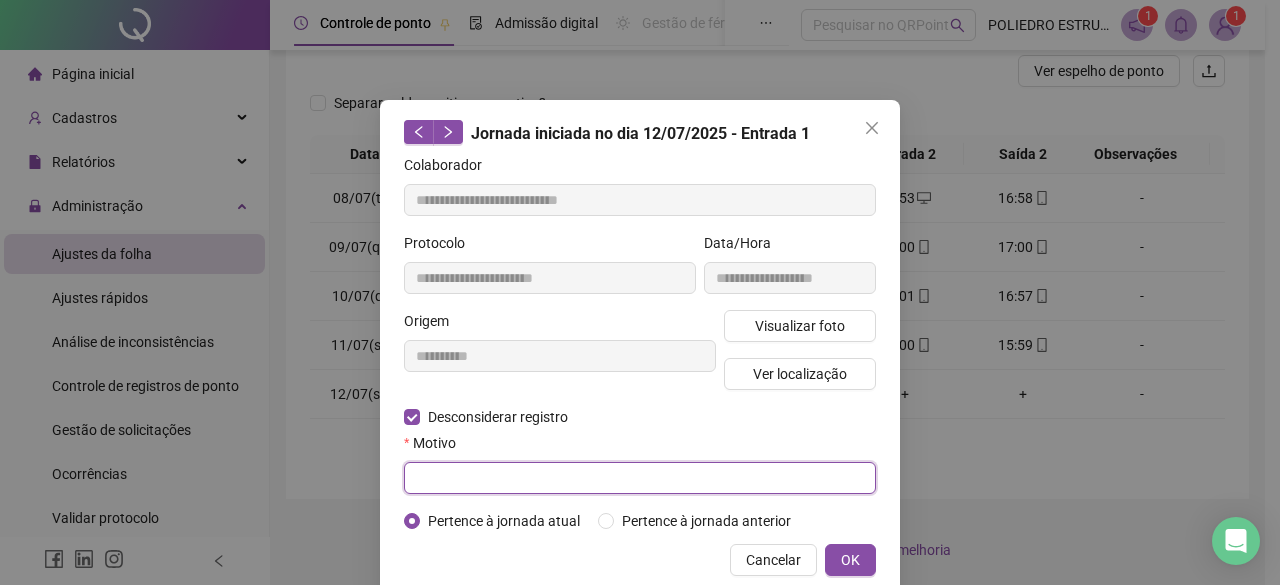 click at bounding box center [640, 478] 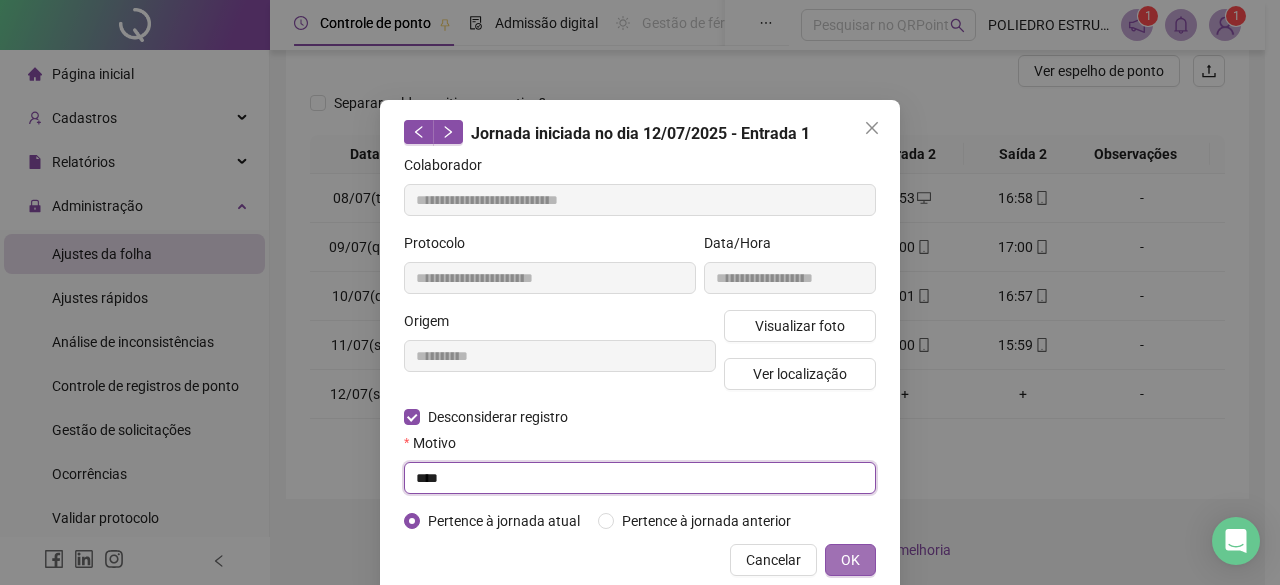 type on "****" 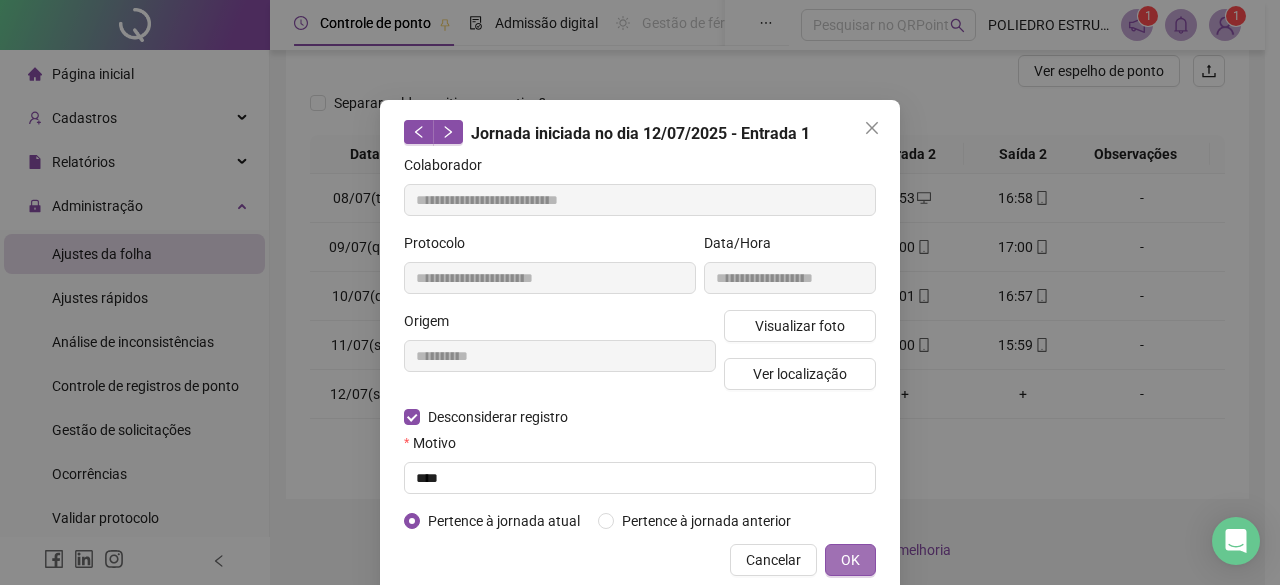 click on "OK" at bounding box center [850, 560] 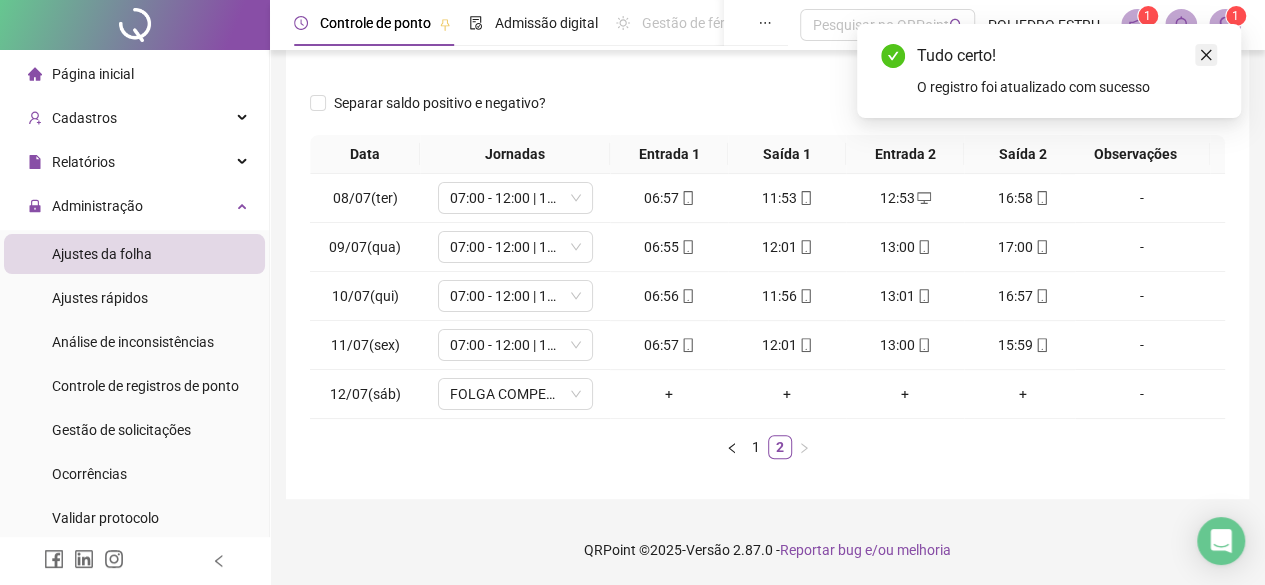 click 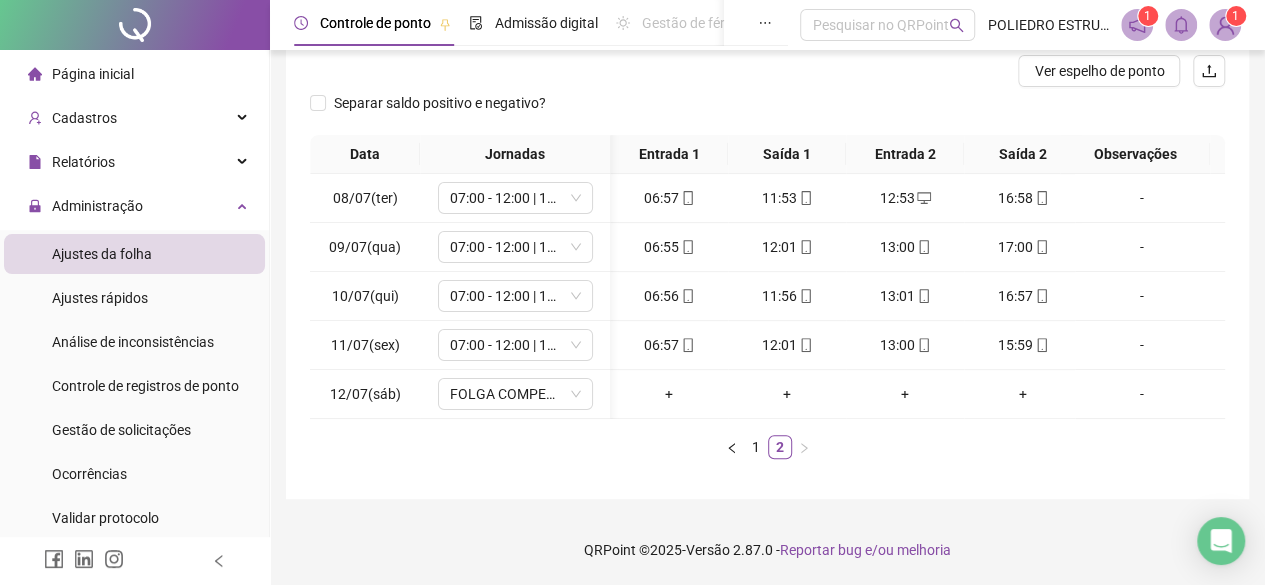 scroll, scrollTop: 0, scrollLeft: 22, axis: horizontal 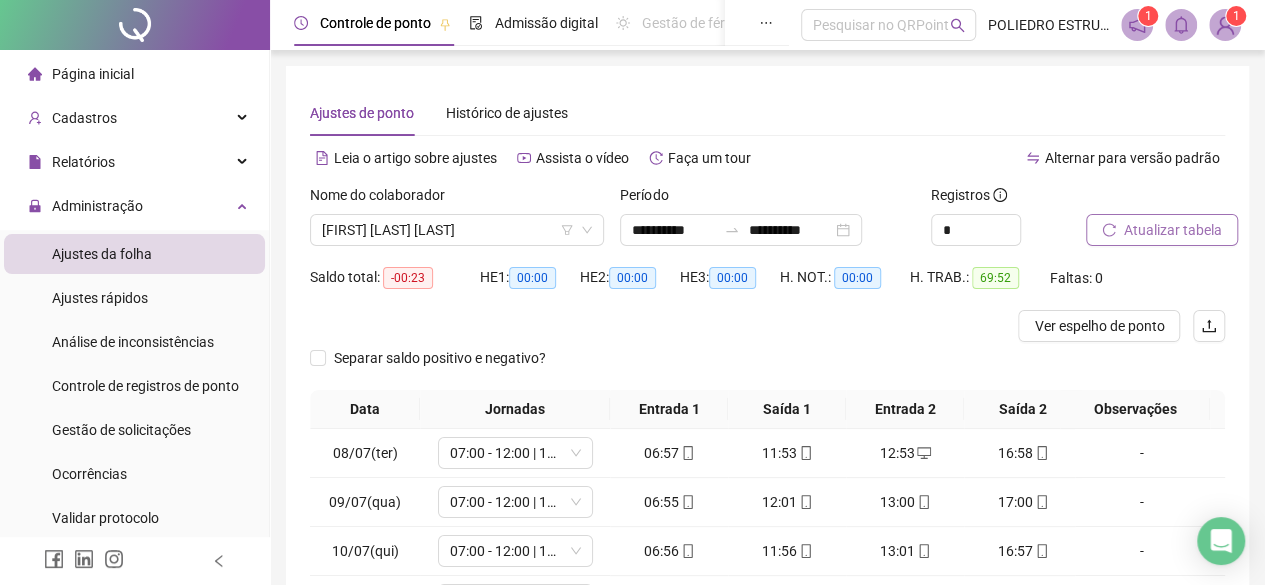 click on "Atualizar tabela" at bounding box center (1173, 230) 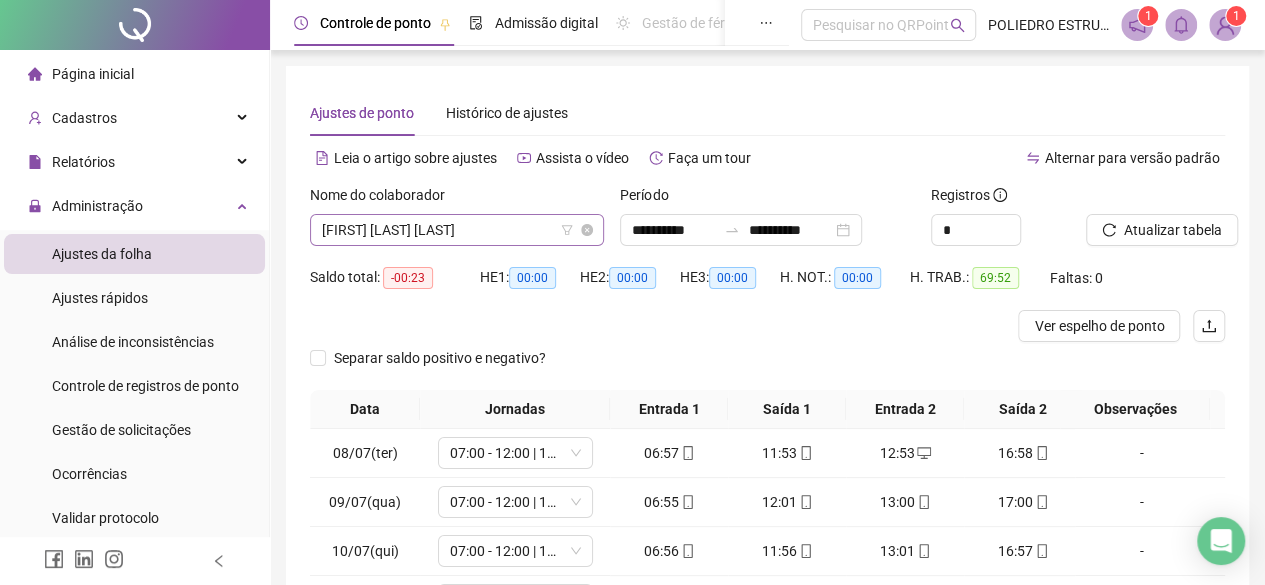 click on "CLAUDIO LUIS DE JESUS SANTOS" at bounding box center [457, 230] 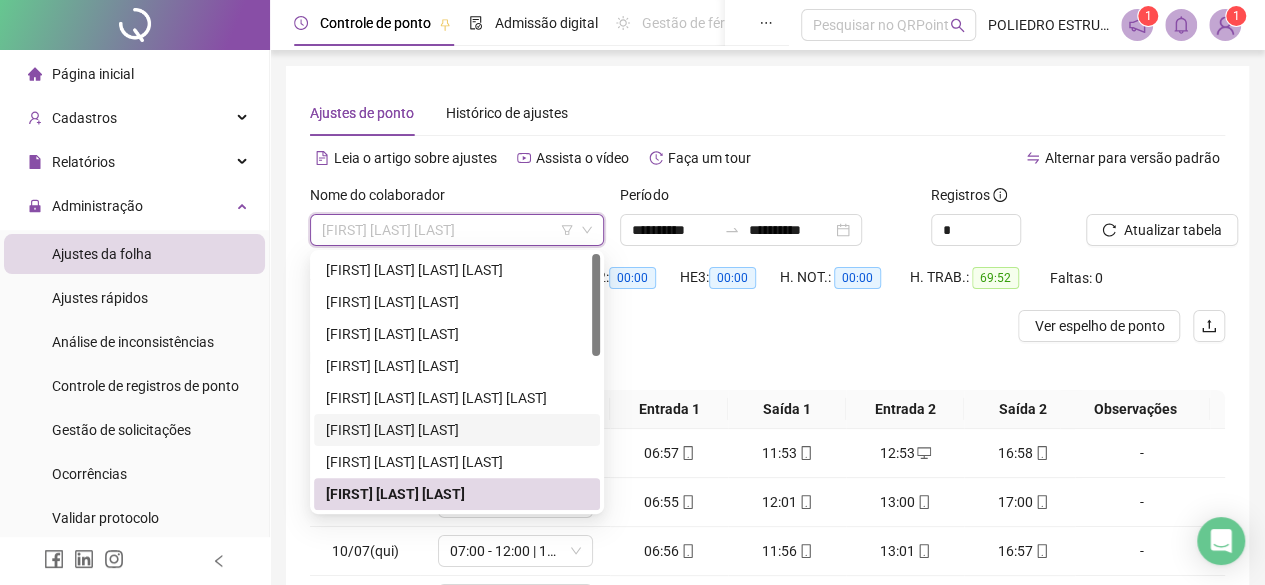 scroll, scrollTop: 100, scrollLeft: 0, axis: vertical 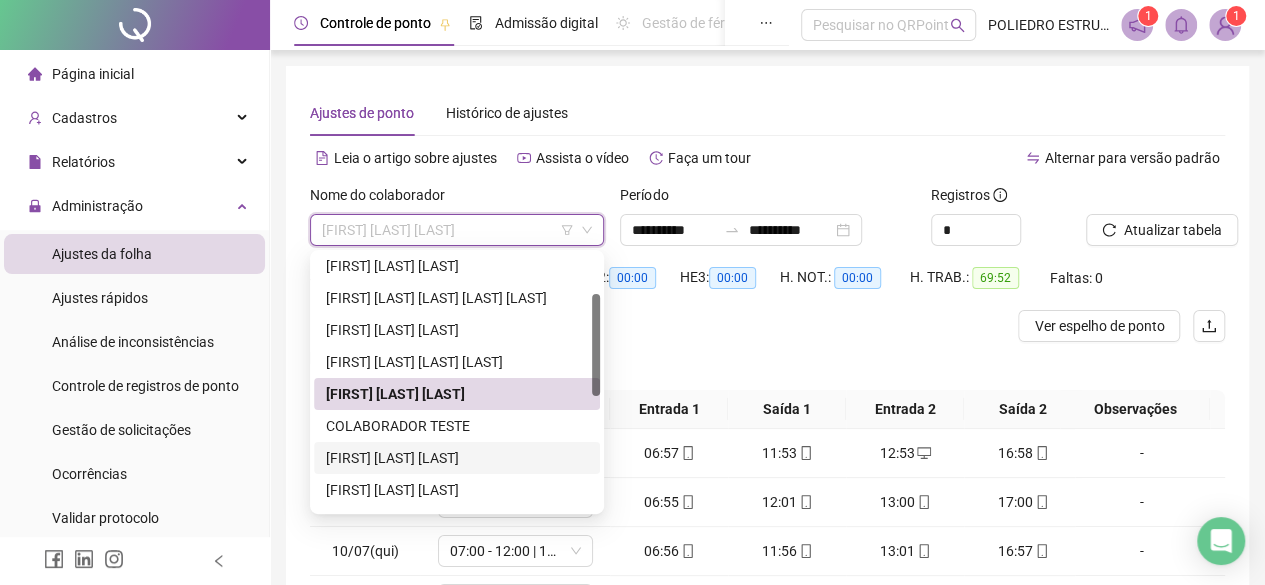 click on "EDMUNDO DE JESUS DA SILVA" at bounding box center (457, 458) 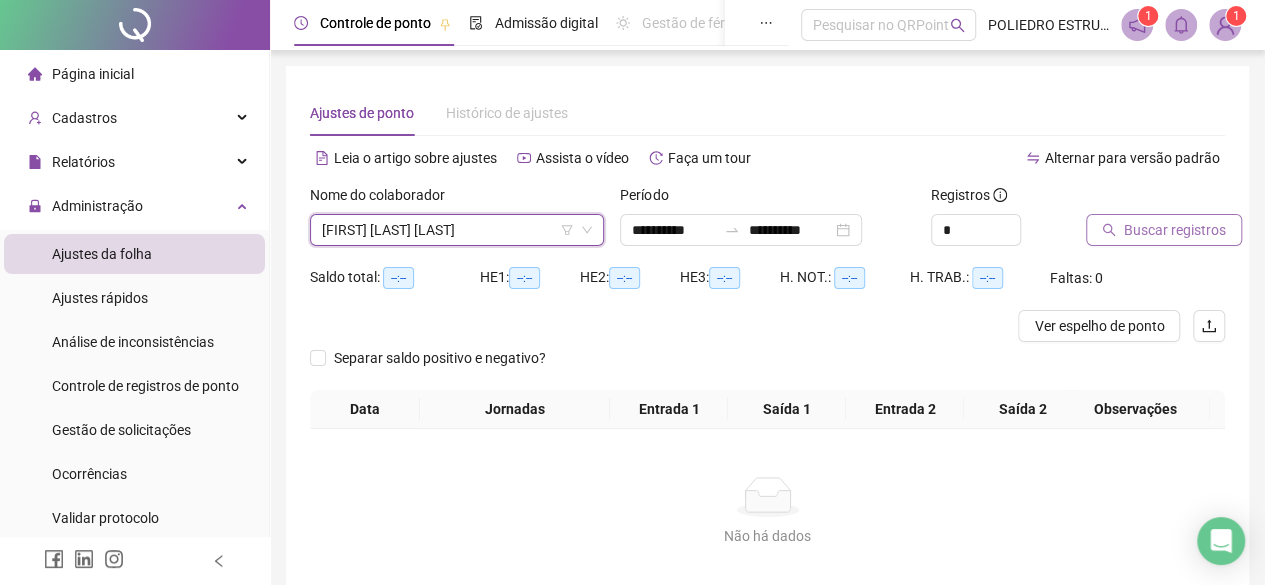 click on "Buscar registros" at bounding box center (1175, 230) 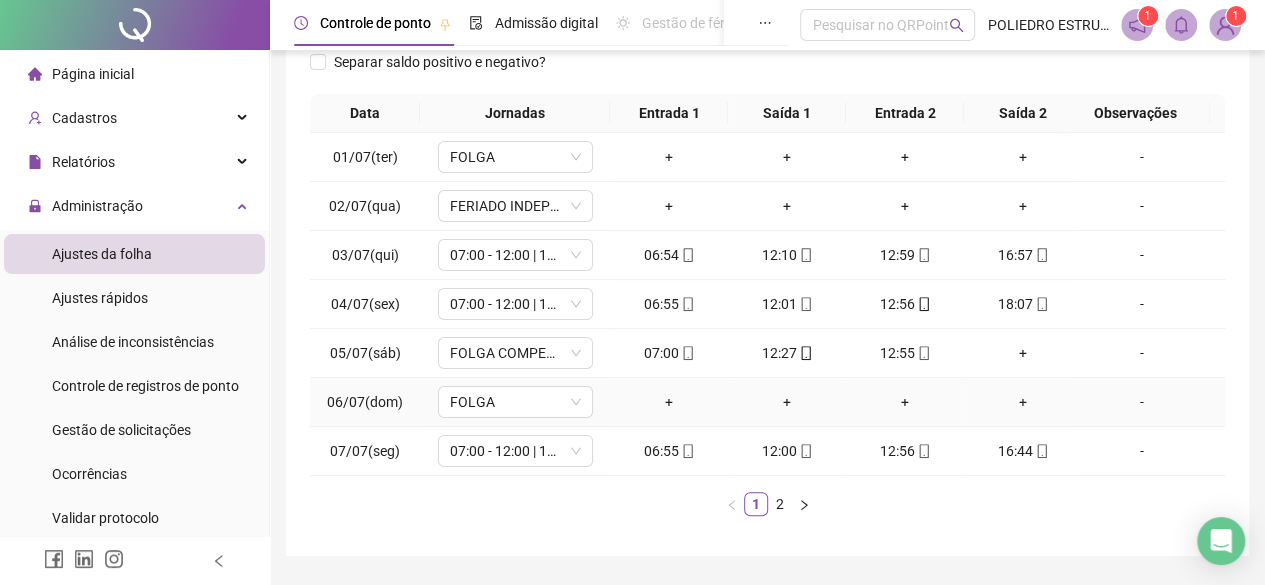scroll, scrollTop: 365, scrollLeft: 0, axis: vertical 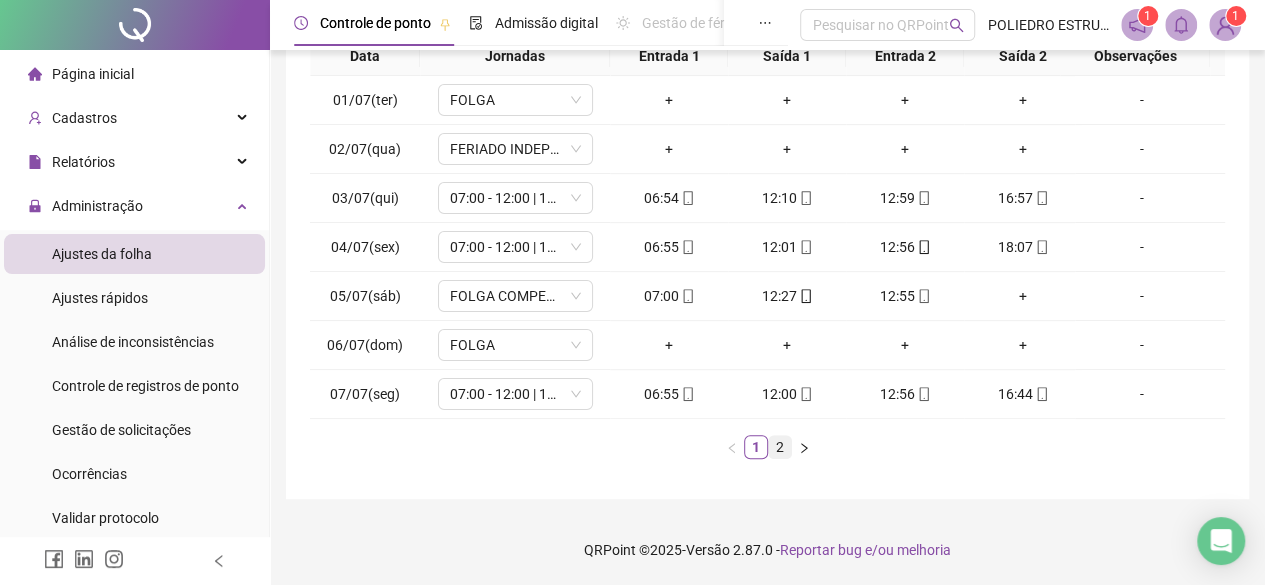 click on "2" at bounding box center (780, 447) 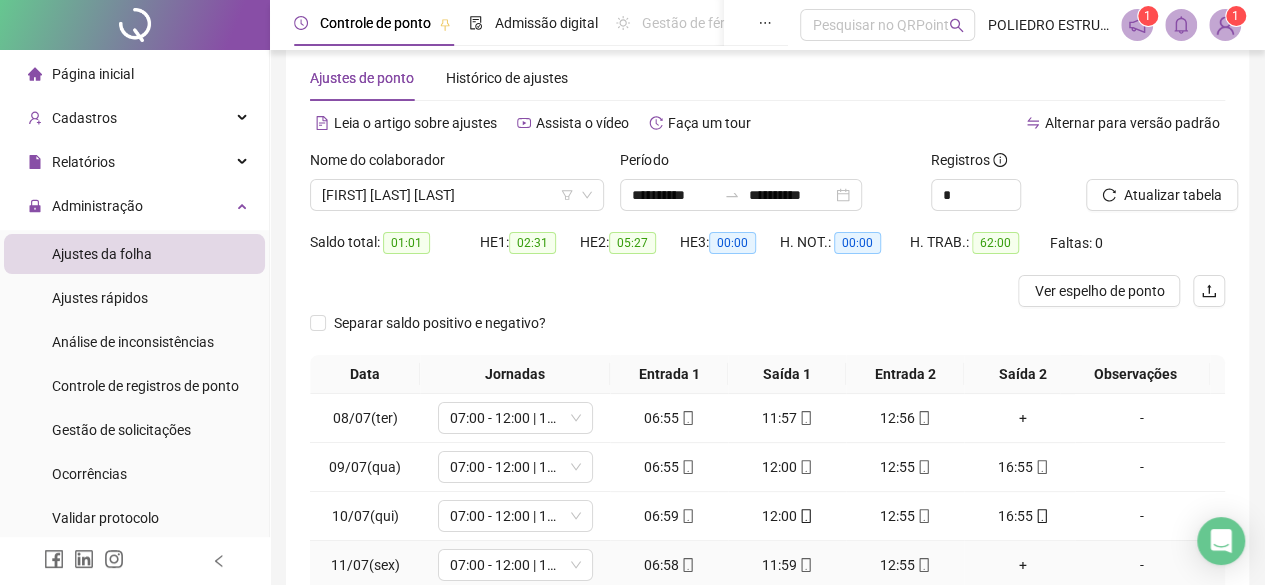 scroll, scrollTop: 0, scrollLeft: 0, axis: both 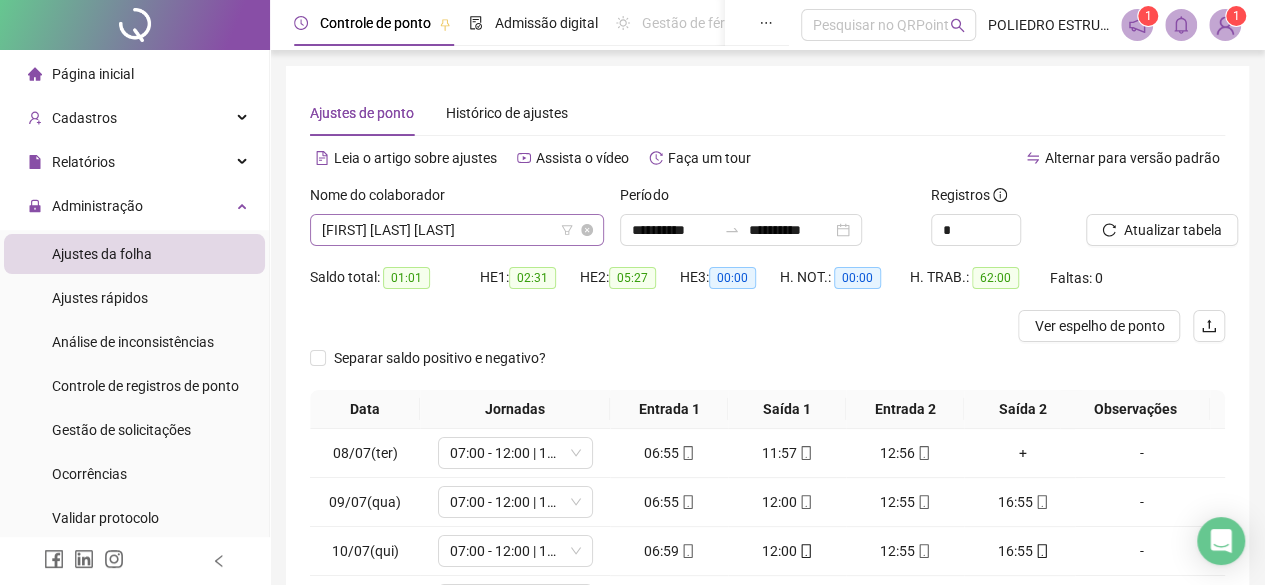 click on "EDMUNDO DE JESUS DA SILVA" at bounding box center (457, 230) 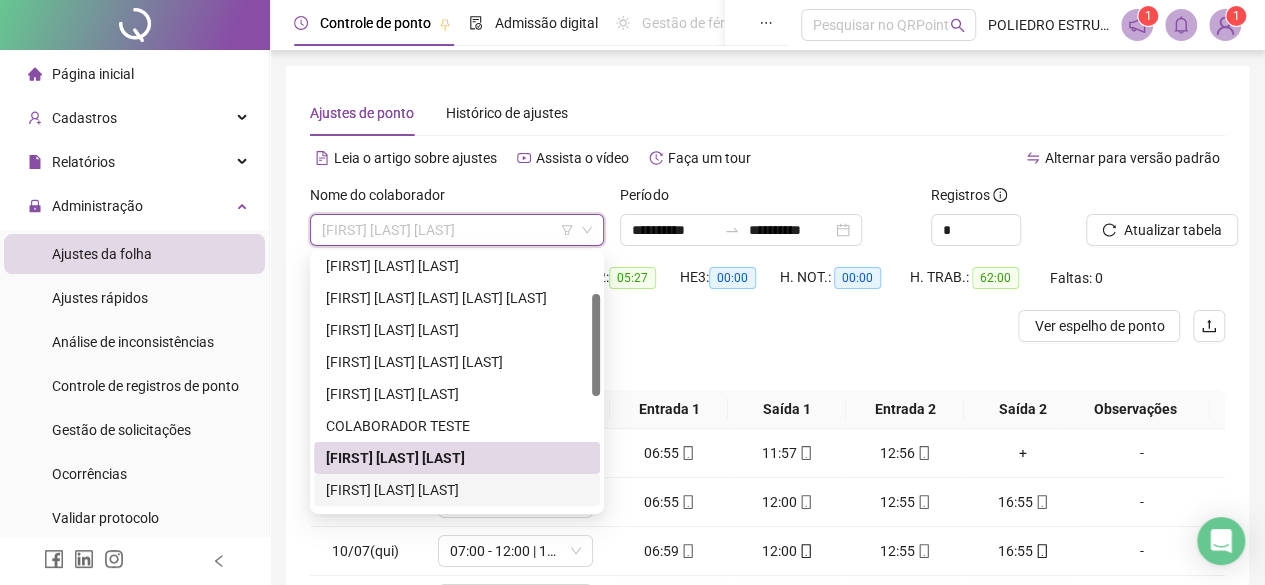 click on "FABRICIO SANTOS RAMOS" at bounding box center (457, 490) 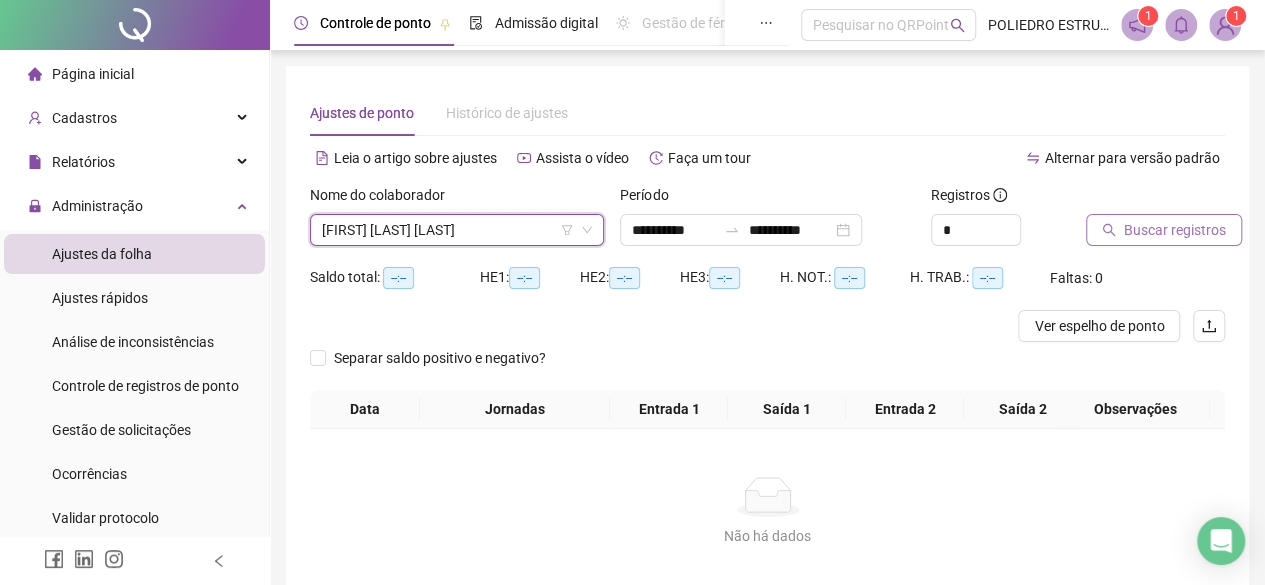 click on "Buscar registros" at bounding box center [1175, 230] 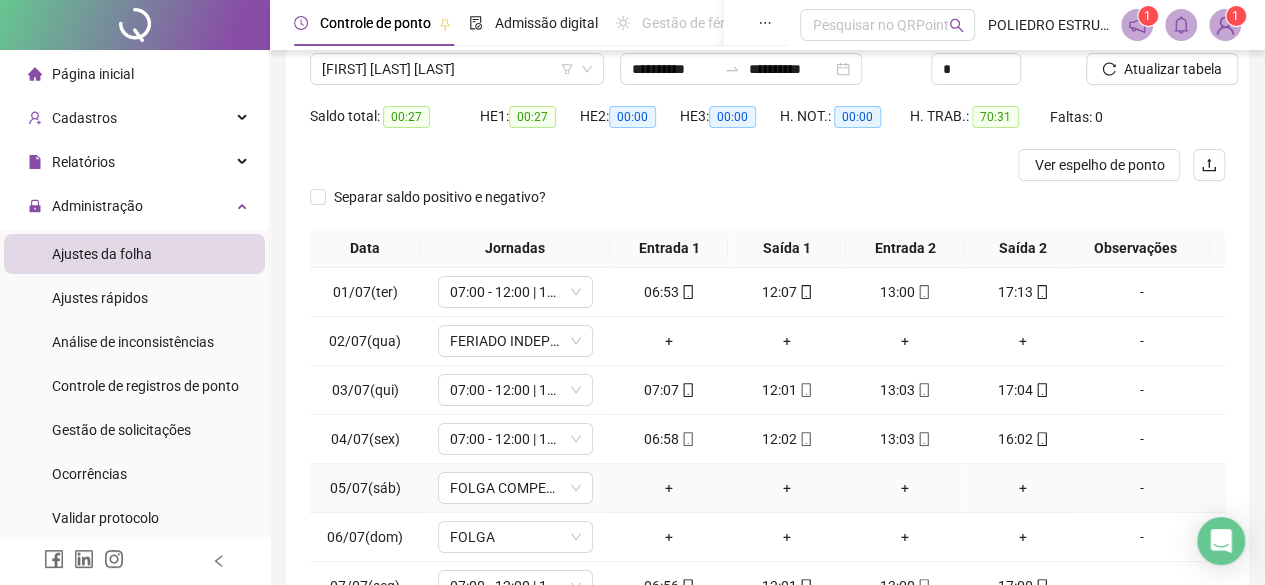 scroll, scrollTop: 365, scrollLeft: 0, axis: vertical 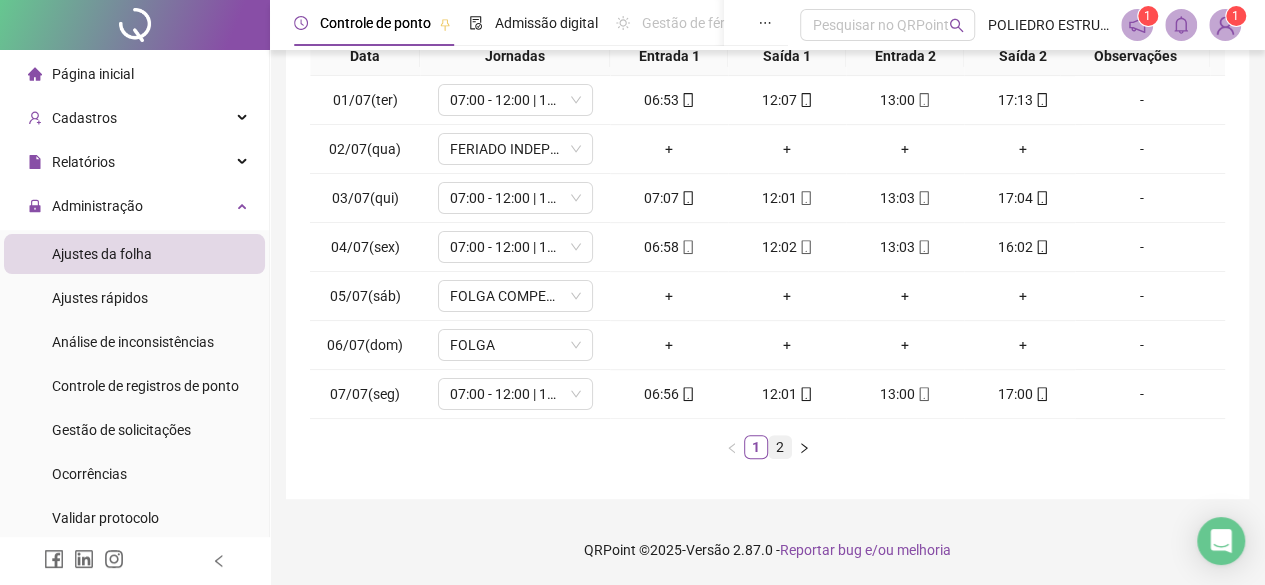 click on "2" at bounding box center (780, 447) 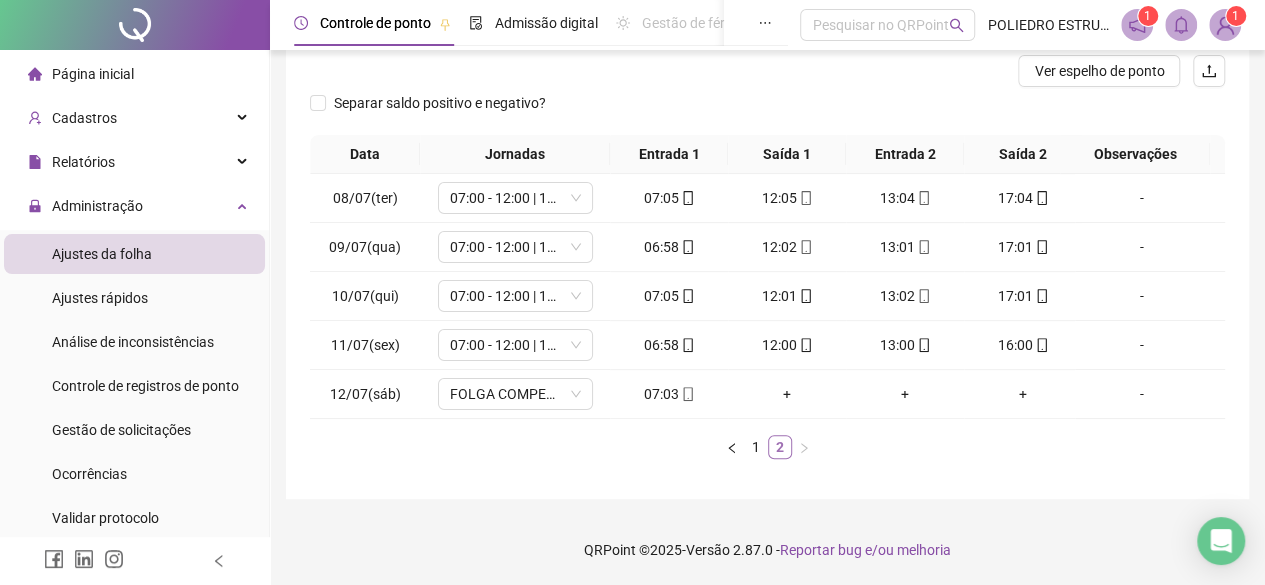 scroll, scrollTop: 268, scrollLeft: 0, axis: vertical 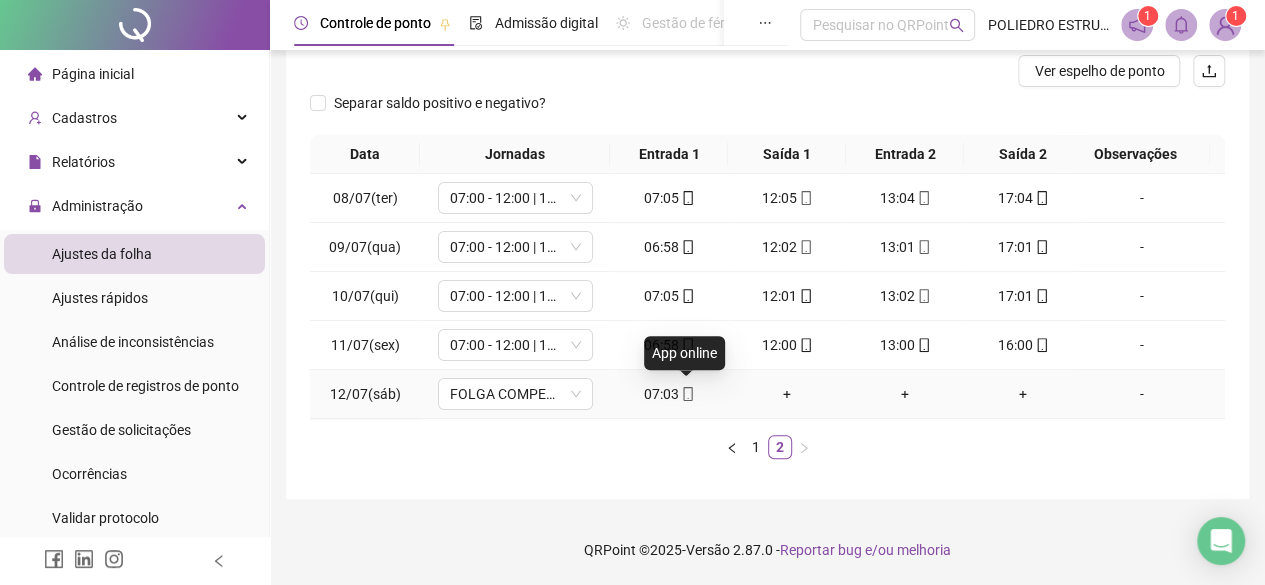 click 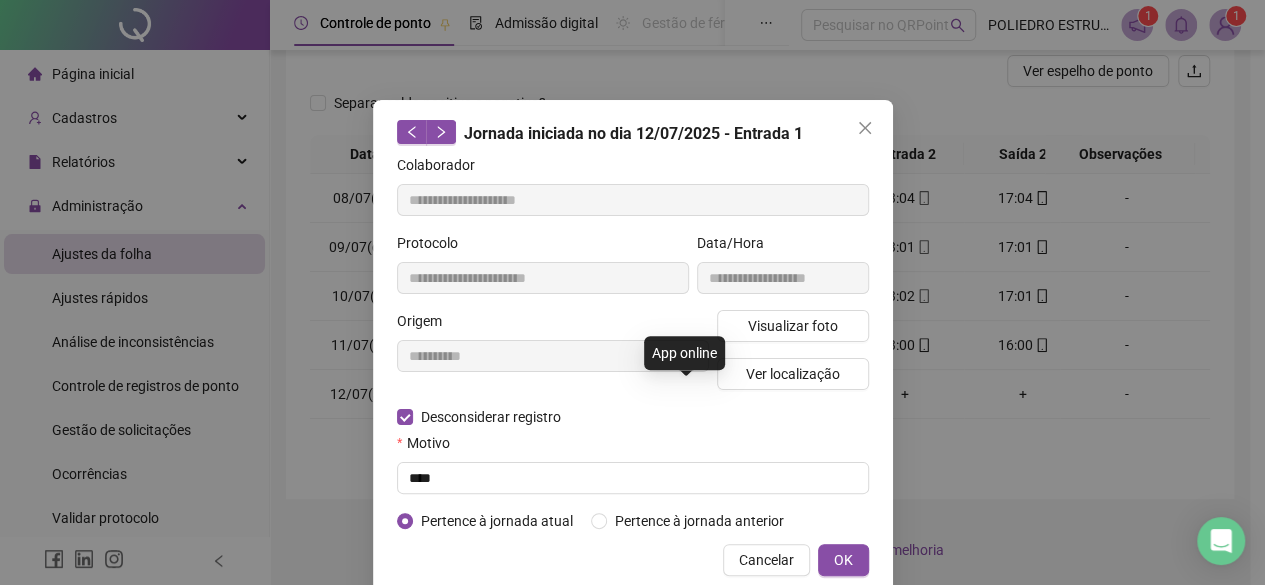type on "**********" 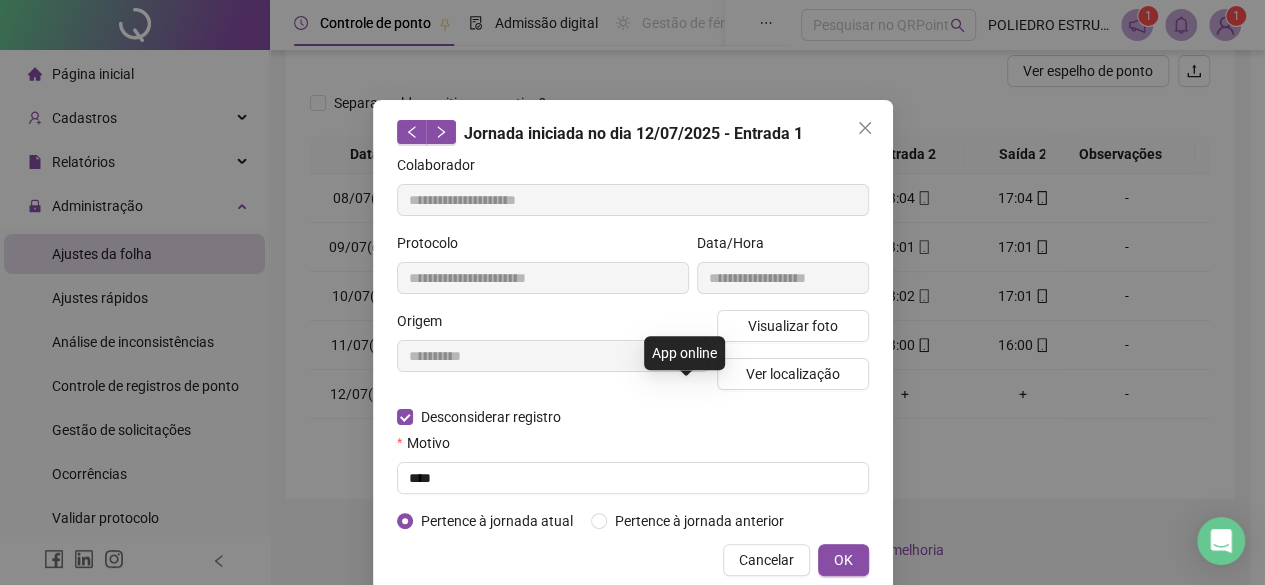 type on "**********" 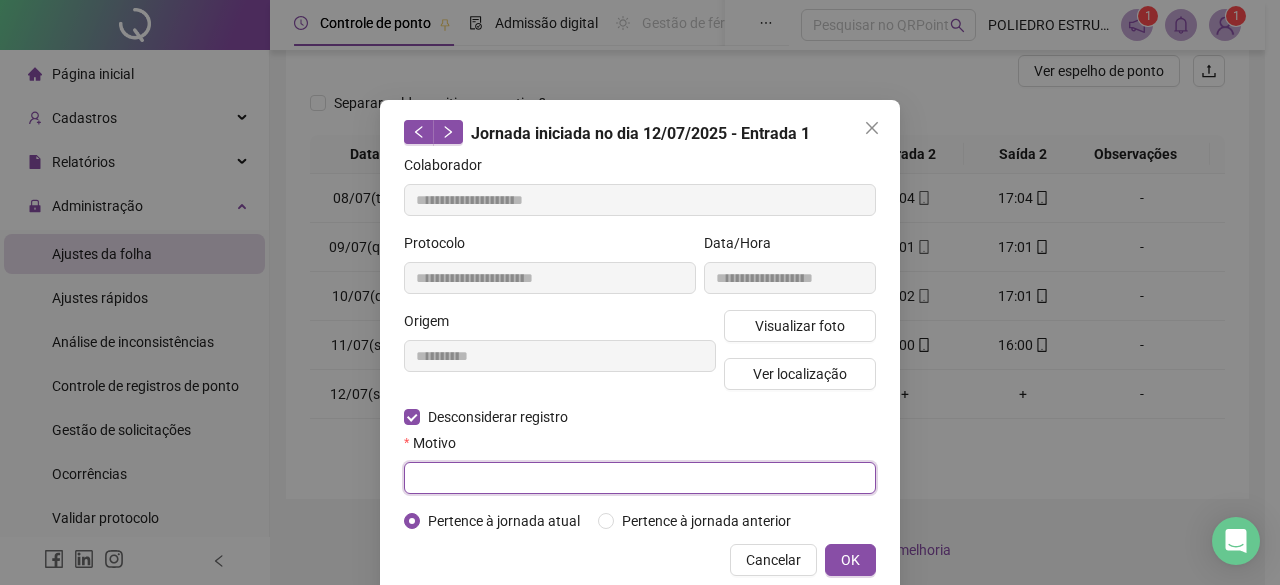 click at bounding box center [640, 478] 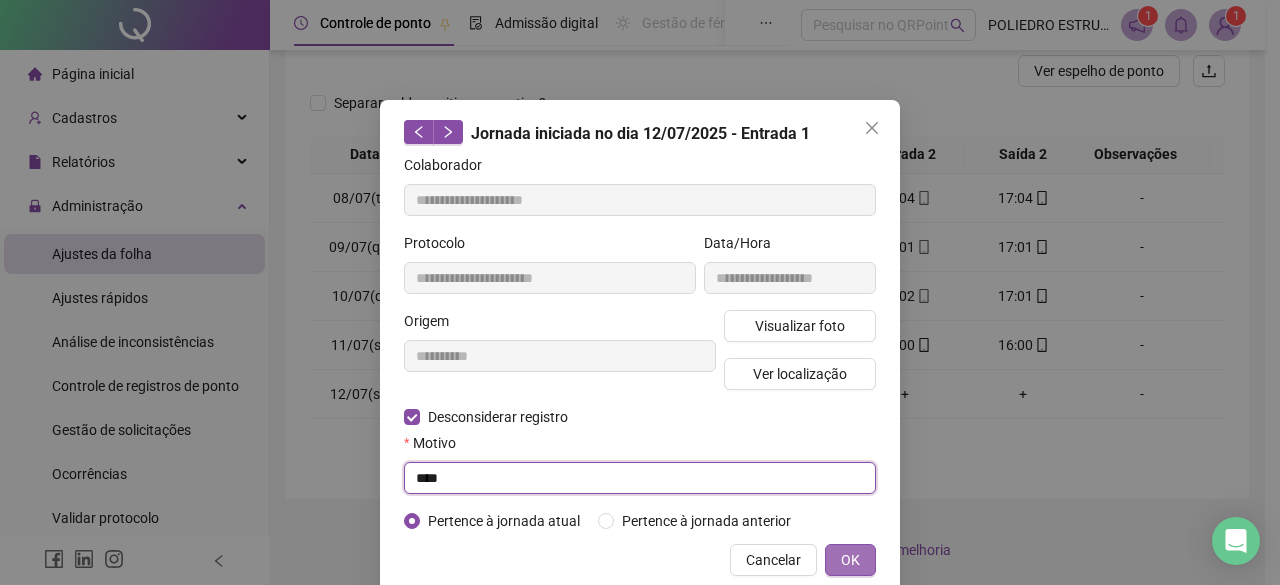 type on "****" 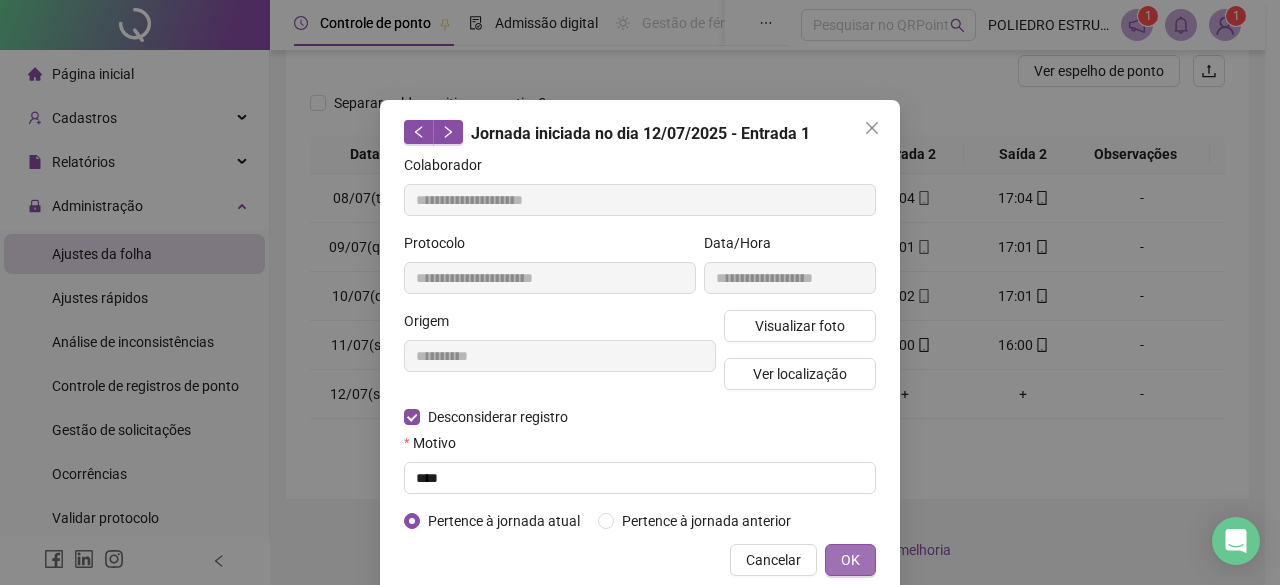 click on "OK" at bounding box center [850, 560] 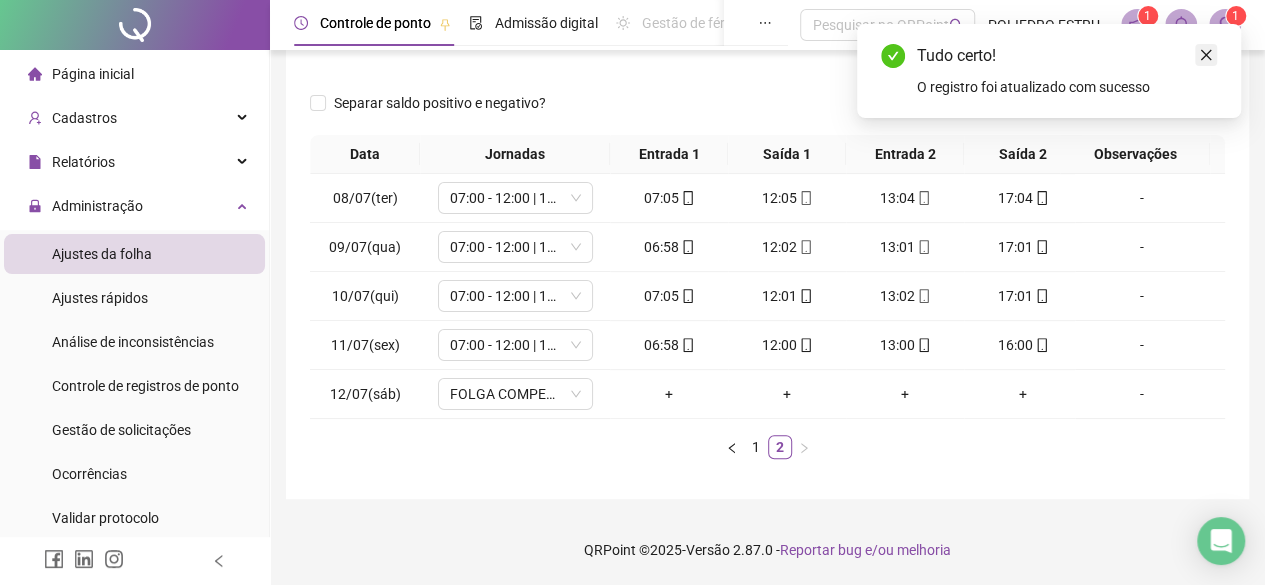 click 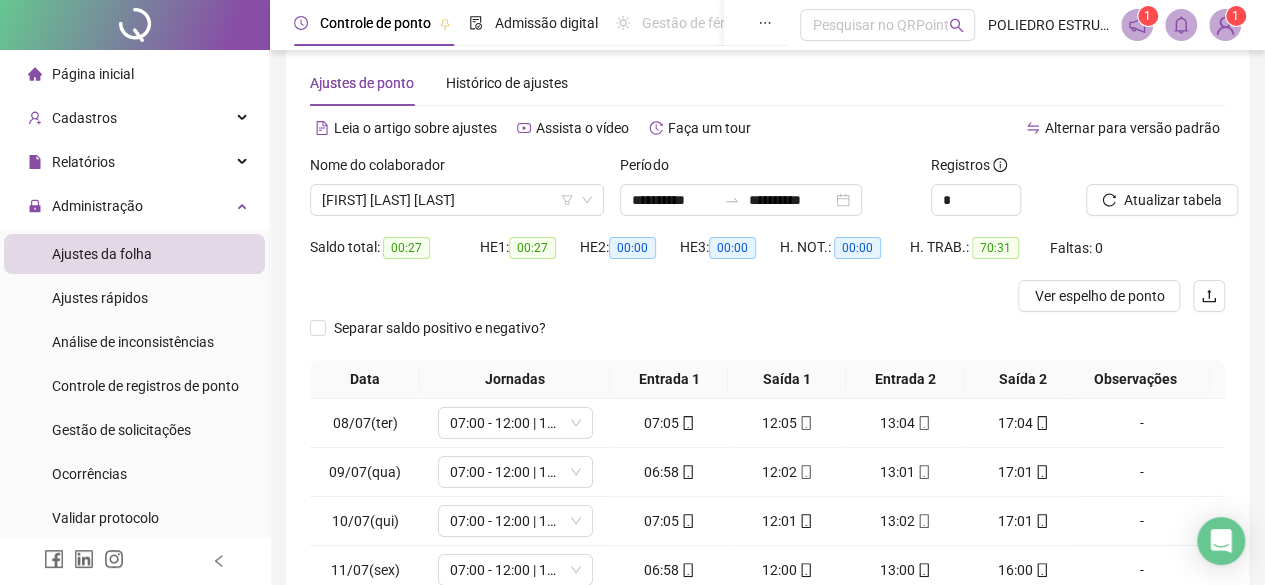 scroll, scrollTop: 0, scrollLeft: 0, axis: both 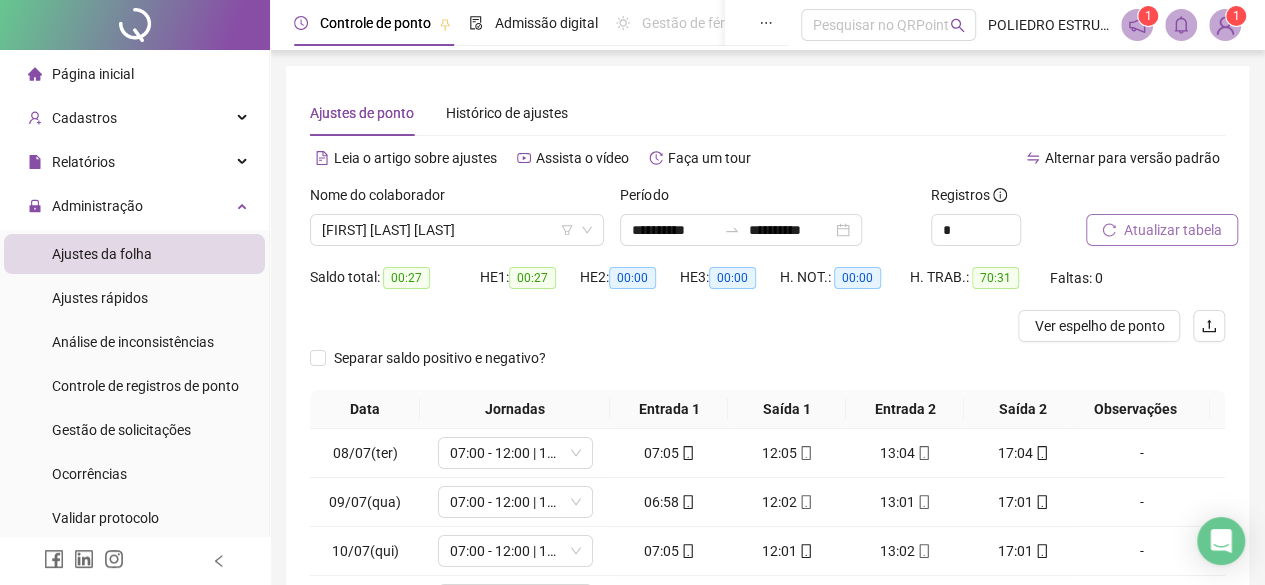 click on "Atualizar tabela" at bounding box center (1173, 230) 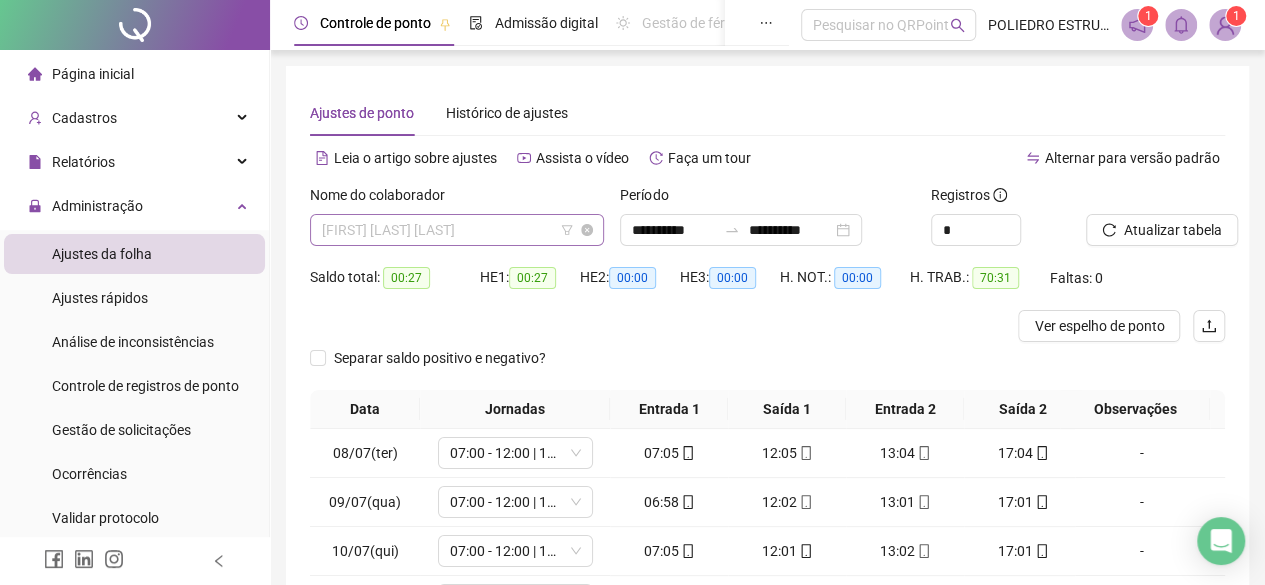 click on "FABRICIO SANTOS RAMOS" at bounding box center (457, 230) 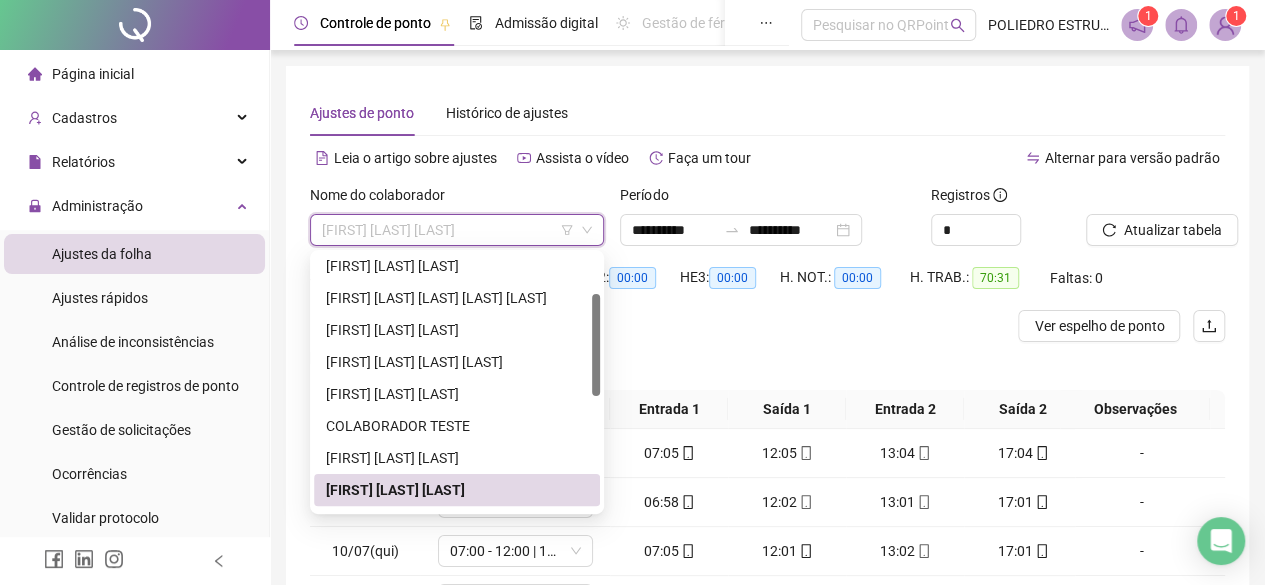 scroll, scrollTop: 200, scrollLeft: 0, axis: vertical 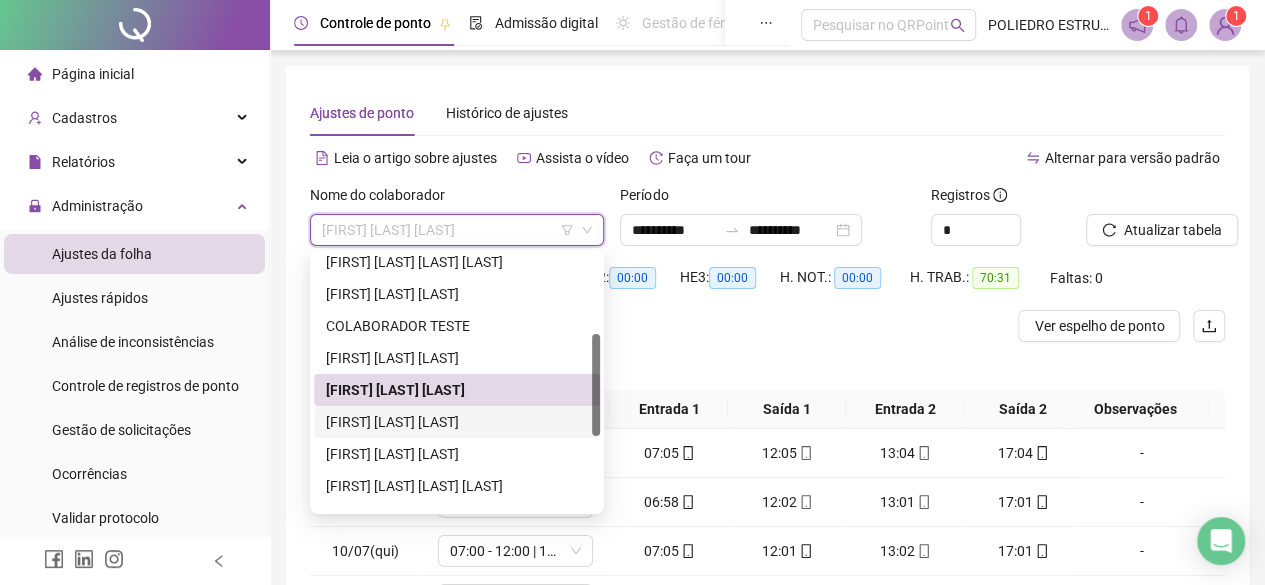 click on "HABNER DOS SANTOS MIRANDA" at bounding box center (457, 422) 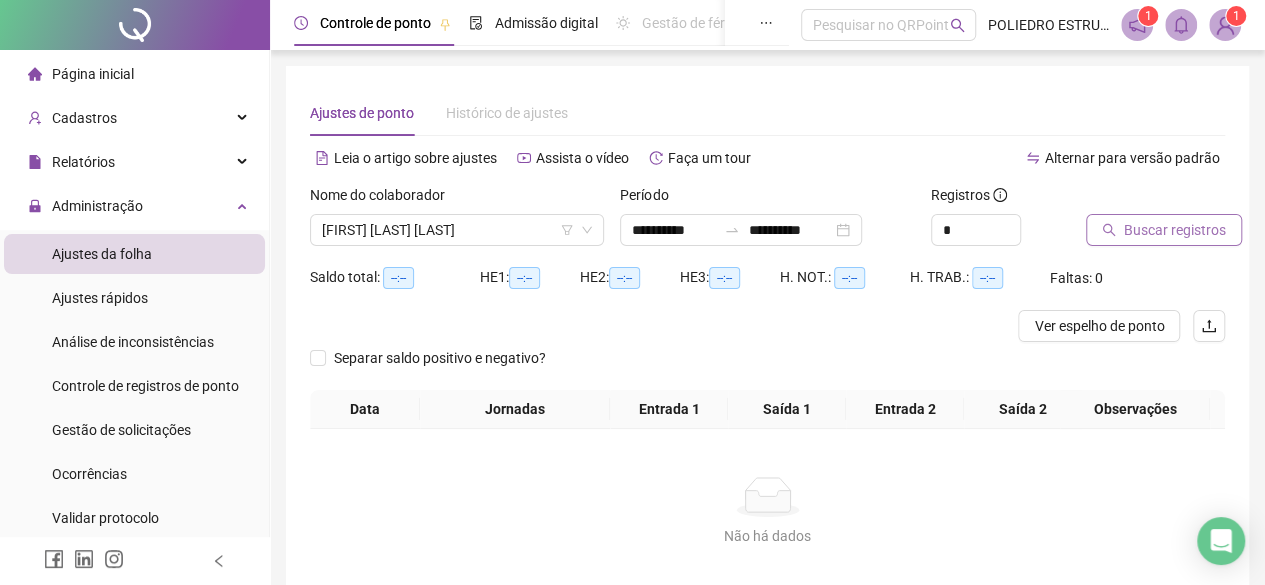 click on "Buscar registros" at bounding box center (1175, 230) 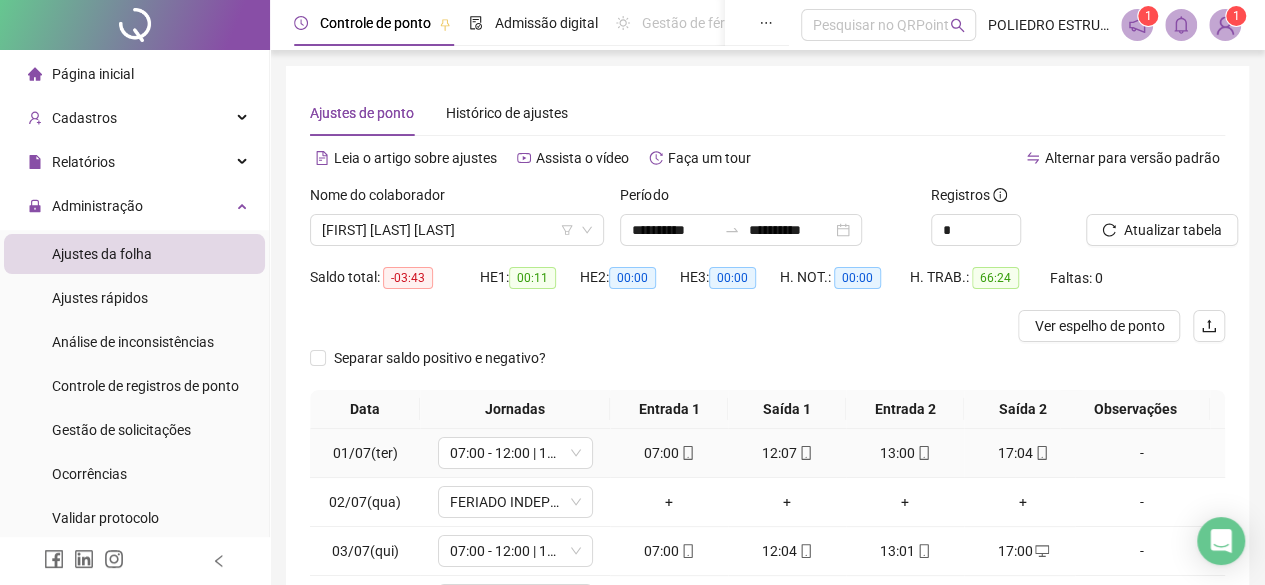 scroll, scrollTop: 0, scrollLeft: 0, axis: both 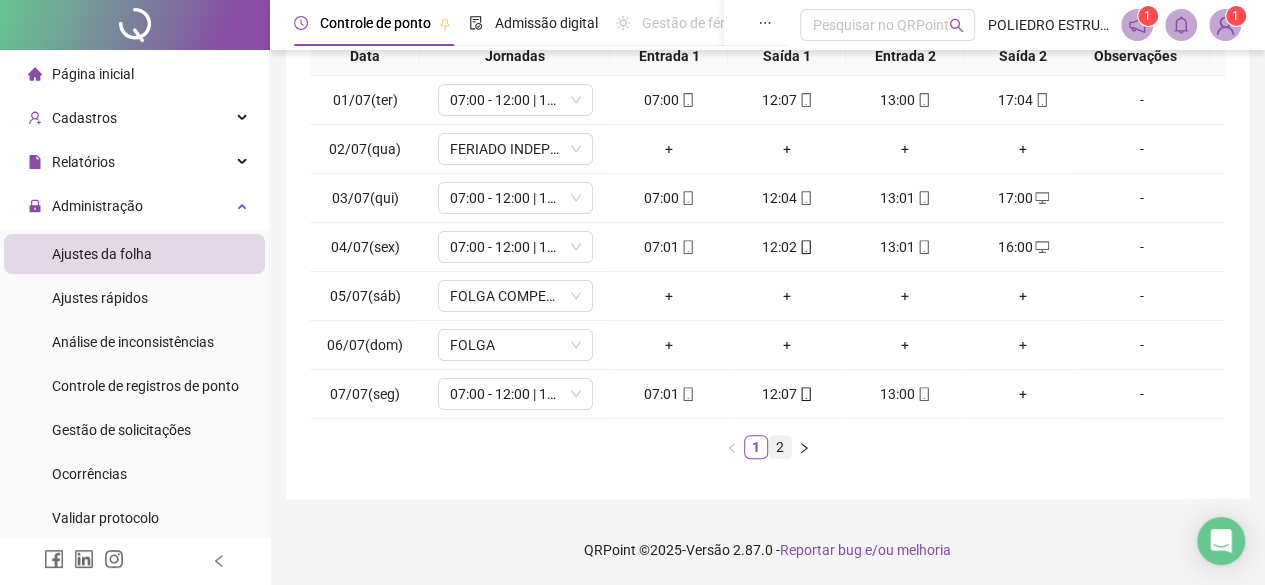 click on "2" at bounding box center [780, 447] 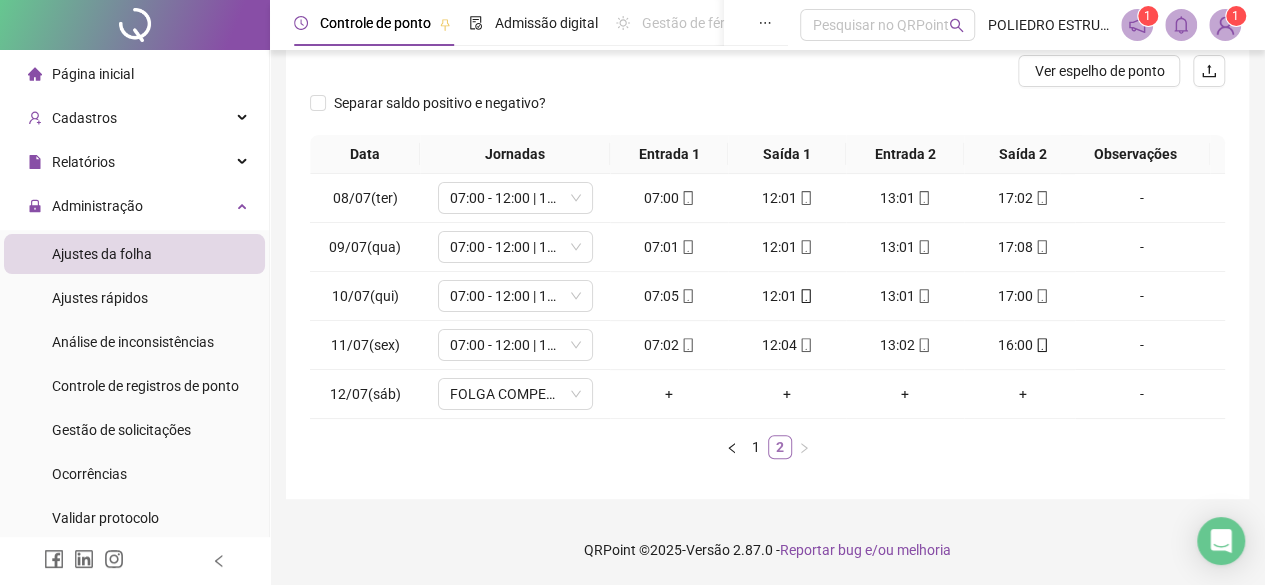 scroll, scrollTop: 268, scrollLeft: 0, axis: vertical 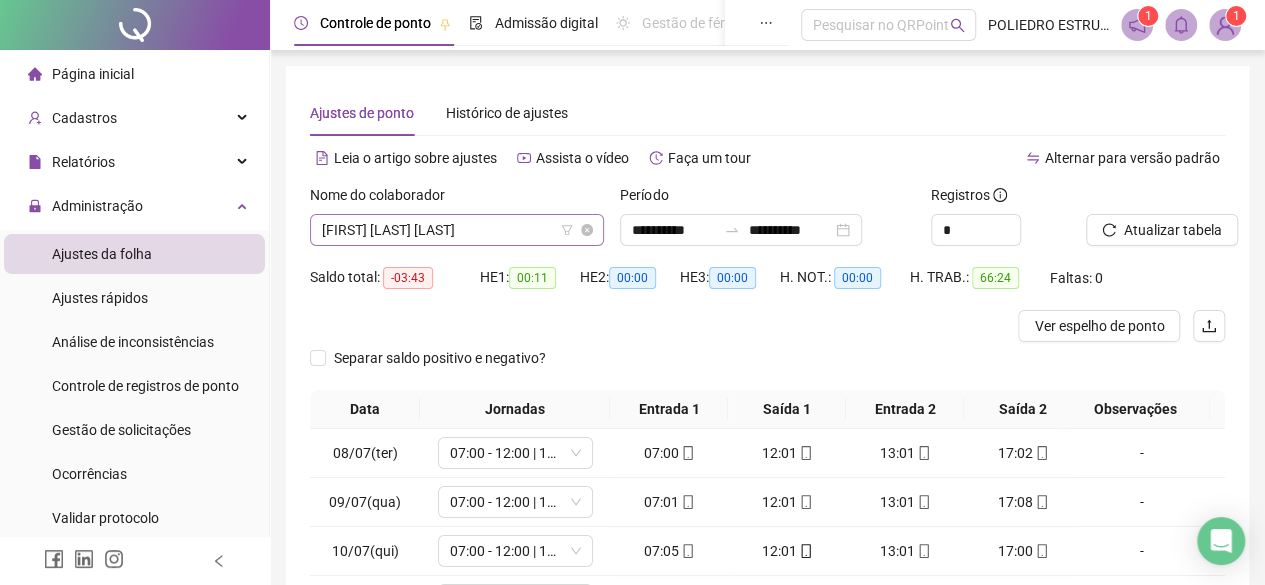 click on "HABNER DOS SANTOS MIRANDA" at bounding box center [457, 230] 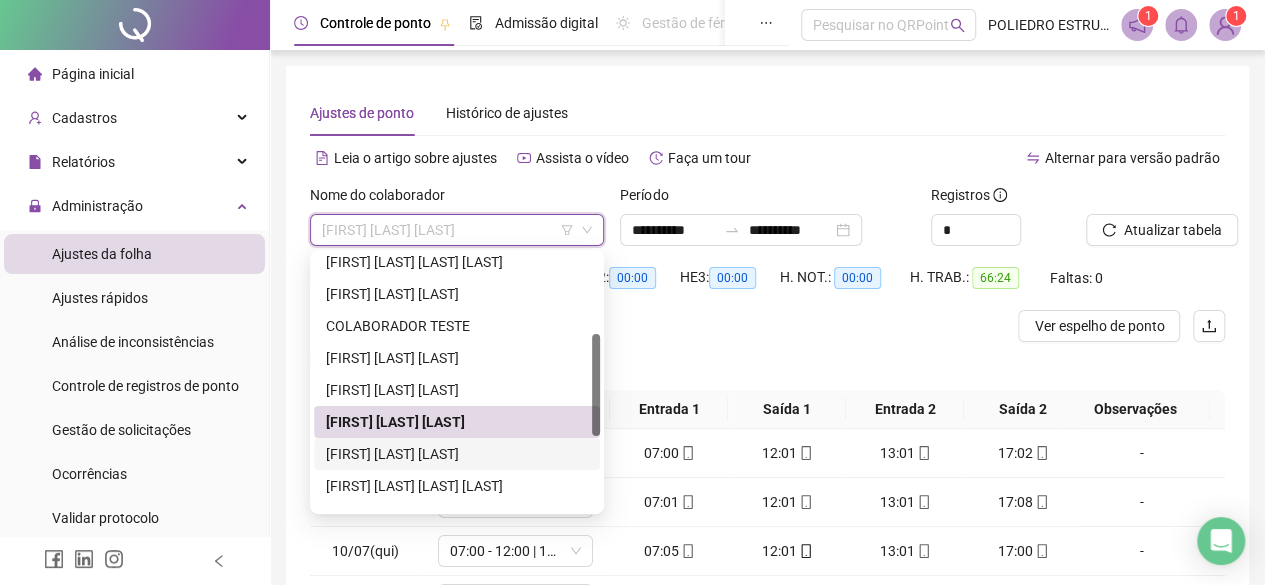 click on "HARLEI CAMPOS MATIAS" at bounding box center [457, 454] 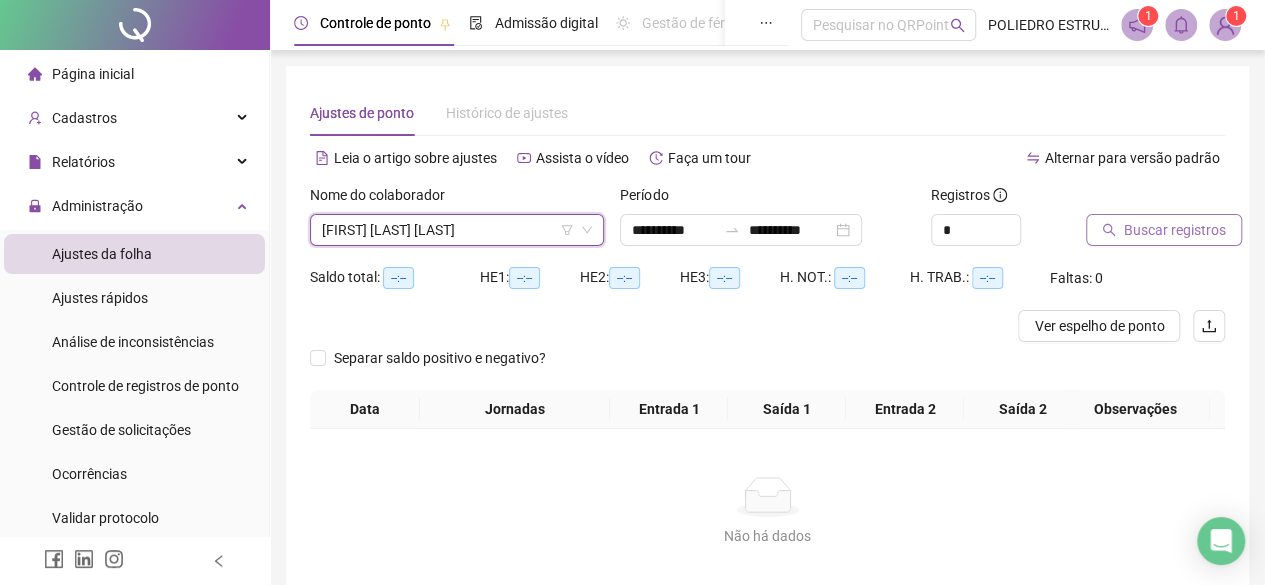 click on "Buscar registros" at bounding box center [1175, 230] 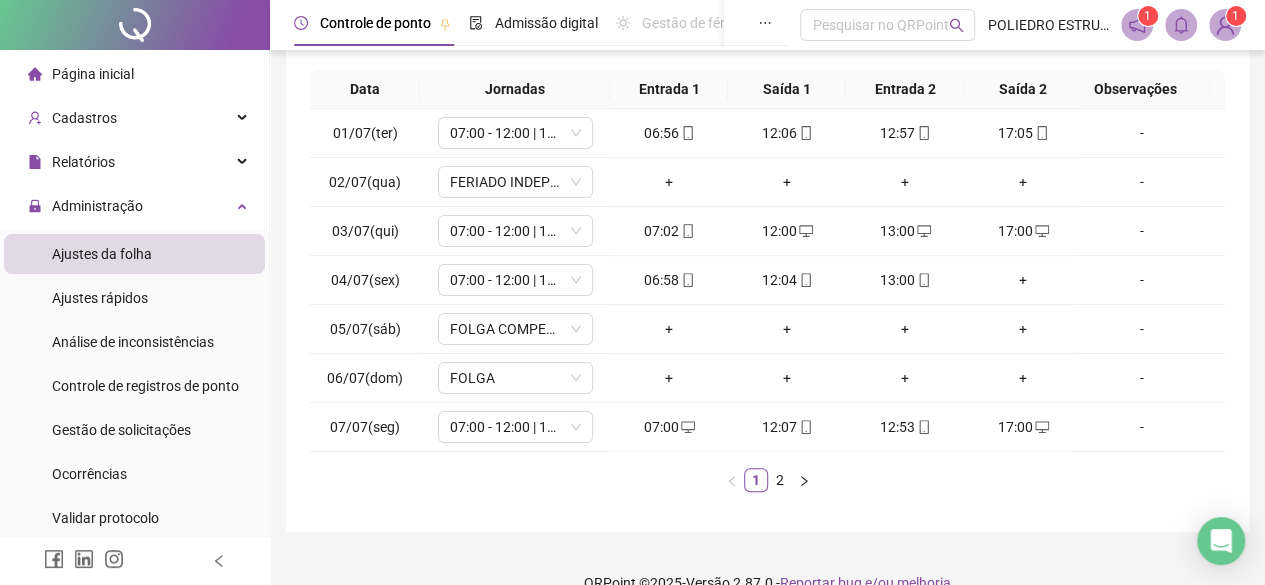scroll, scrollTop: 365, scrollLeft: 0, axis: vertical 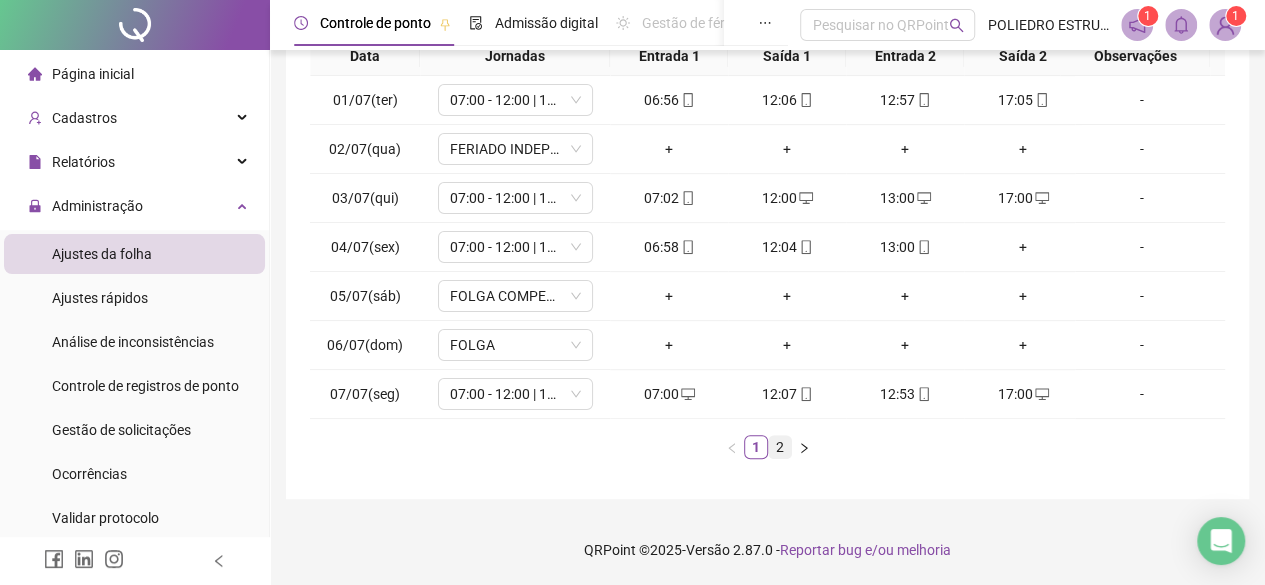 click on "2" at bounding box center (780, 447) 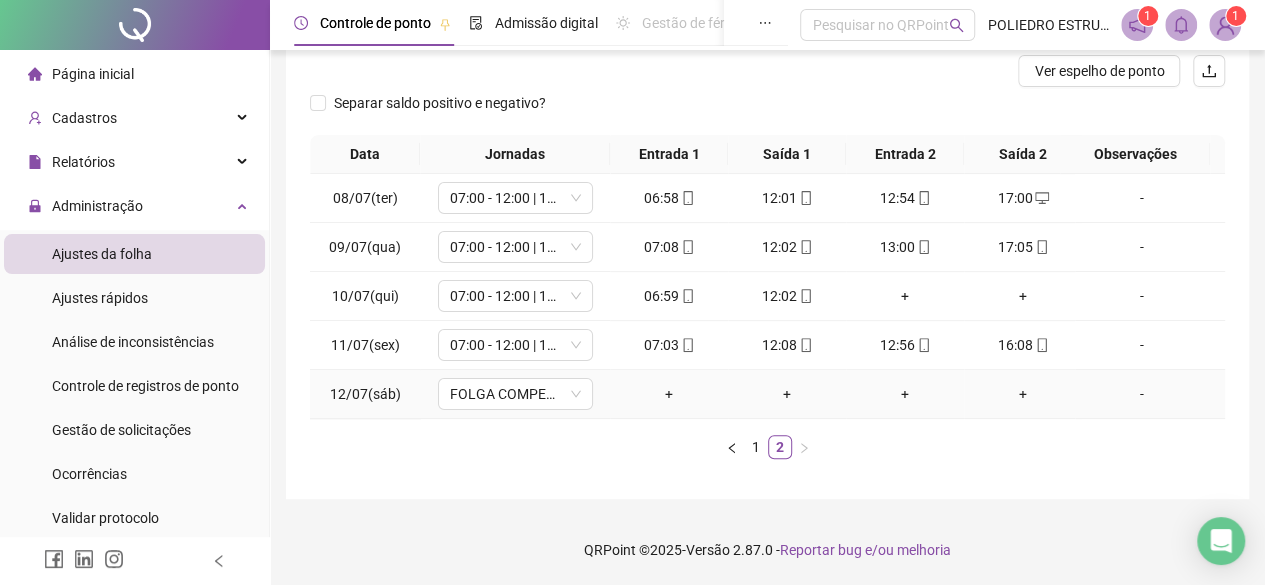 scroll, scrollTop: 0, scrollLeft: 0, axis: both 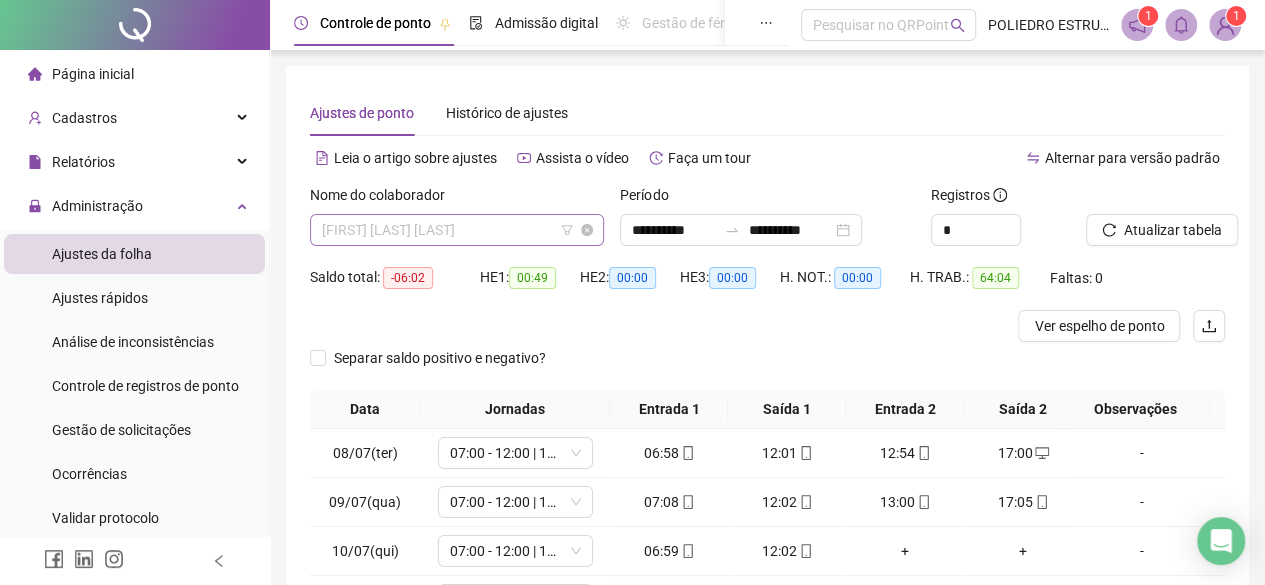 click on "HARLEI CAMPOS MATIAS" at bounding box center (457, 230) 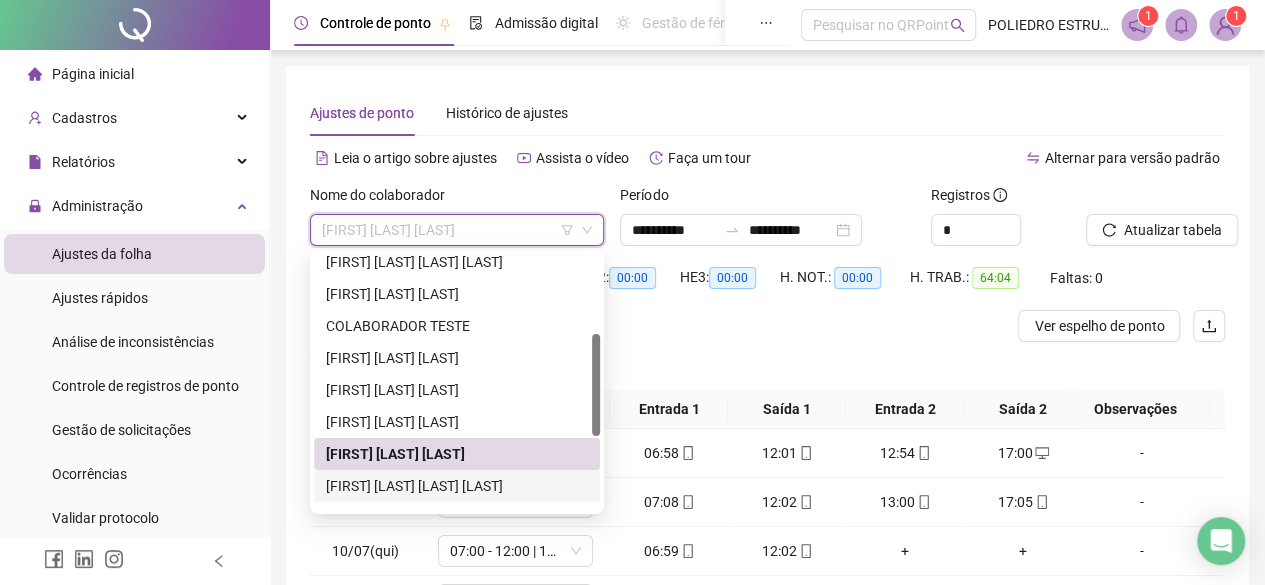click on "JAILTON DA SILVA BRITO DE SOUSA" at bounding box center [457, 486] 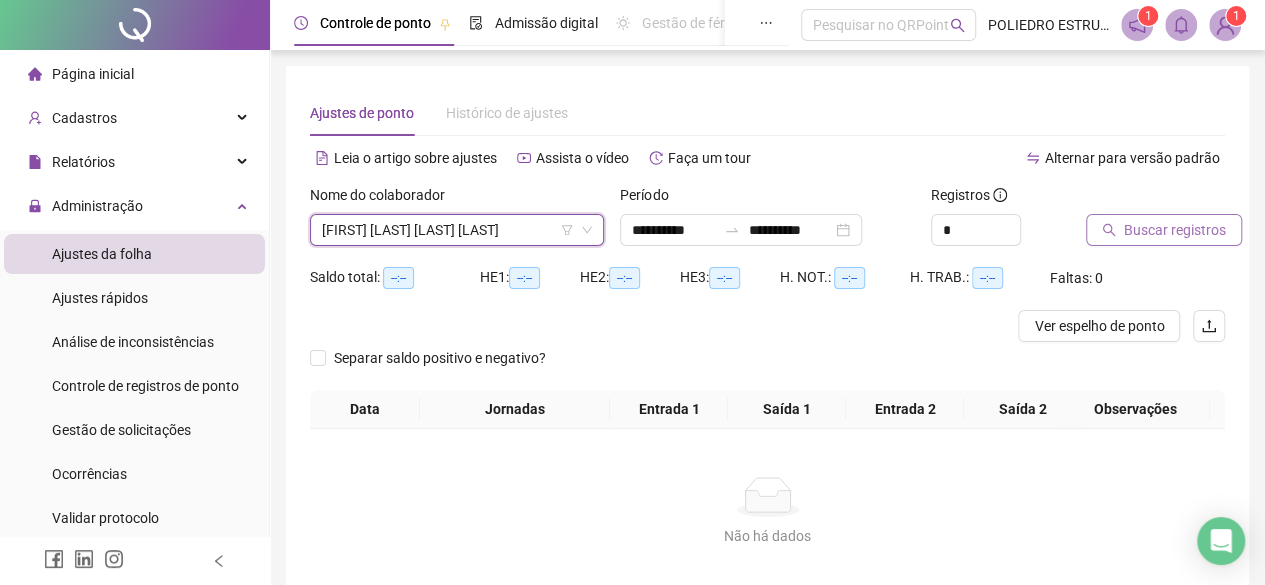 click on "Buscar registros" at bounding box center (1175, 230) 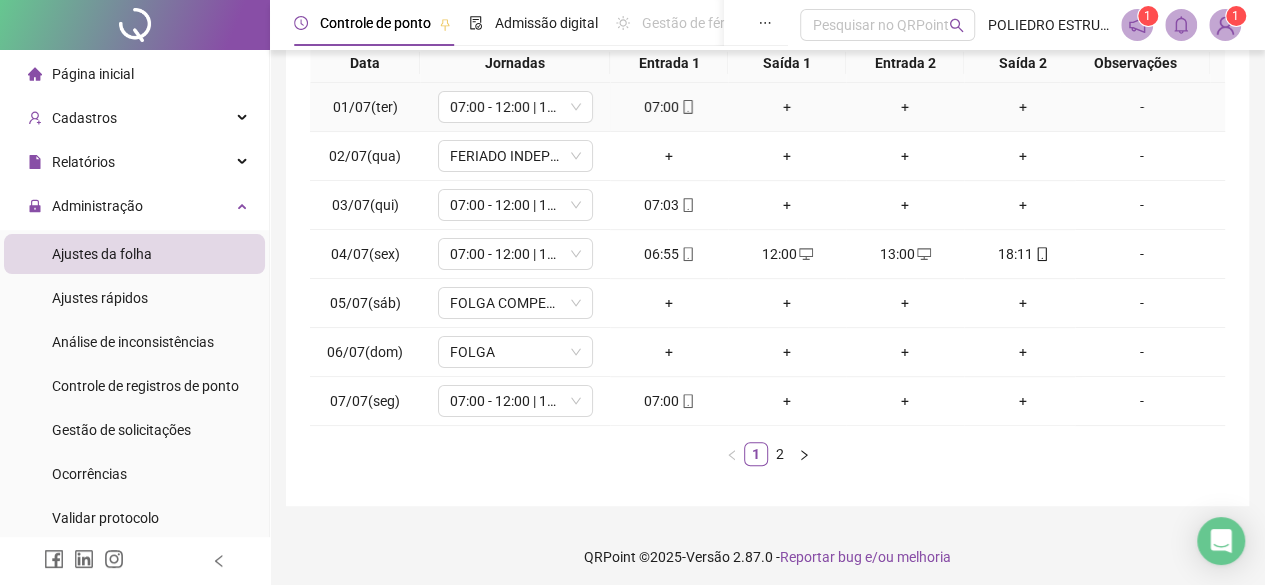 scroll, scrollTop: 365, scrollLeft: 0, axis: vertical 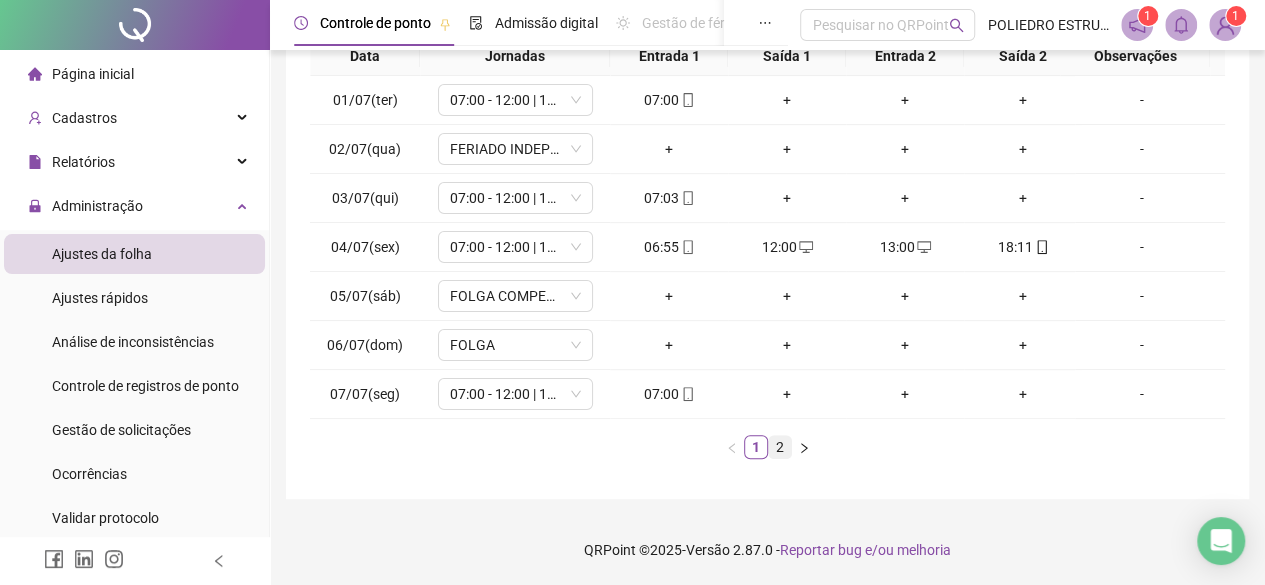 click on "2" at bounding box center (780, 447) 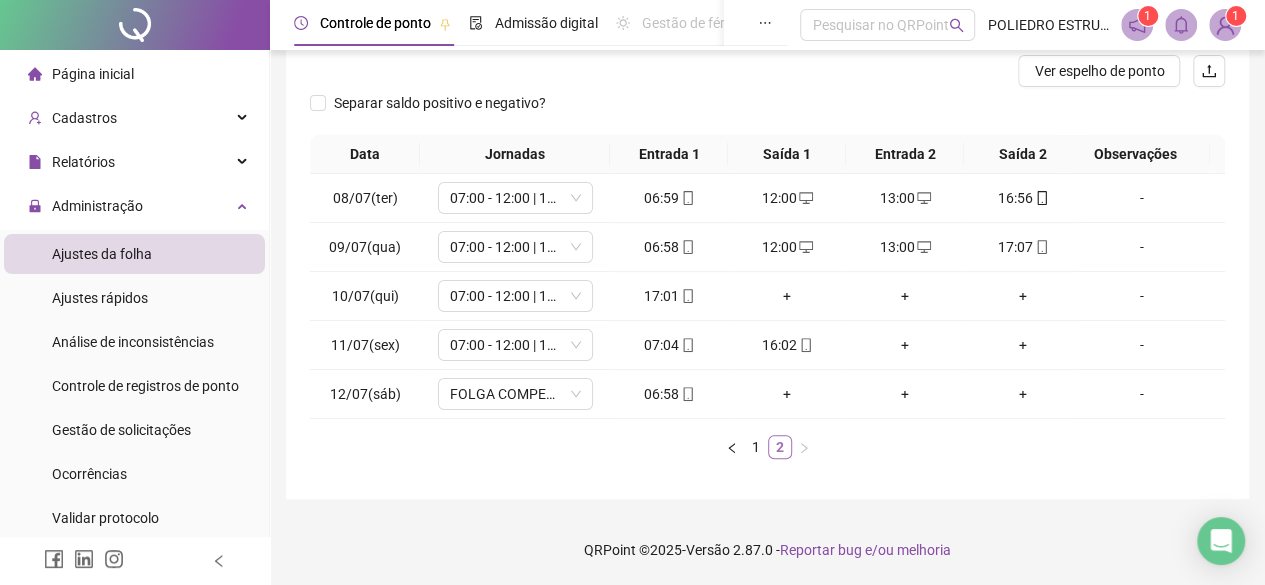 scroll, scrollTop: 268, scrollLeft: 0, axis: vertical 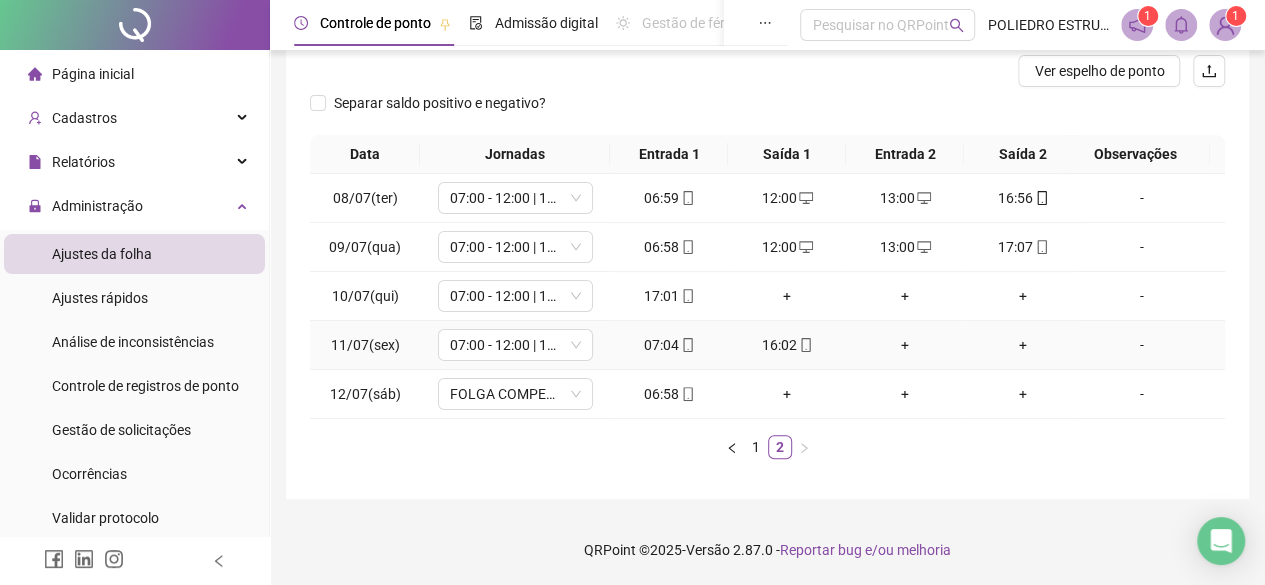 click on "+" at bounding box center [905, 345] 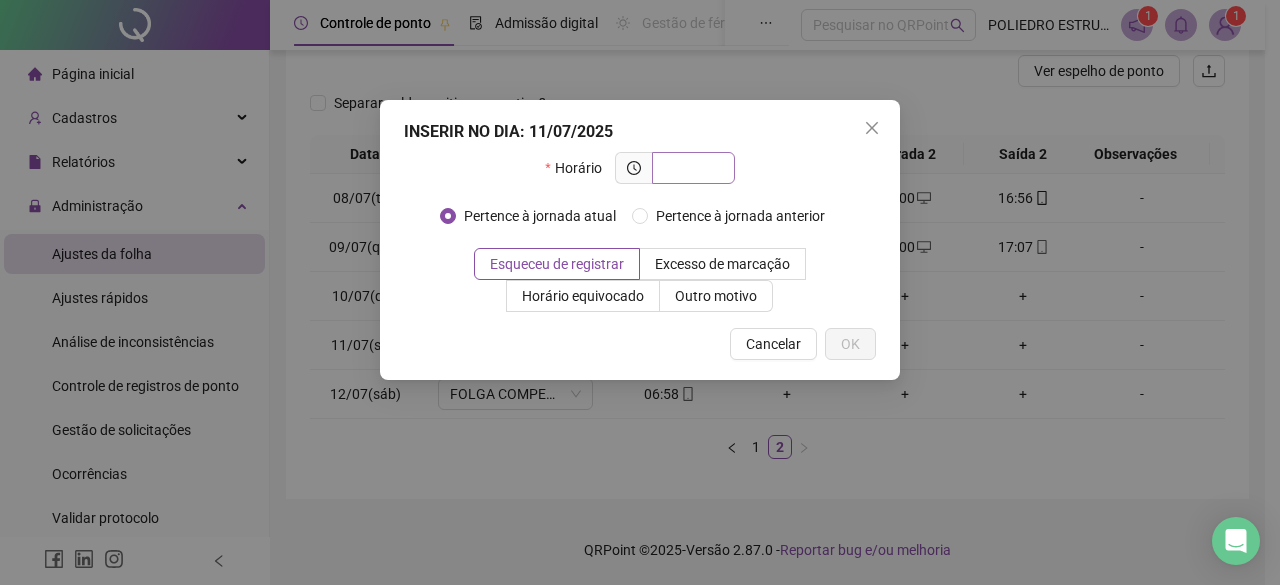 click at bounding box center (691, 168) 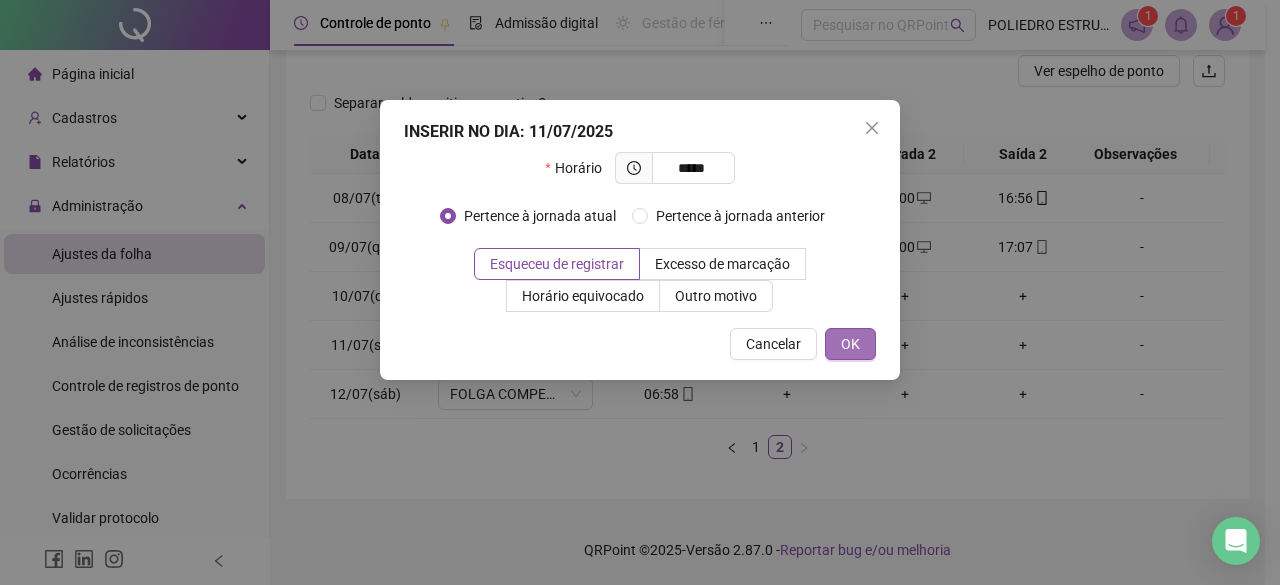 type on "*****" 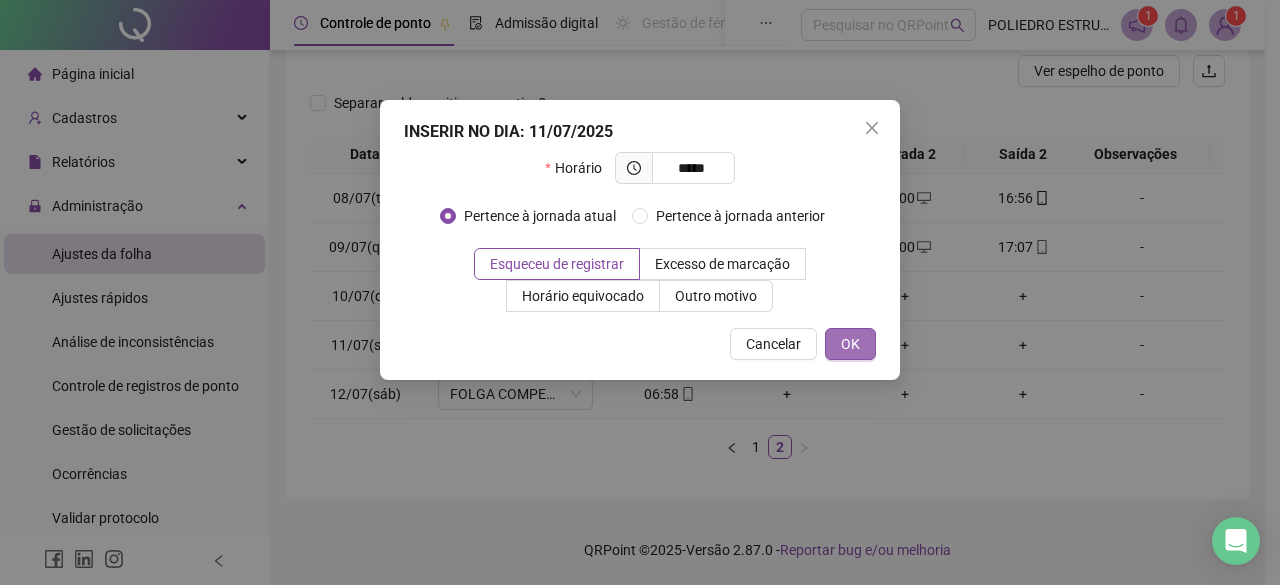 click on "OK" at bounding box center [850, 344] 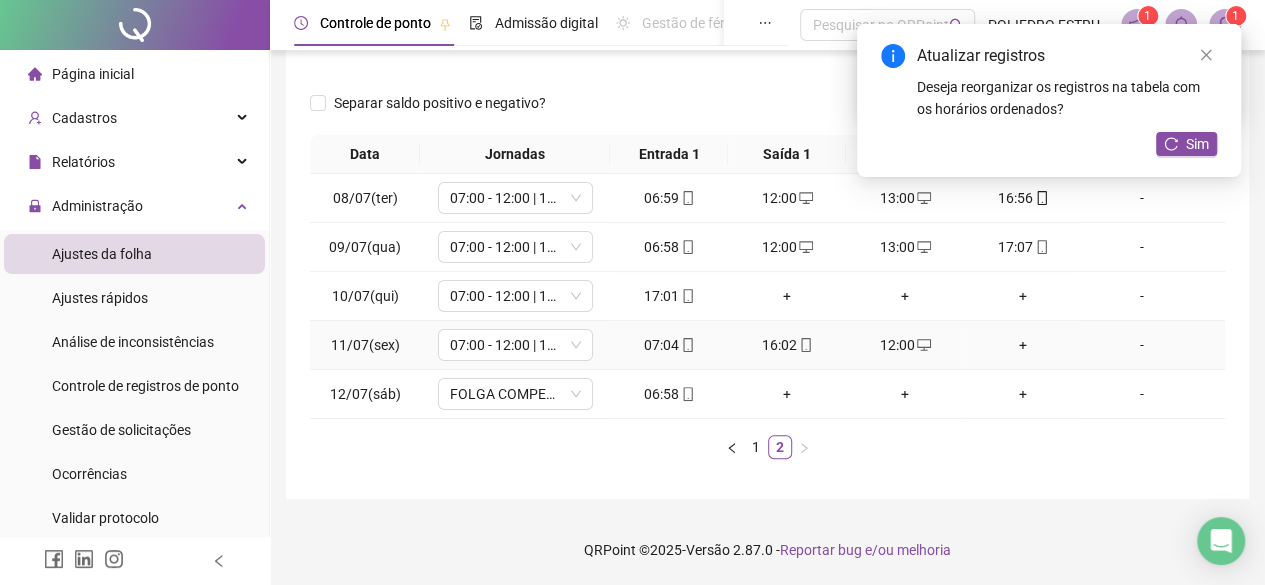 click on "+" at bounding box center (1023, 345) 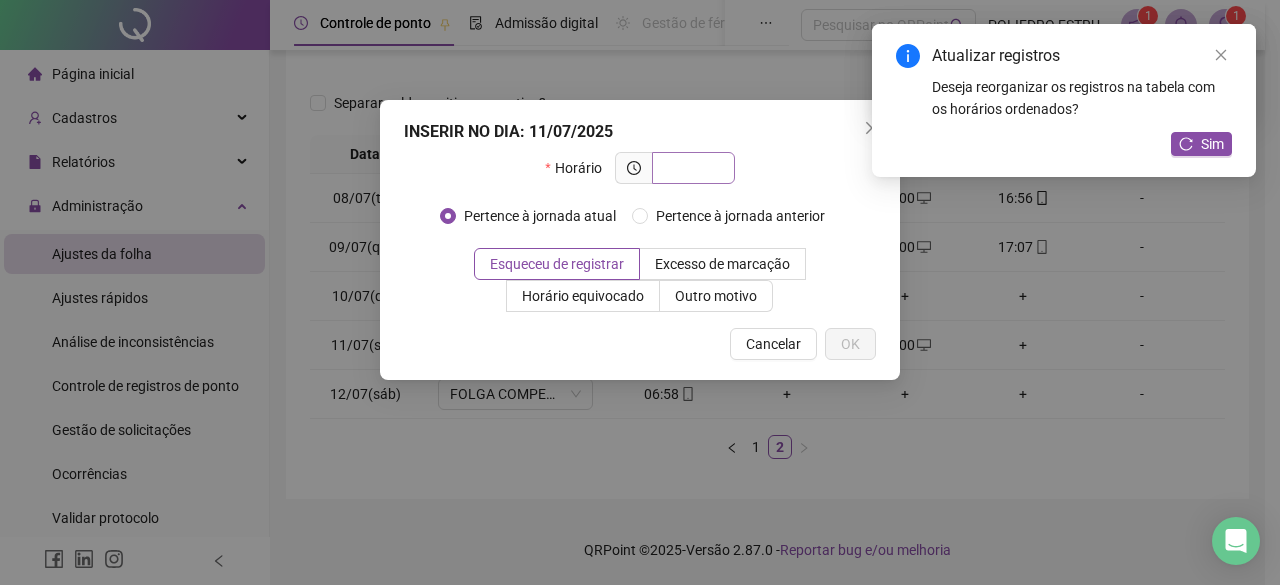 click at bounding box center [691, 168] 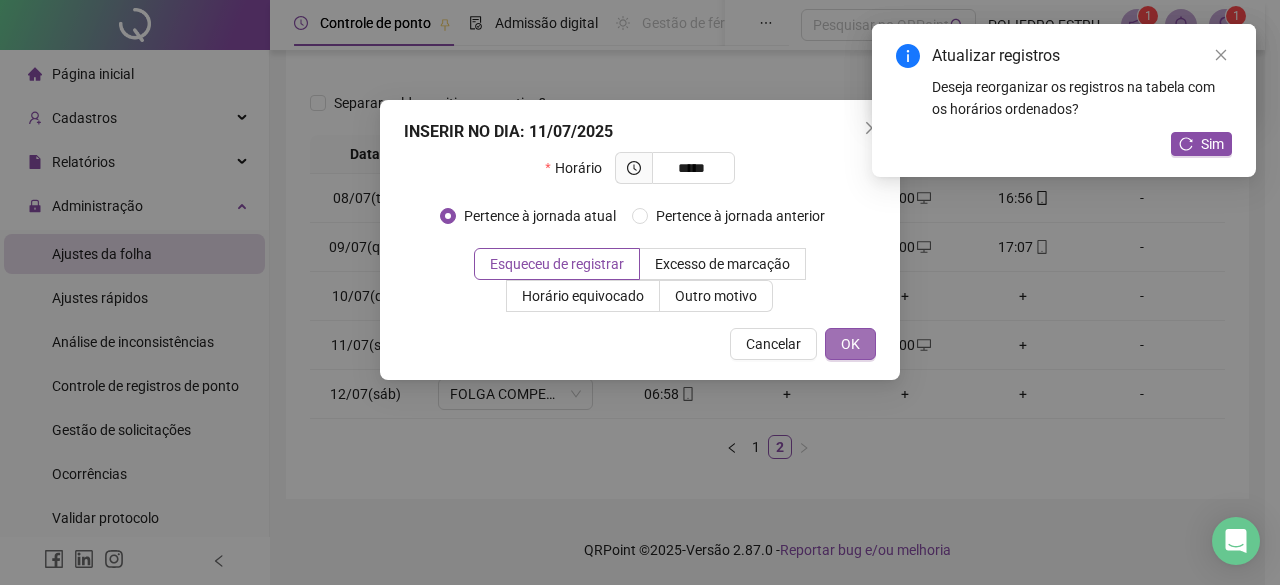 type on "*****" 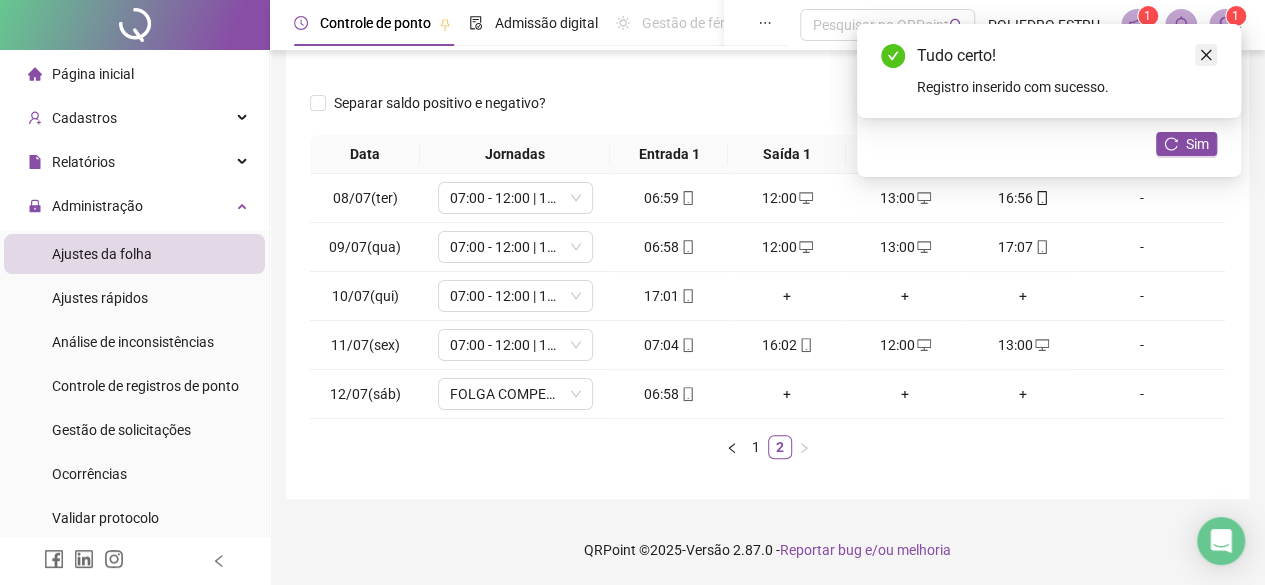 click 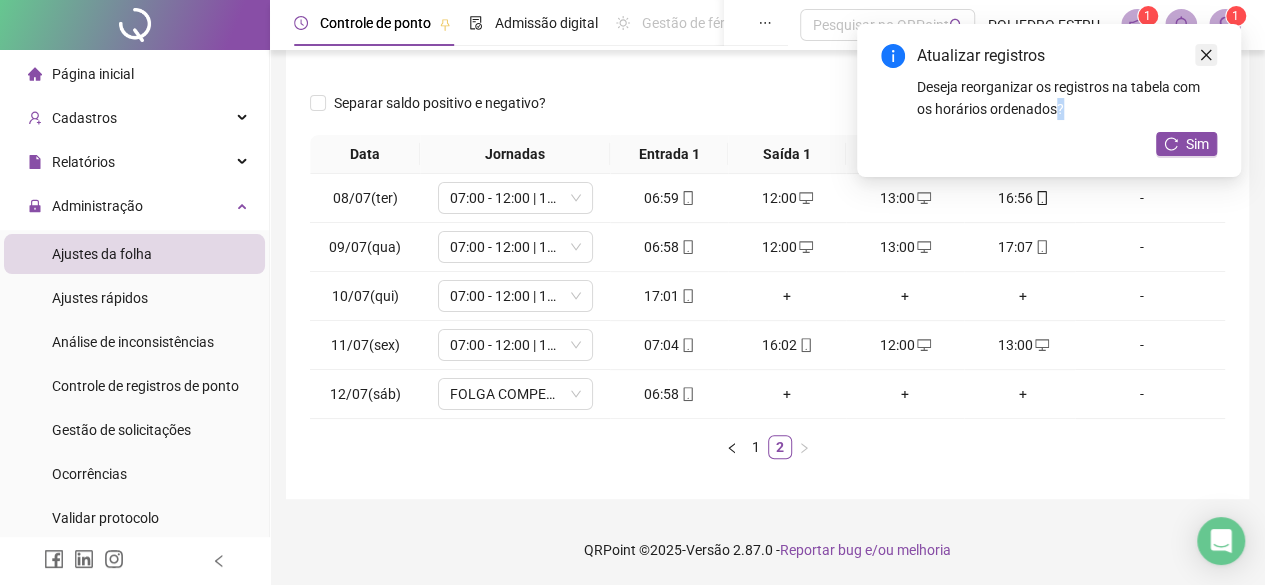 click 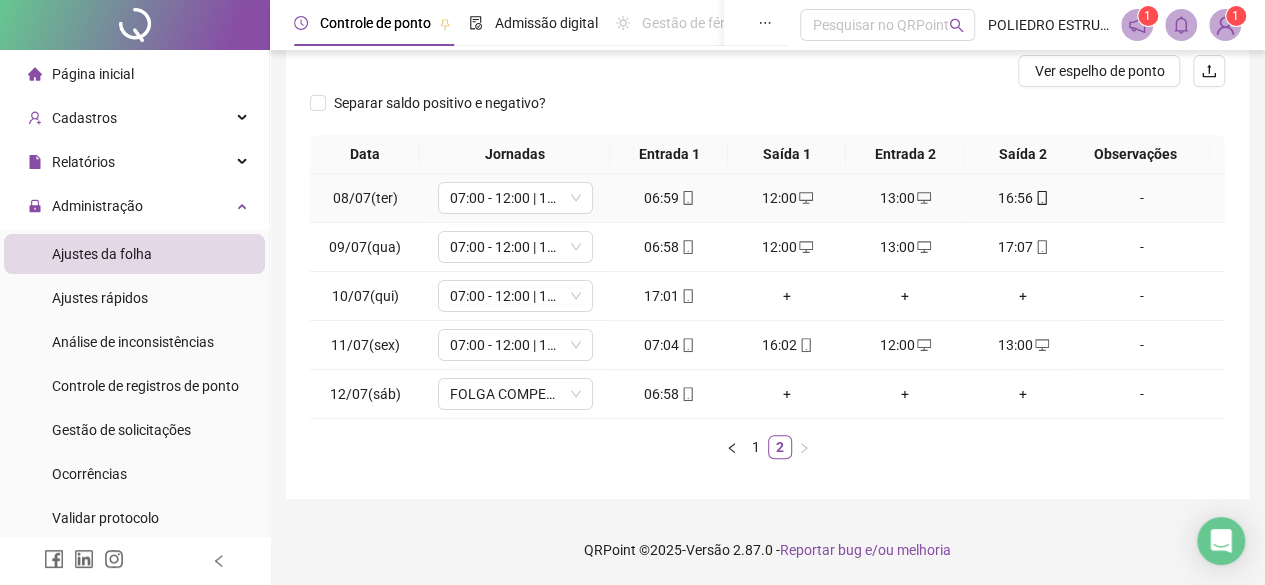 scroll, scrollTop: 0, scrollLeft: 0, axis: both 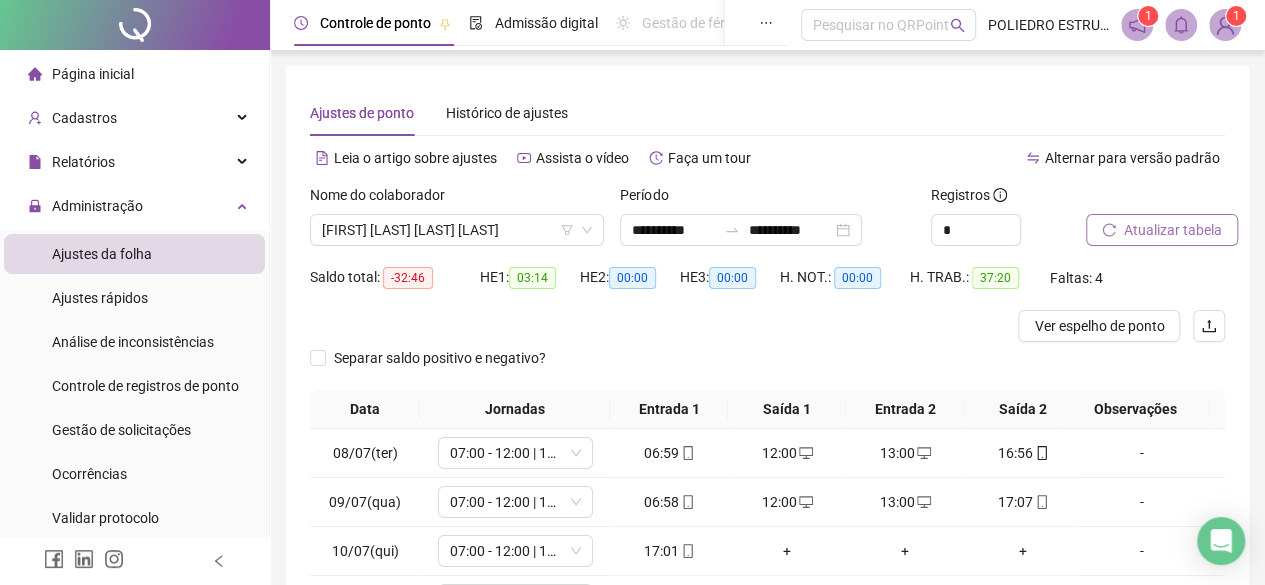 click on "Atualizar tabela" at bounding box center (1173, 230) 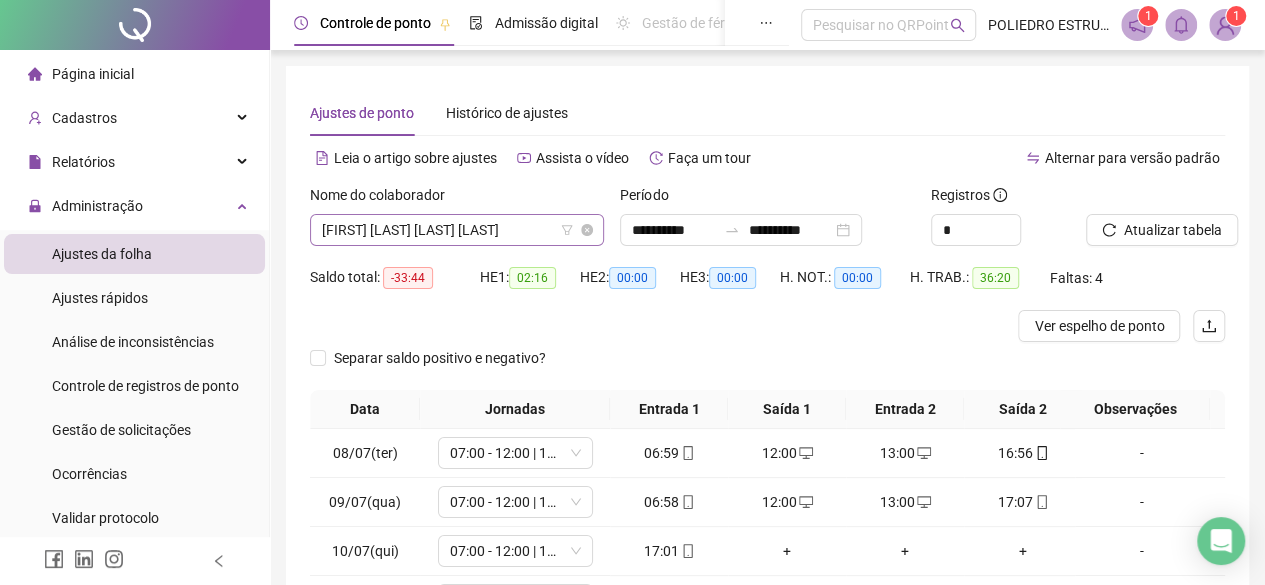 click on "JAILTON DA SILVA BRITO DE SOUSA" at bounding box center (457, 230) 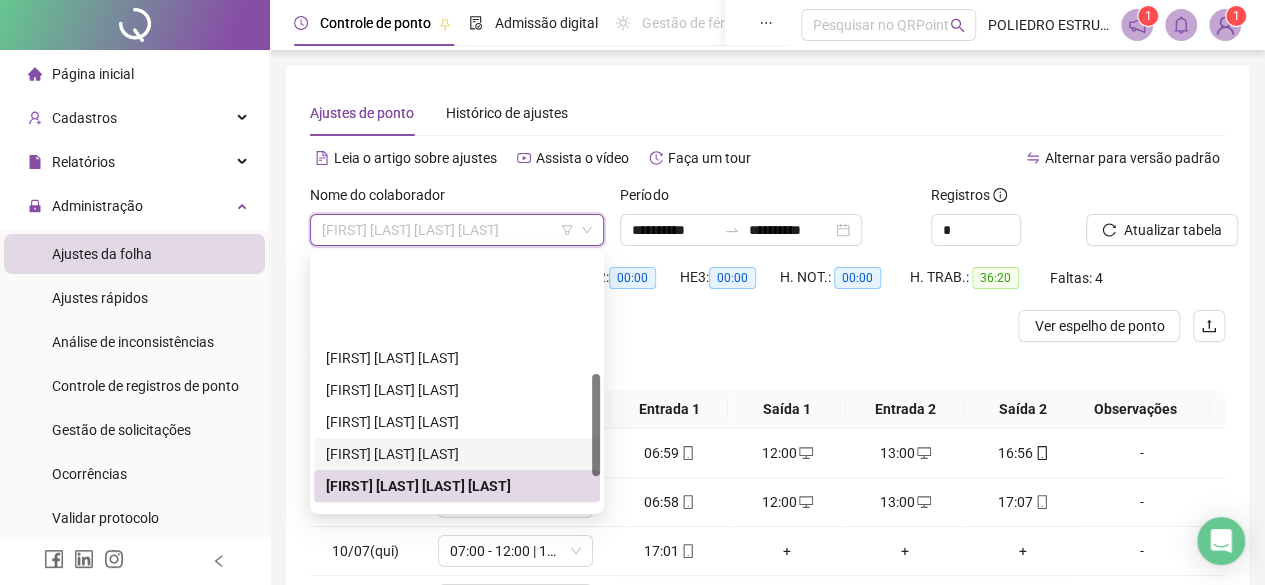 scroll, scrollTop: 300, scrollLeft: 0, axis: vertical 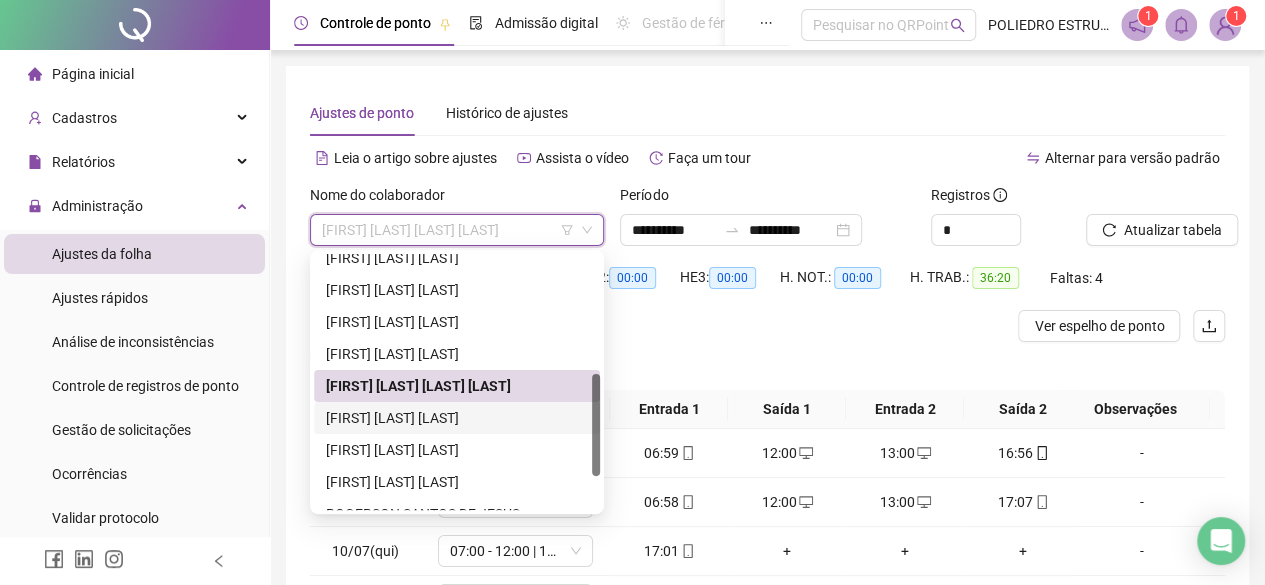 click on "JEFERSON DA SILVA ELOY" at bounding box center [457, 418] 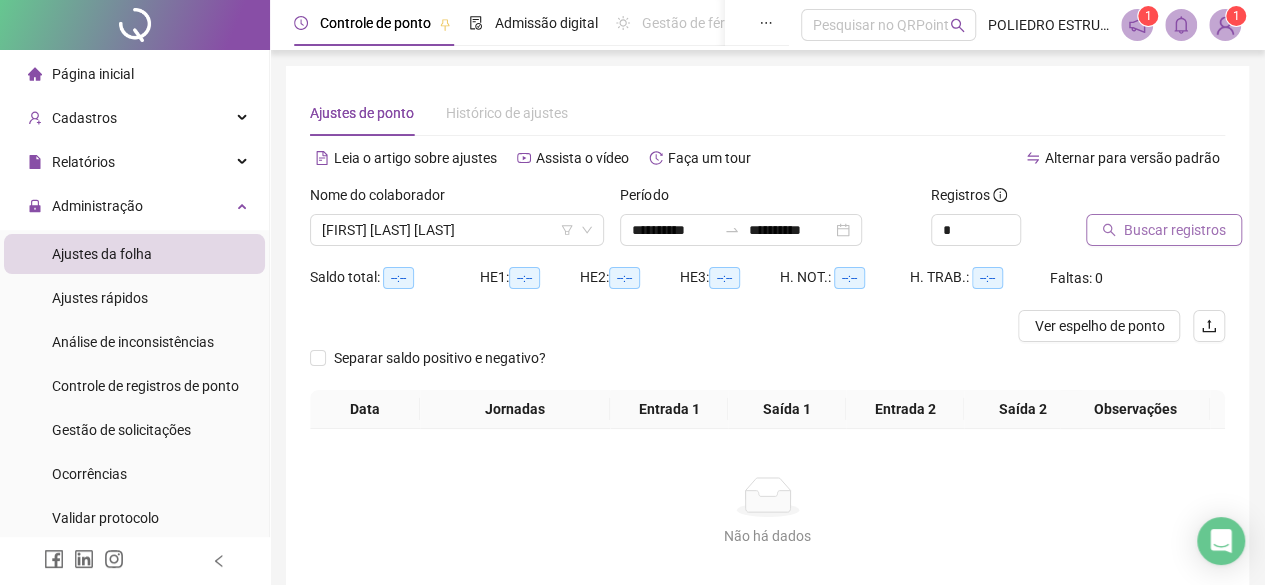 click on "Buscar registros" at bounding box center [1175, 230] 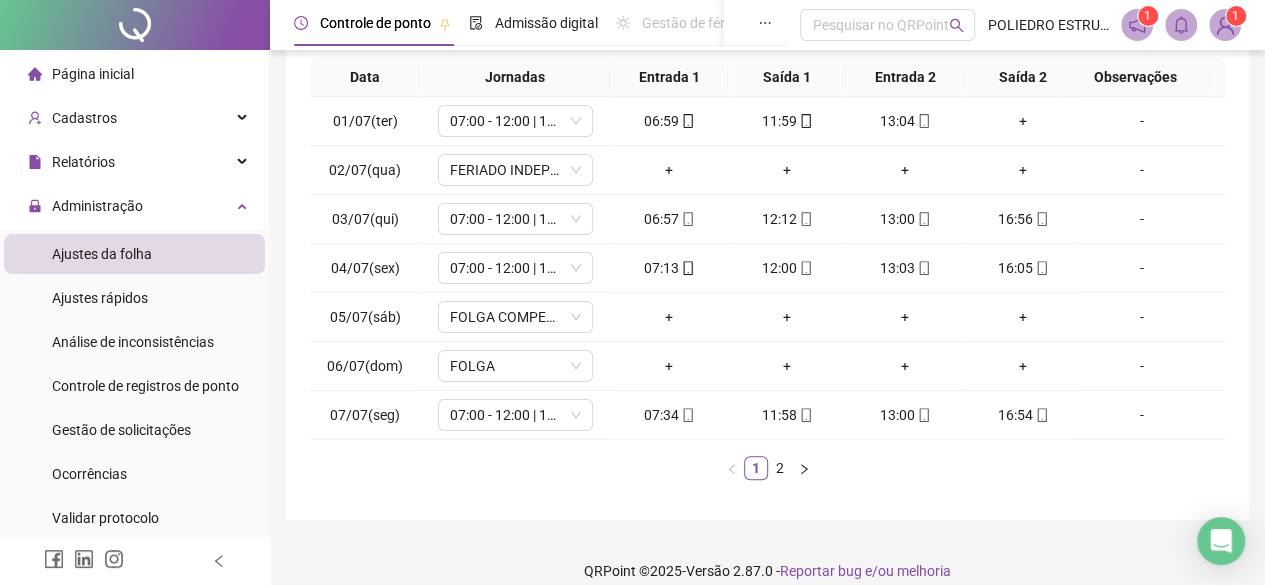 scroll, scrollTop: 365, scrollLeft: 0, axis: vertical 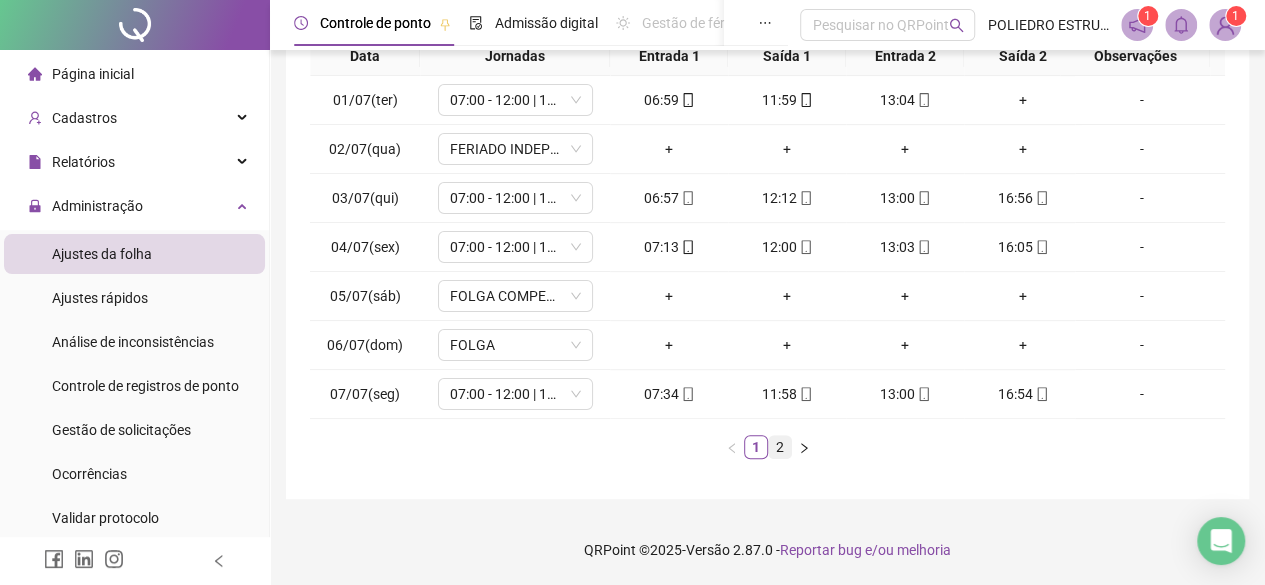 click on "2" at bounding box center [780, 447] 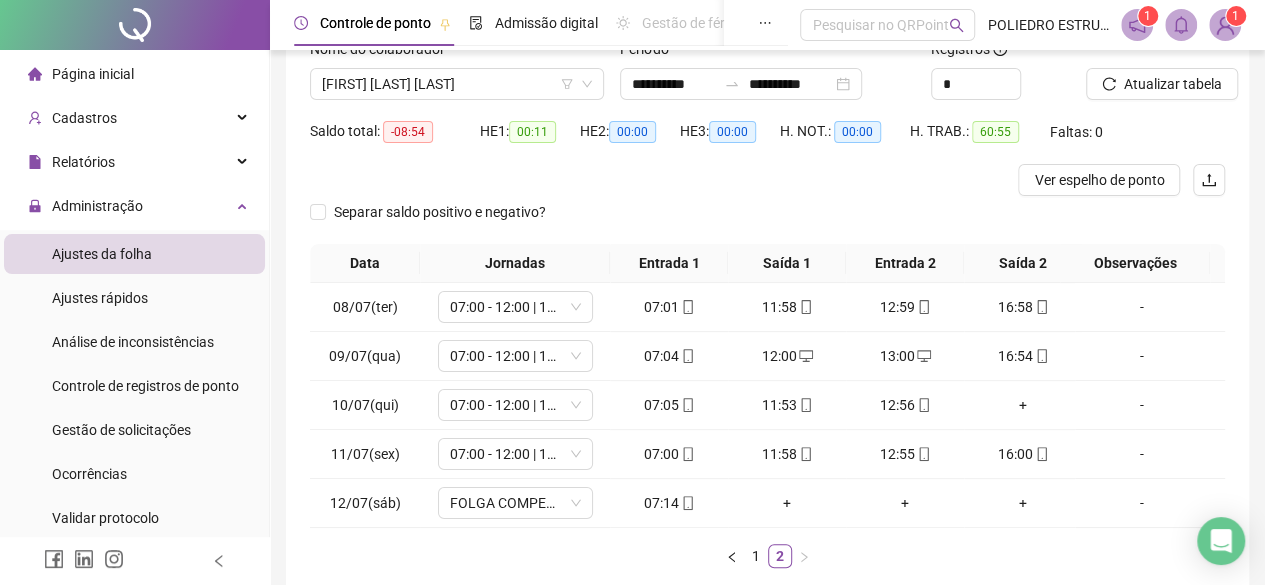 scroll, scrollTop: 268, scrollLeft: 0, axis: vertical 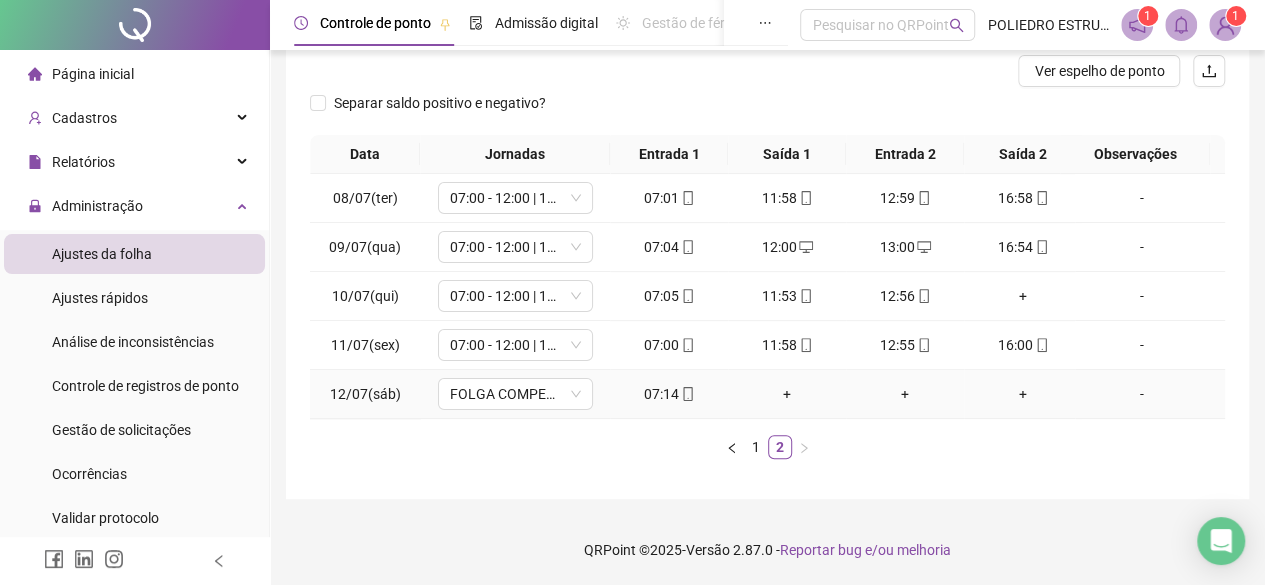click 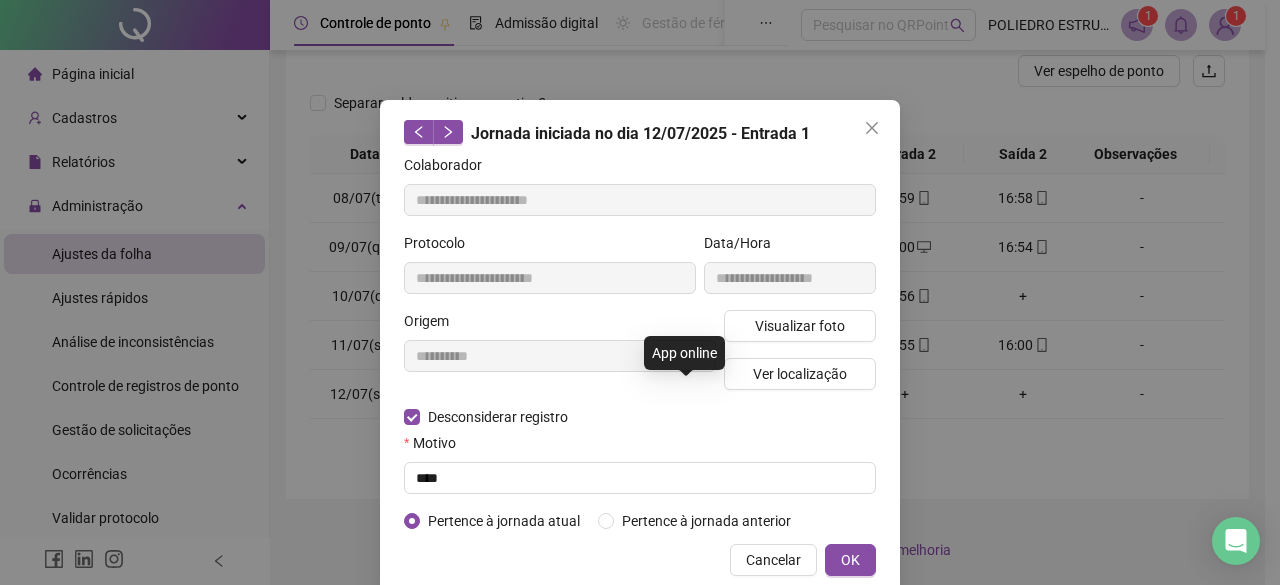 type on "**********" 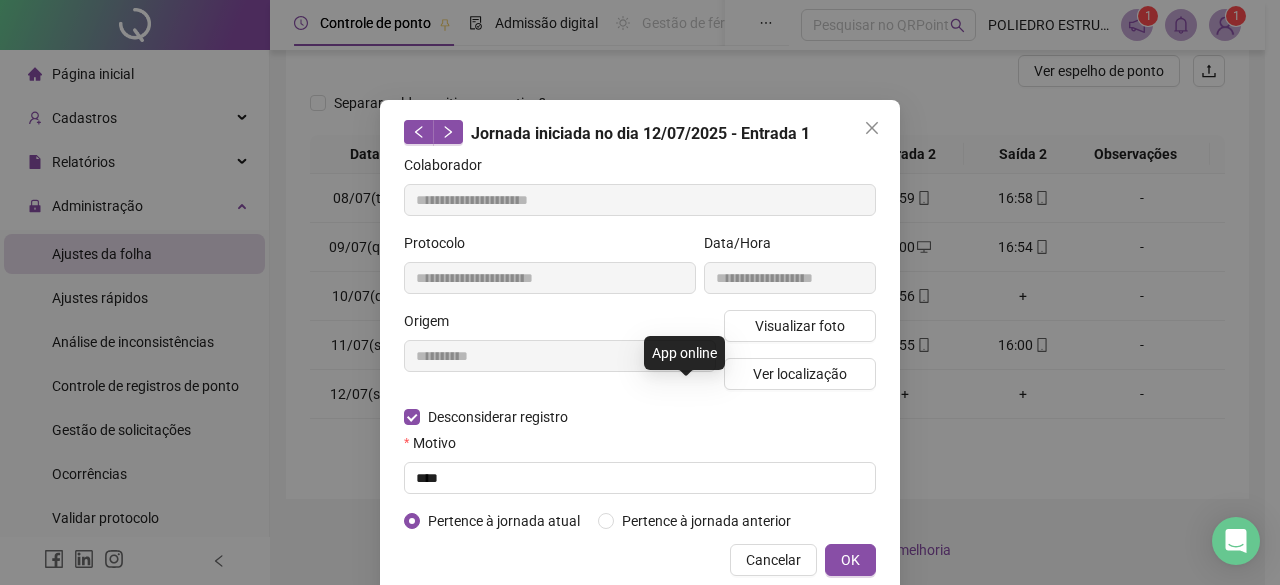 type on "**********" 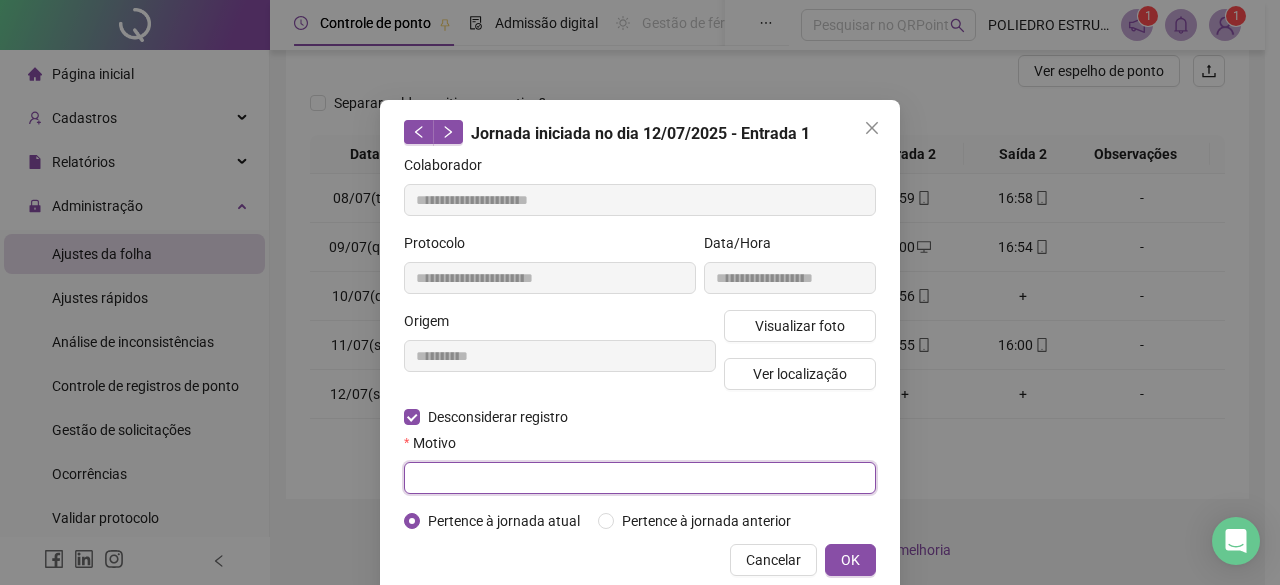 click at bounding box center (640, 478) 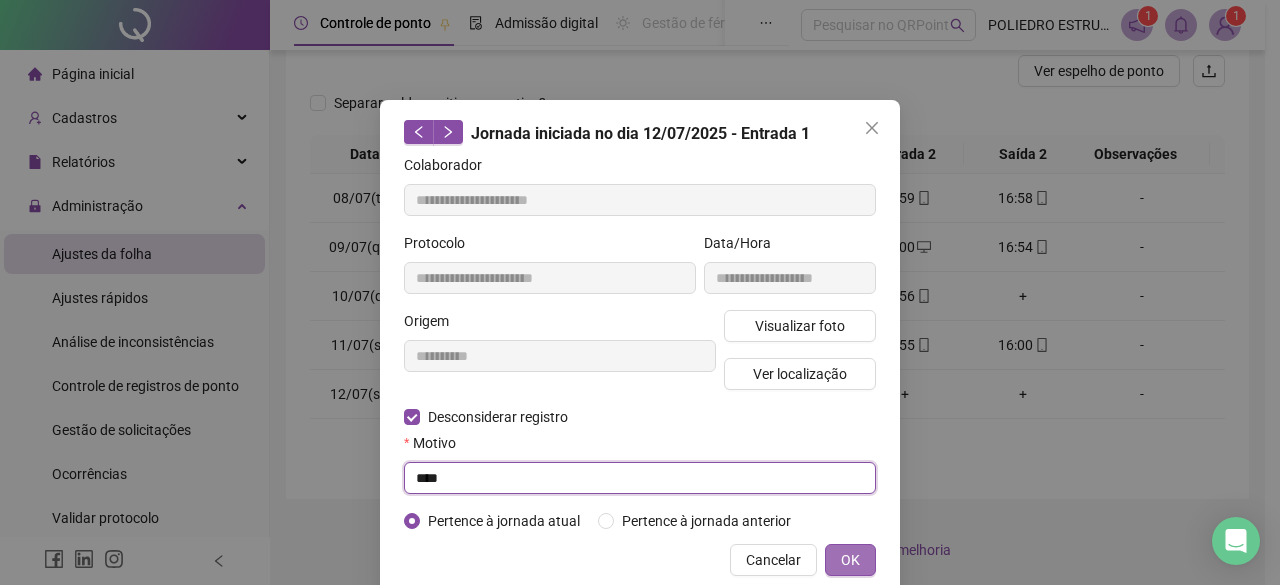 type on "****" 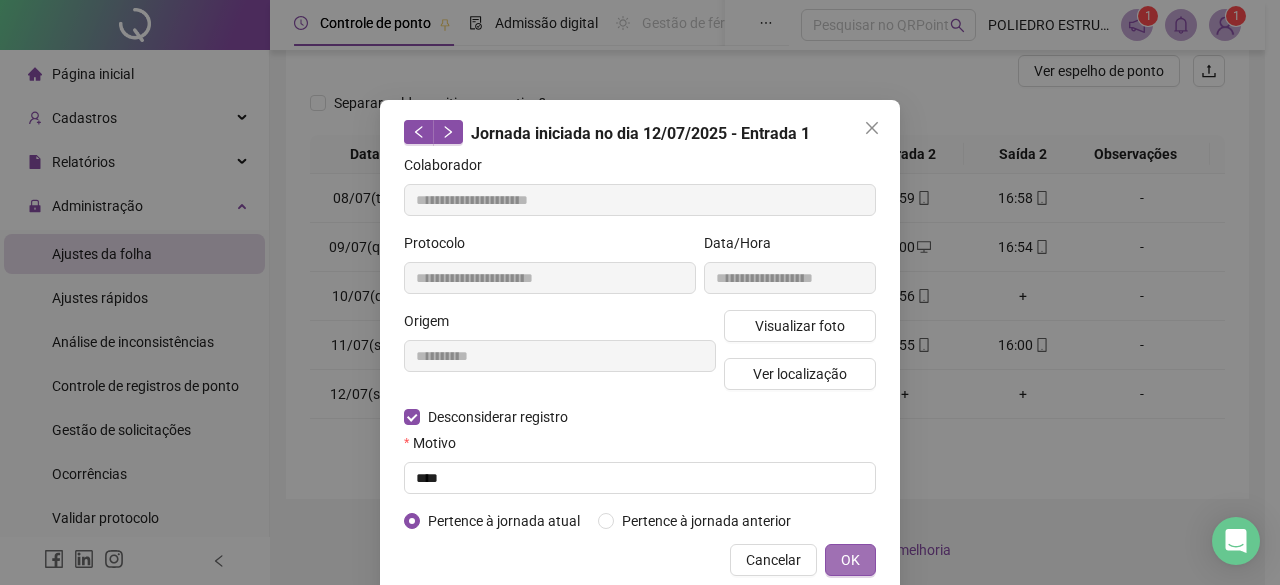 click on "OK" at bounding box center (850, 560) 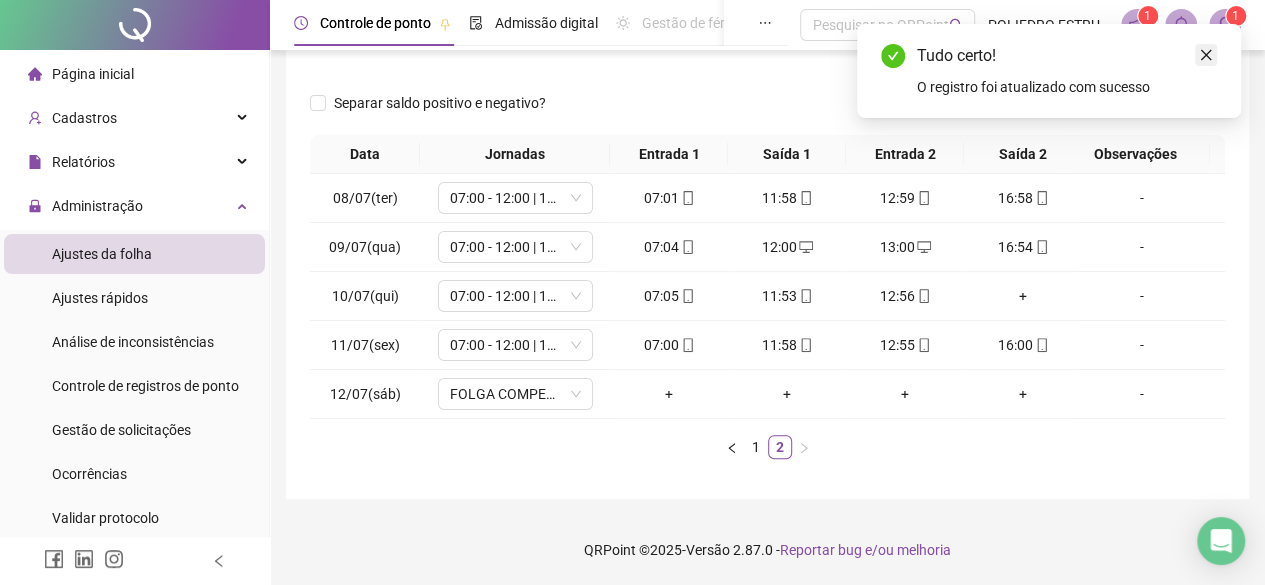 click at bounding box center (1206, 55) 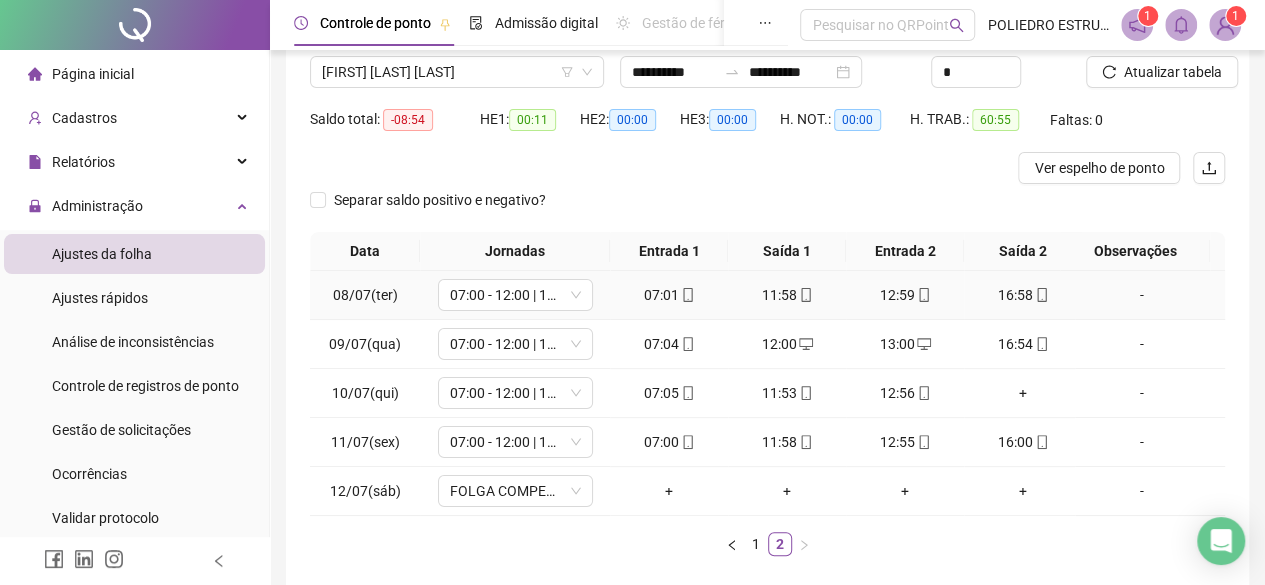 scroll, scrollTop: 68, scrollLeft: 0, axis: vertical 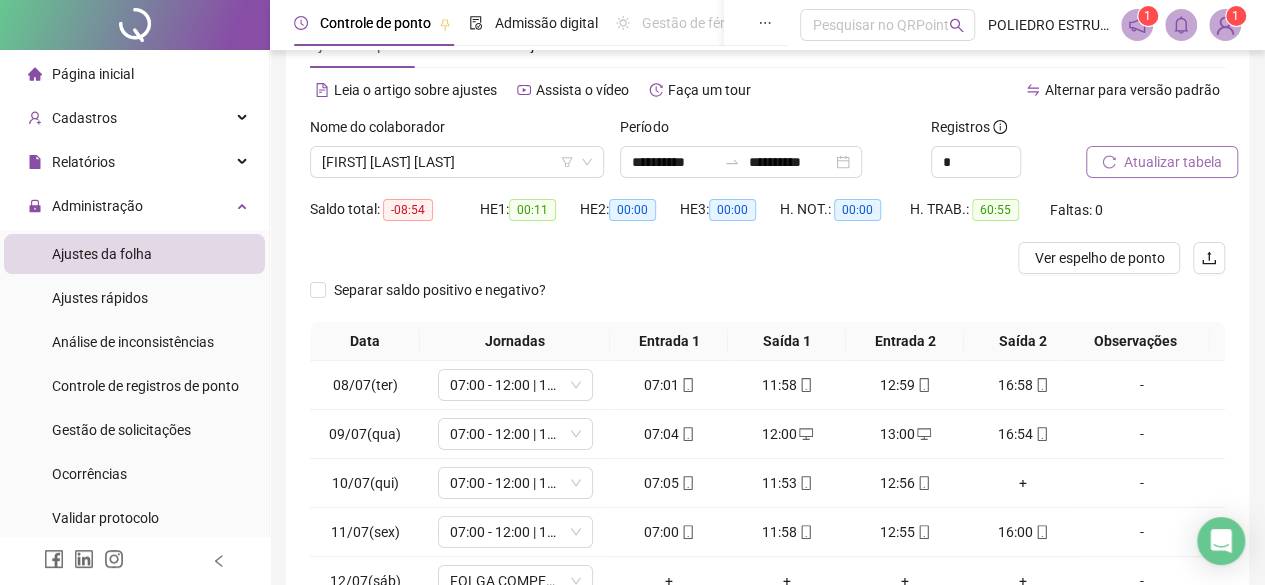 click on "Atualizar tabela" at bounding box center [1173, 162] 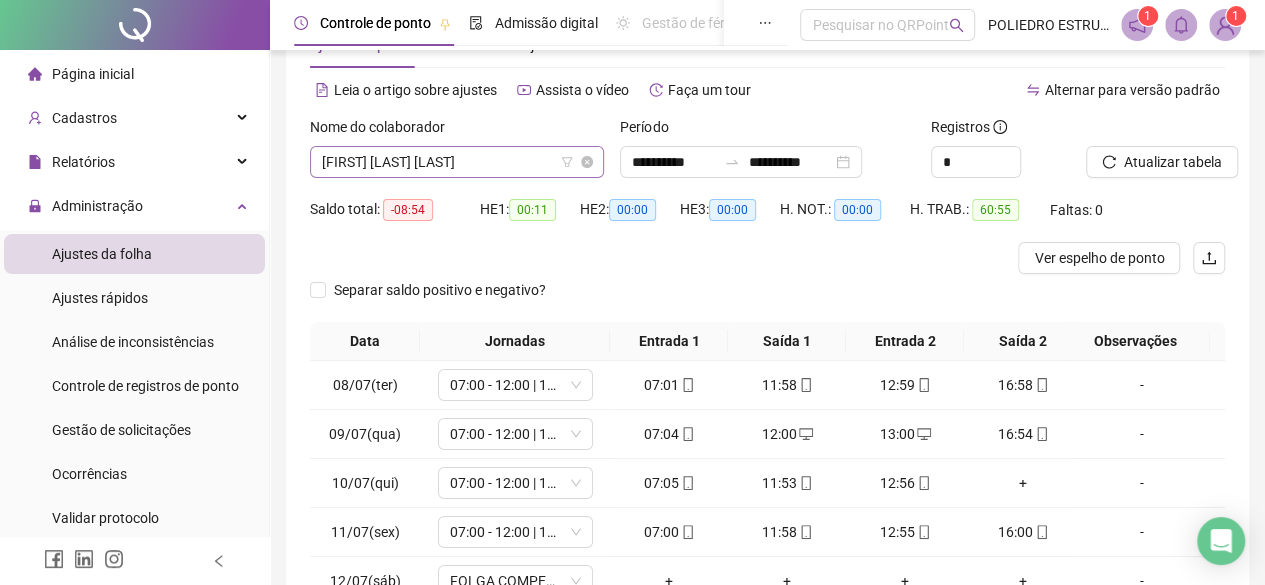 click on "JEFERSON DA SILVA ELOY" at bounding box center (457, 162) 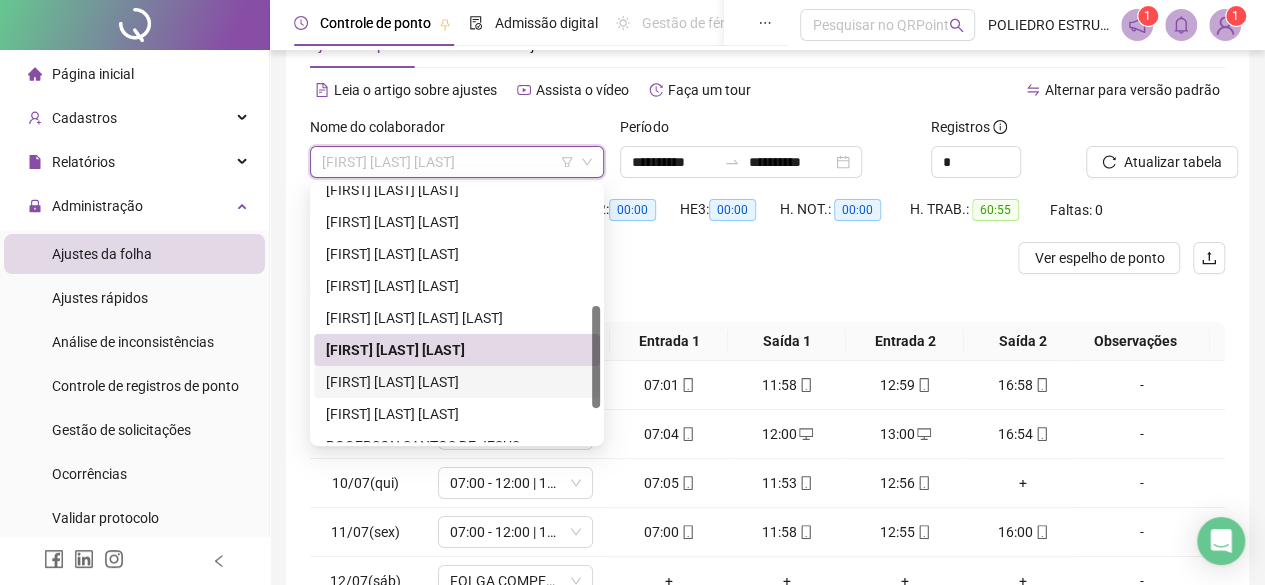 click on "LUCAS COSTA DA SILVA" at bounding box center [457, 382] 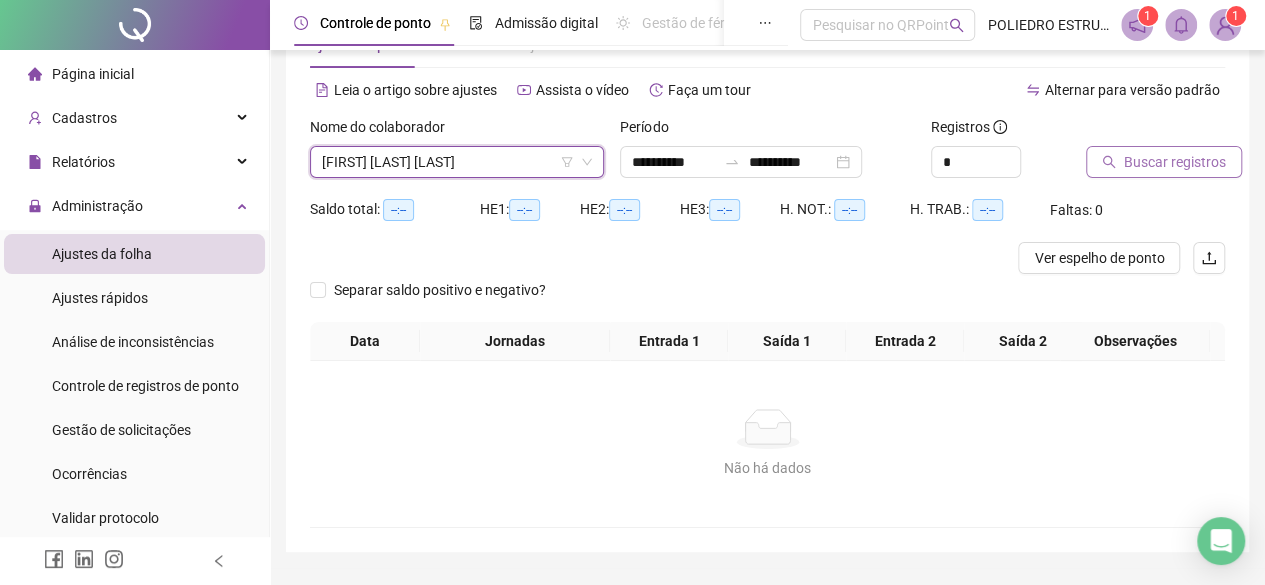 click on "Buscar registros" at bounding box center (1175, 162) 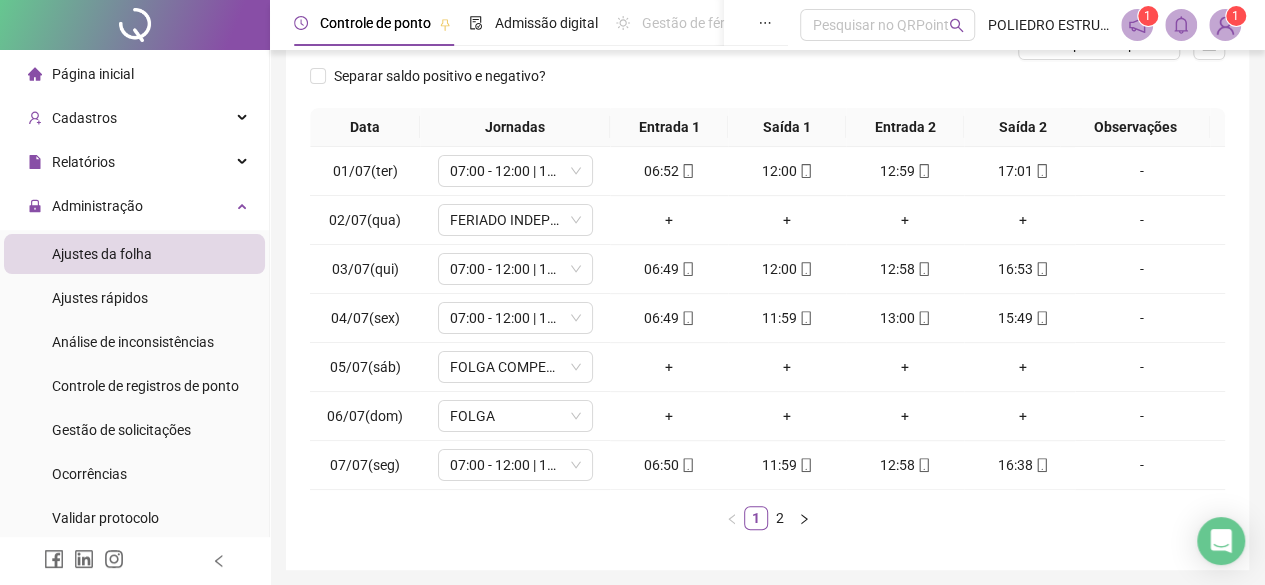 scroll, scrollTop: 365, scrollLeft: 0, axis: vertical 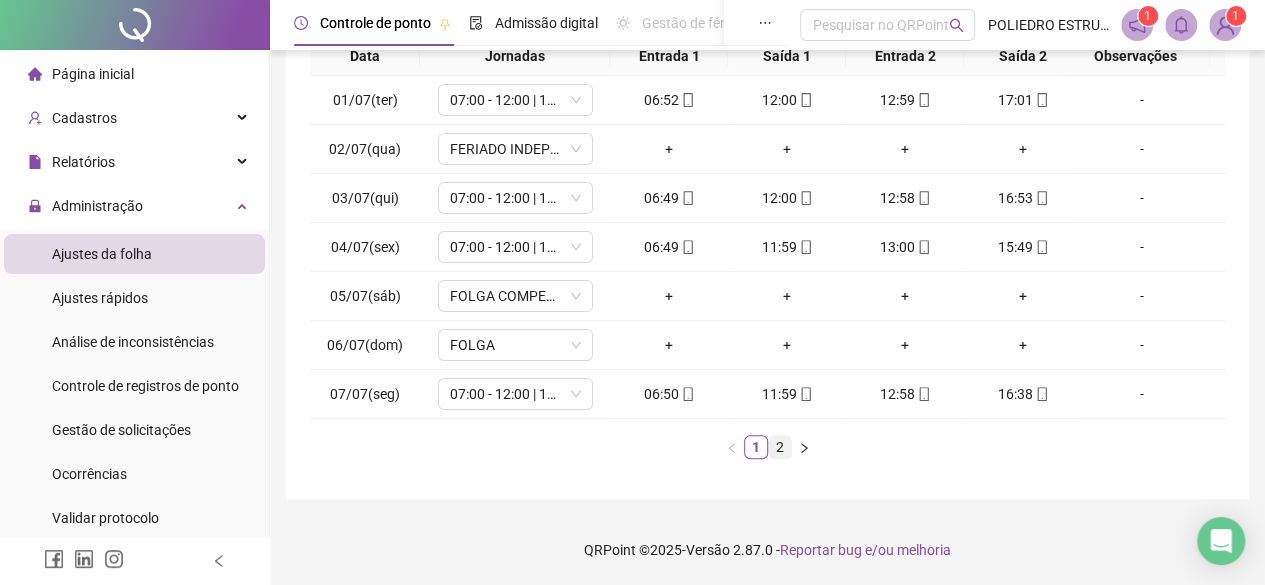 click on "2" at bounding box center [780, 447] 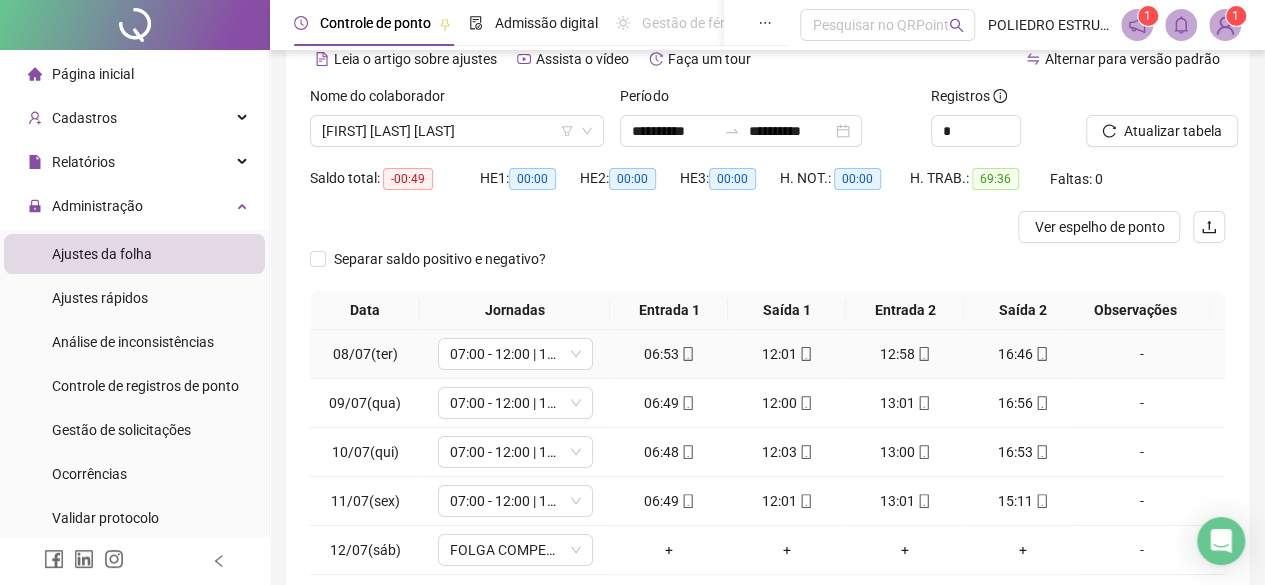 scroll, scrollTop: 68, scrollLeft: 0, axis: vertical 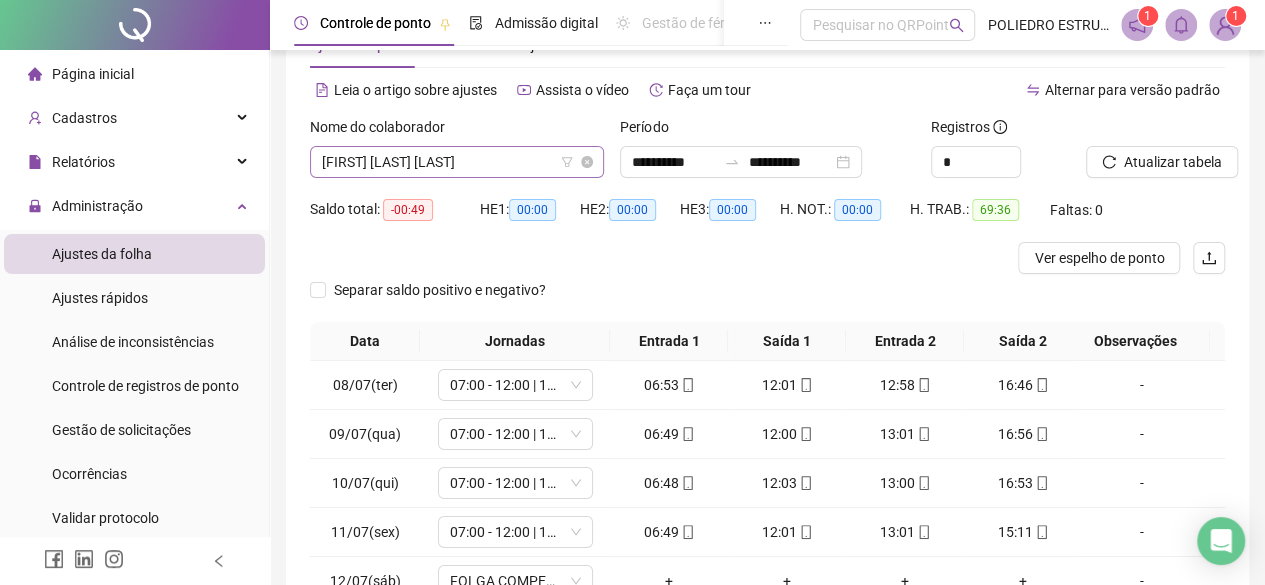 click on "LUCAS COSTA DA SILVA" at bounding box center (457, 162) 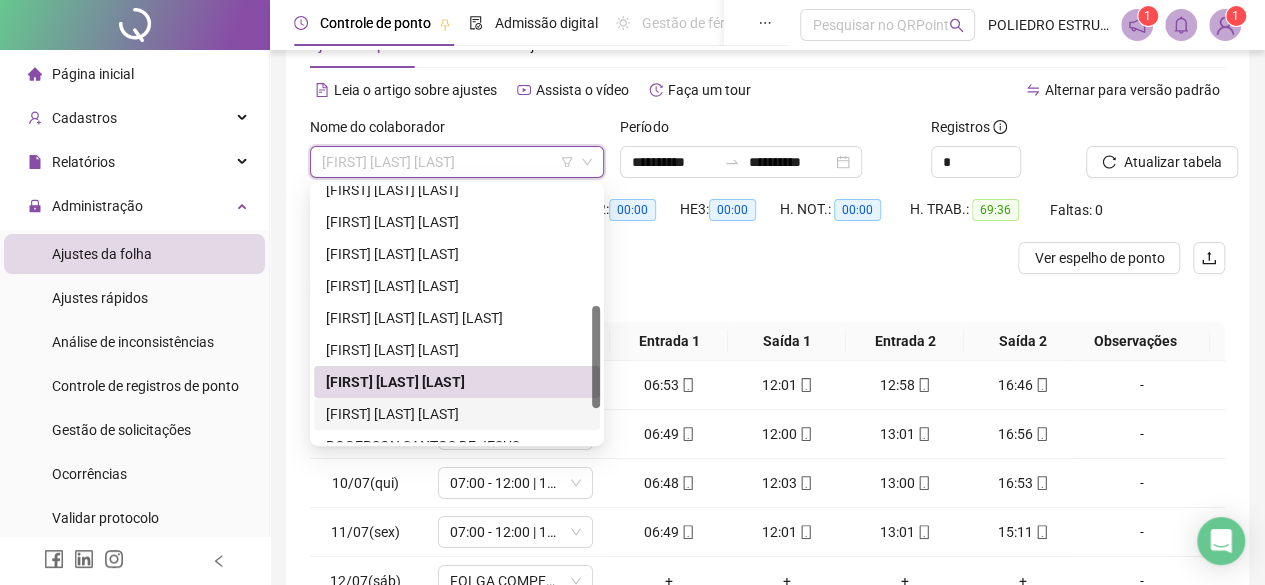 click on "MAGNO OLIVEIRA FERREIRA" at bounding box center (457, 414) 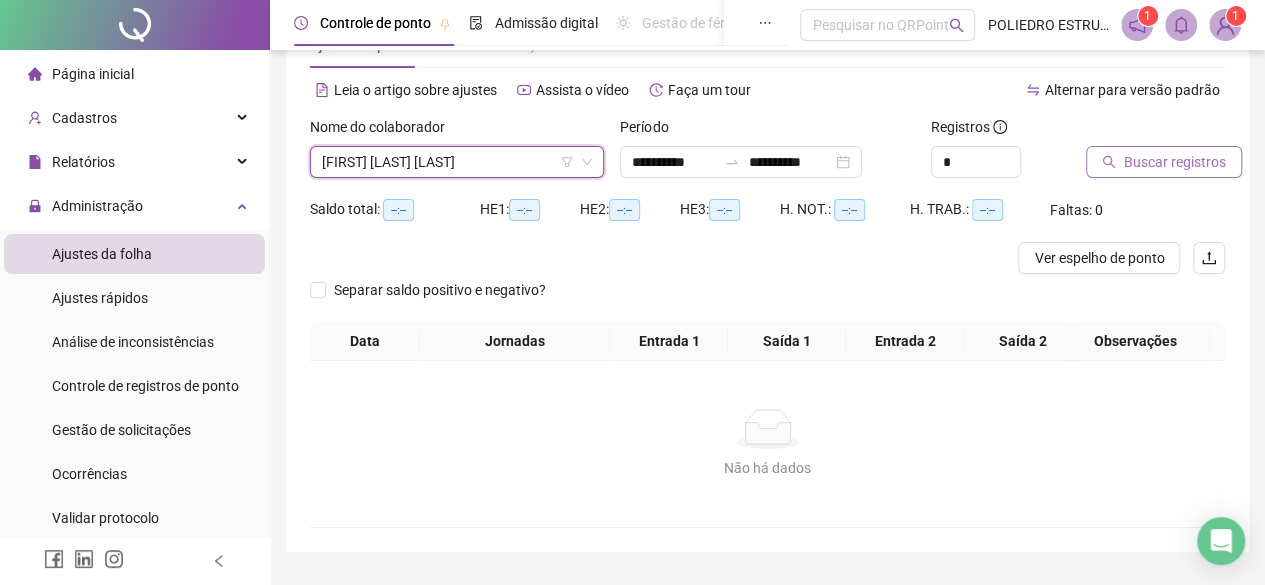click on "Buscar registros" at bounding box center [1175, 162] 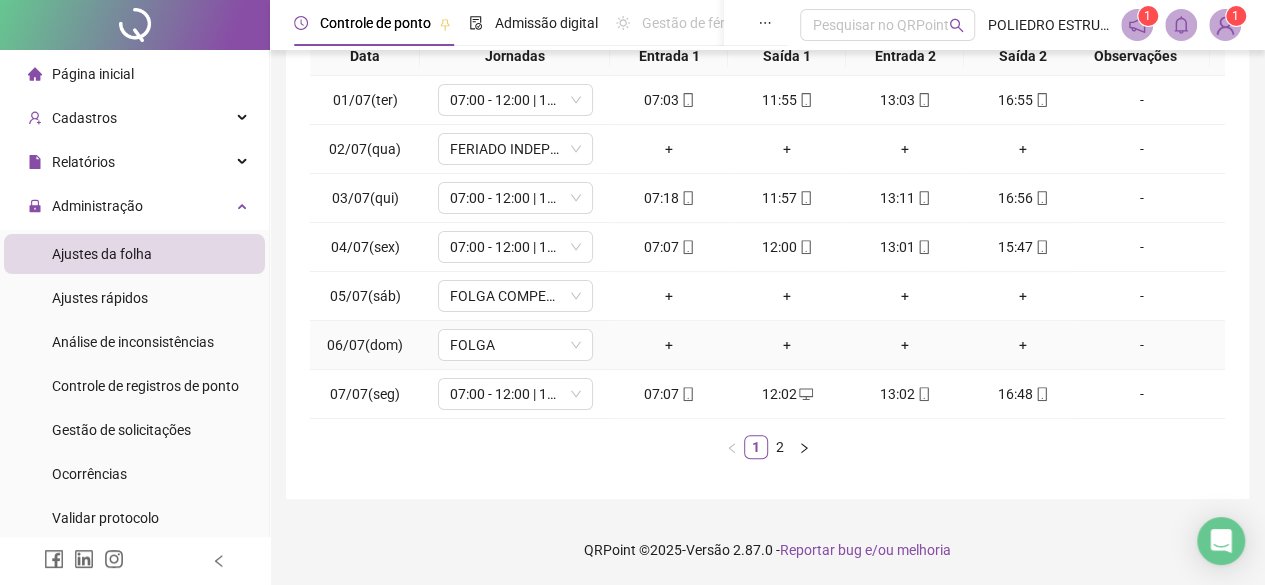 scroll, scrollTop: 365, scrollLeft: 0, axis: vertical 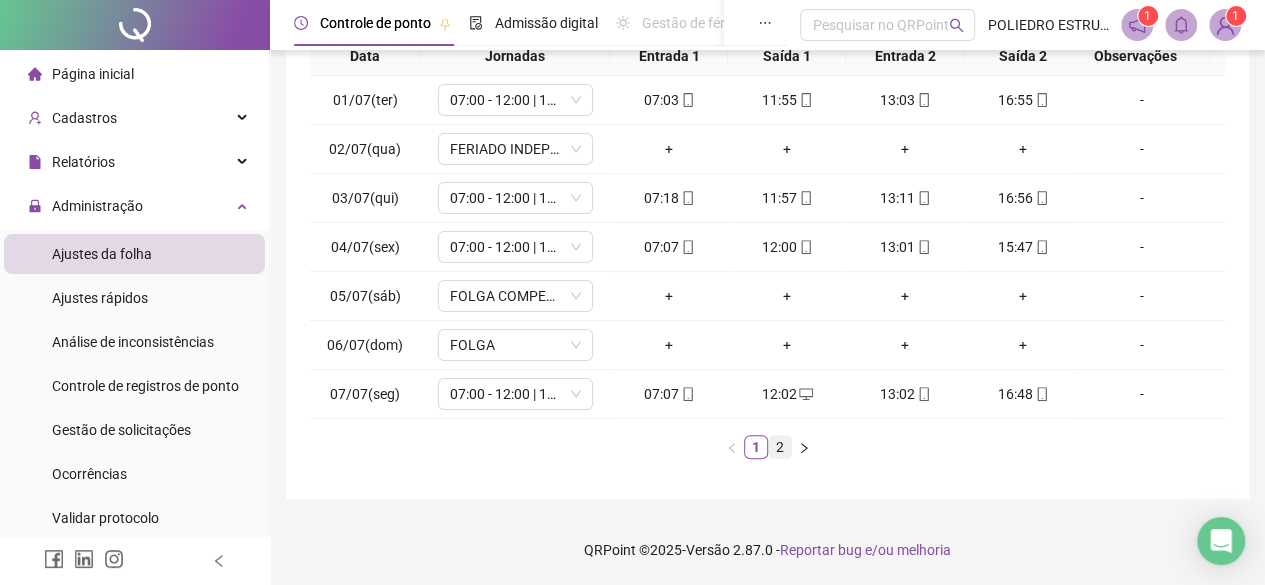 click on "2" at bounding box center [780, 447] 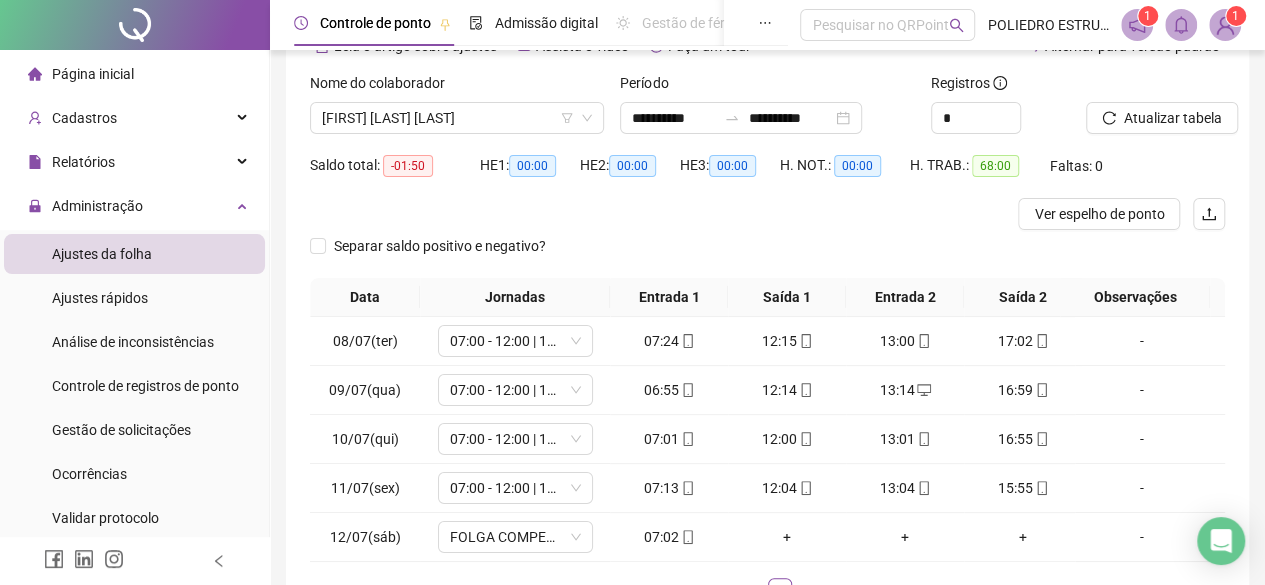 scroll, scrollTop: 268, scrollLeft: 0, axis: vertical 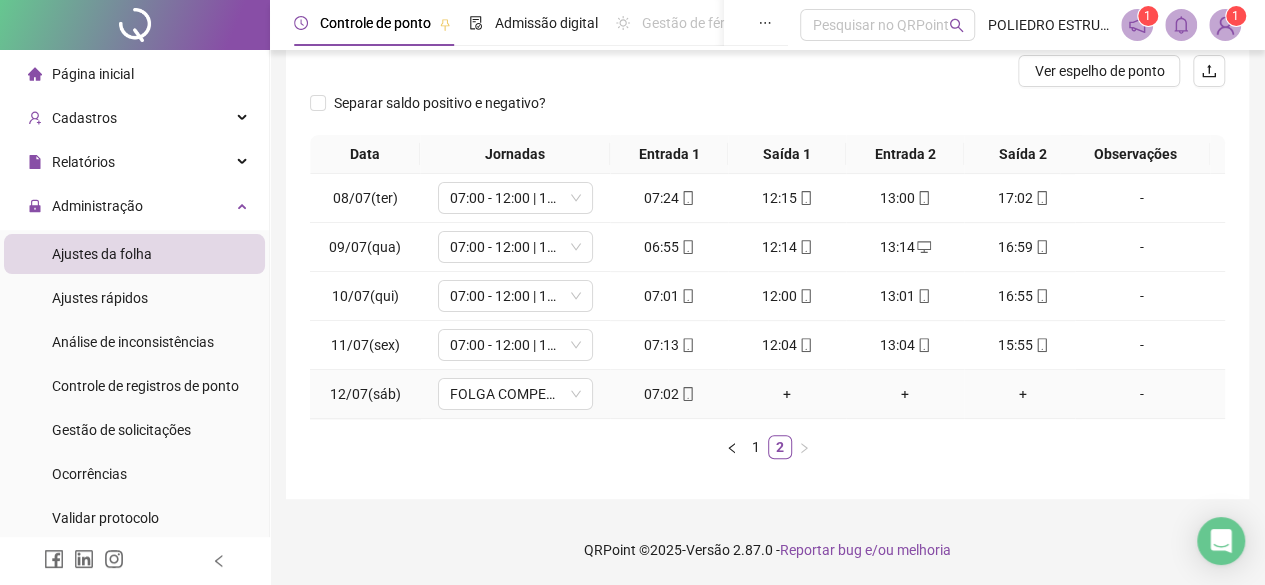 click on "07:02" at bounding box center (669, 394) 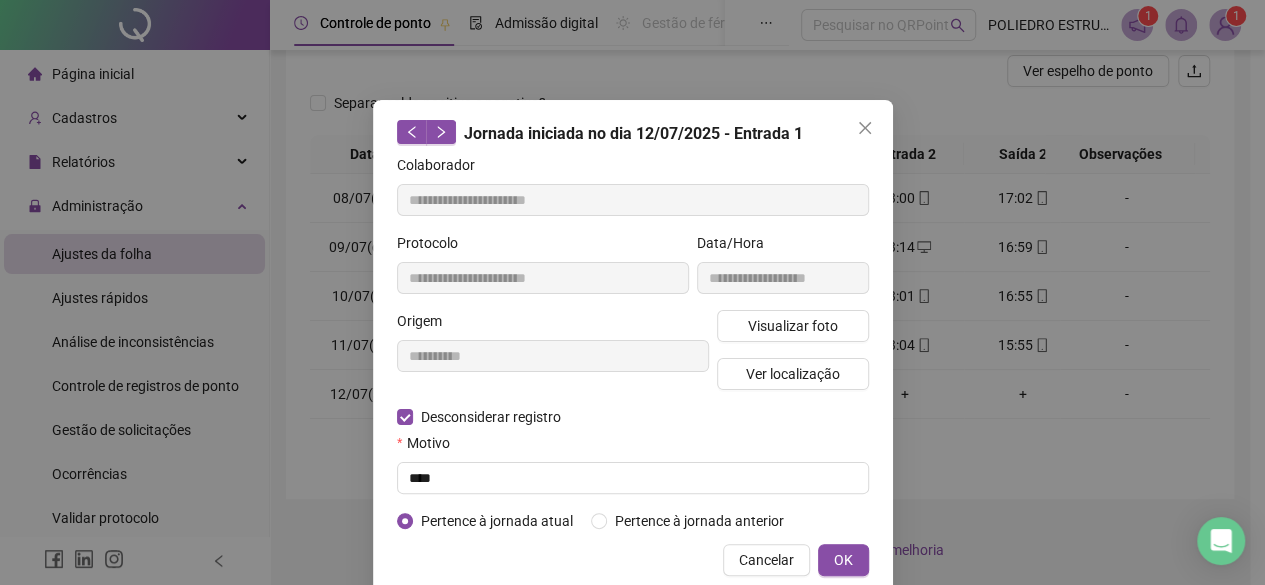 type on "**********" 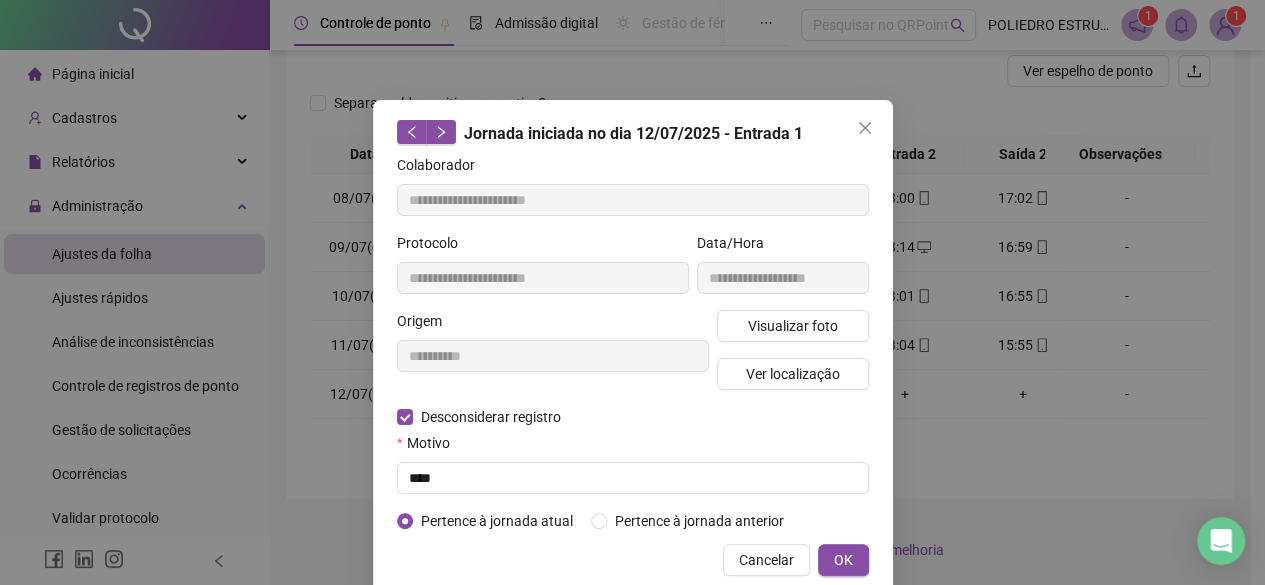 type on "**********" 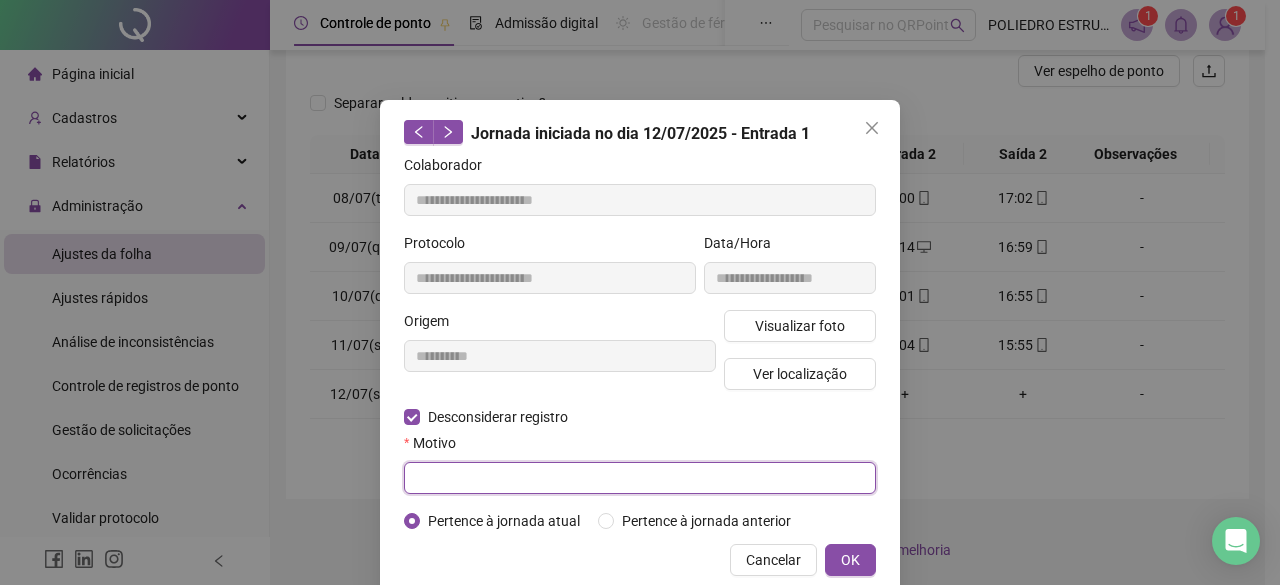 click at bounding box center [640, 478] 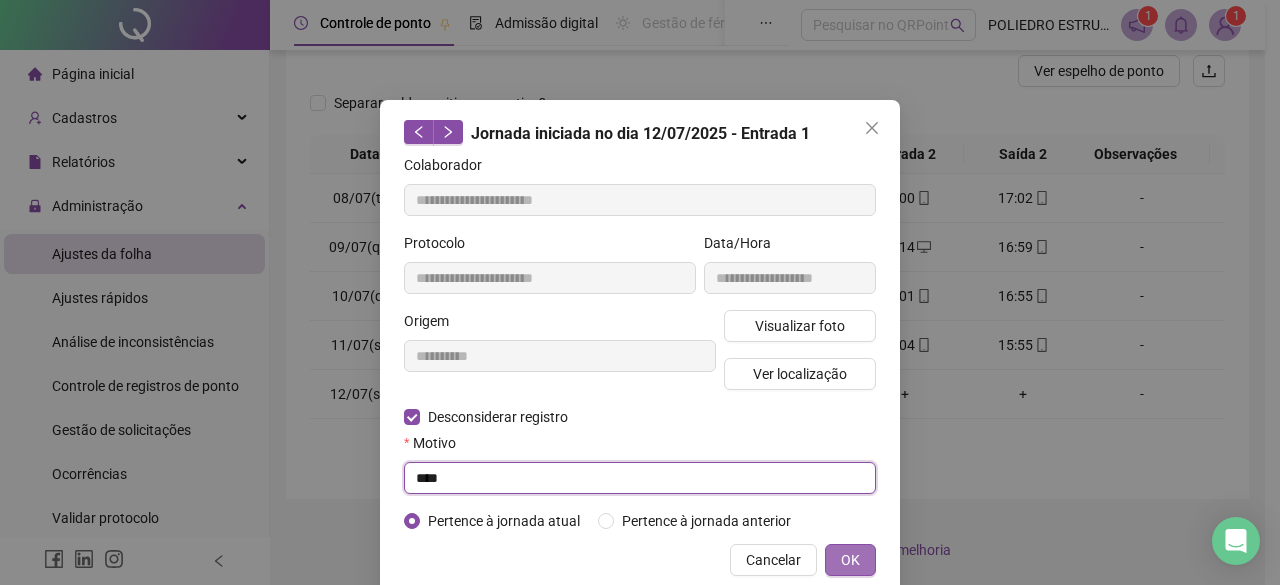 type on "****" 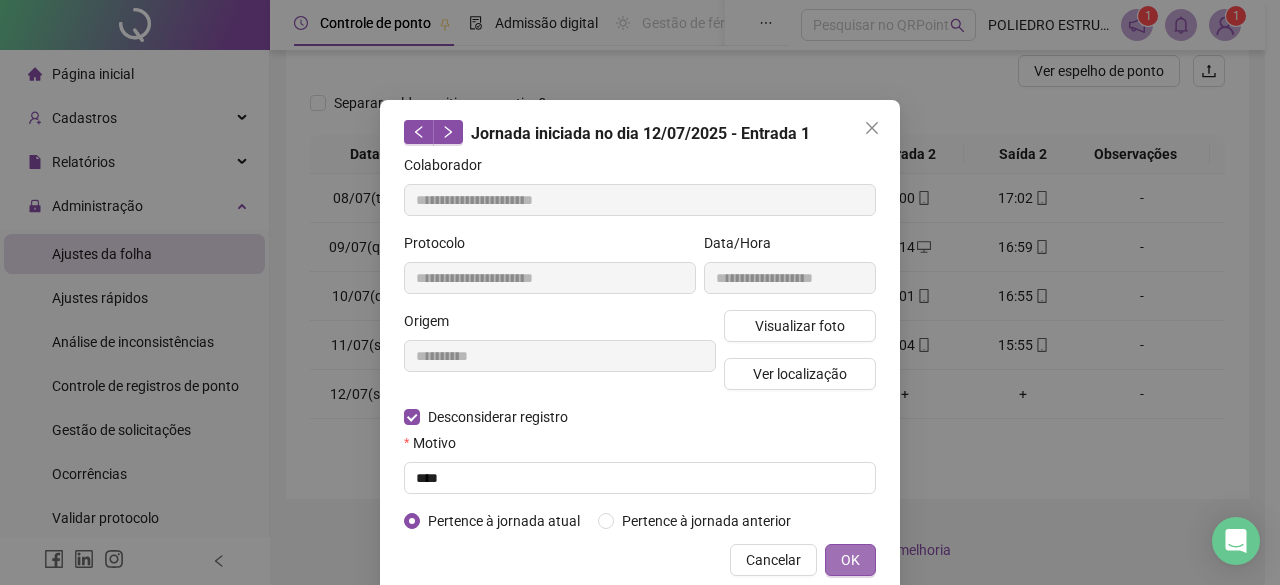 click on "OK" at bounding box center (850, 560) 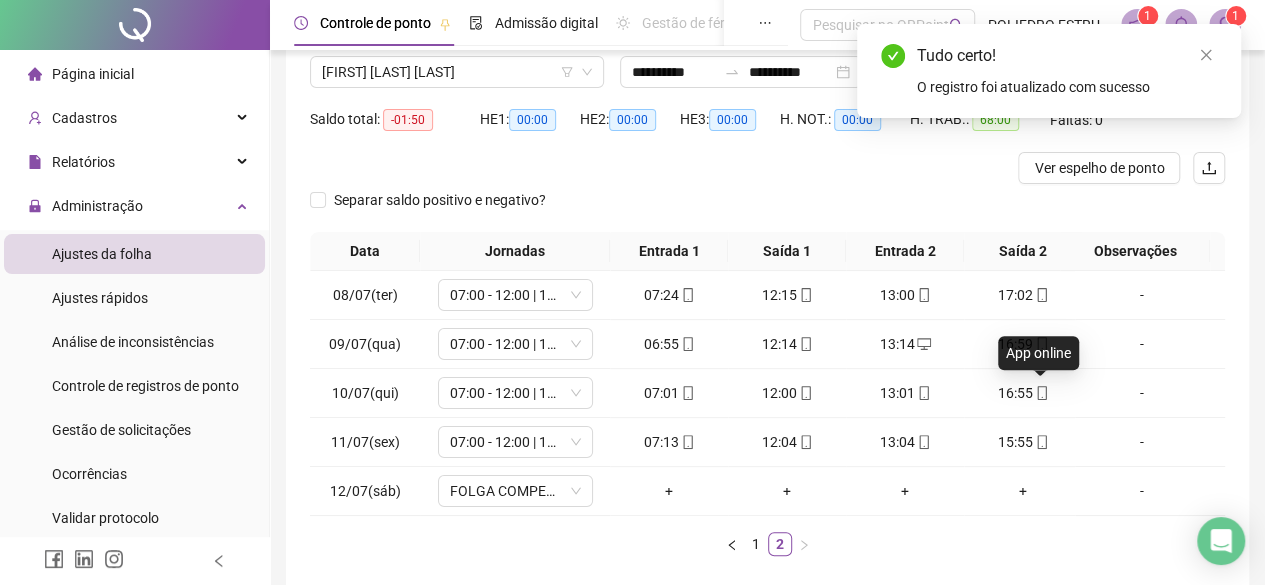 scroll, scrollTop: 0, scrollLeft: 0, axis: both 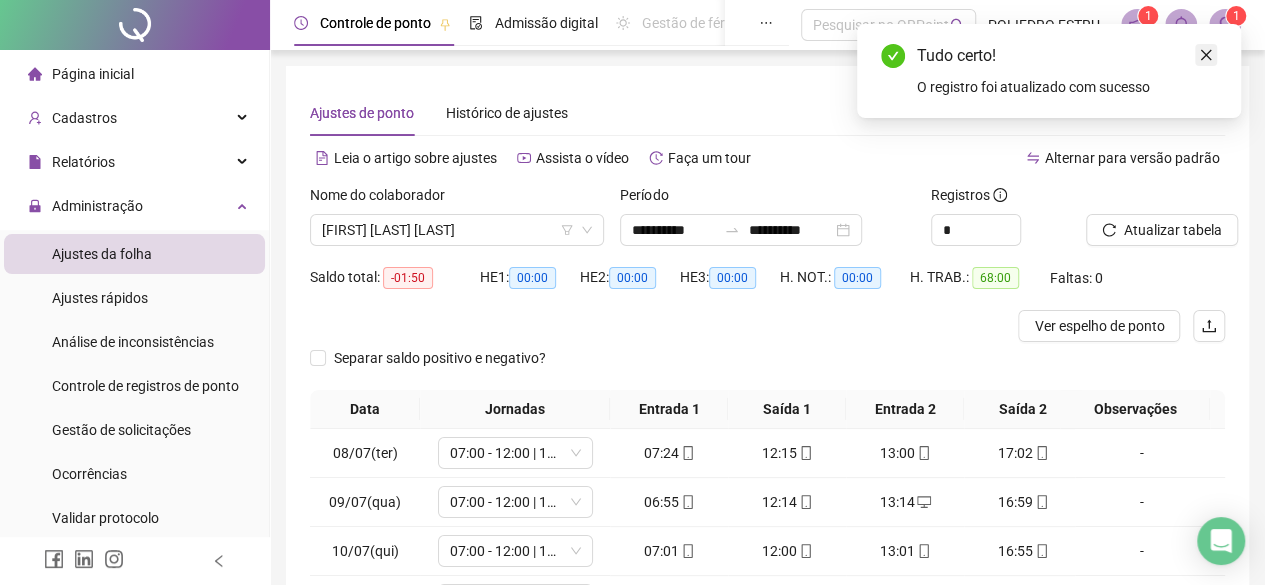 click 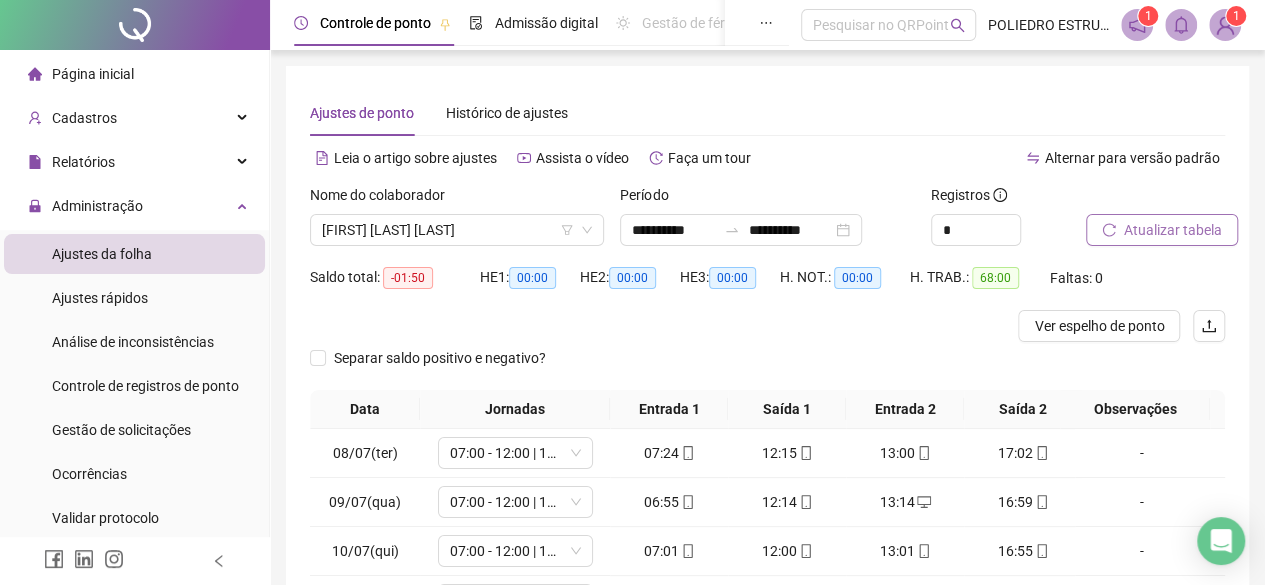 click on "Atualizar tabela" at bounding box center [1173, 230] 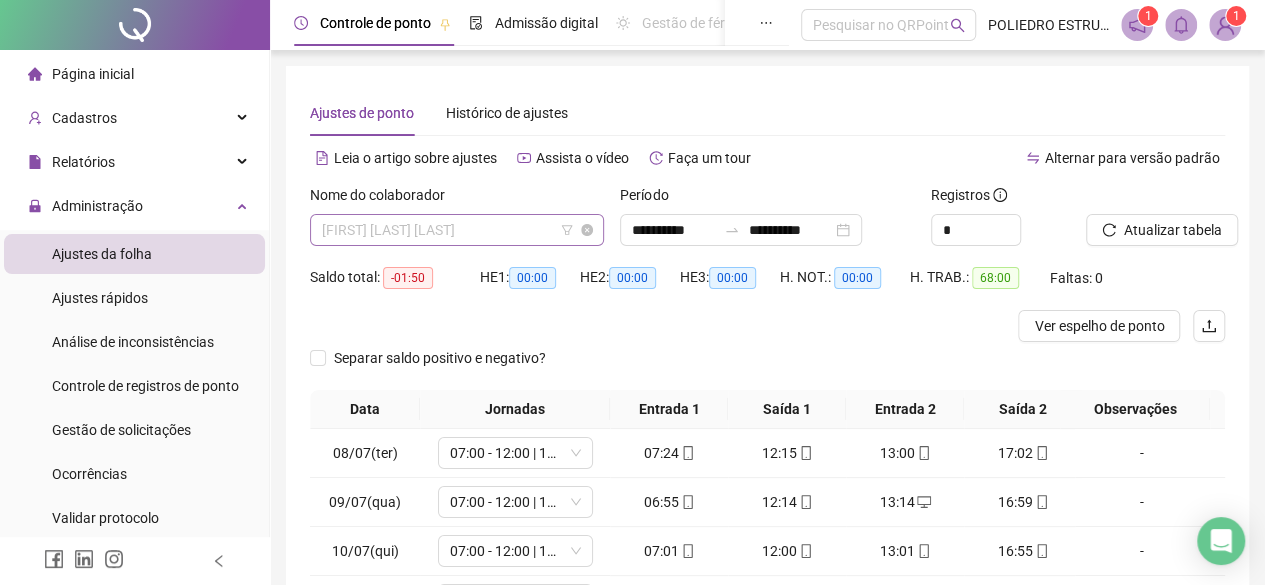 click on "MAGNO OLIVEIRA FERREIRA" at bounding box center (457, 230) 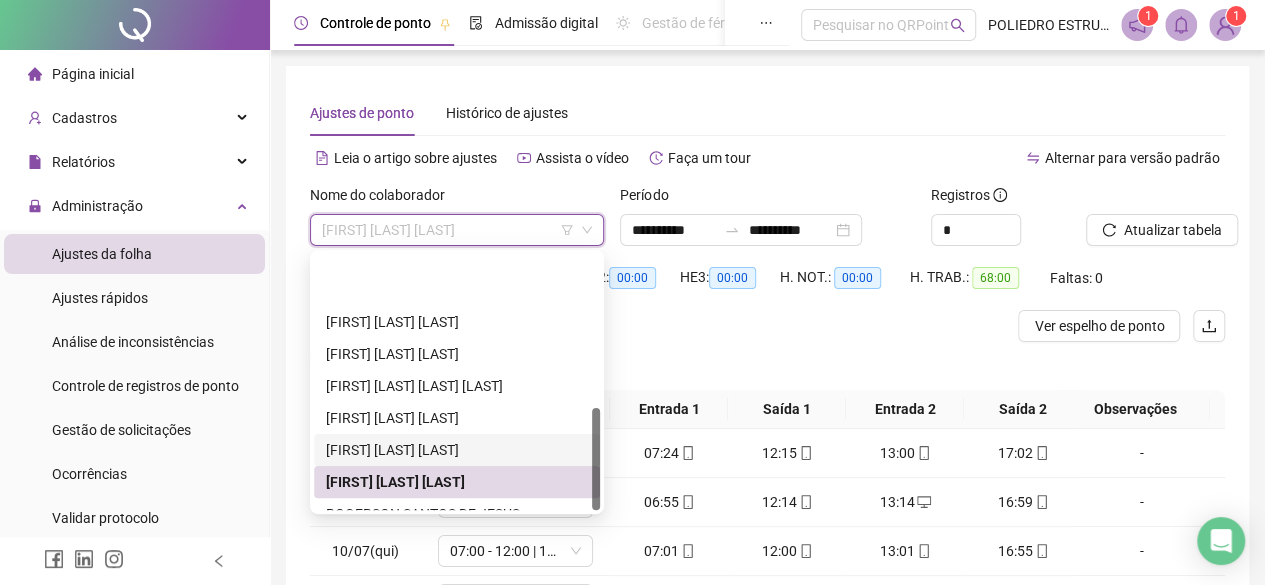 scroll, scrollTop: 384, scrollLeft: 0, axis: vertical 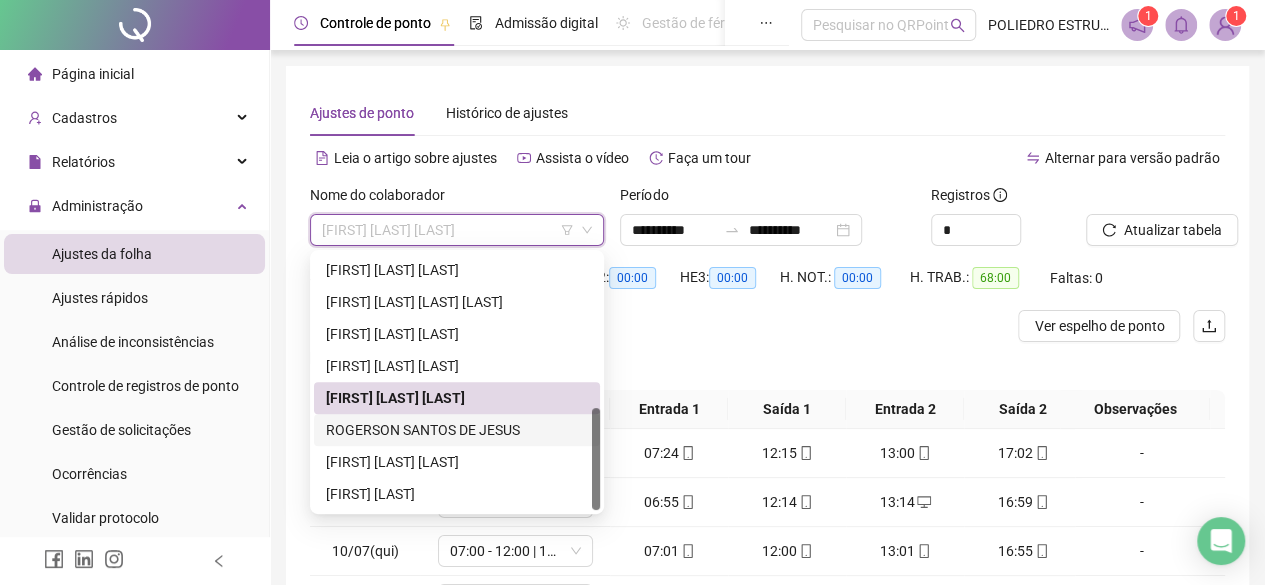 click on "ROGERSON SANTOS DE JESUS" at bounding box center (457, 430) 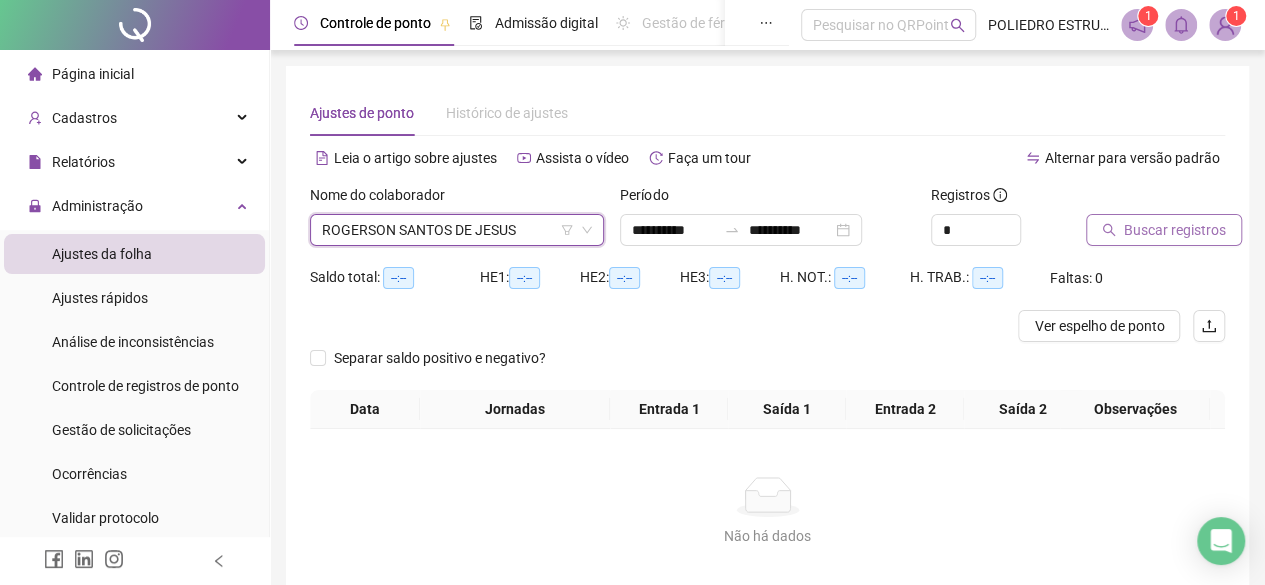 click on "Buscar registros" at bounding box center [1175, 230] 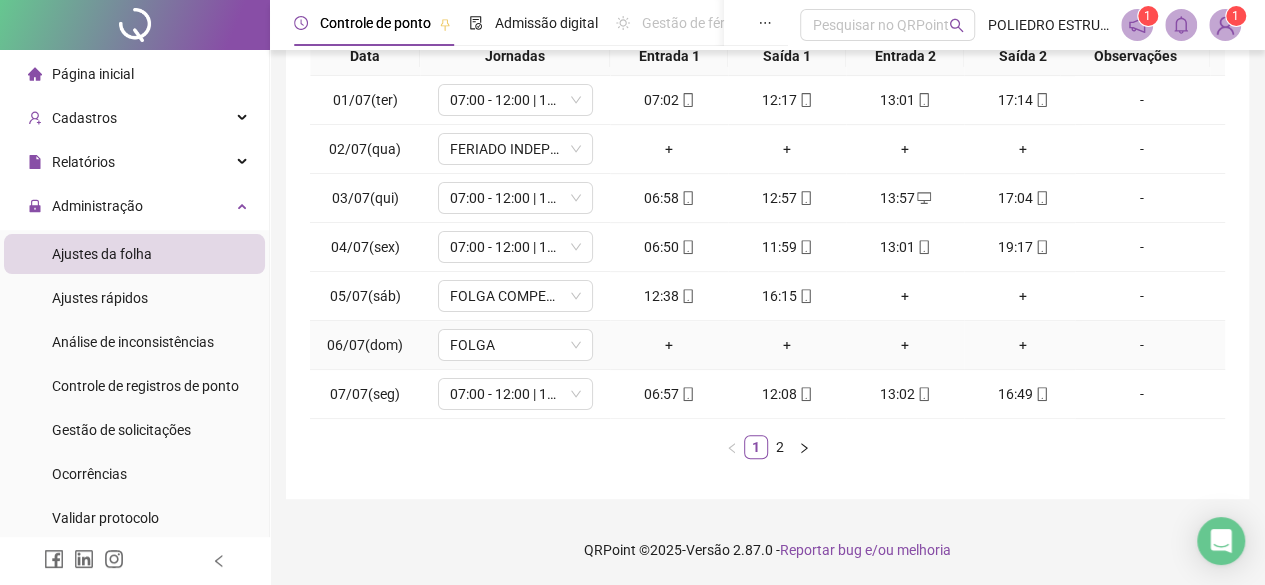 scroll, scrollTop: 365, scrollLeft: 0, axis: vertical 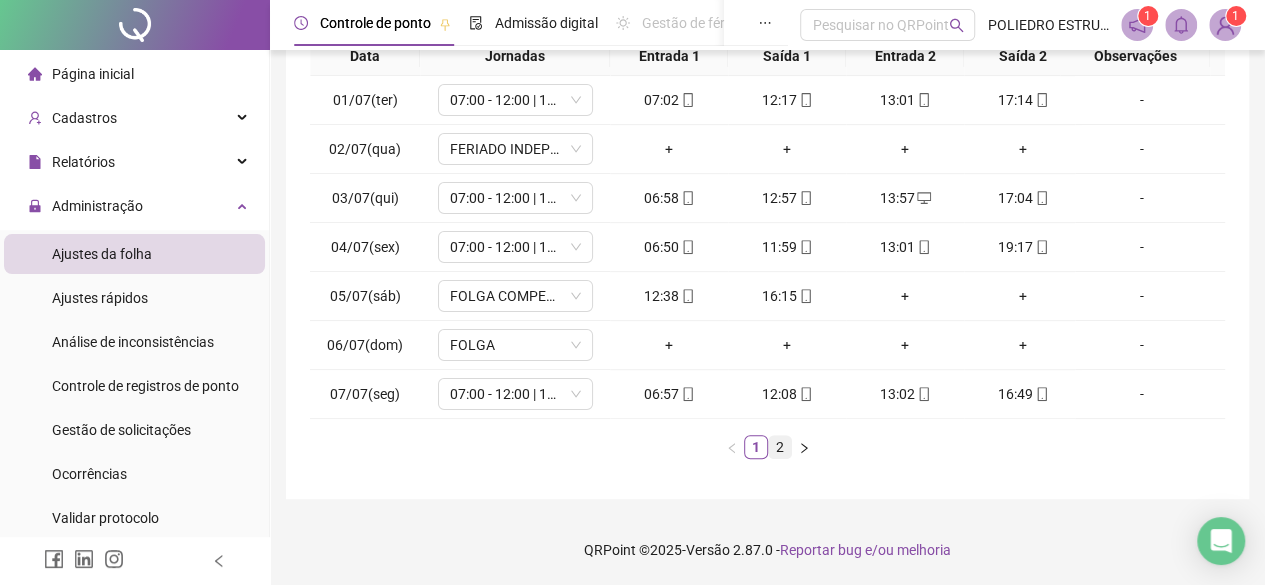 click on "2" at bounding box center [780, 447] 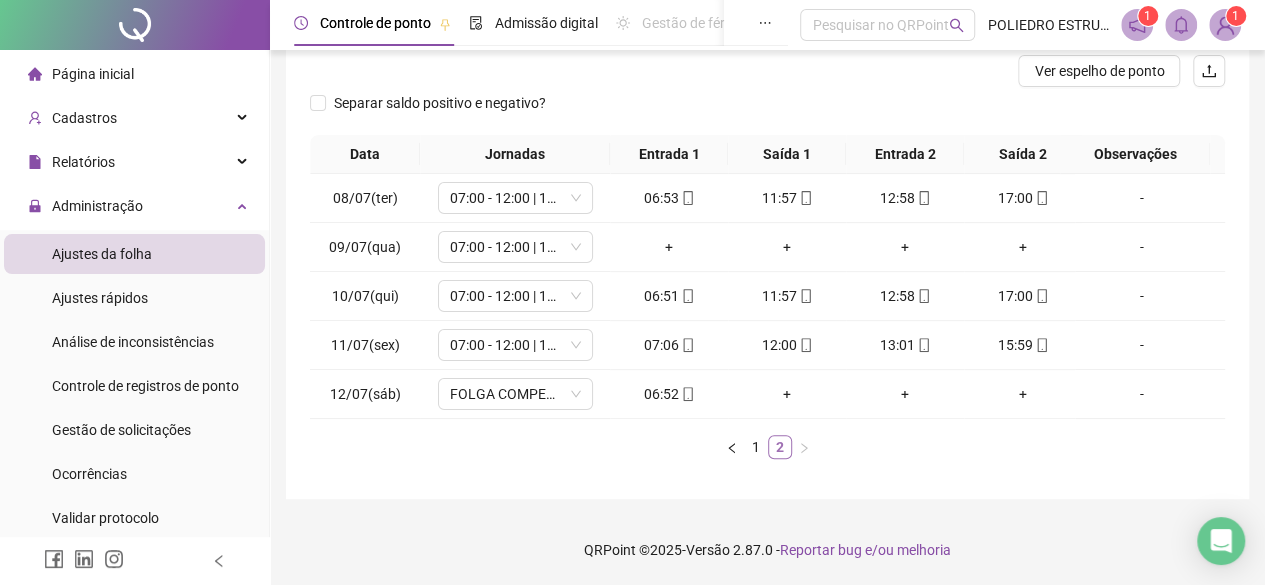 scroll, scrollTop: 0, scrollLeft: 0, axis: both 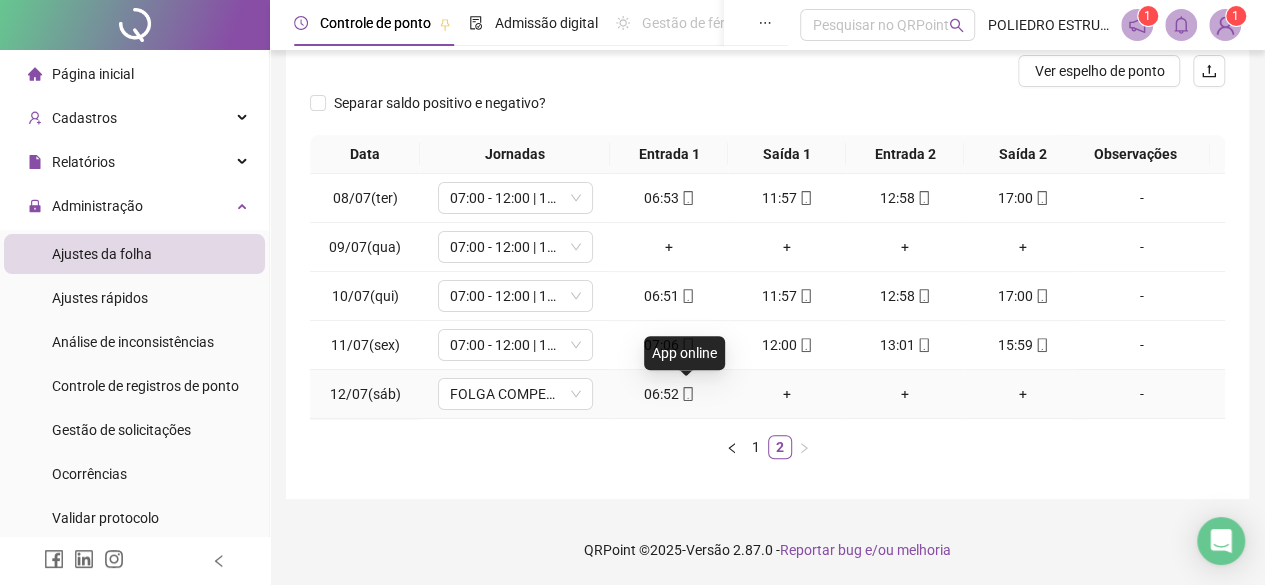 click 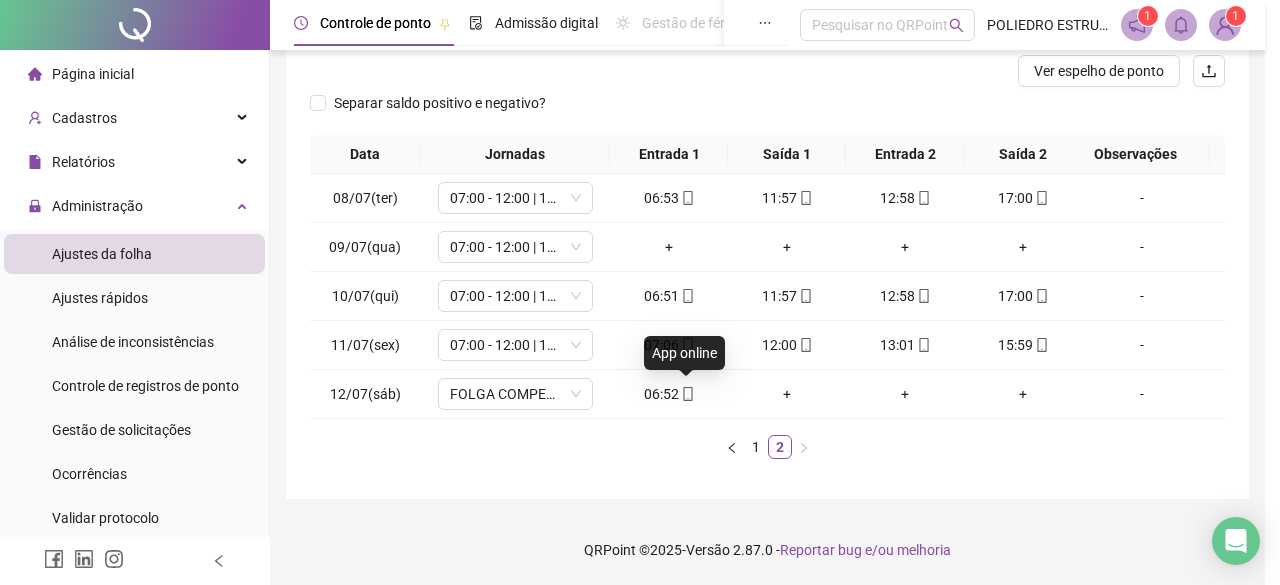 type on "**********" 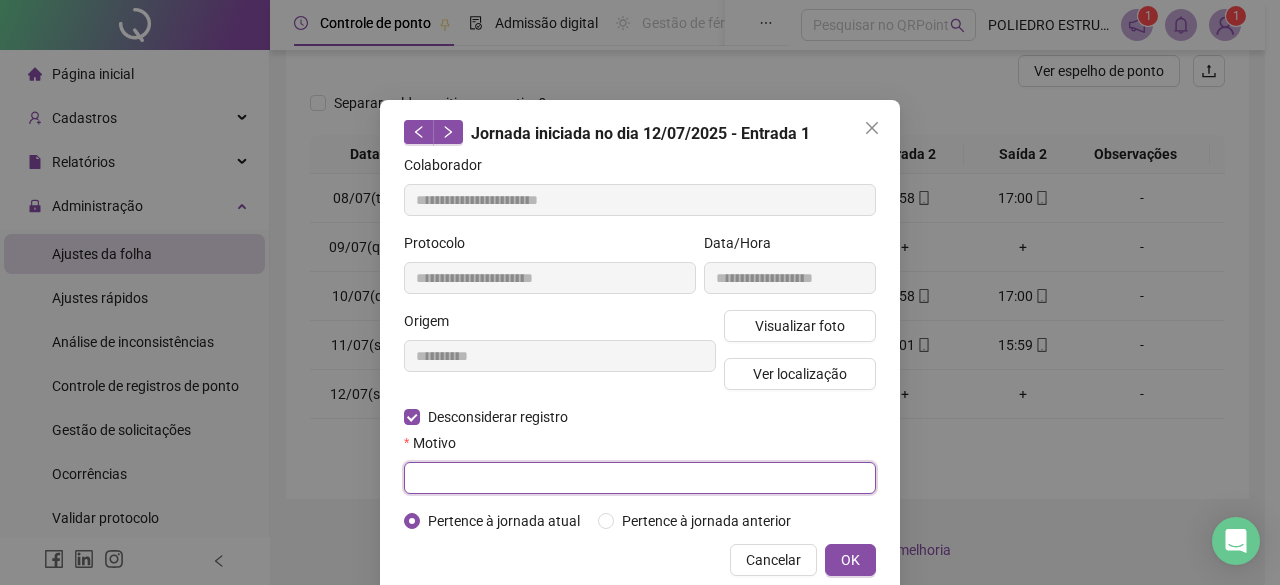 click at bounding box center [640, 478] 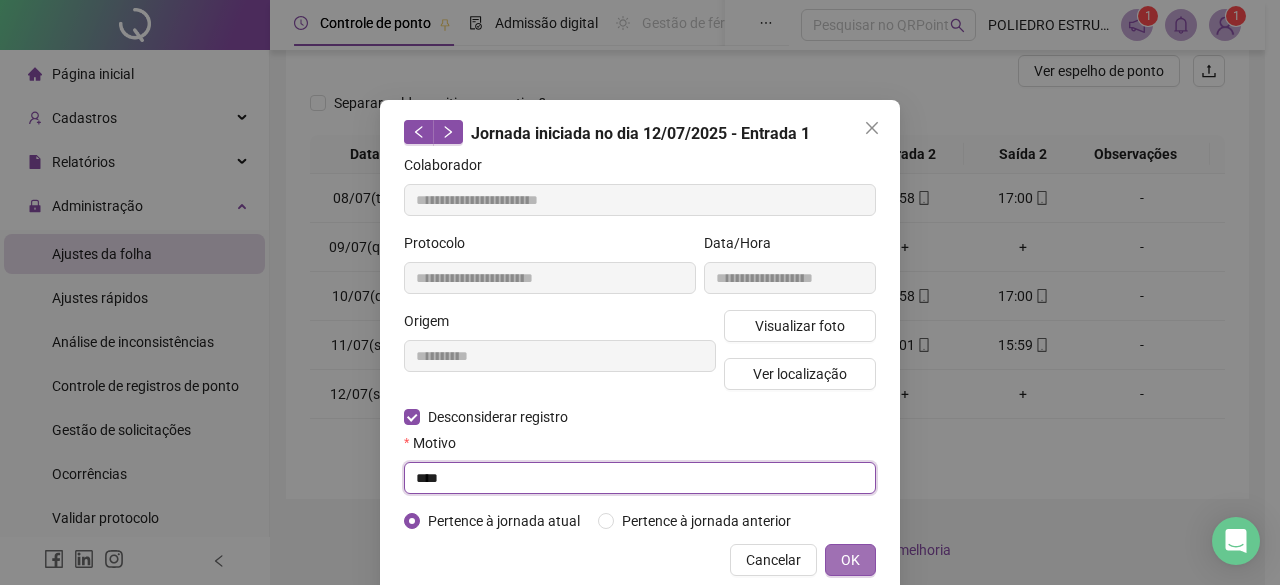 type on "****" 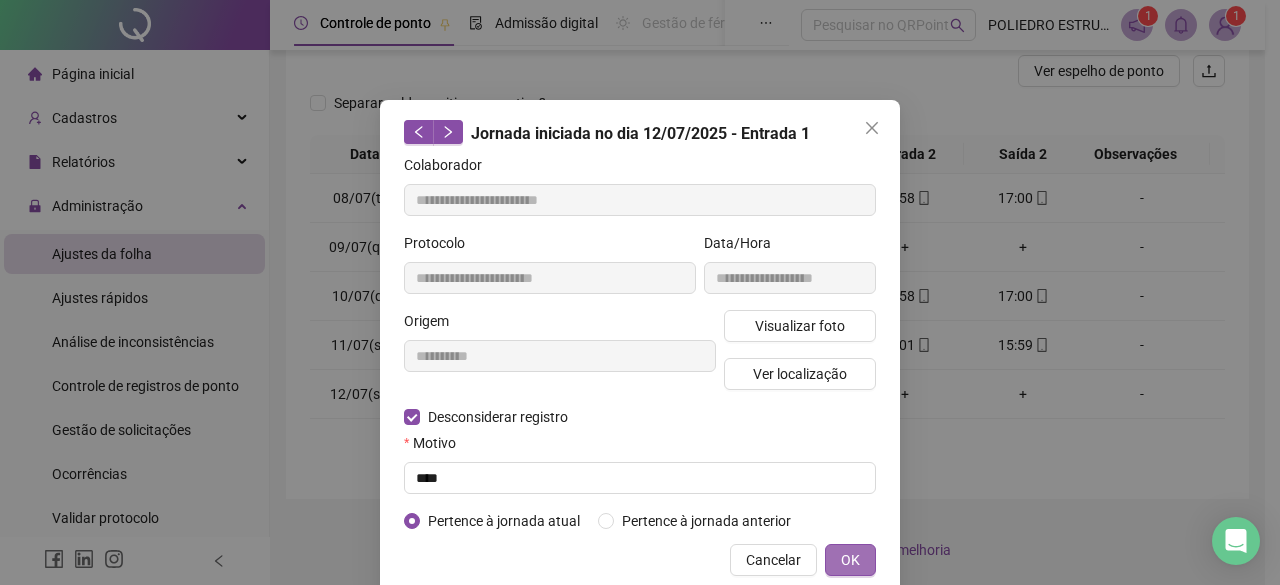 click on "OK" at bounding box center [850, 560] 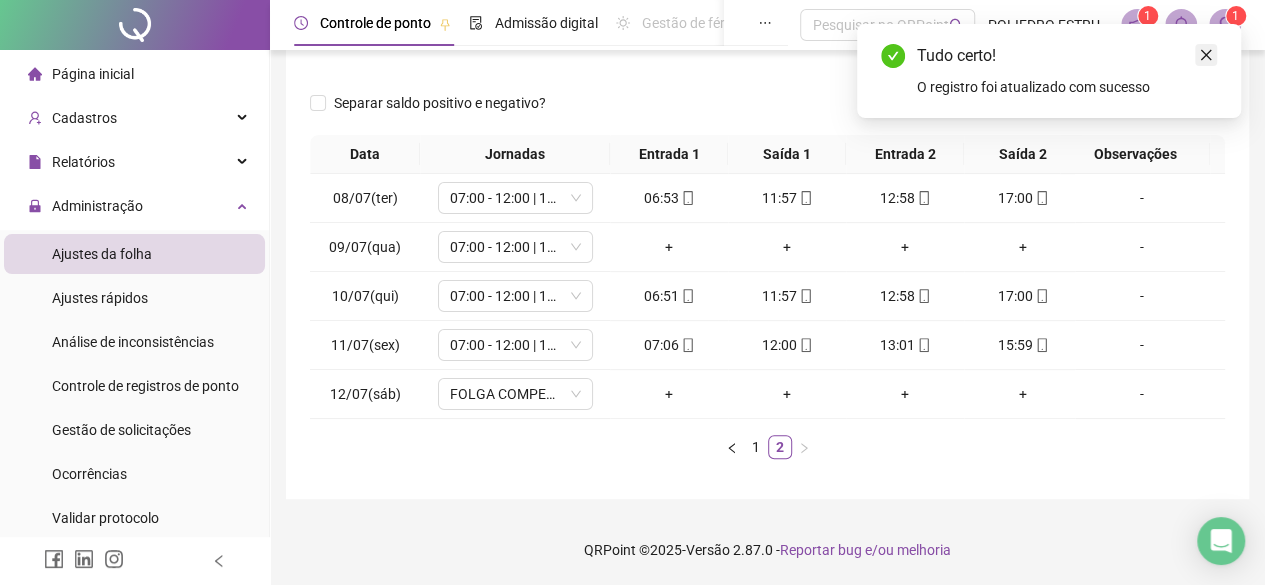 click at bounding box center (1206, 55) 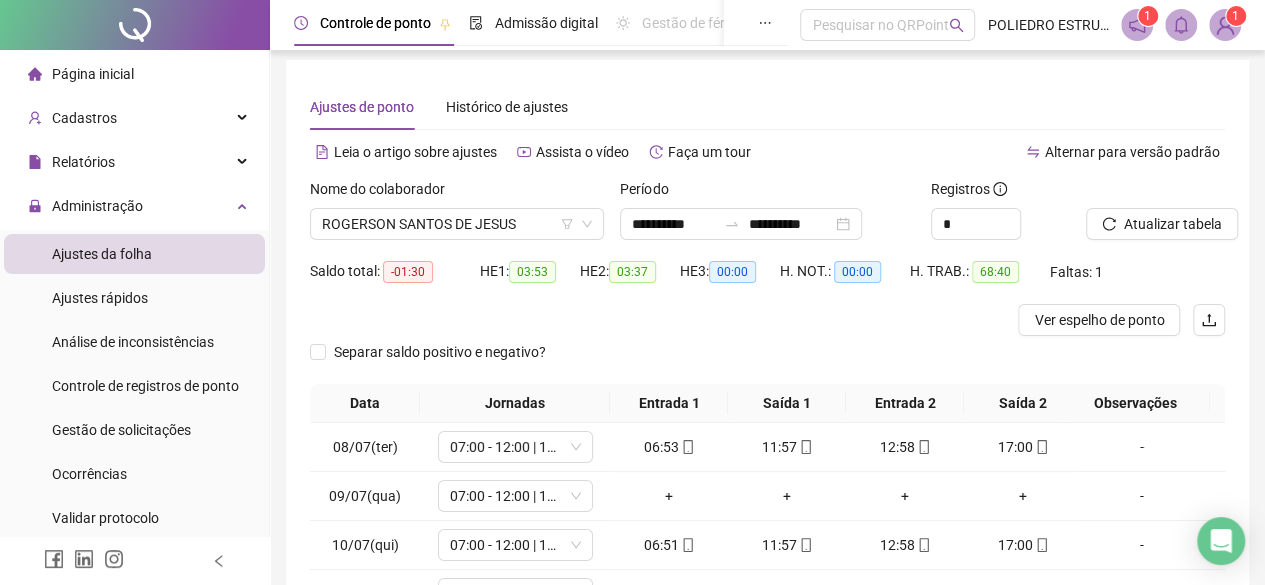 scroll, scrollTop: 0, scrollLeft: 0, axis: both 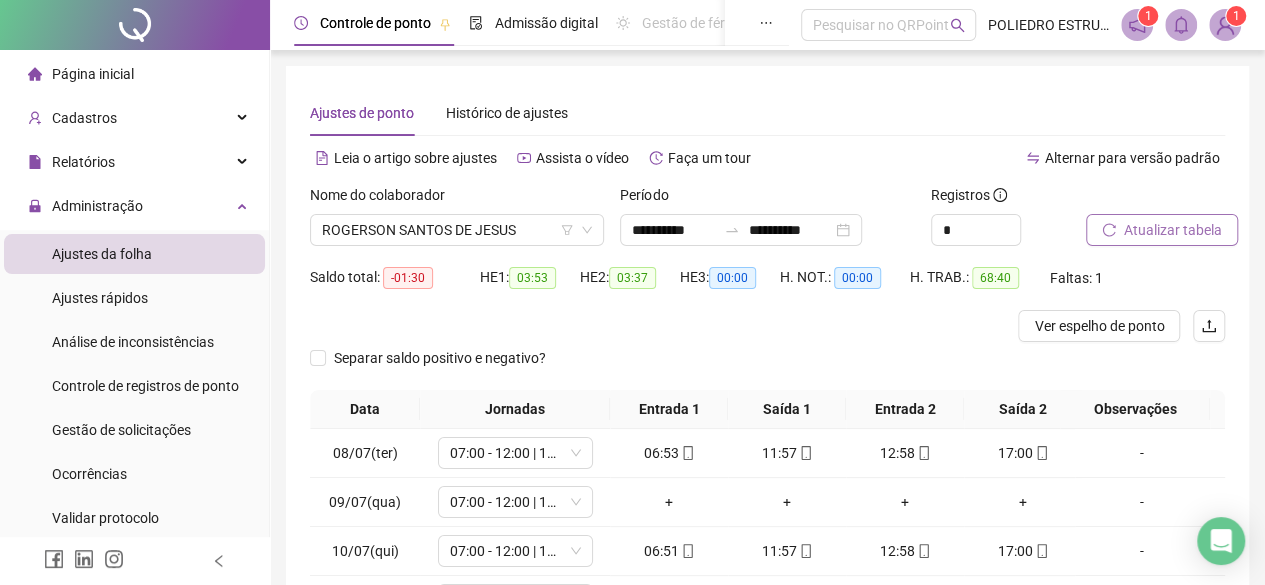 click on "Atualizar tabela" at bounding box center (1173, 230) 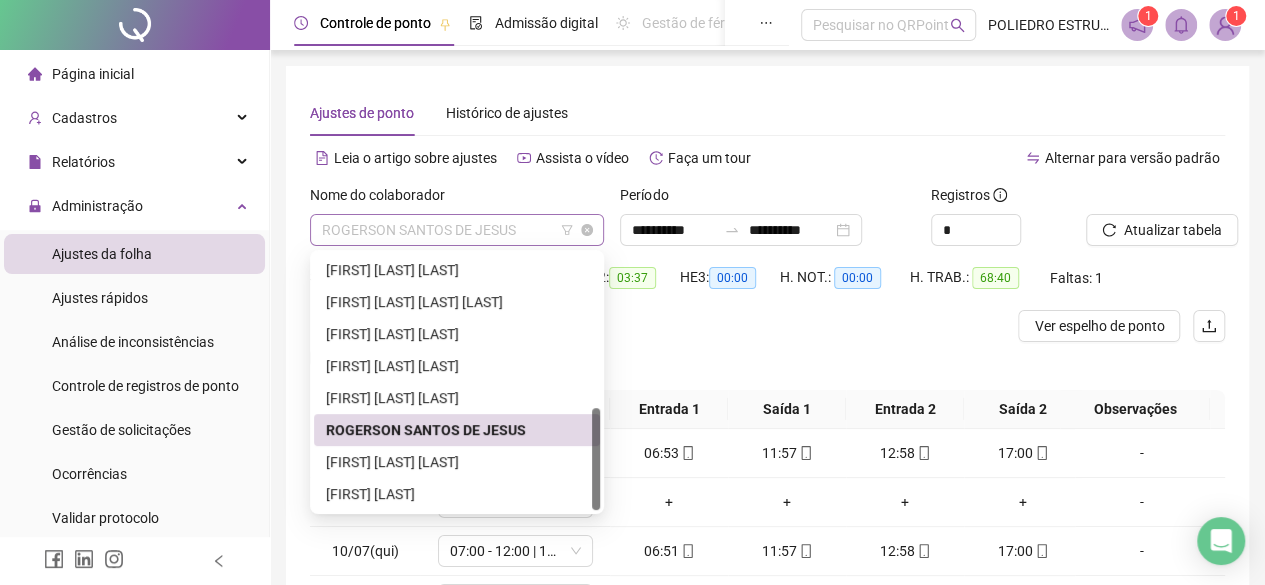 click on "ROGERSON SANTOS DE JESUS" at bounding box center (457, 230) 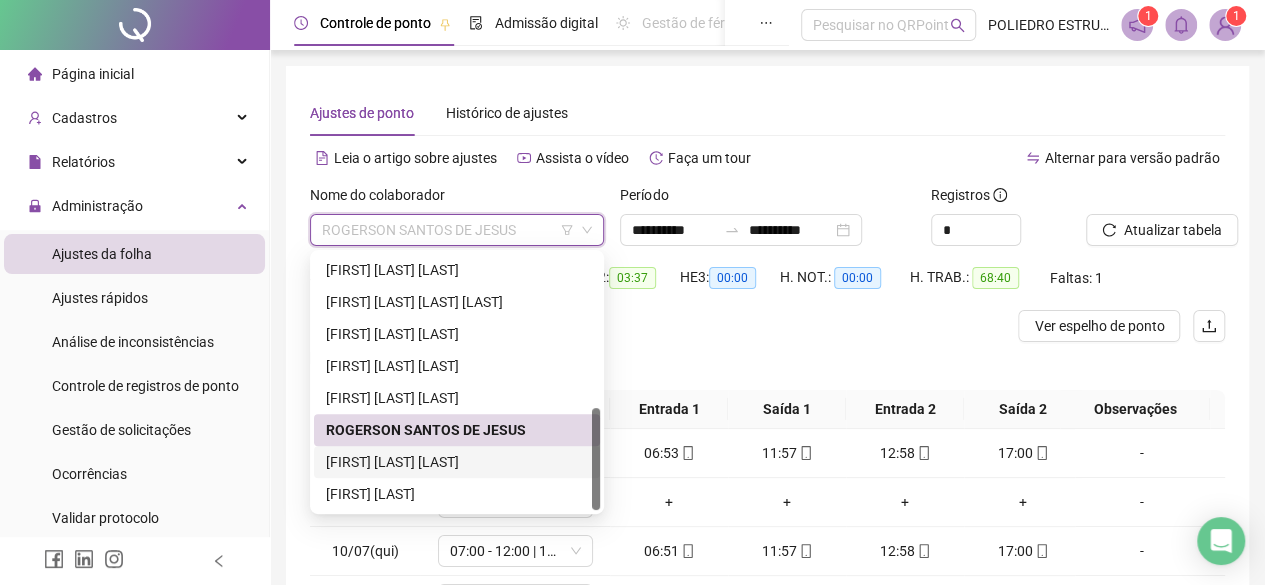 click on "TIAGO SOUZA RODRIGUES" at bounding box center (457, 462) 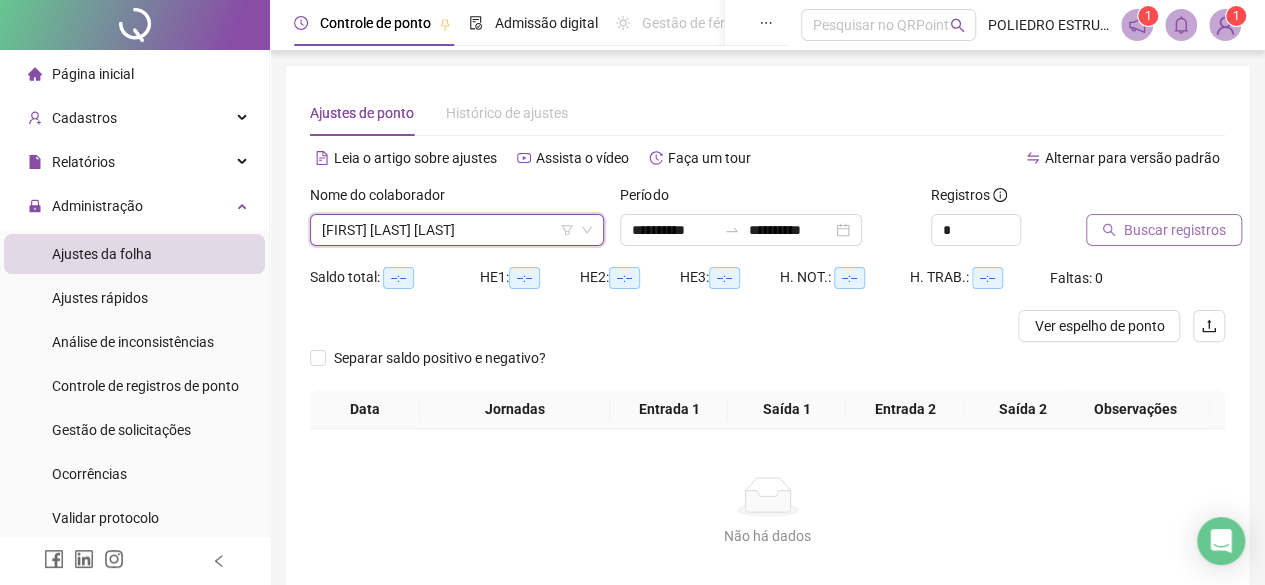 click on "Buscar registros" at bounding box center [1175, 230] 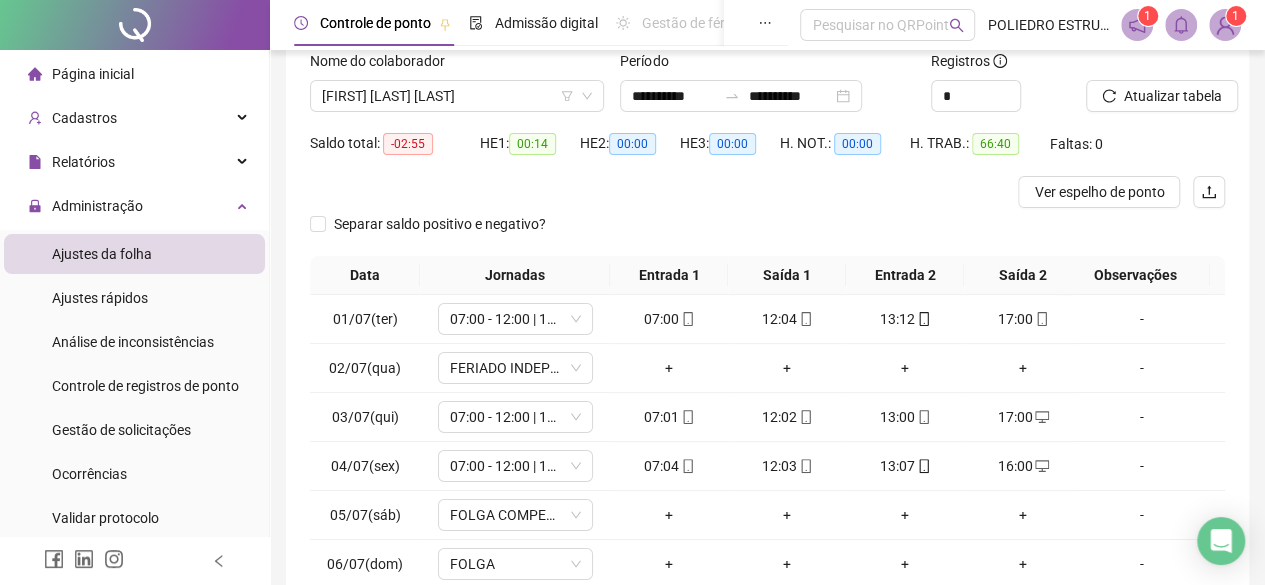 scroll, scrollTop: 365, scrollLeft: 0, axis: vertical 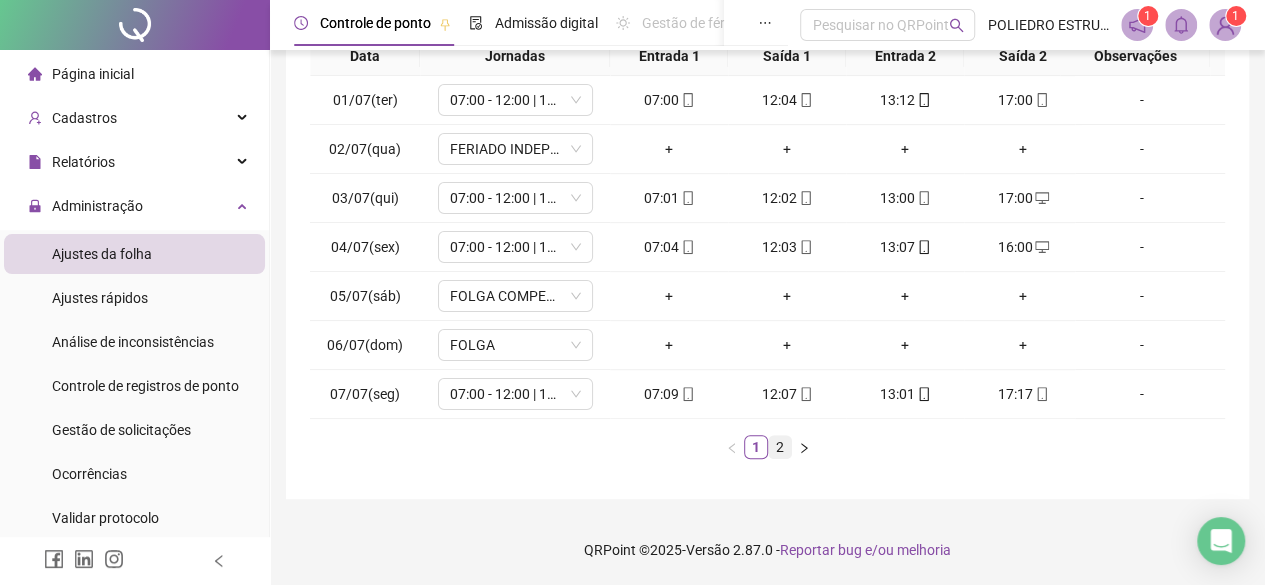click on "2" at bounding box center (780, 447) 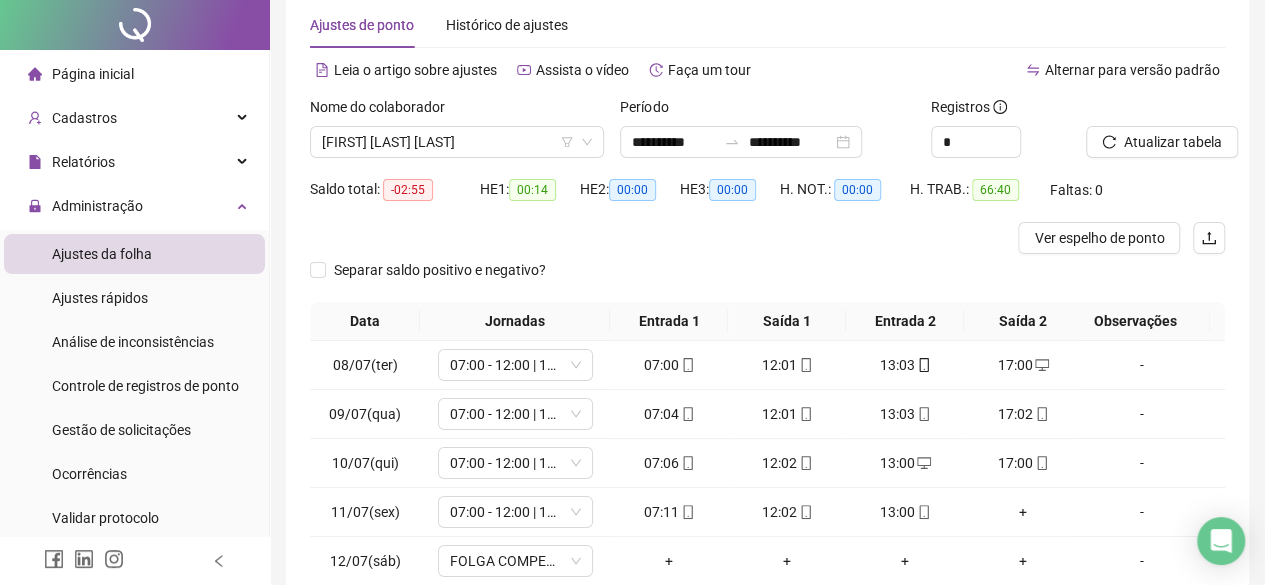 scroll, scrollTop: 0, scrollLeft: 0, axis: both 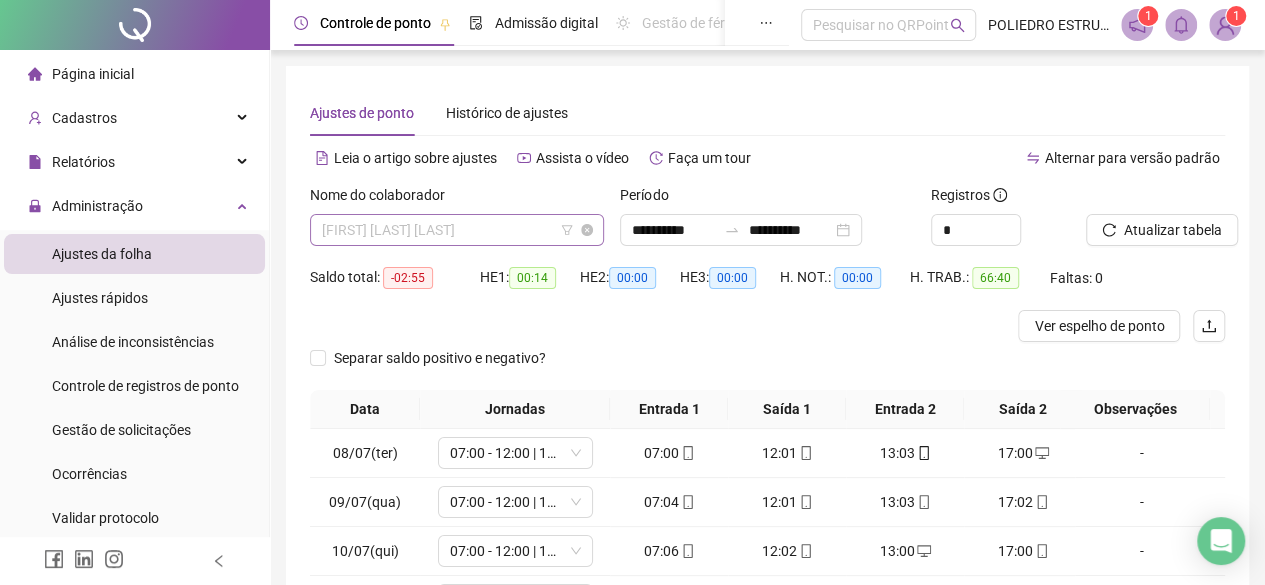 click on "TIAGO SOUZA RODRIGUES" at bounding box center (457, 230) 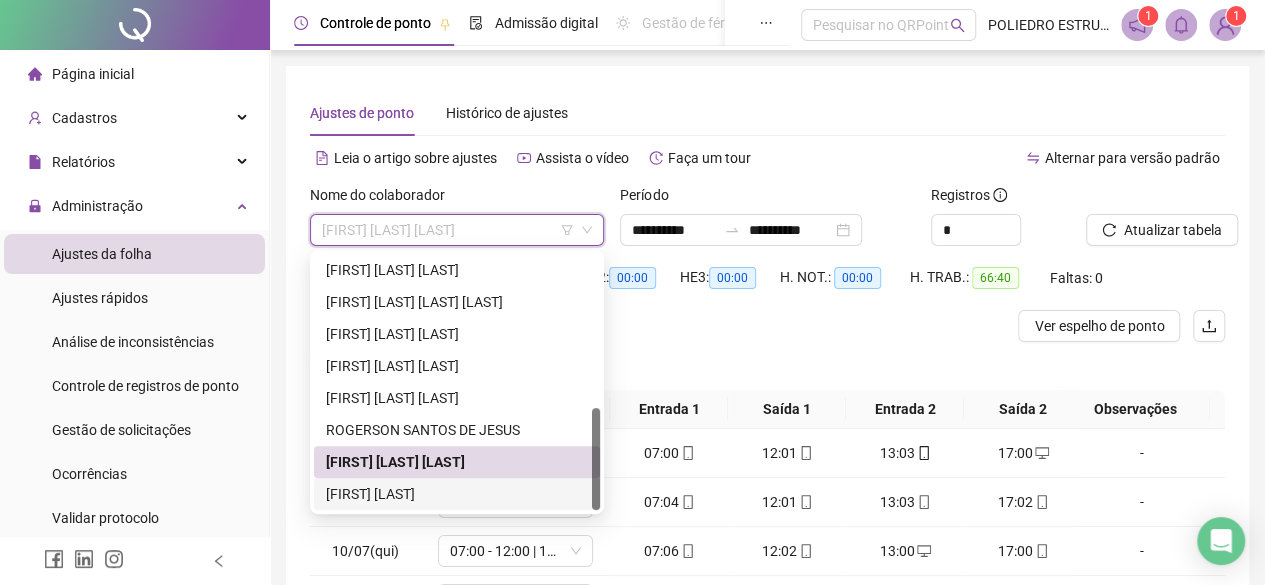 click on "UBIRACI MOREIRA" at bounding box center [457, 494] 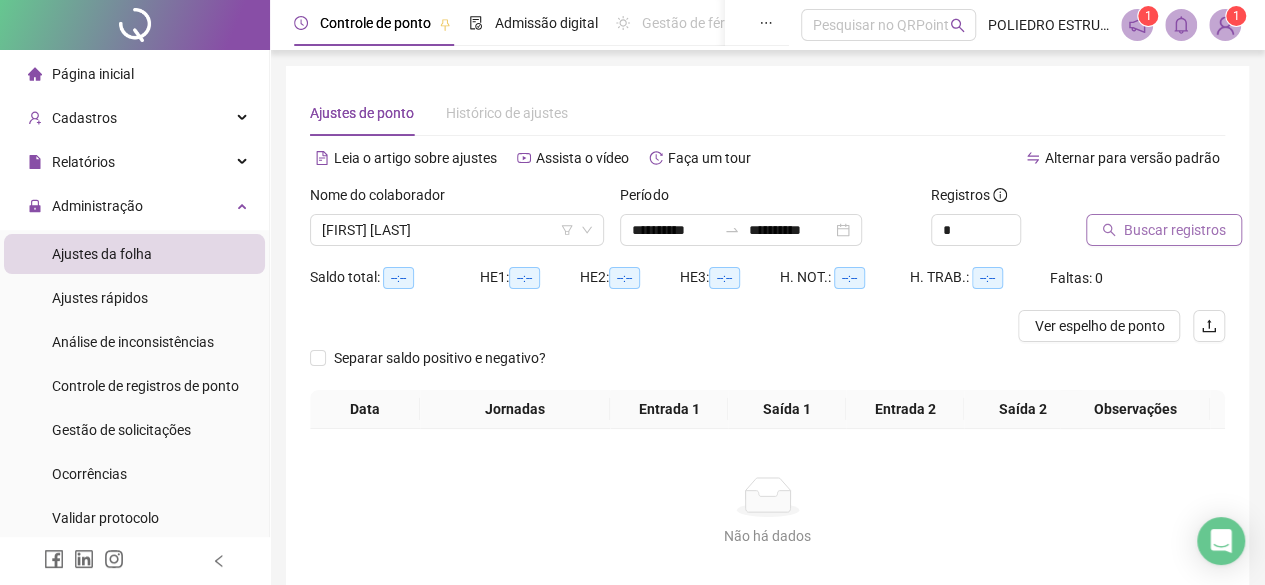 click on "Buscar registros" at bounding box center [1175, 230] 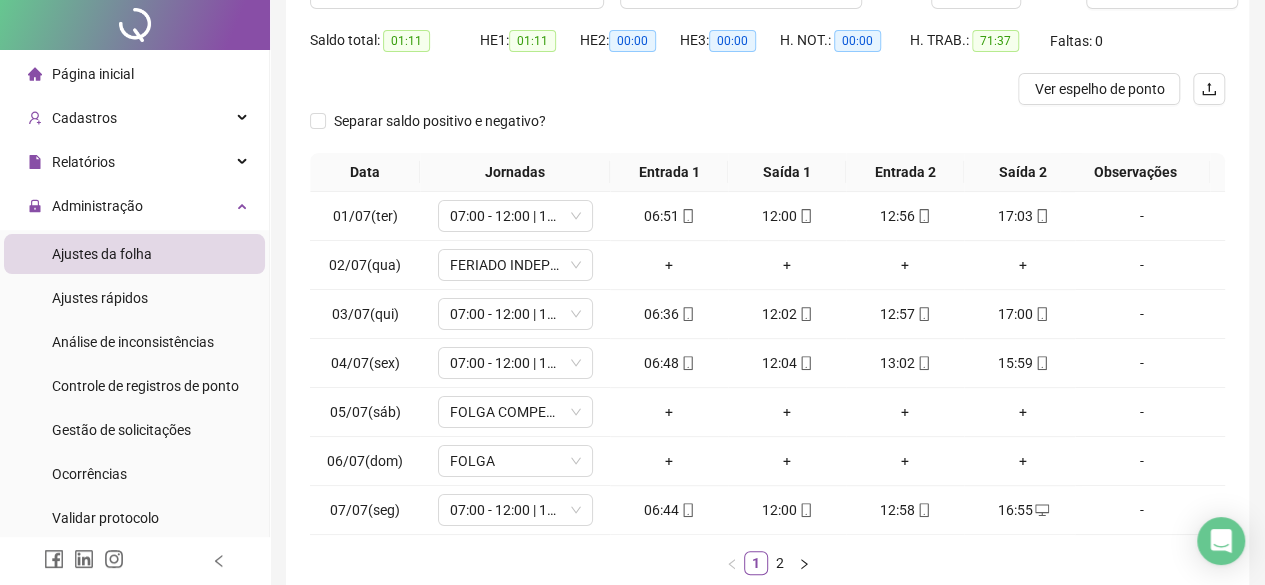 scroll, scrollTop: 365, scrollLeft: 0, axis: vertical 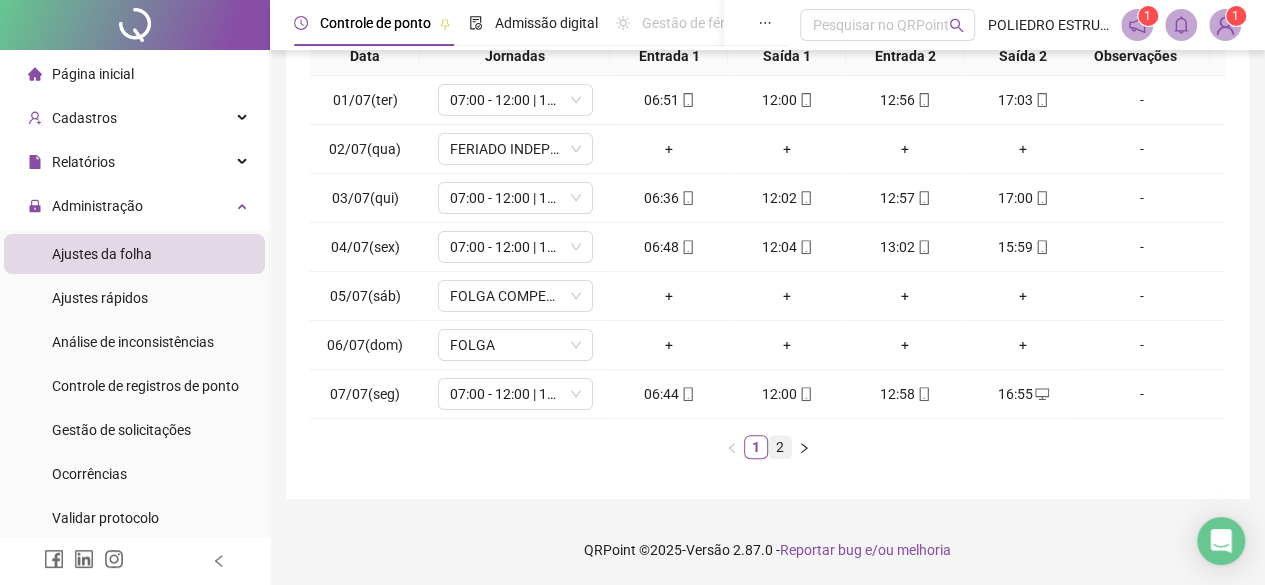 click on "2" at bounding box center [780, 447] 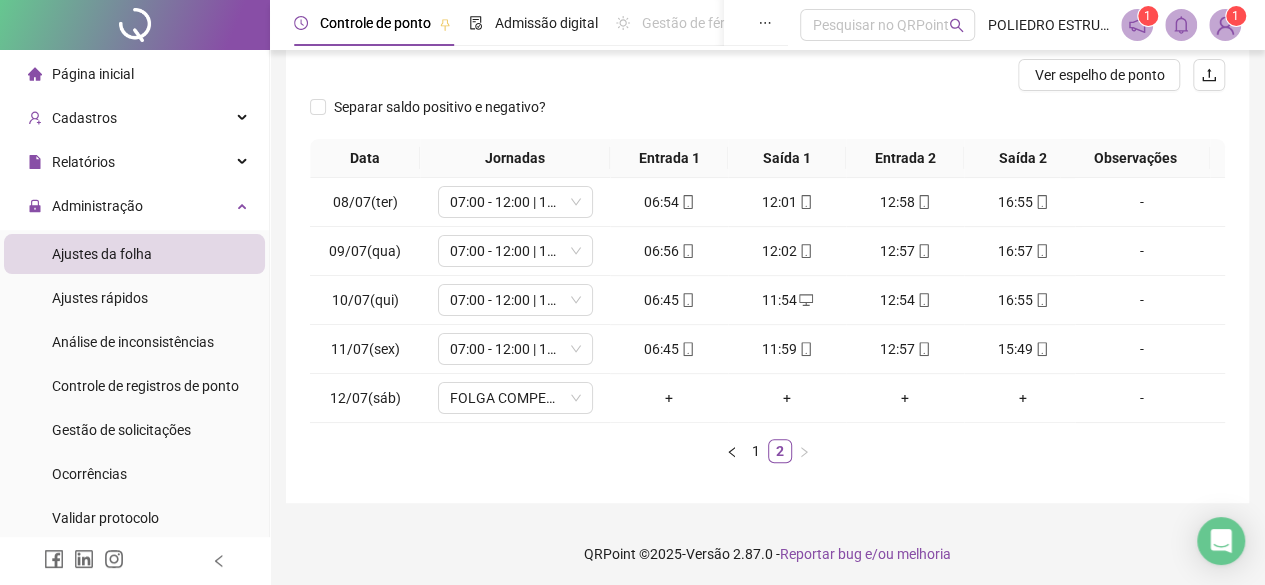 scroll, scrollTop: 268, scrollLeft: 0, axis: vertical 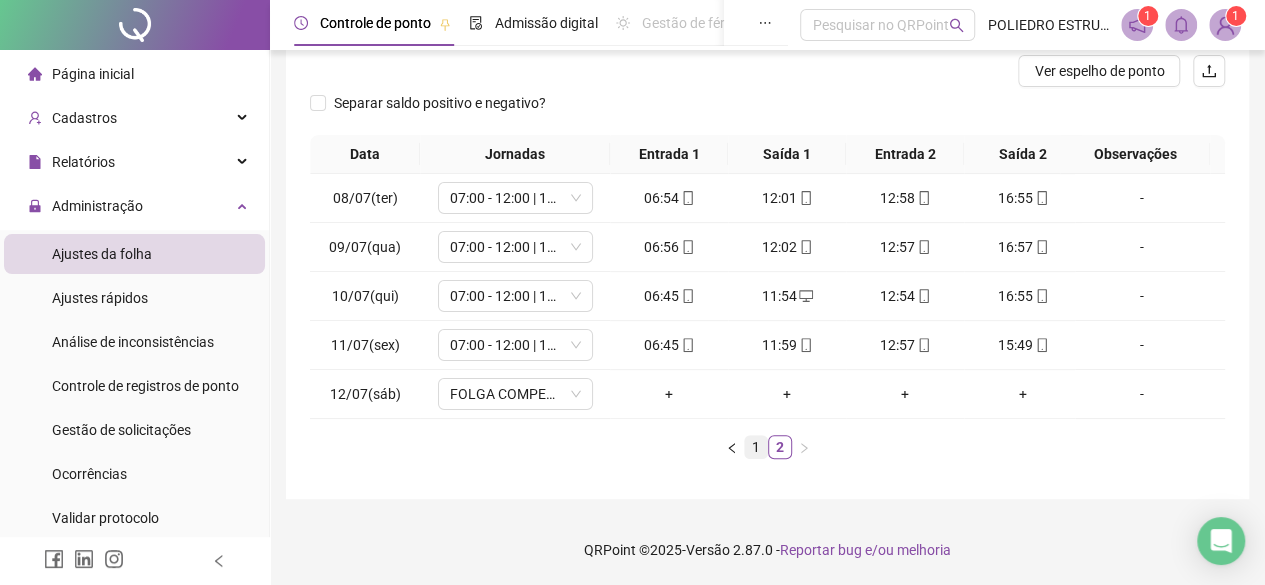 click on "1" at bounding box center [756, 447] 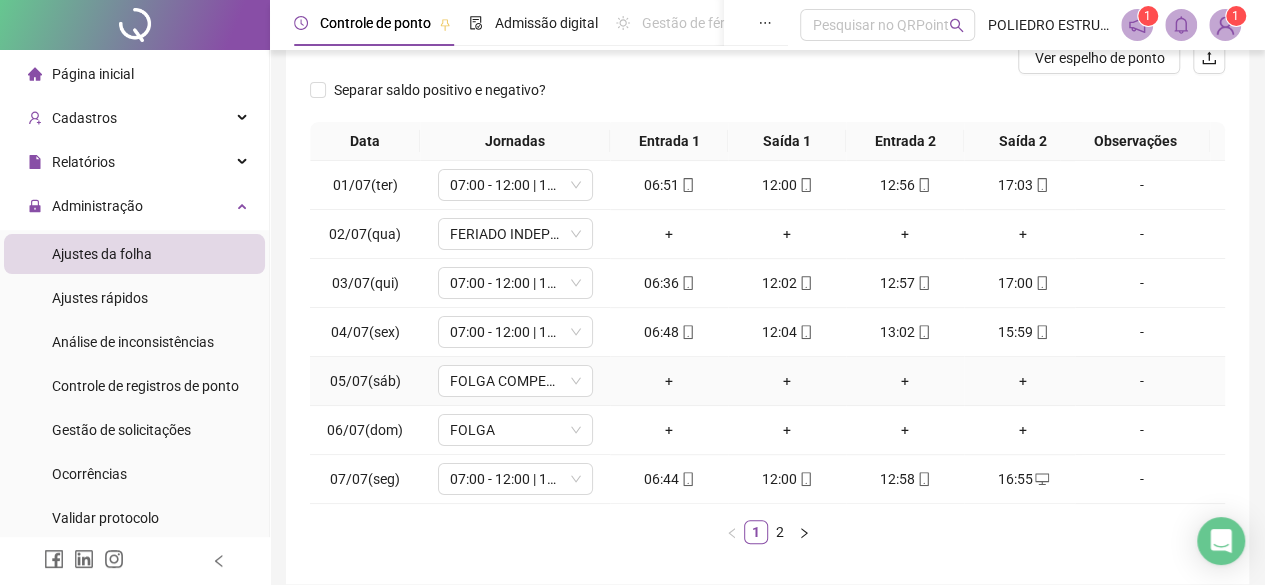scroll, scrollTop: 0, scrollLeft: 0, axis: both 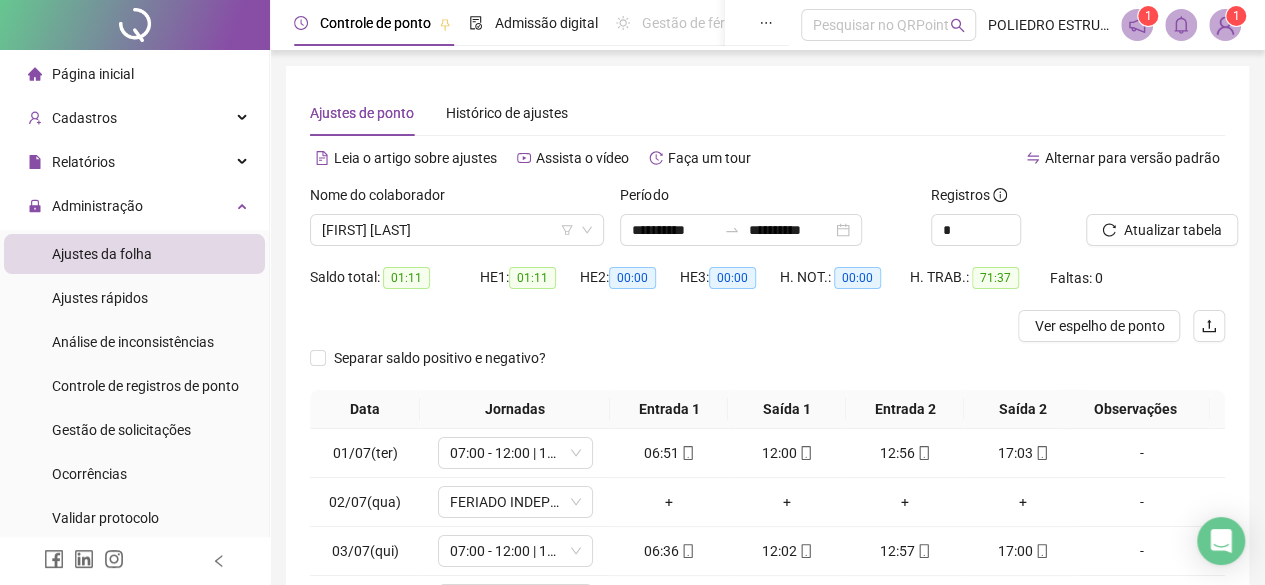click at bounding box center (1225, 25) 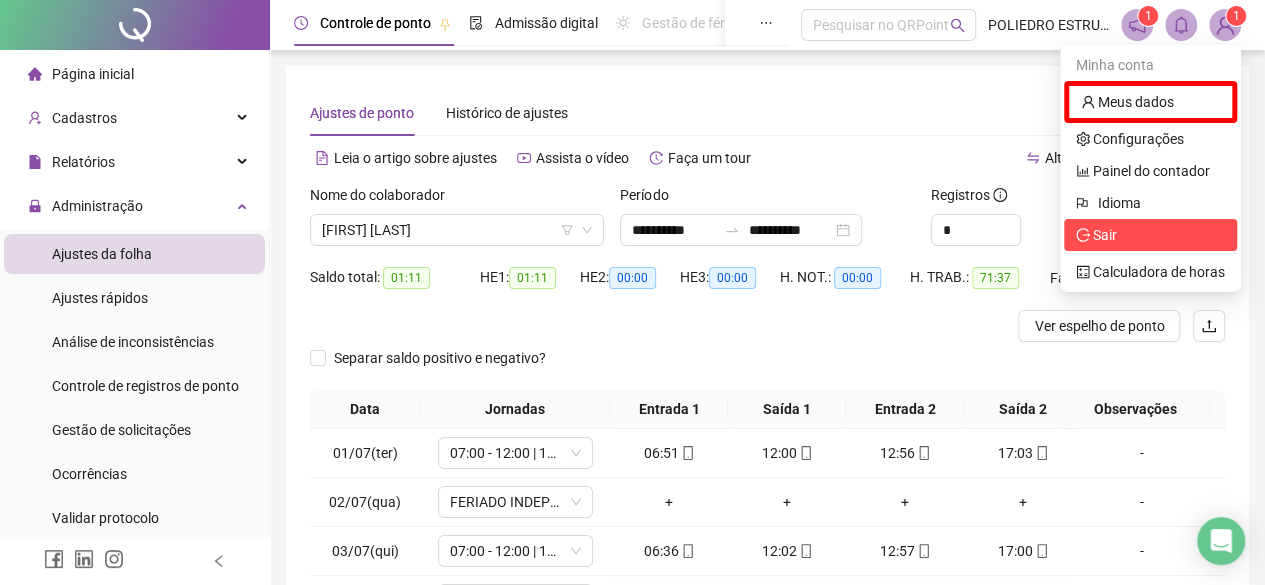 click on "Sair" at bounding box center (1150, 235) 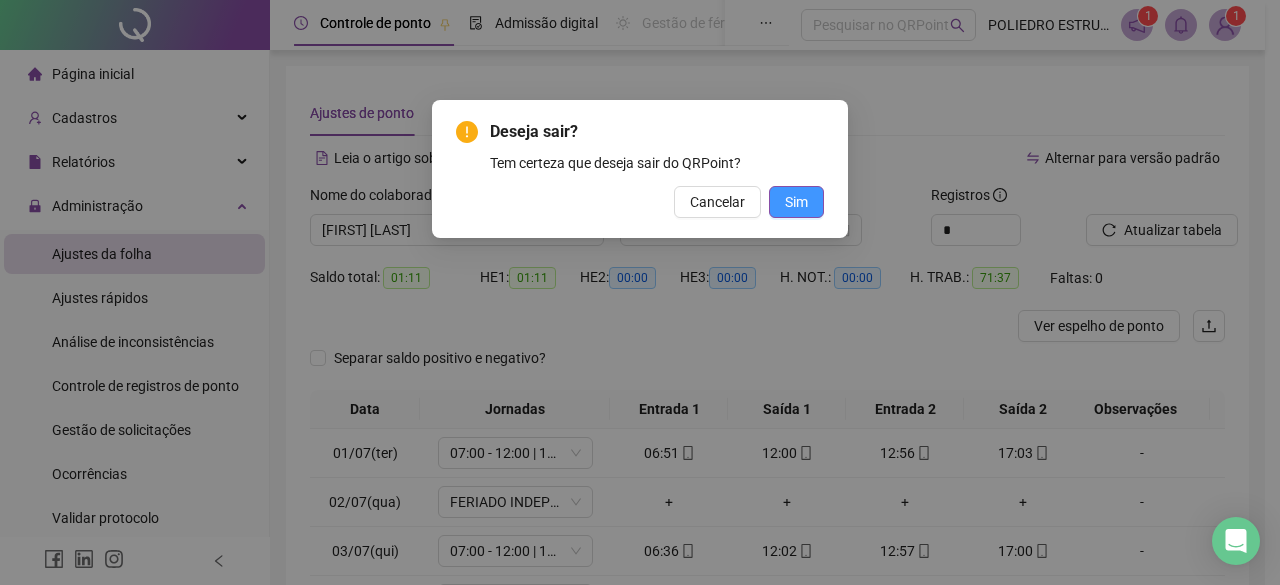 click on "Sim" at bounding box center (796, 202) 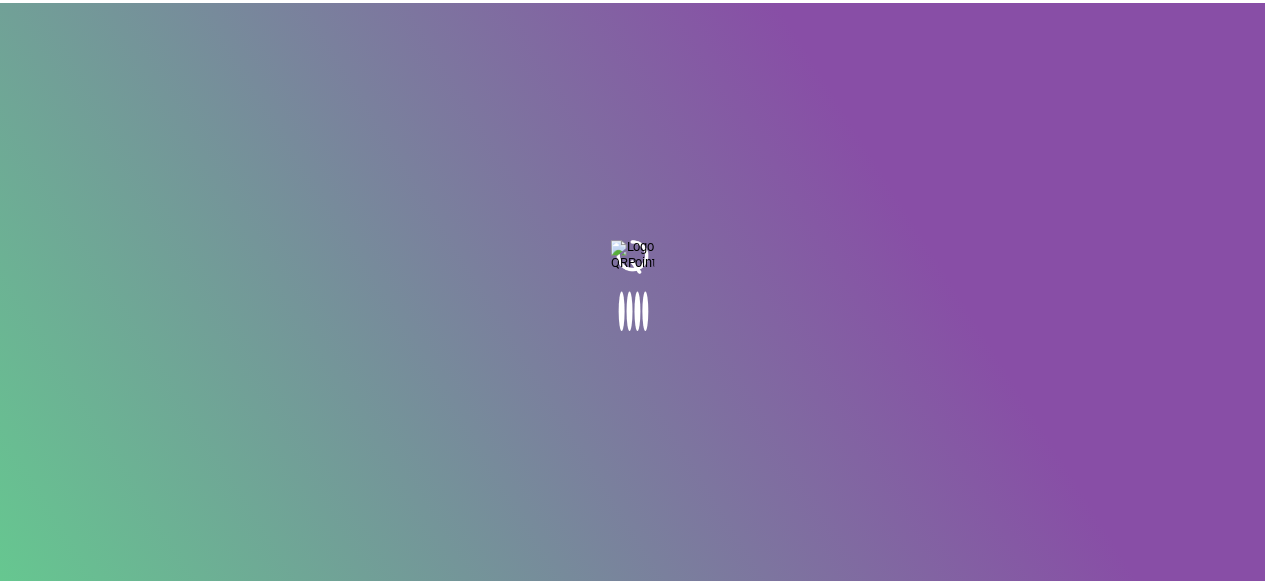 scroll, scrollTop: 0, scrollLeft: 0, axis: both 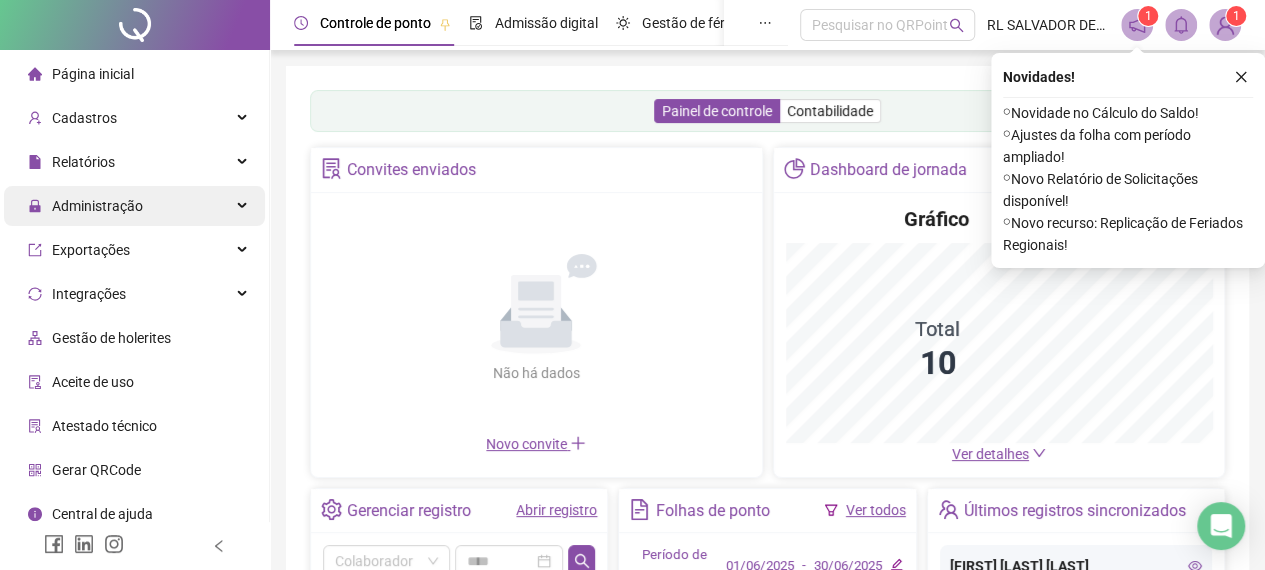 click on "Administração" at bounding box center [134, 206] 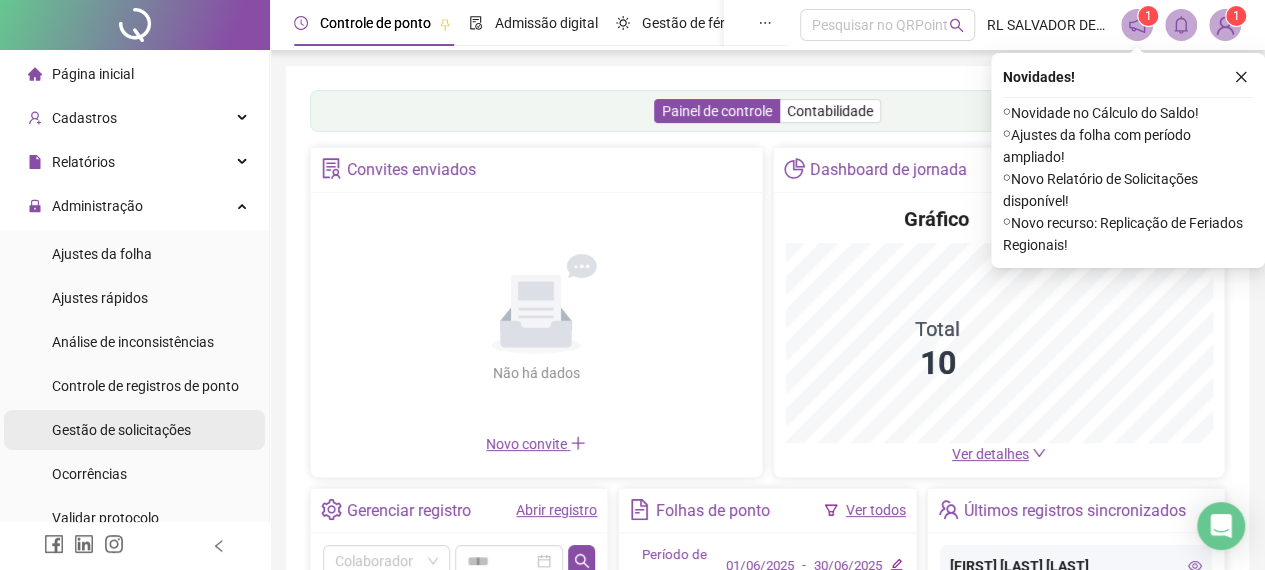 click on "Gestão de solicitações" at bounding box center [121, 430] 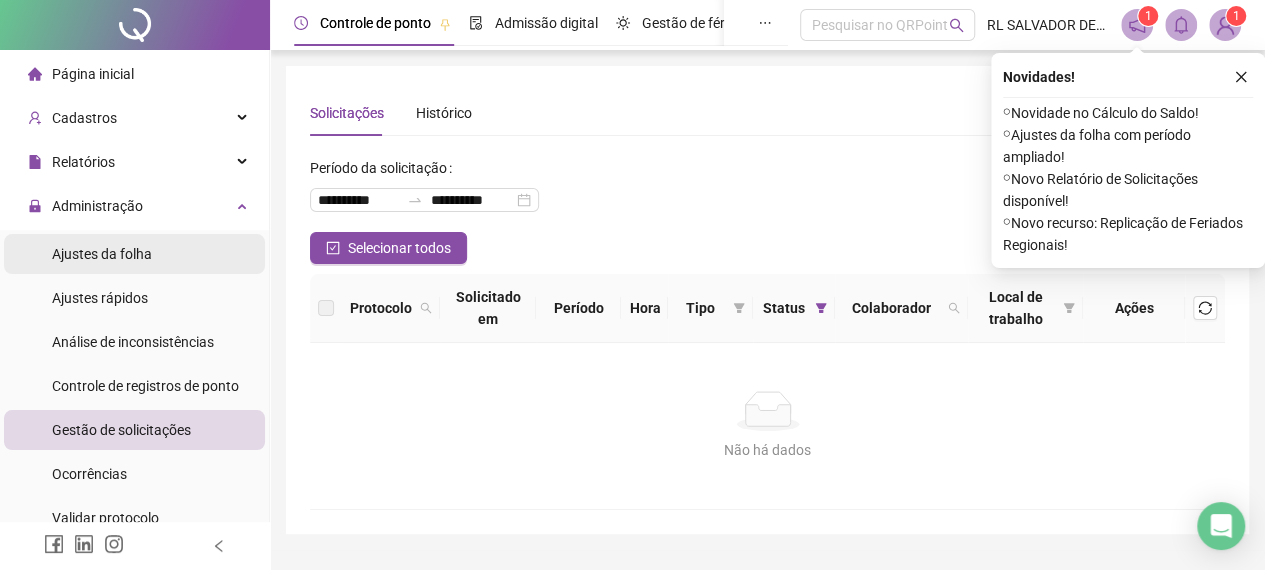click on "Ajustes da folha" at bounding box center (102, 254) 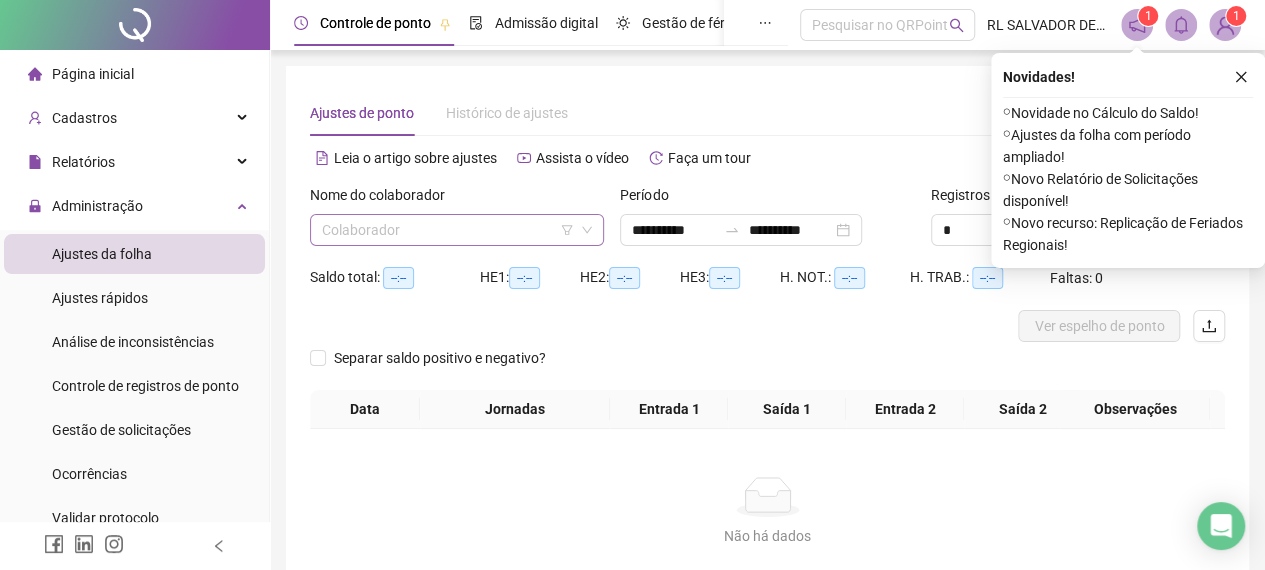 click at bounding box center [451, 230] 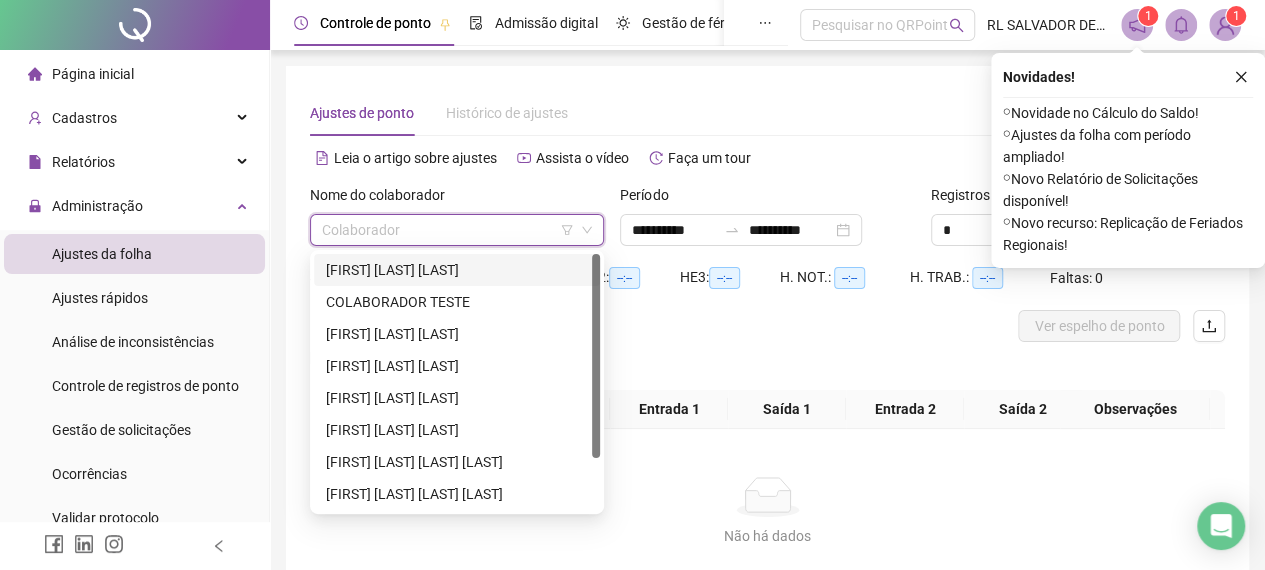click on "[FIRST] [LAST] [LAST]" at bounding box center [457, 270] 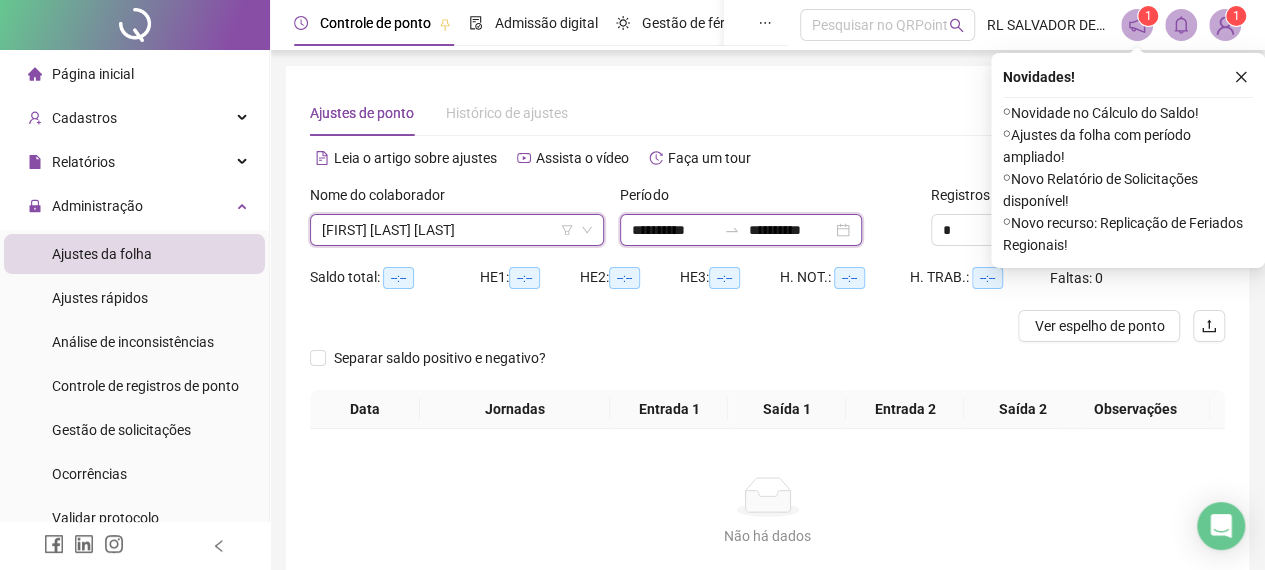 click on "**********" at bounding box center [674, 230] 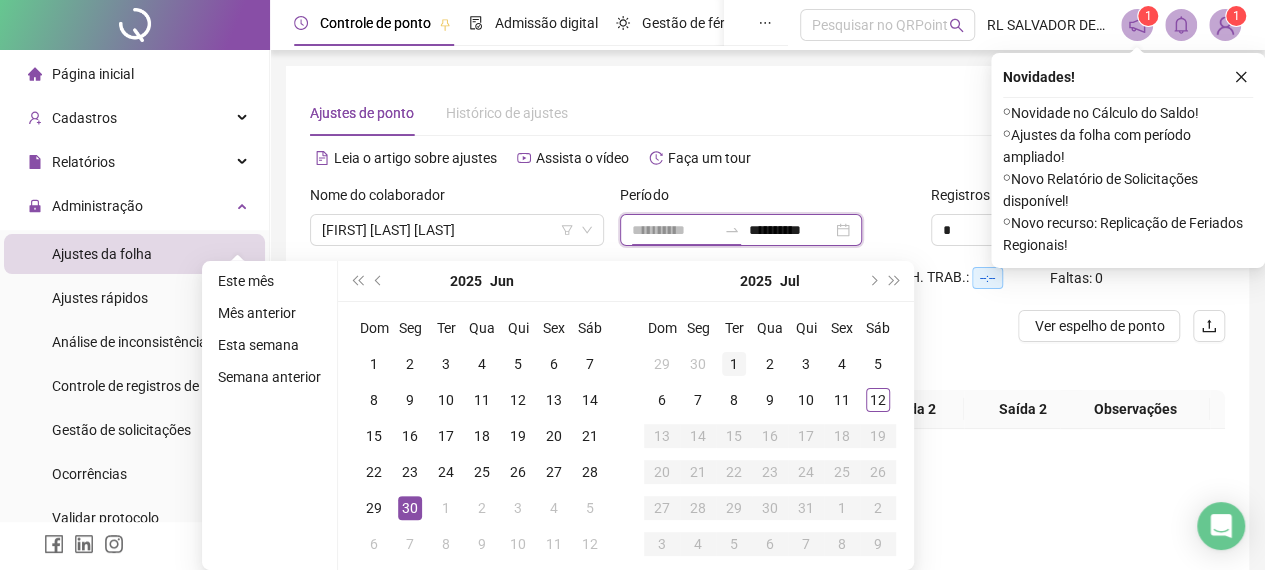 type on "**********" 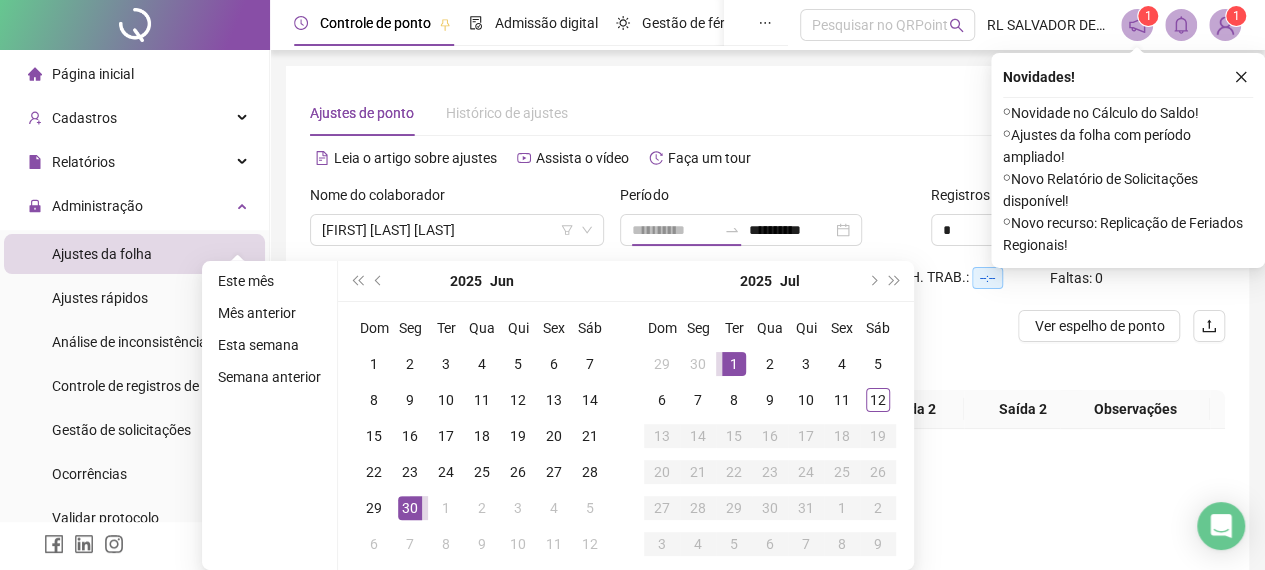 click on "1" at bounding box center [734, 364] 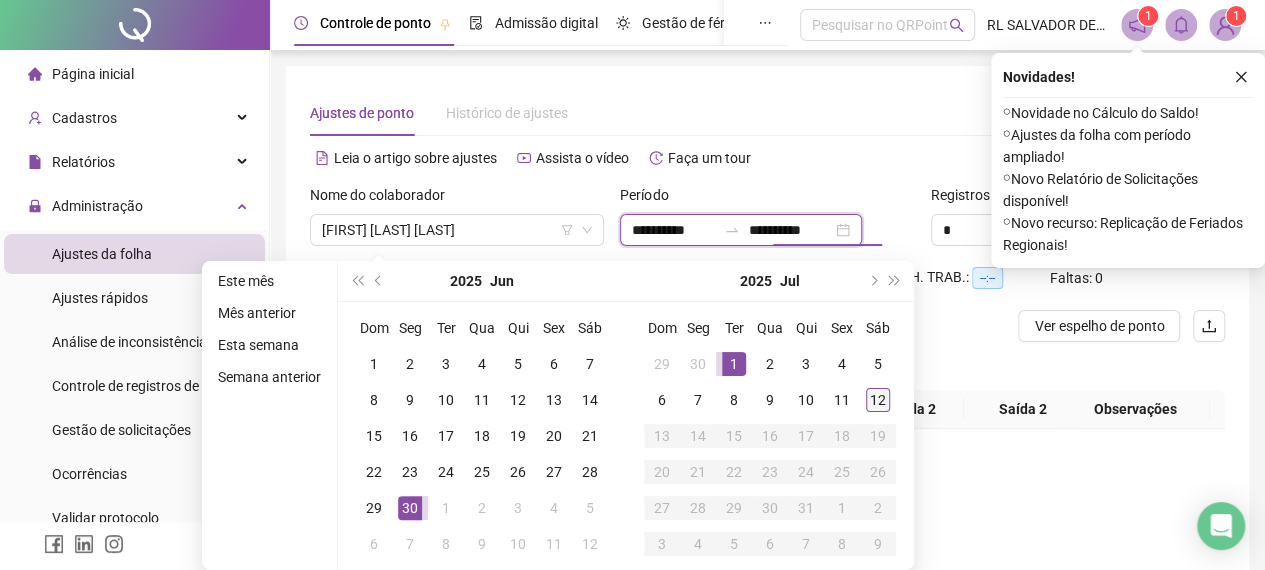 type on "**********" 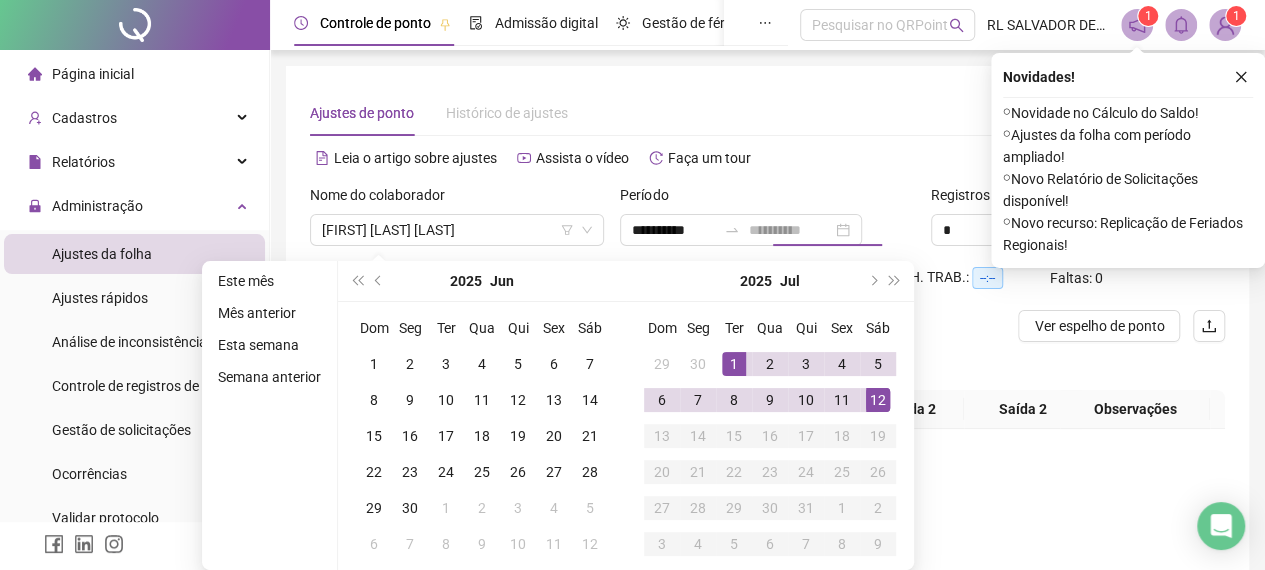 click on "12" at bounding box center [878, 400] 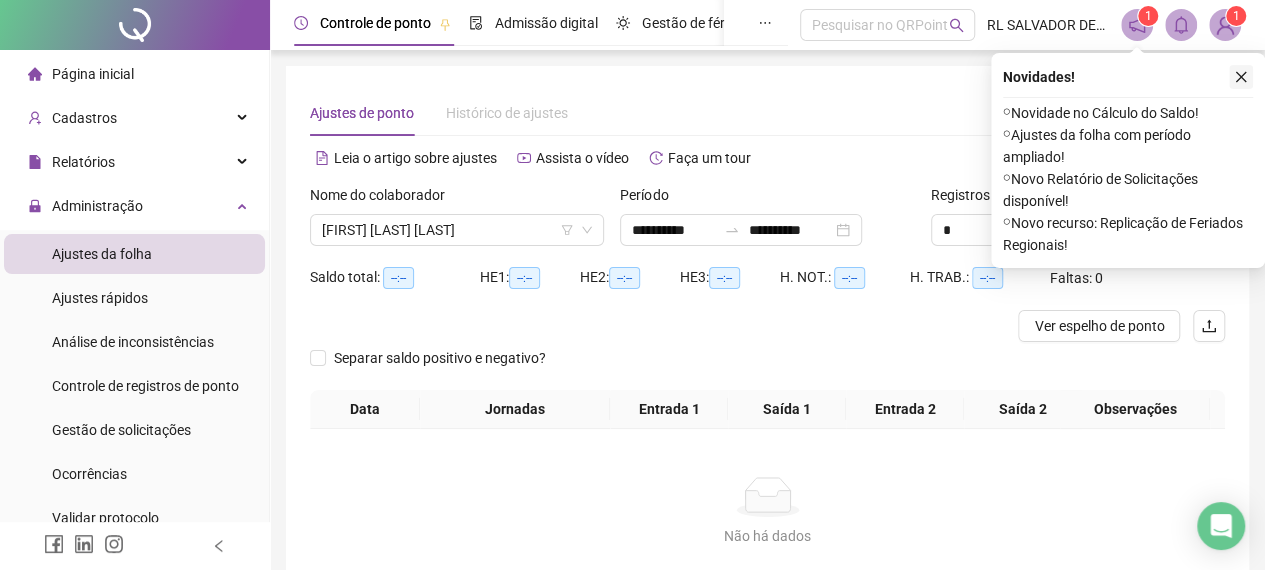 click at bounding box center [1241, 77] 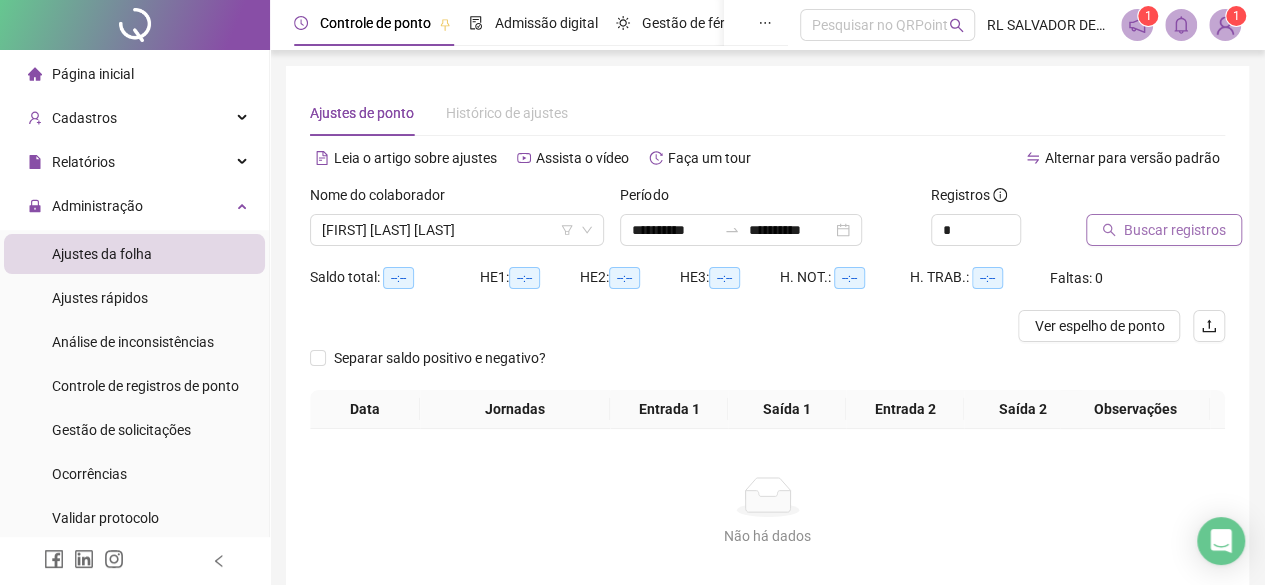 click on "Buscar registros" at bounding box center (1175, 230) 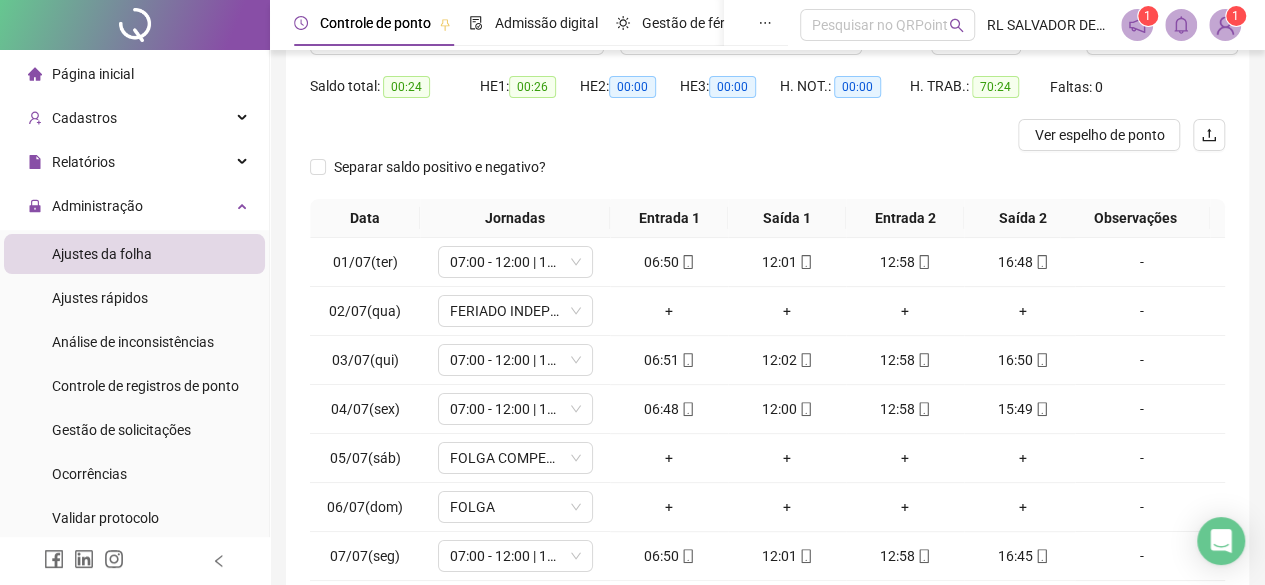 scroll, scrollTop: 365, scrollLeft: 0, axis: vertical 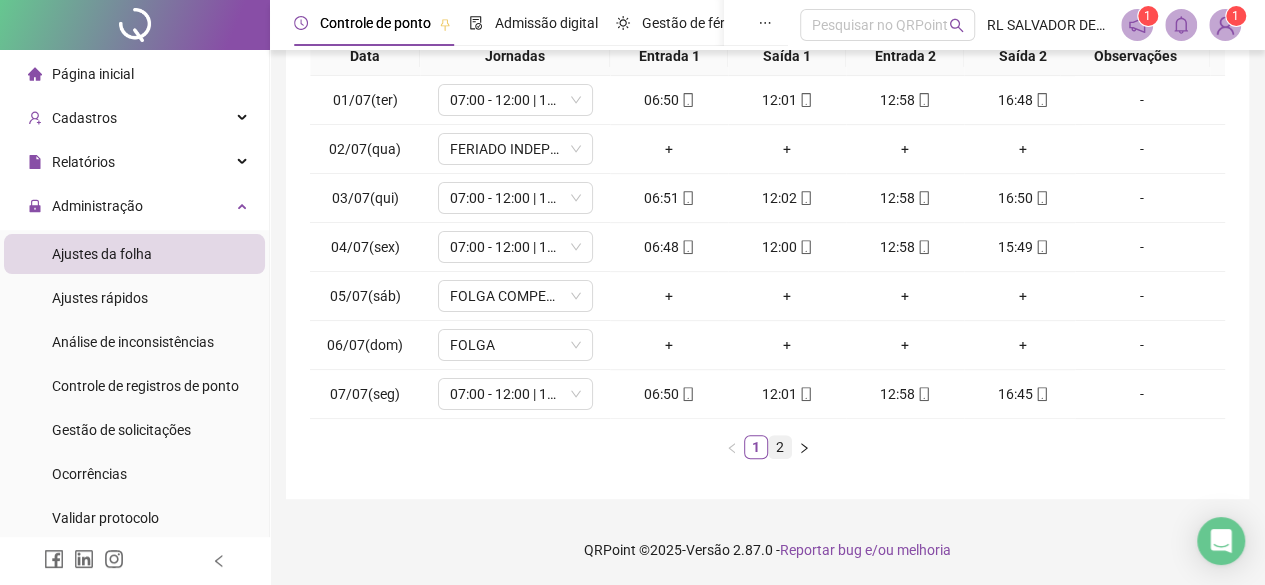 click on "2" at bounding box center [780, 447] 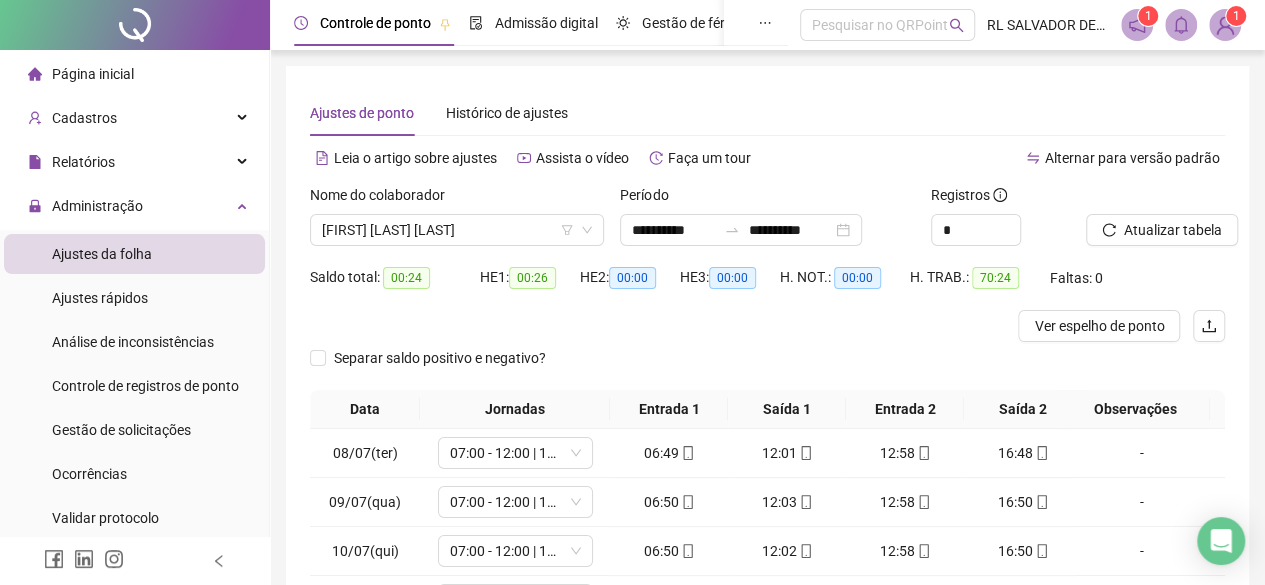scroll, scrollTop: 0, scrollLeft: 0, axis: both 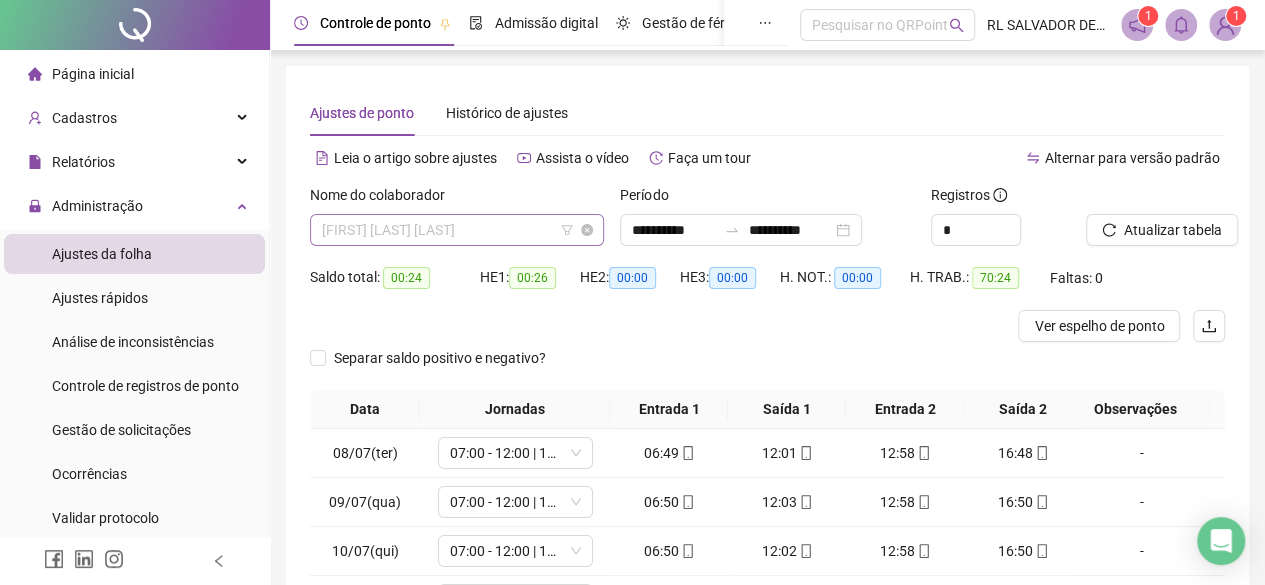 click on "[FIRST] [LAST] [LAST]" at bounding box center [457, 230] 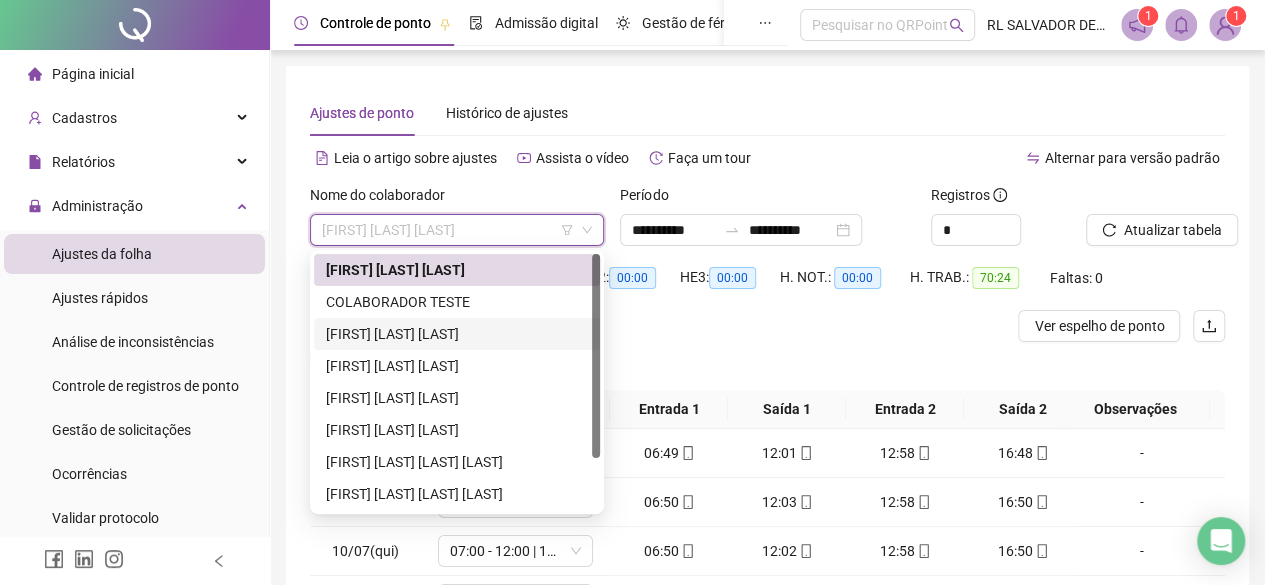 click on "[FIRST] [LAST] [LAST]" at bounding box center (457, 334) 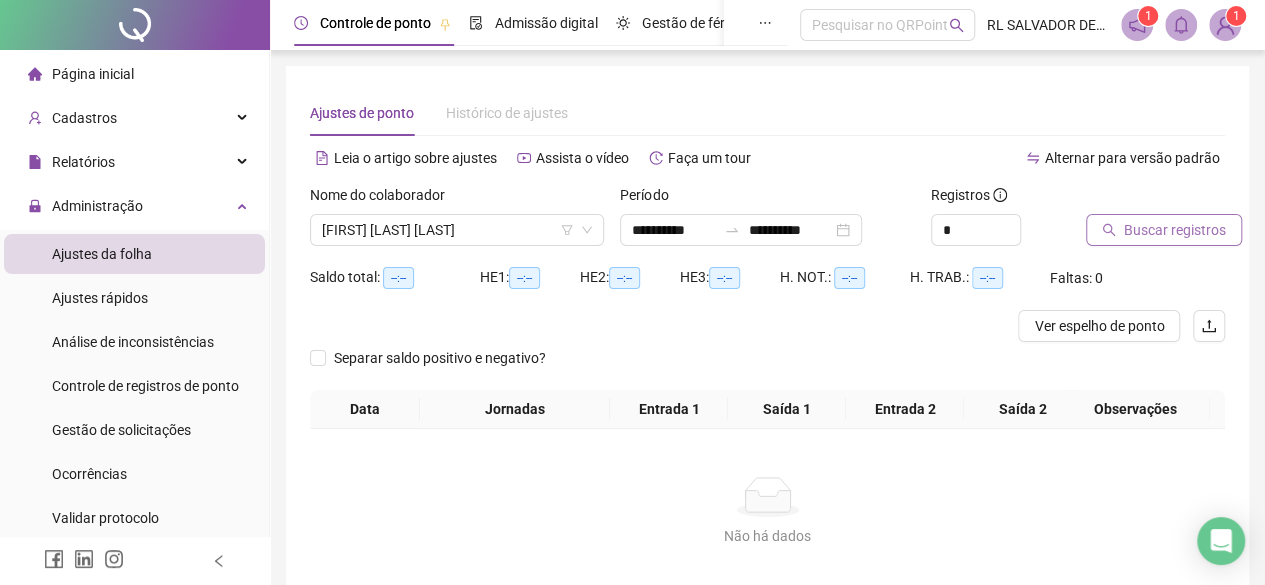 click on "Buscar registros" at bounding box center (1175, 230) 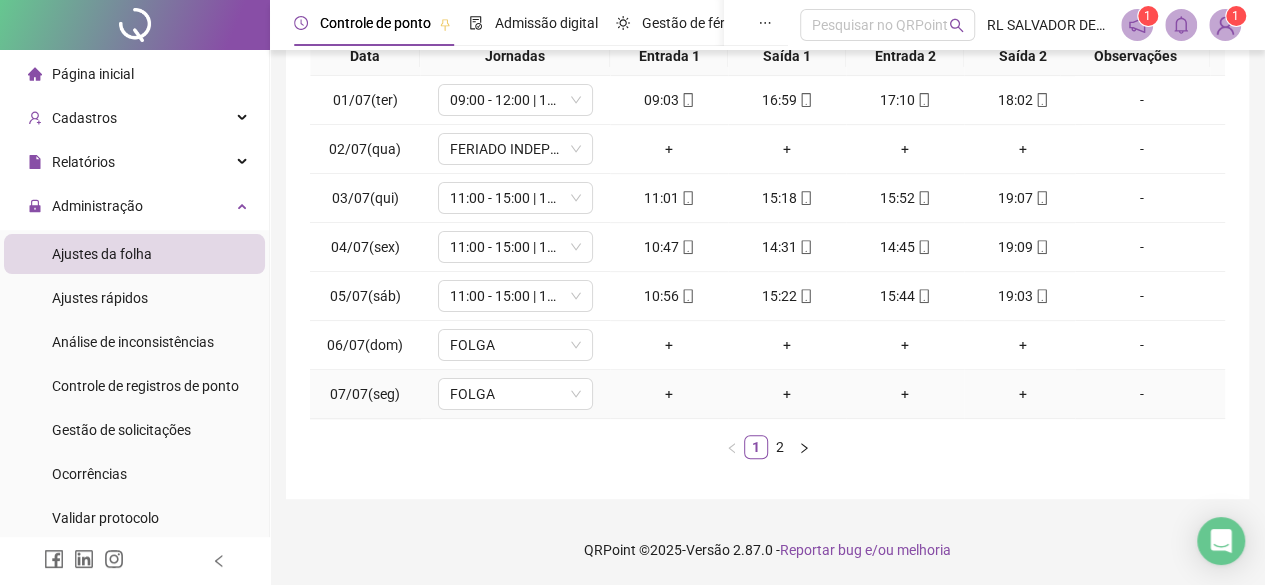 scroll, scrollTop: 365, scrollLeft: 0, axis: vertical 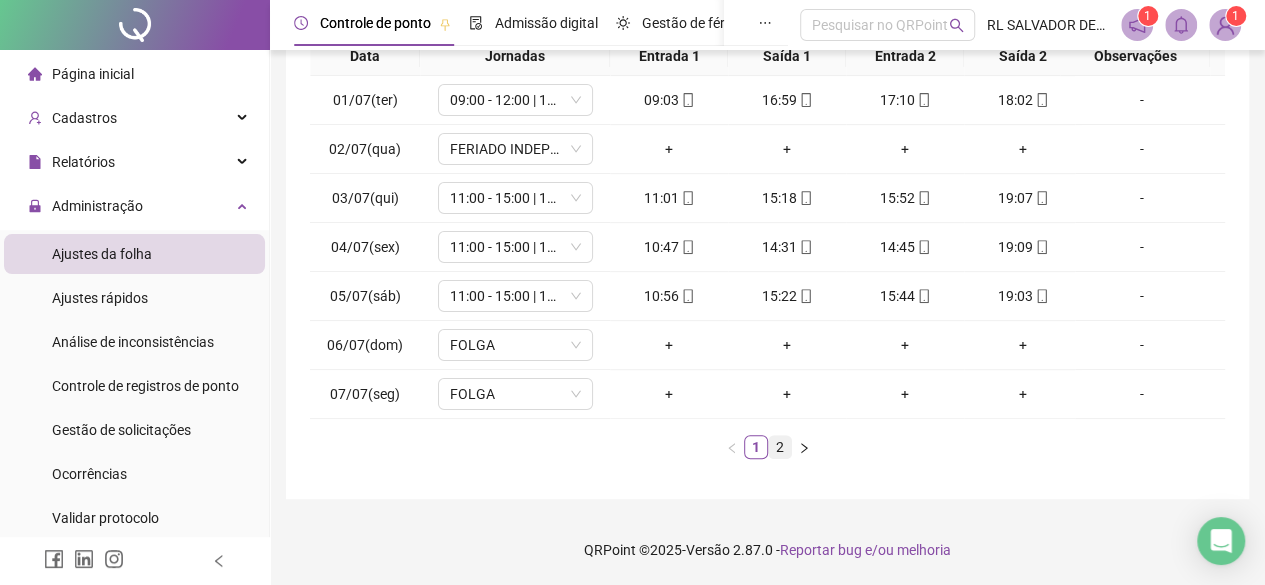 click on "2" at bounding box center [780, 447] 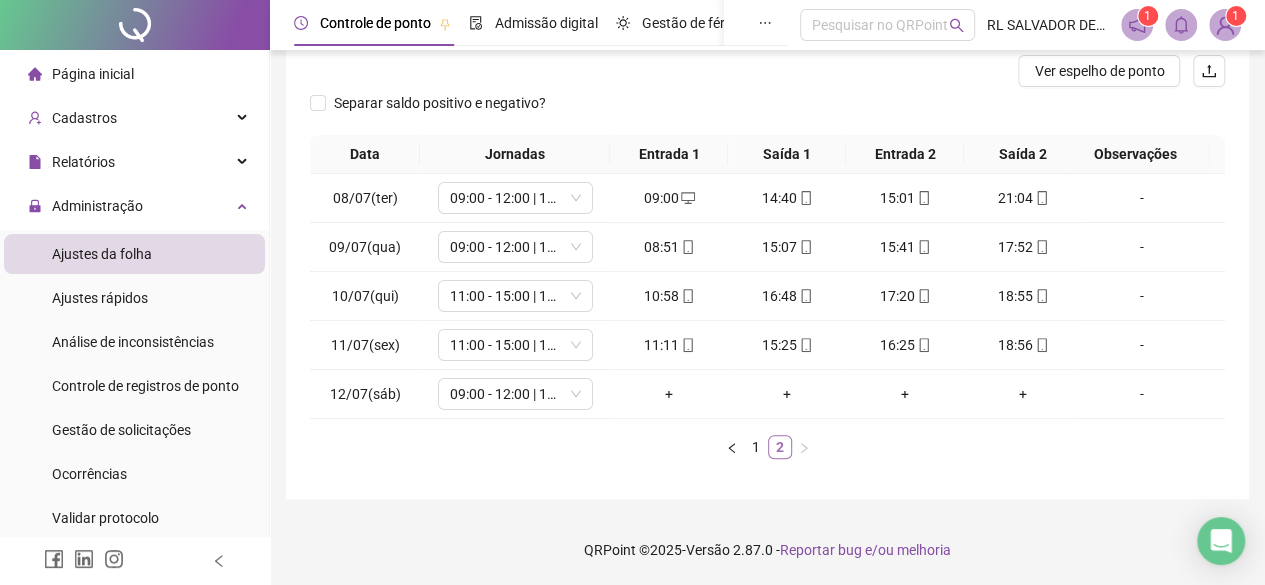 scroll, scrollTop: 268, scrollLeft: 0, axis: vertical 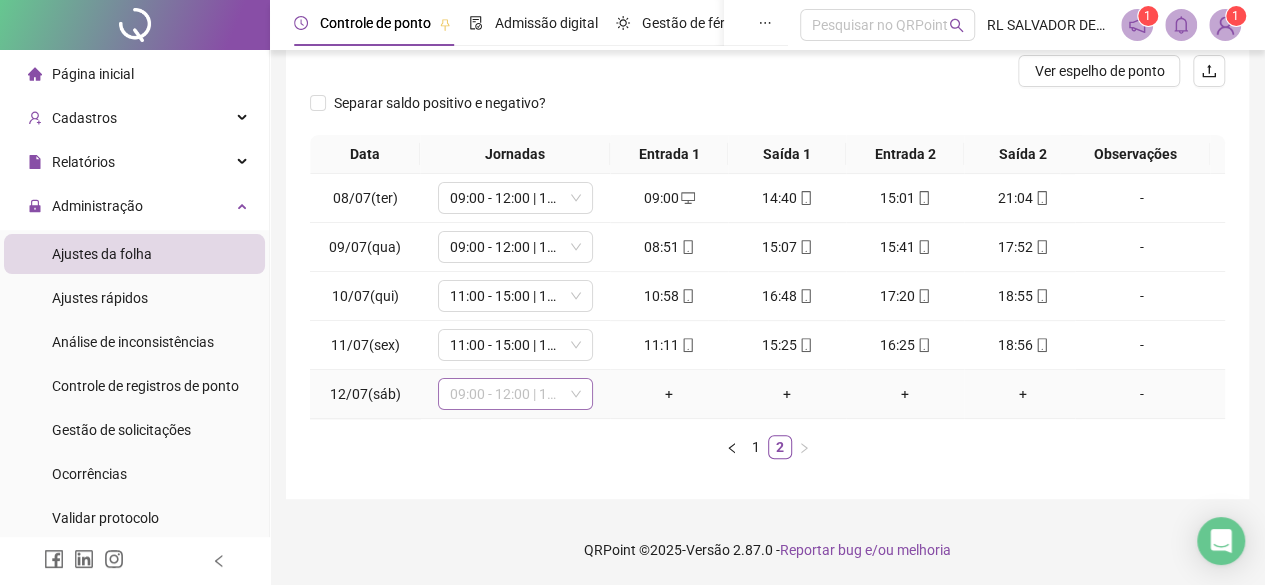 click on "09:00 - 12:00 | 13:00 - 17:30" at bounding box center (515, 394) 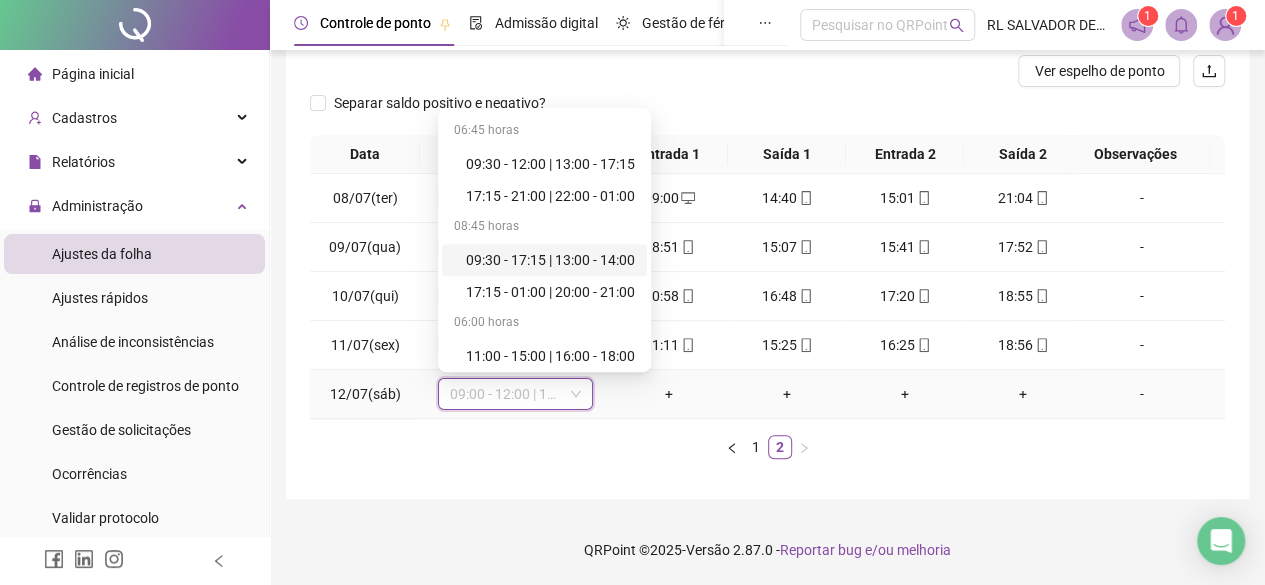 scroll, scrollTop: 800, scrollLeft: 0, axis: vertical 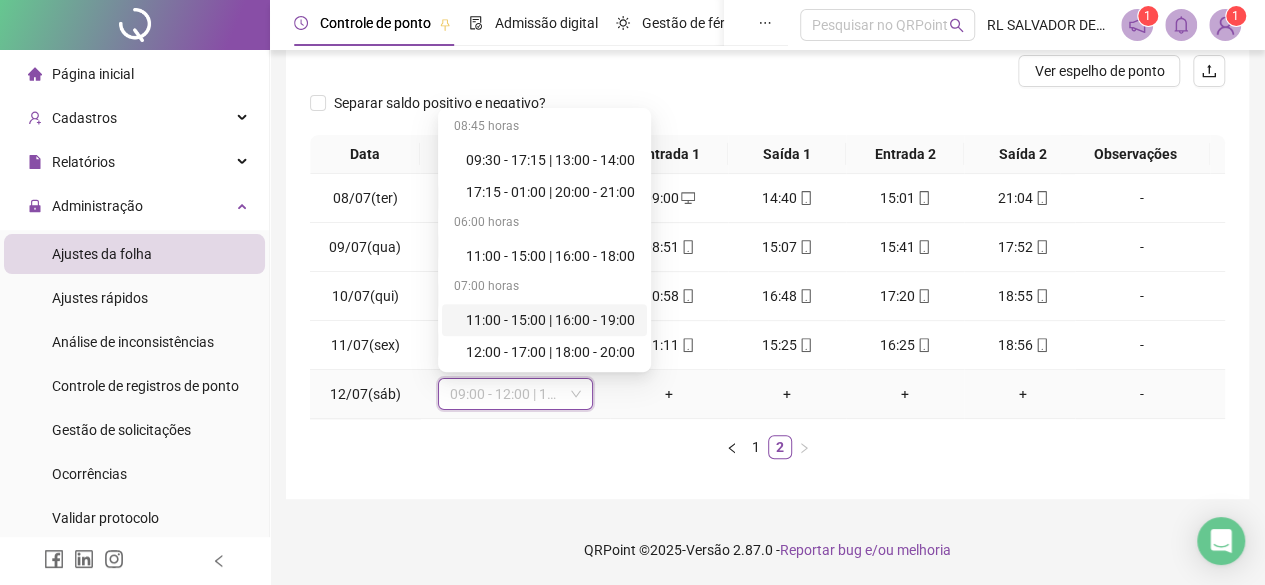 click on "11:00 - 15:00 | 16:00 - 19:00" at bounding box center [550, 320] 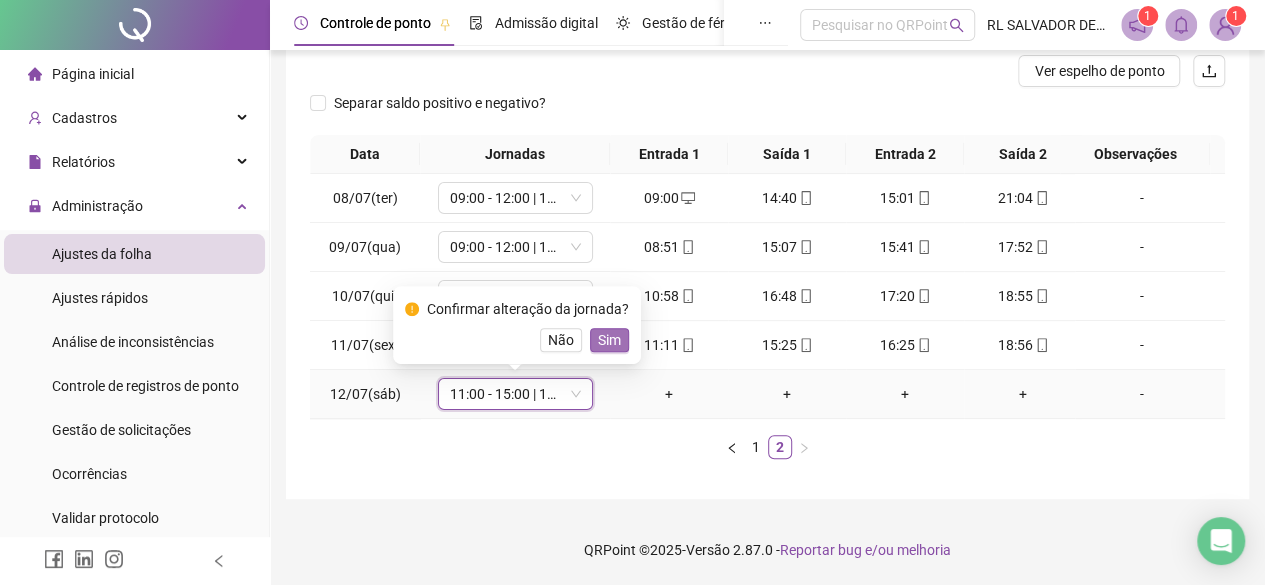click on "Sim" at bounding box center [609, 340] 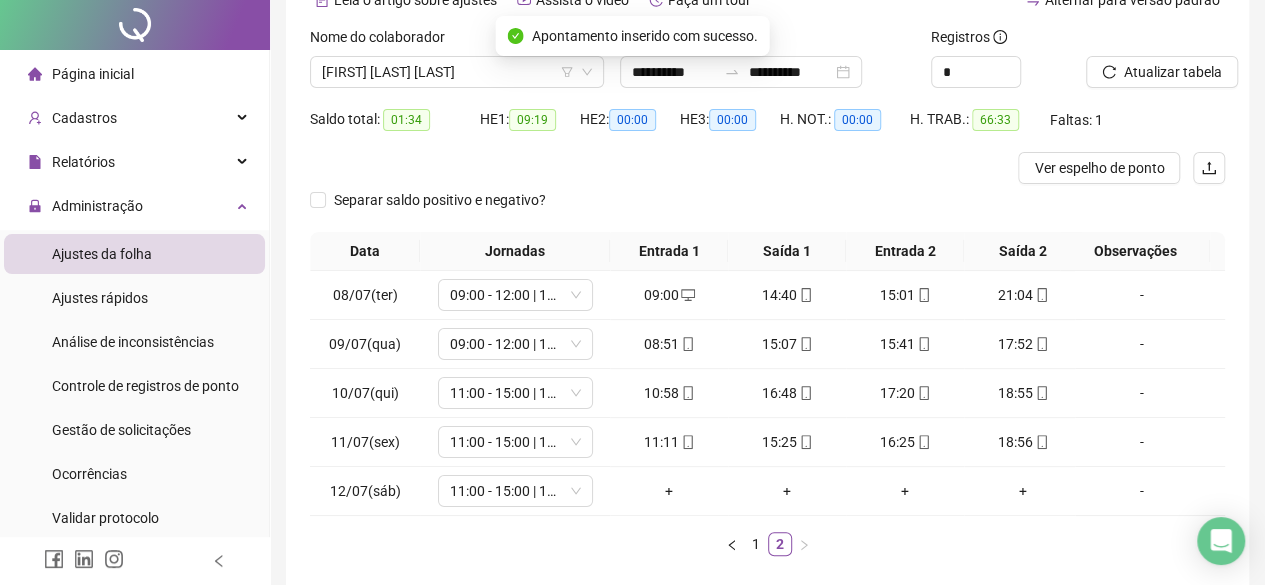 scroll, scrollTop: 0, scrollLeft: 0, axis: both 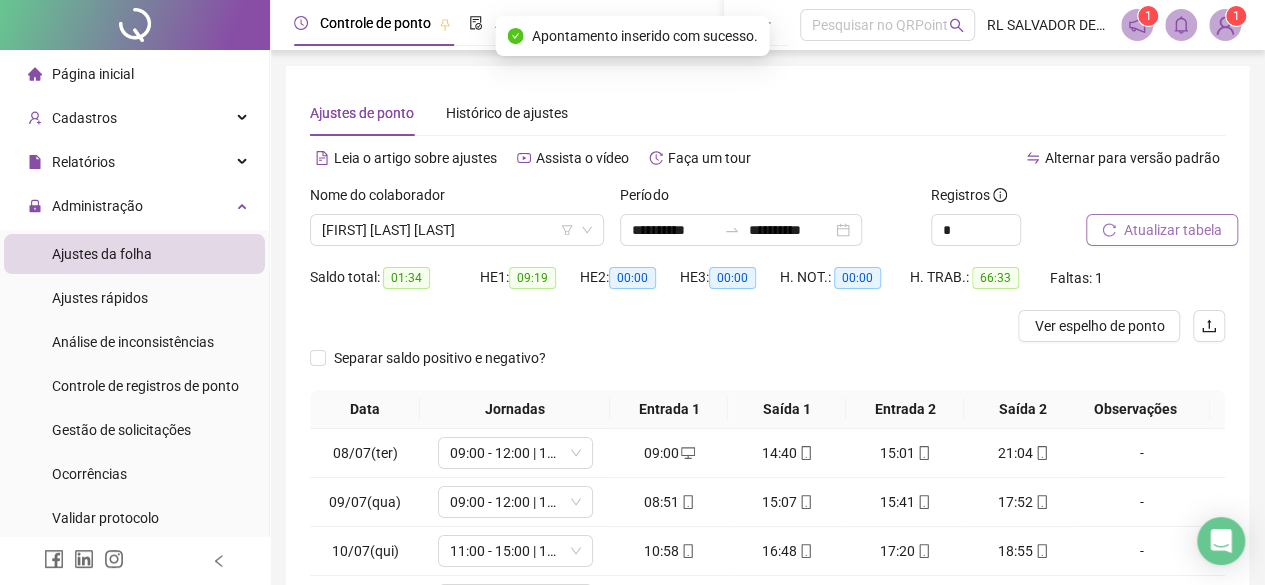 click on "Atualizar tabela" at bounding box center (1173, 230) 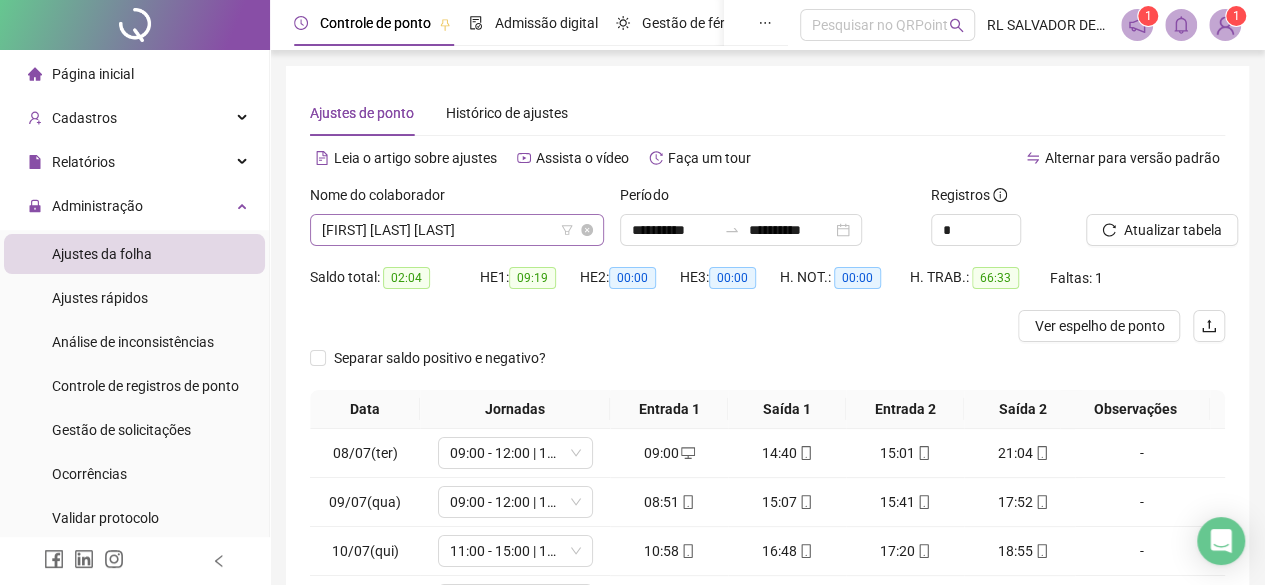 click on "[FIRST] [LAST] [LAST]" at bounding box center [457, 230] 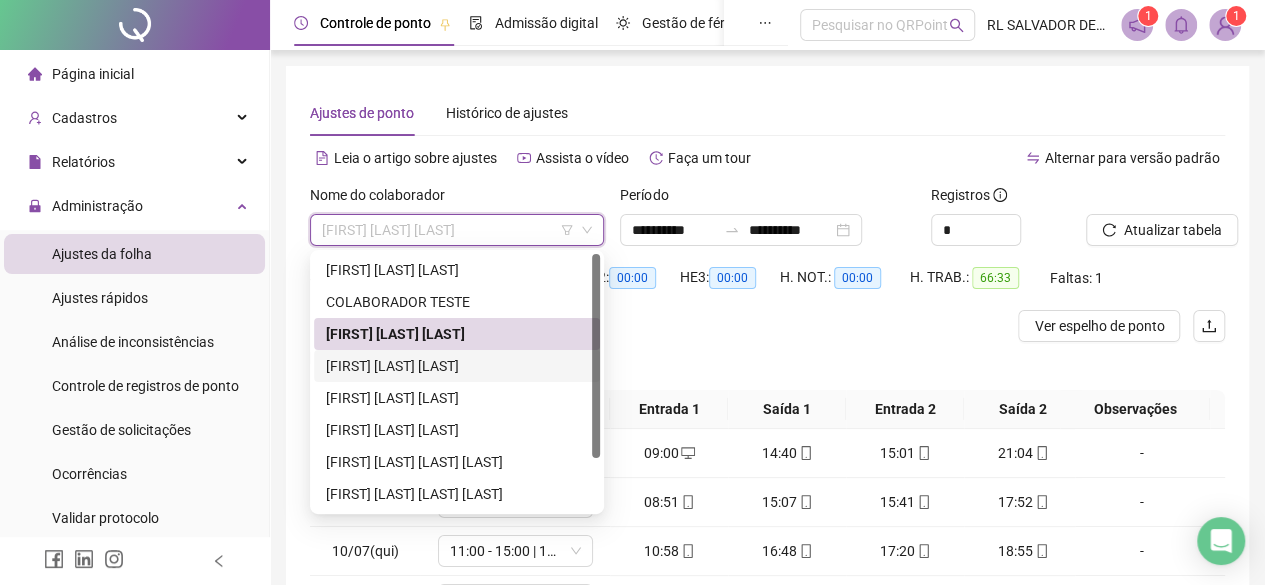 click on "[FIRST] [LAST] [LAST]" at bounding box center [457, 366] 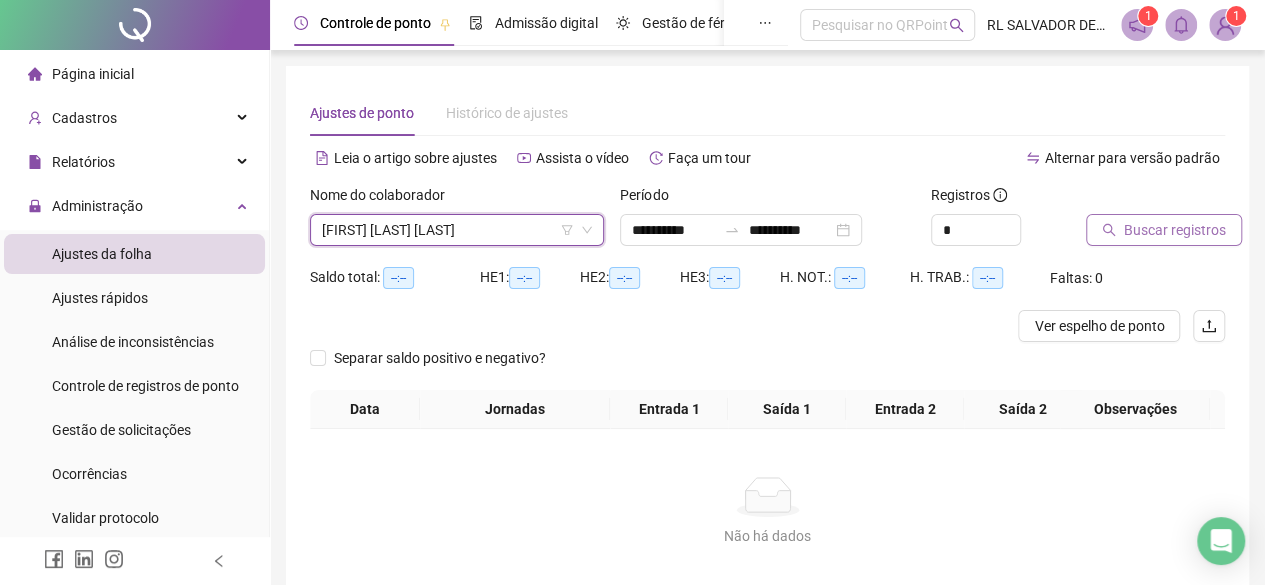 click on "Buscar registros" at bounding box center [1175, 230] 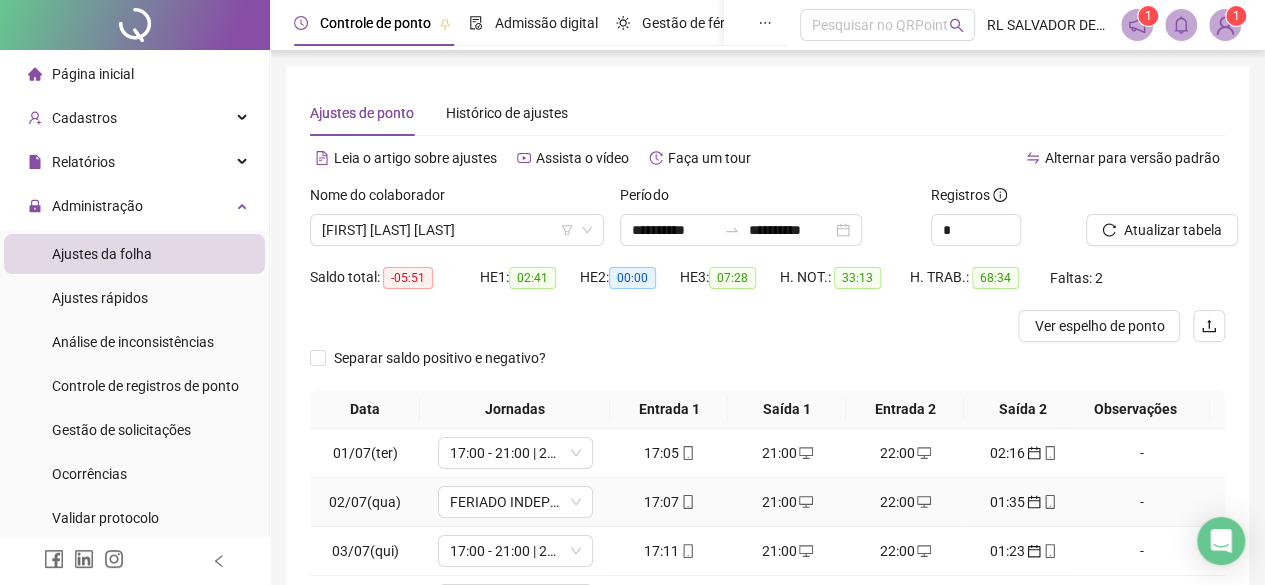 scroll, scrollTop: 0, scrollLeft: 0, axis: both 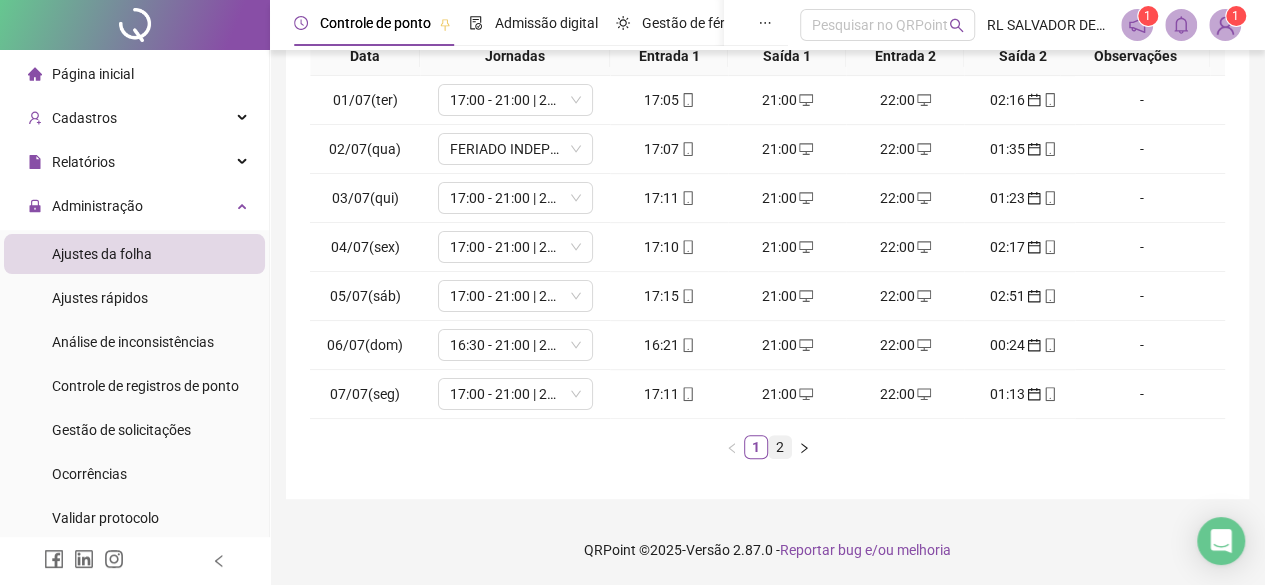 click on "2" at bounding box center (780, 447) 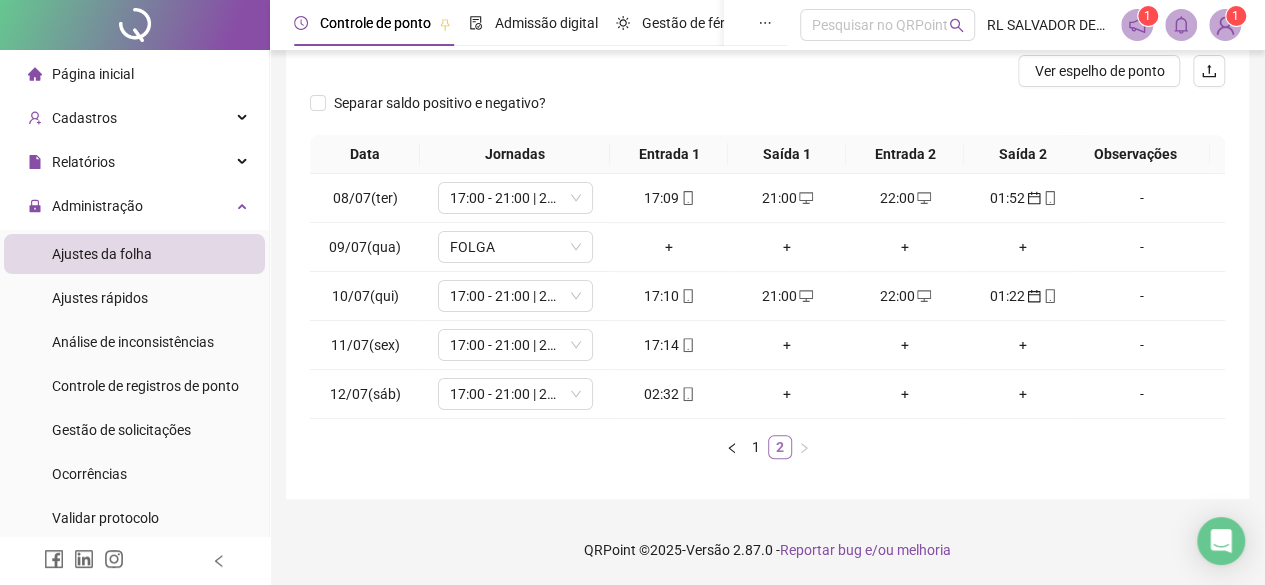 scroll, scrollTop: 268, scrollLeft: 0, axis: vertical 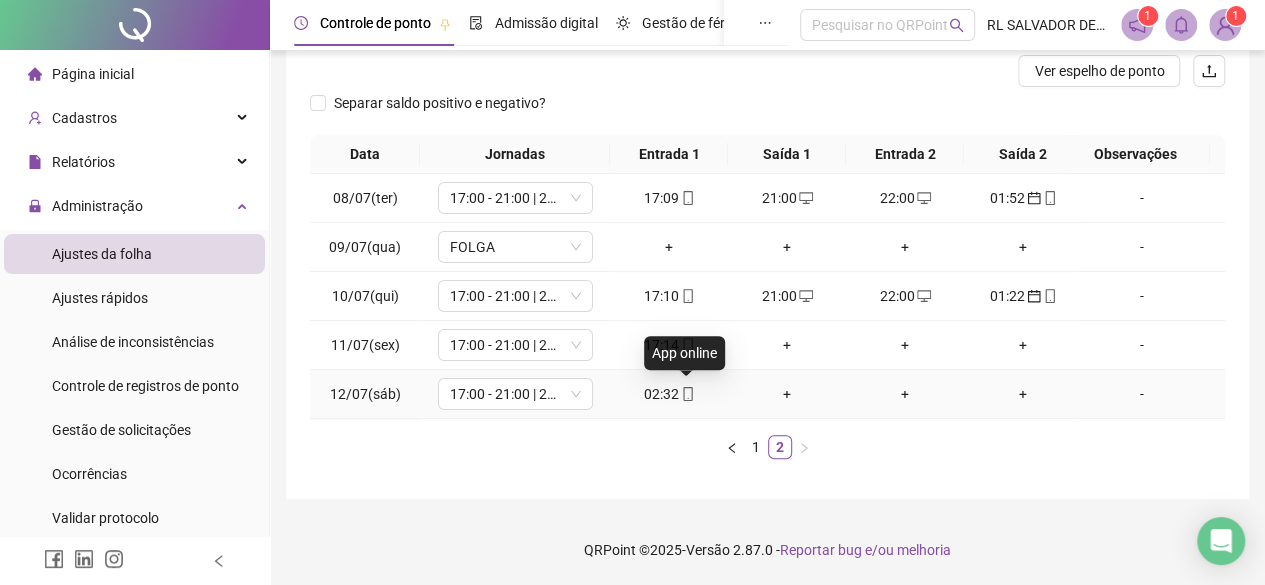 click 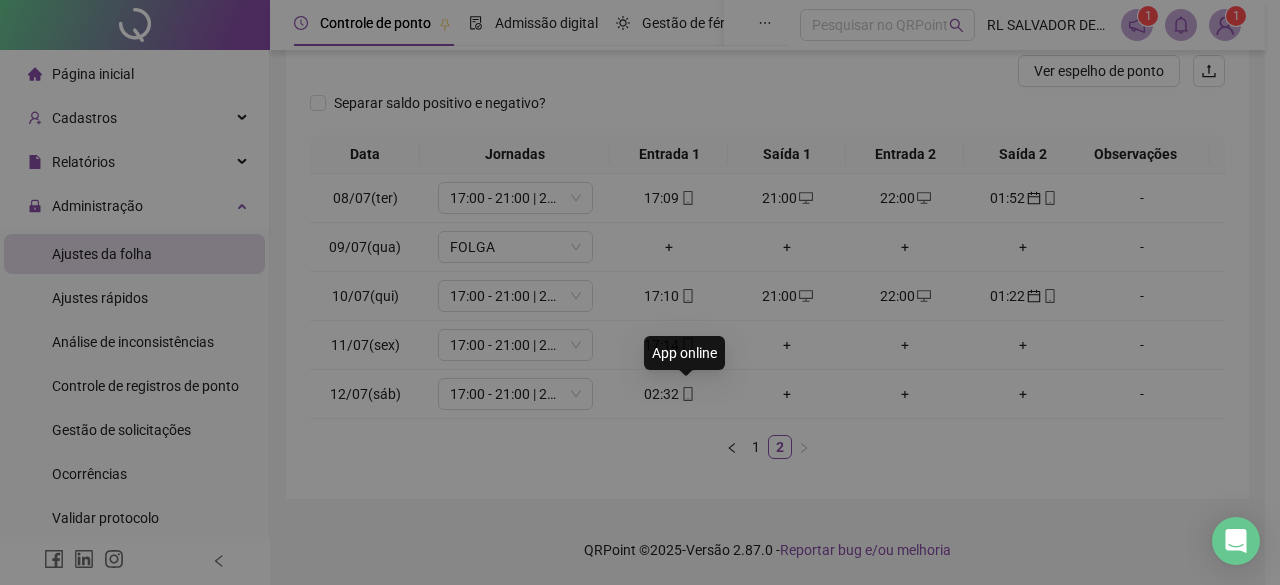 type on "**********" 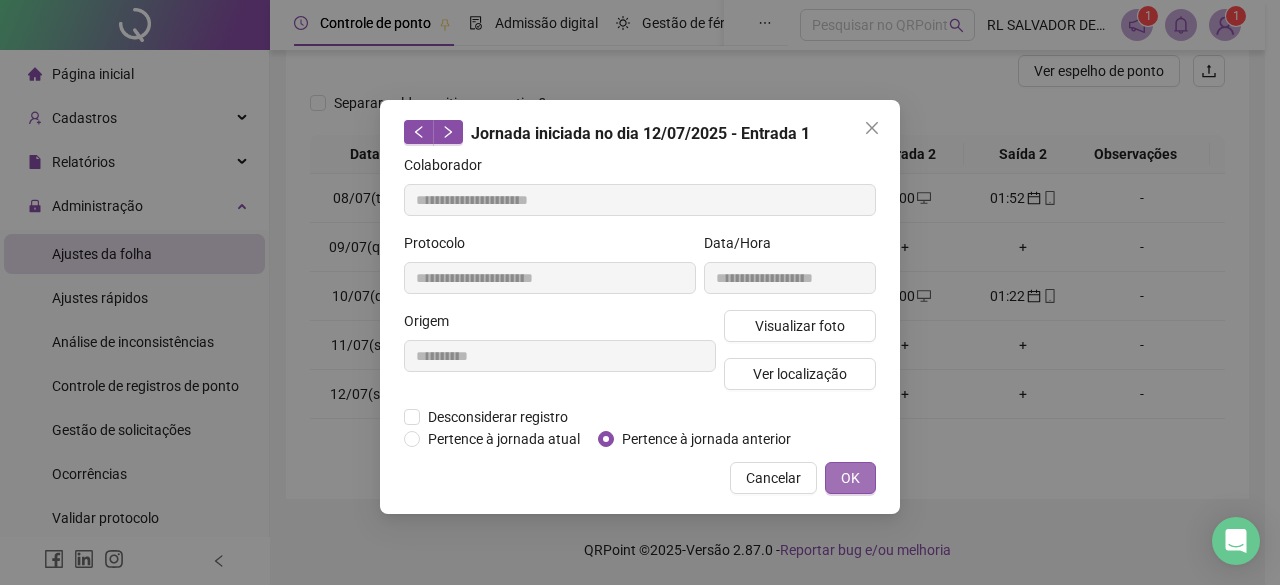 click on "OK" at bounding box center [850, 478] 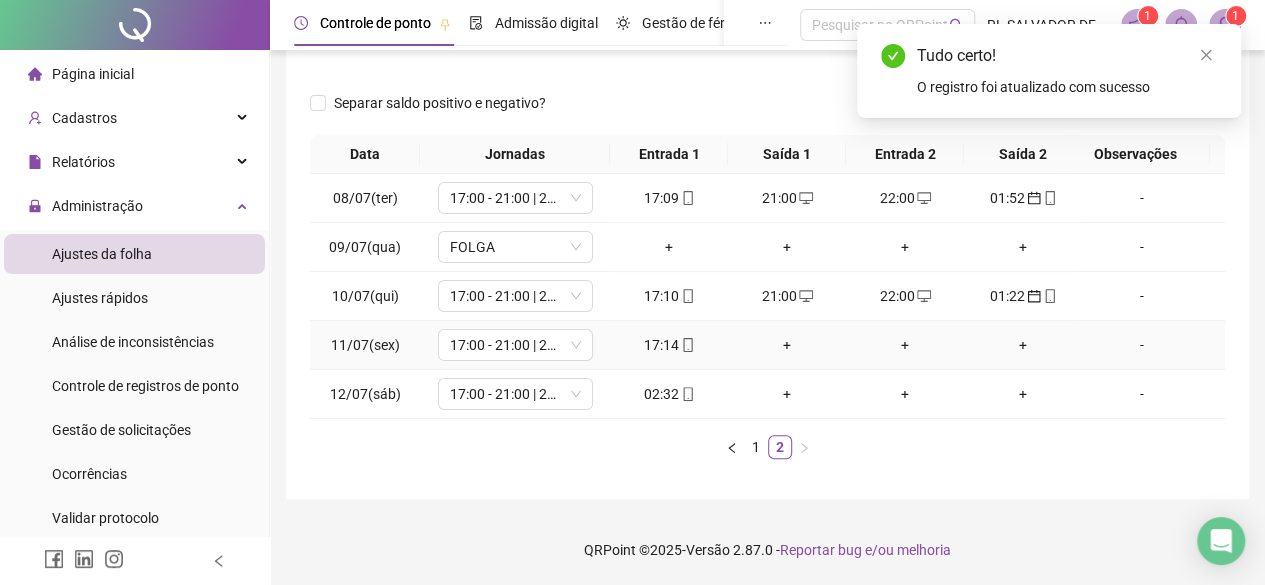 click on "+" at bounding box center (787, 345) 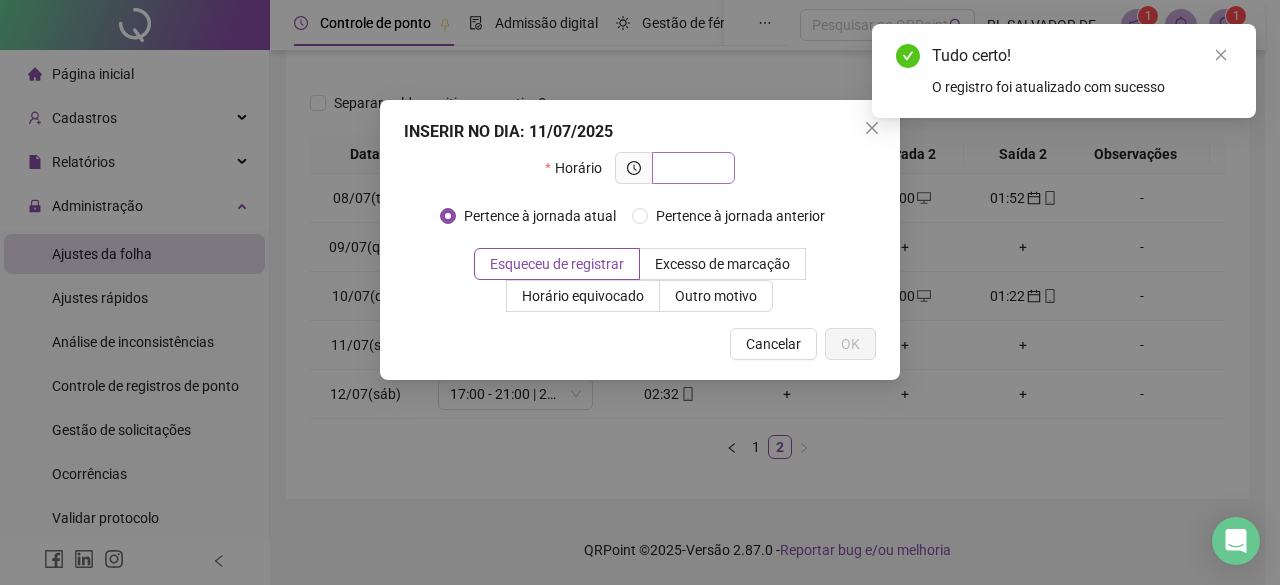 click at bounding box center (693, 168) 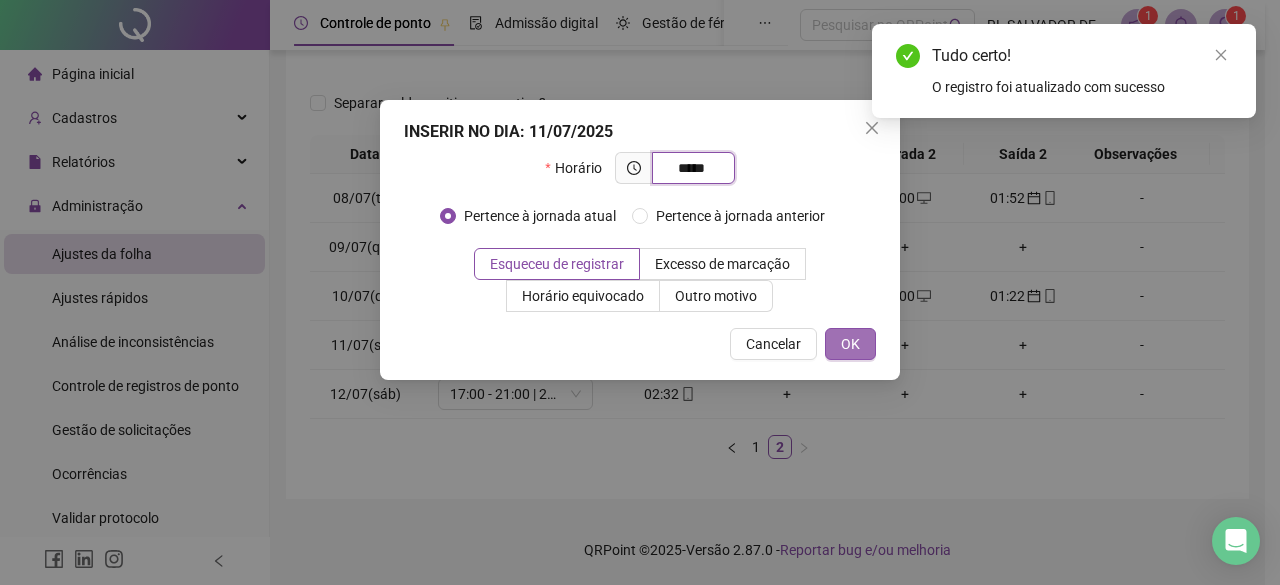 type on "*****" 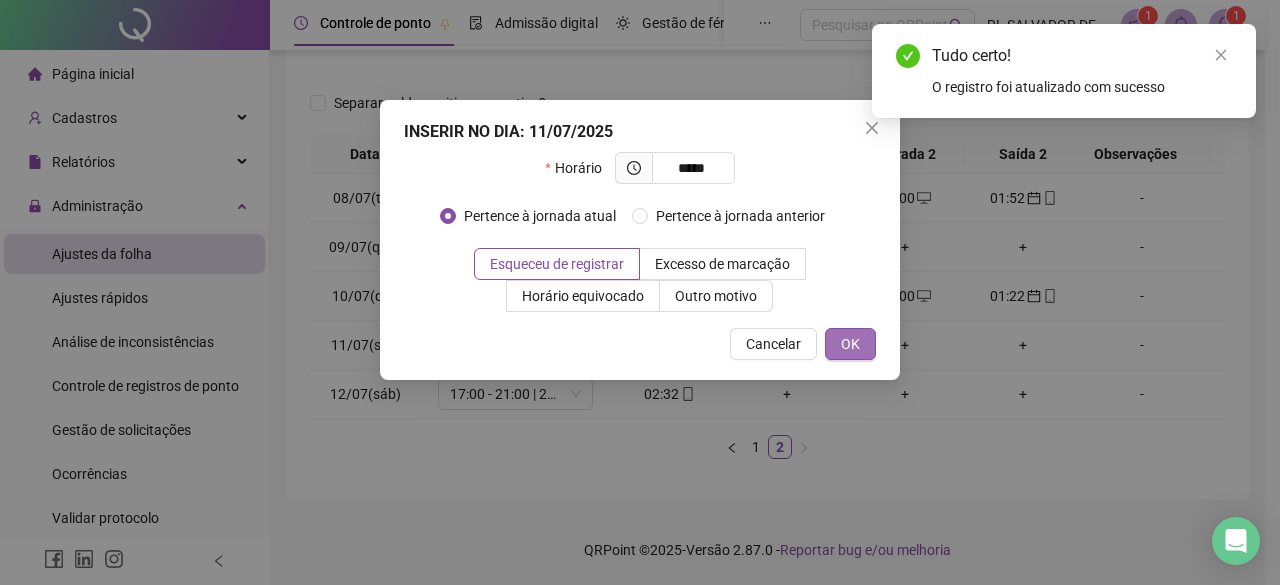 click on "OK" at bounding box center [850, 344] 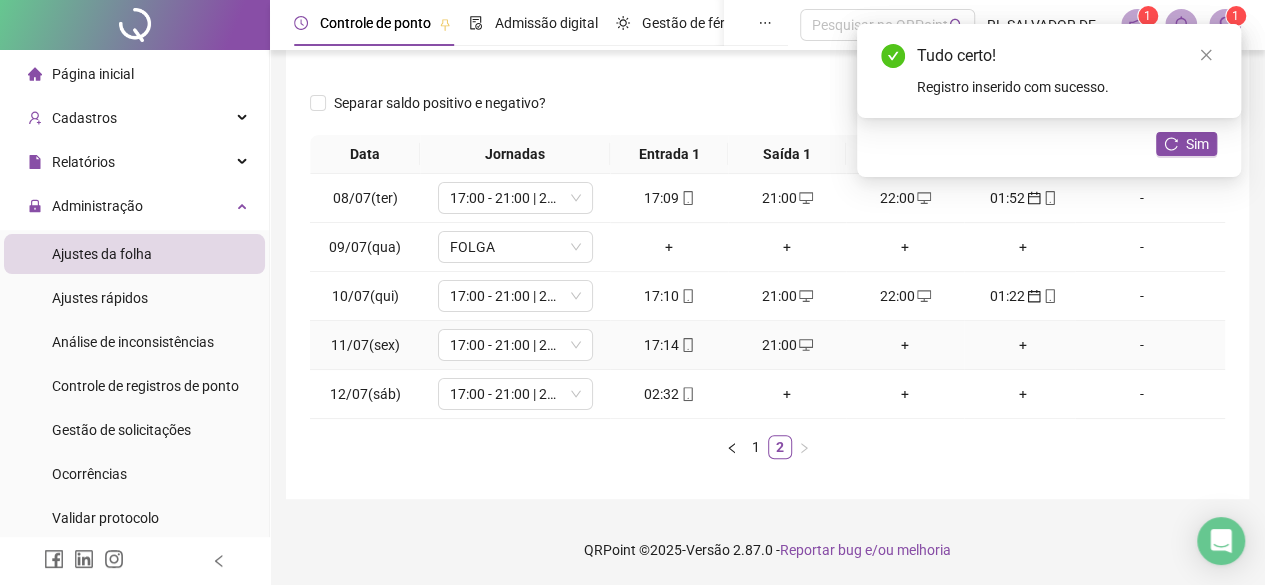 click on "+" at bounding box center (1023, 345) 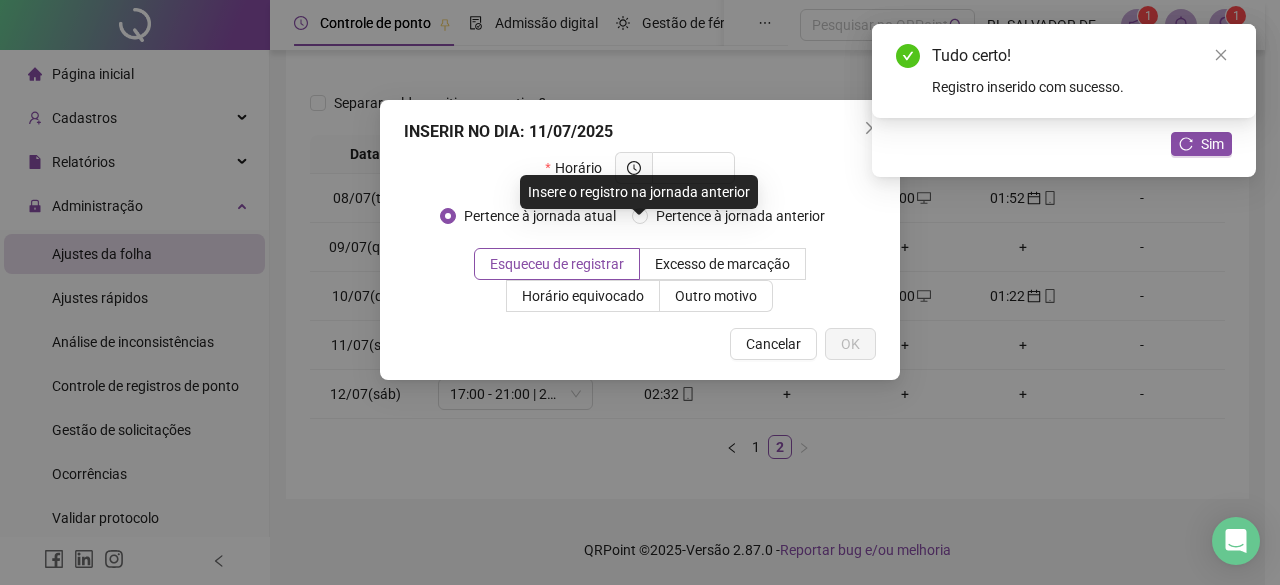 click on "Insere o registro na jornada anterior" at bounding box center [639, 192] 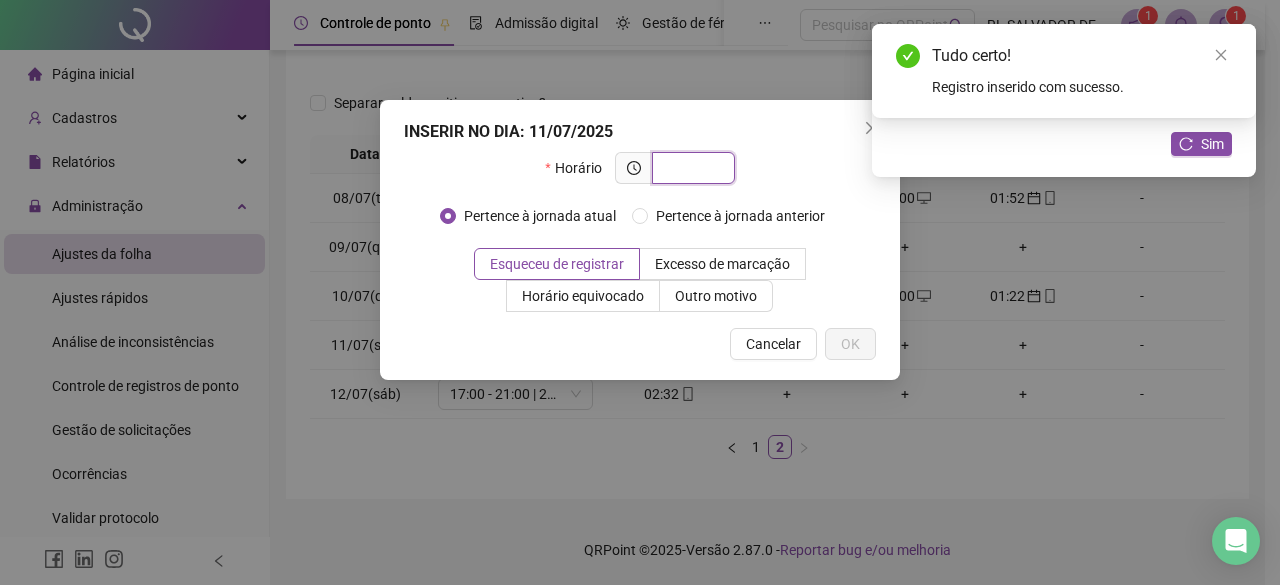 click at bounding box center [691, 168] 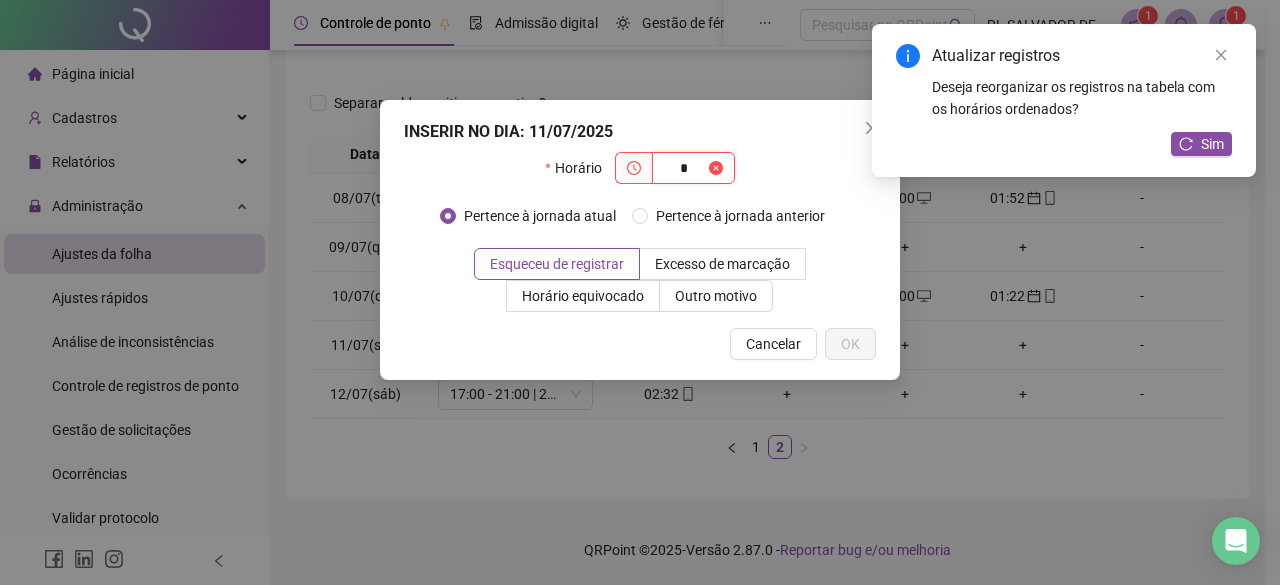 type on "*" 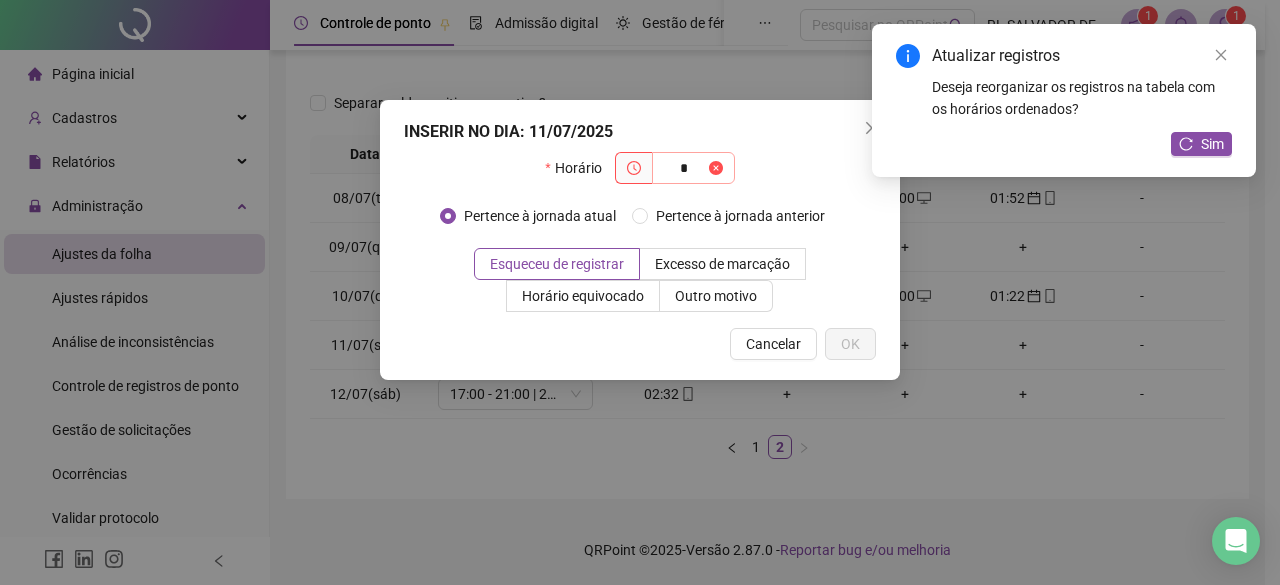 click at bounding box center (716, 168) 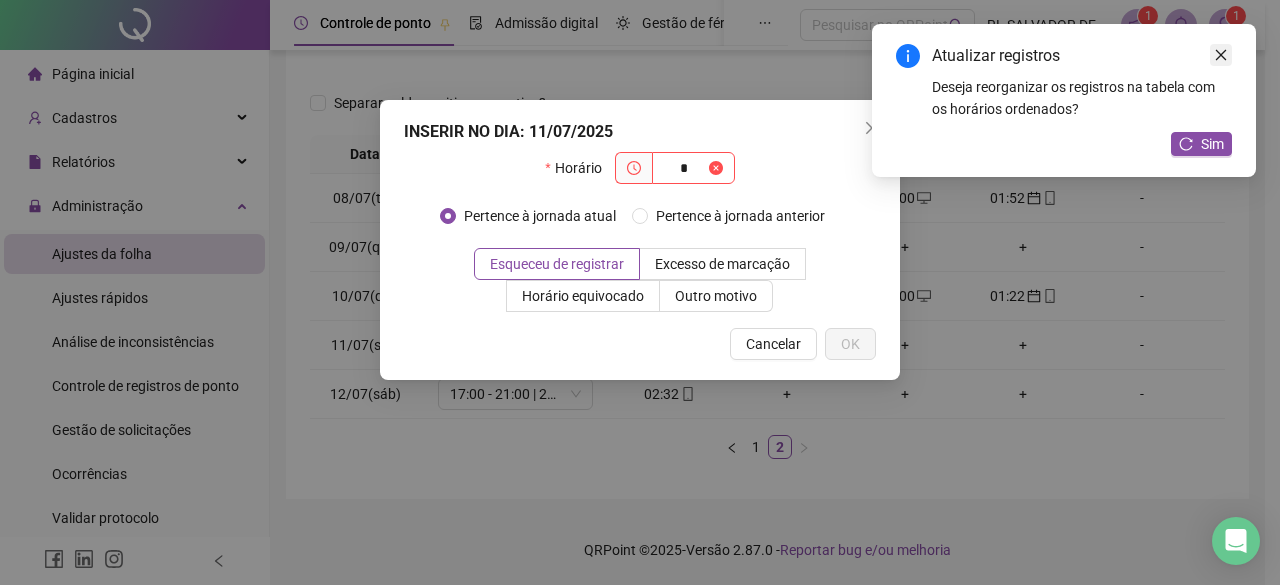 click 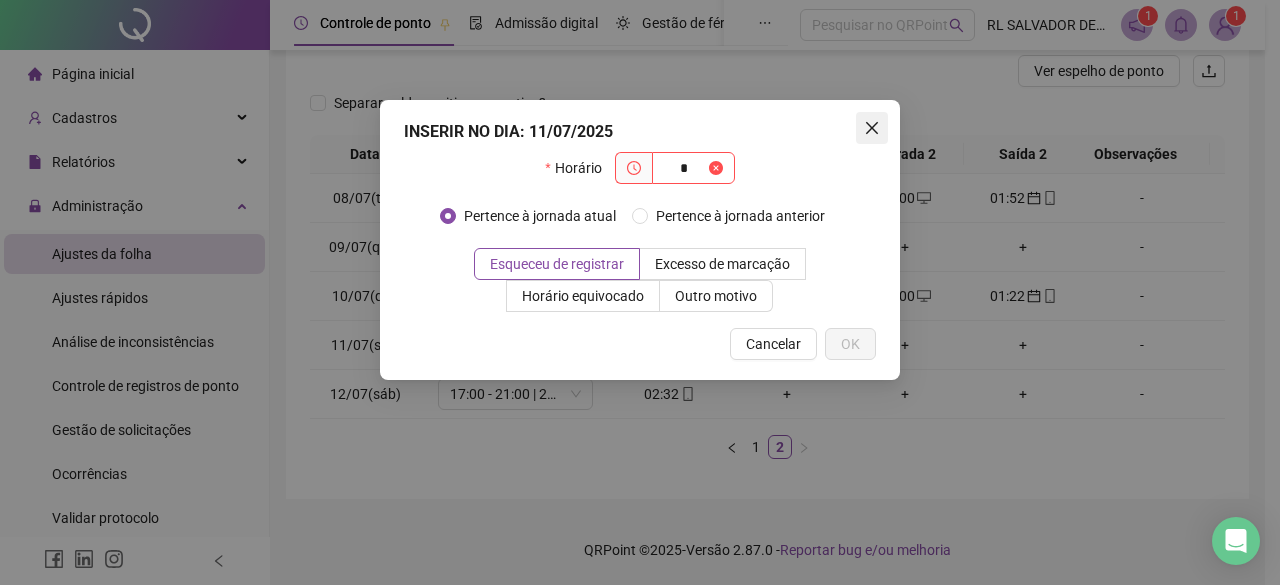 click 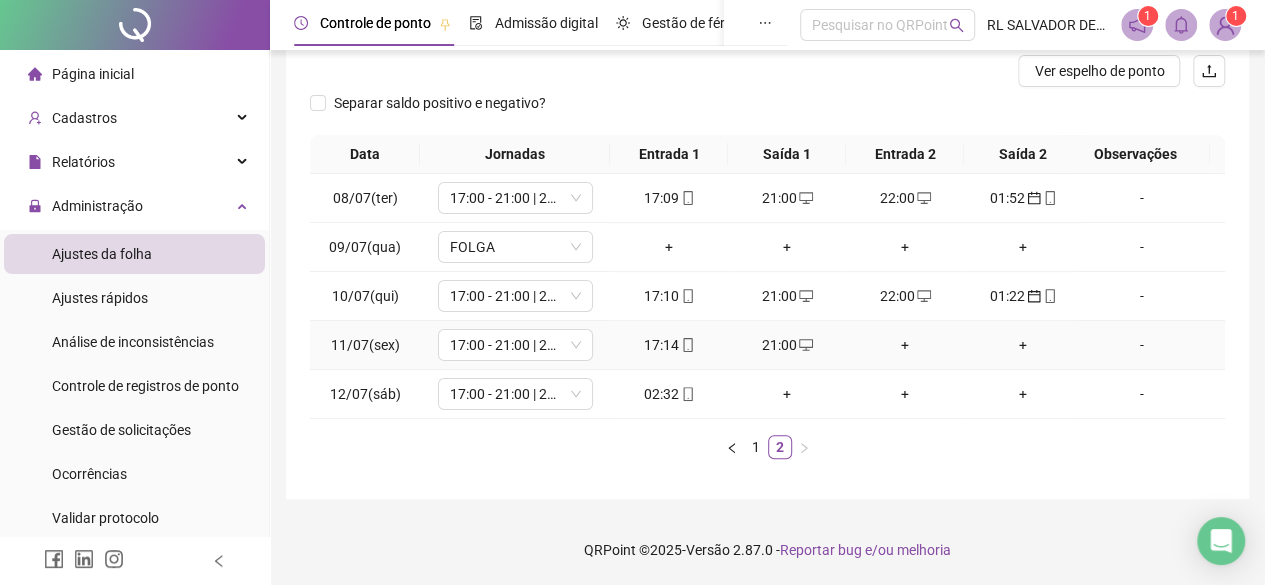 click on "+" at bounding box center (905, 345) 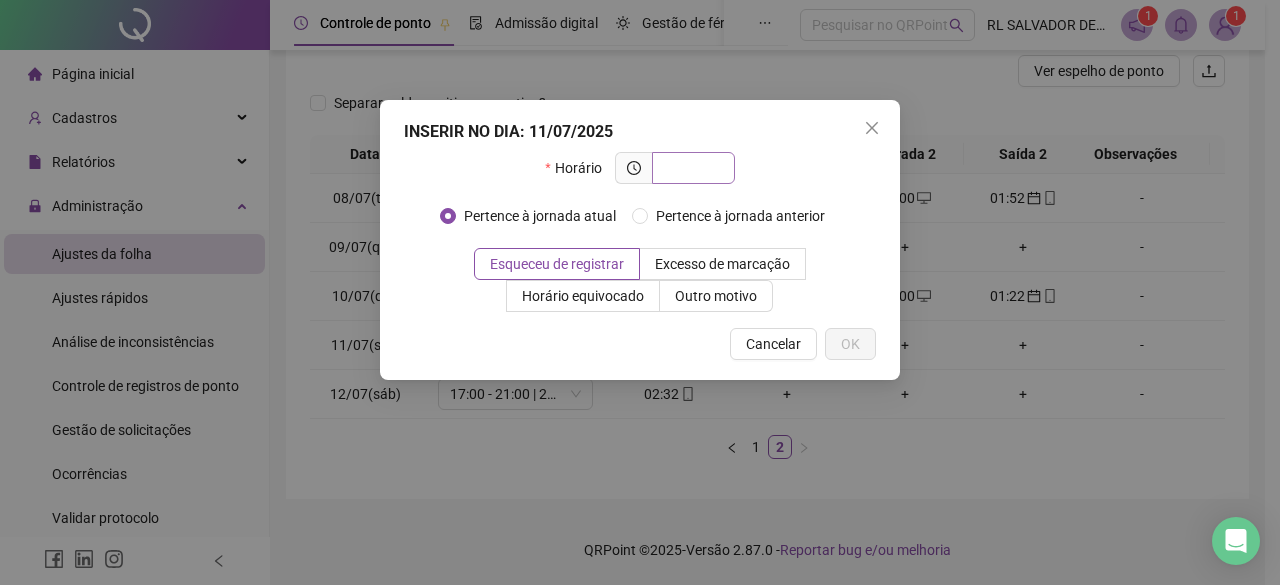 click at bounding box center [691, 168] 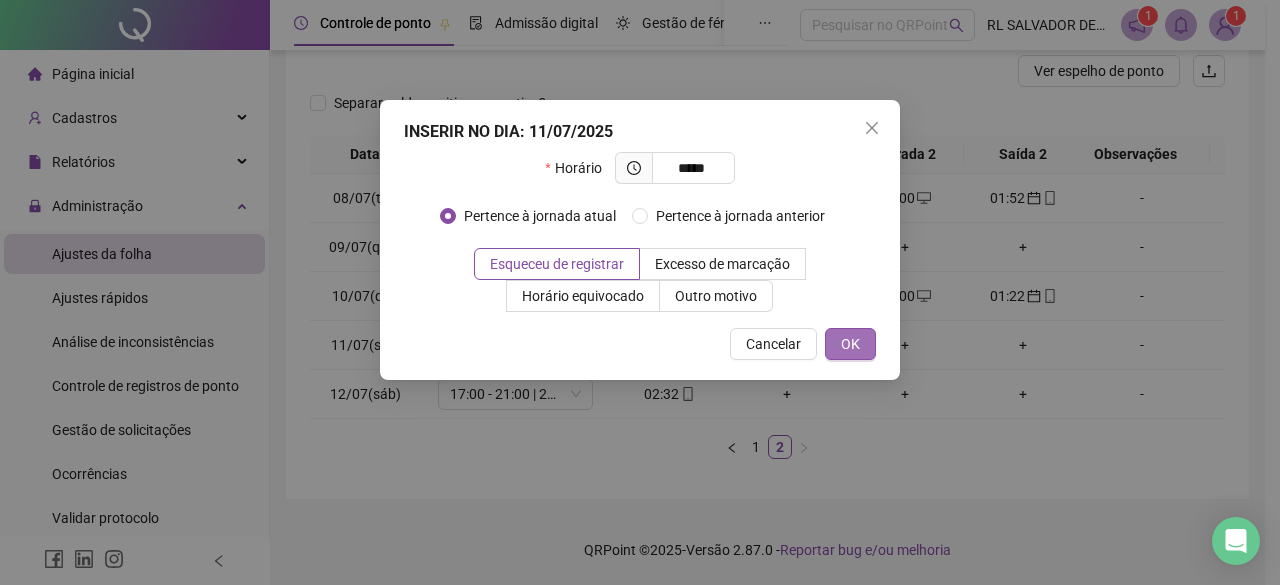 type on "*****" 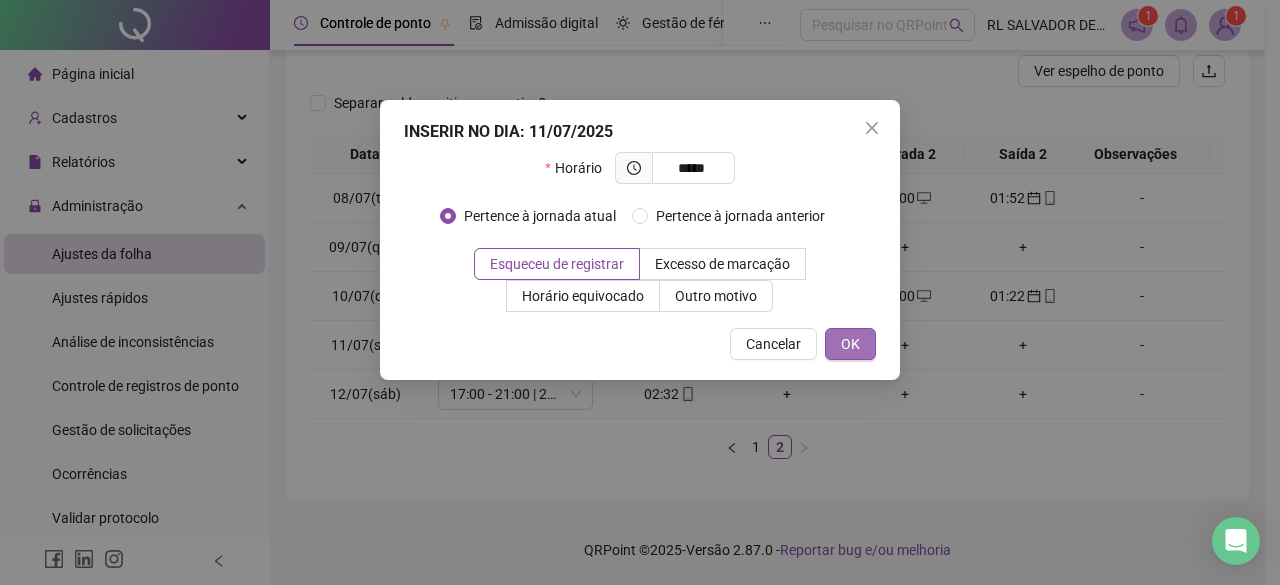 click on "OK" at bounding box center [850, 344] 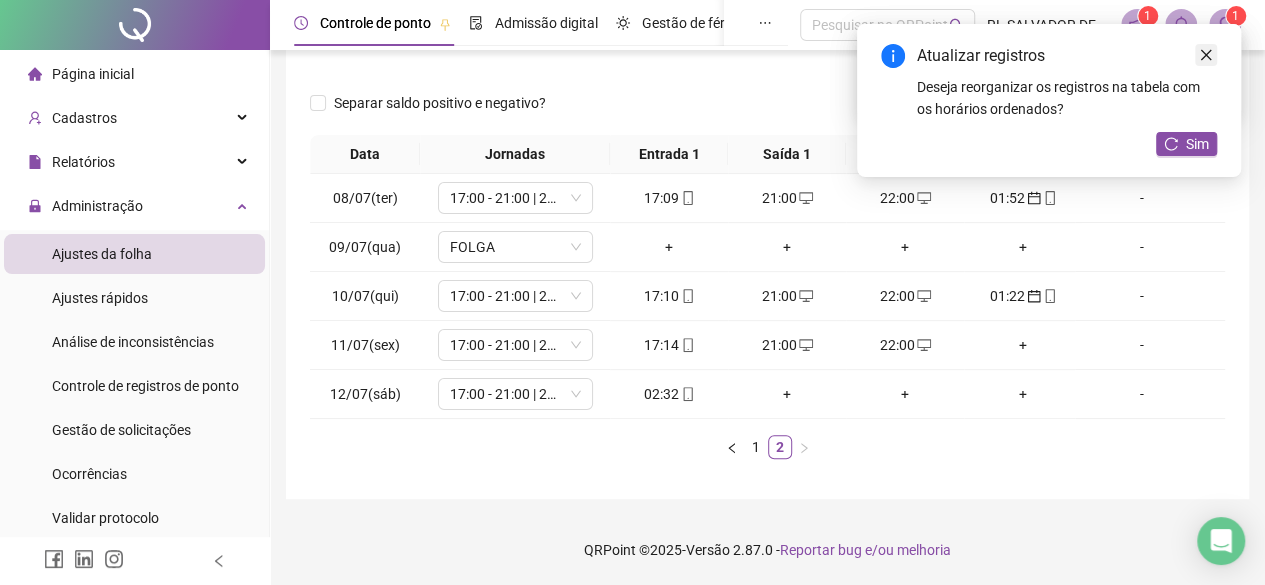 click 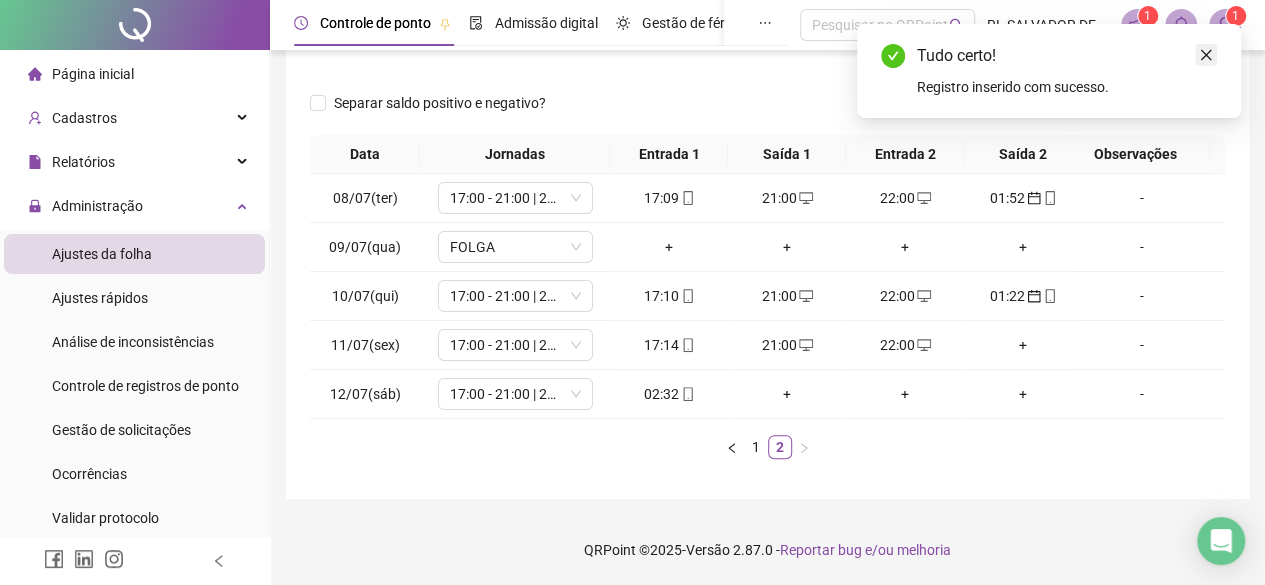 click 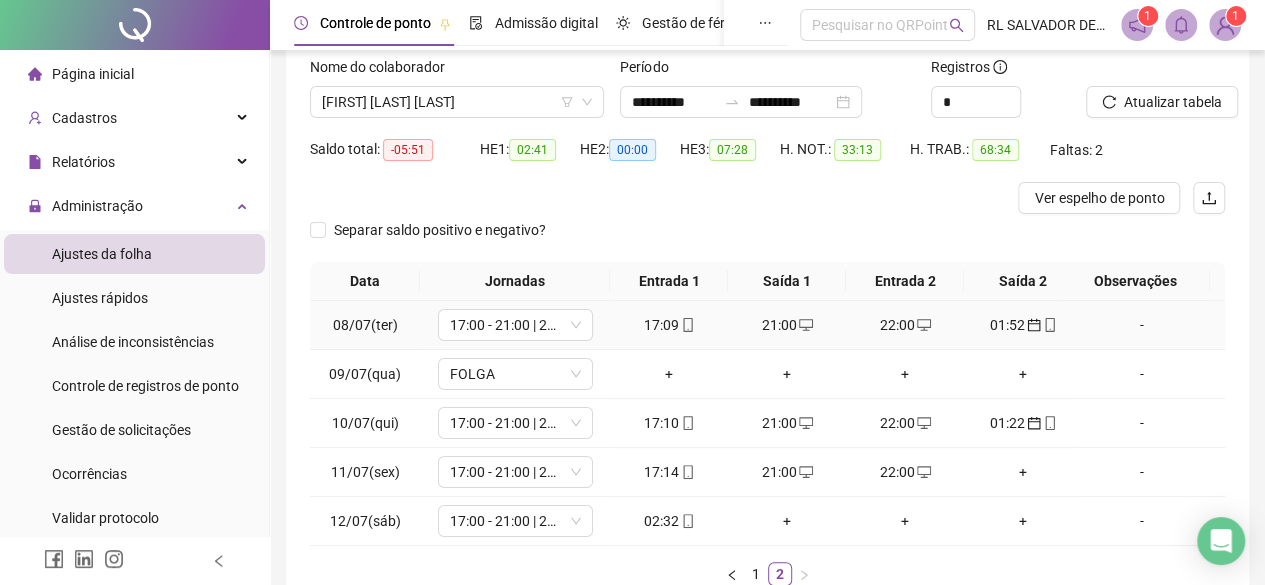 scroll, scrollTop: 0, scrollLeft: 0, axis: both 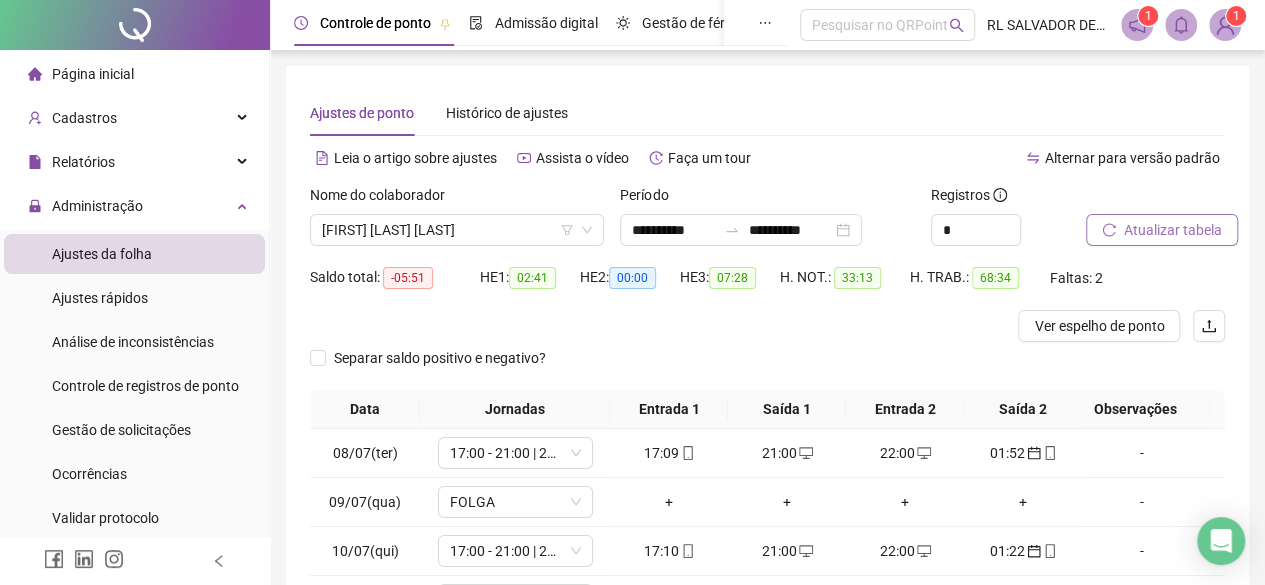 click on "Atualizar tabela" at bounding box center [1173, 230] 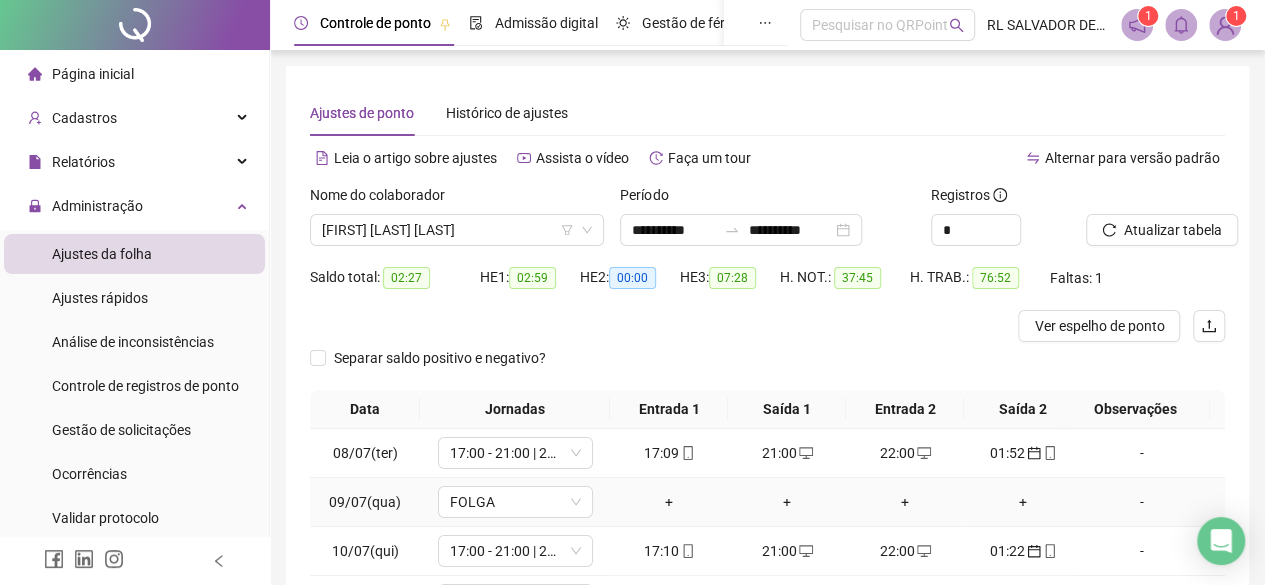 scroll, scrollTop: 0, scrollLeft: 0, axis: both 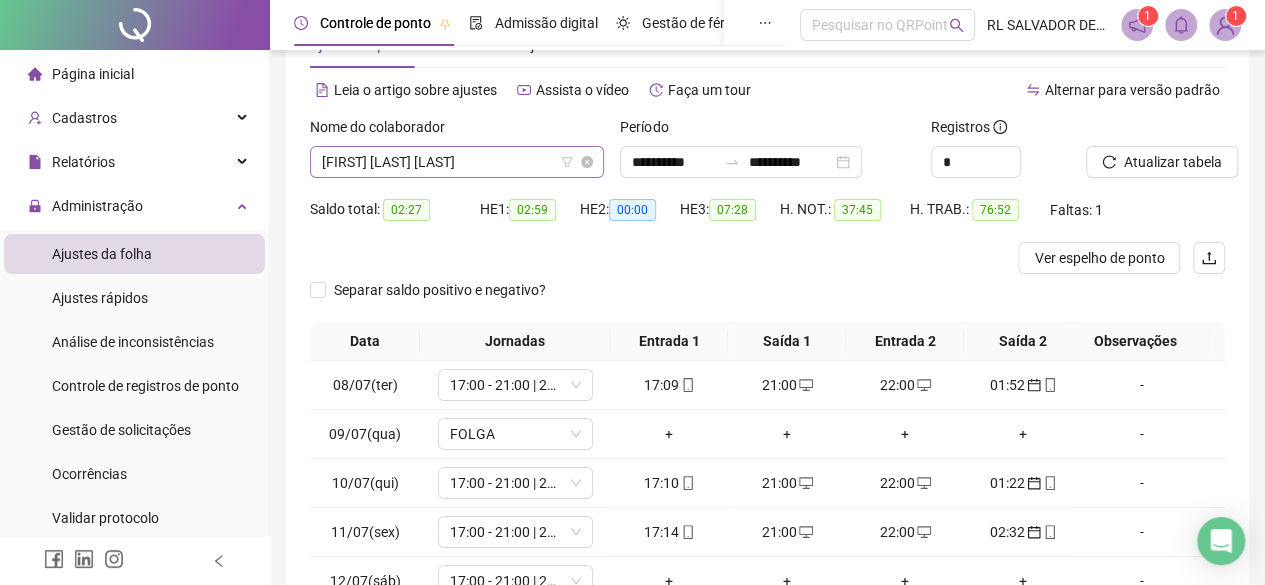 click on "[FIRST] [LAST] [LAST]" at bounding box center [457, 162] 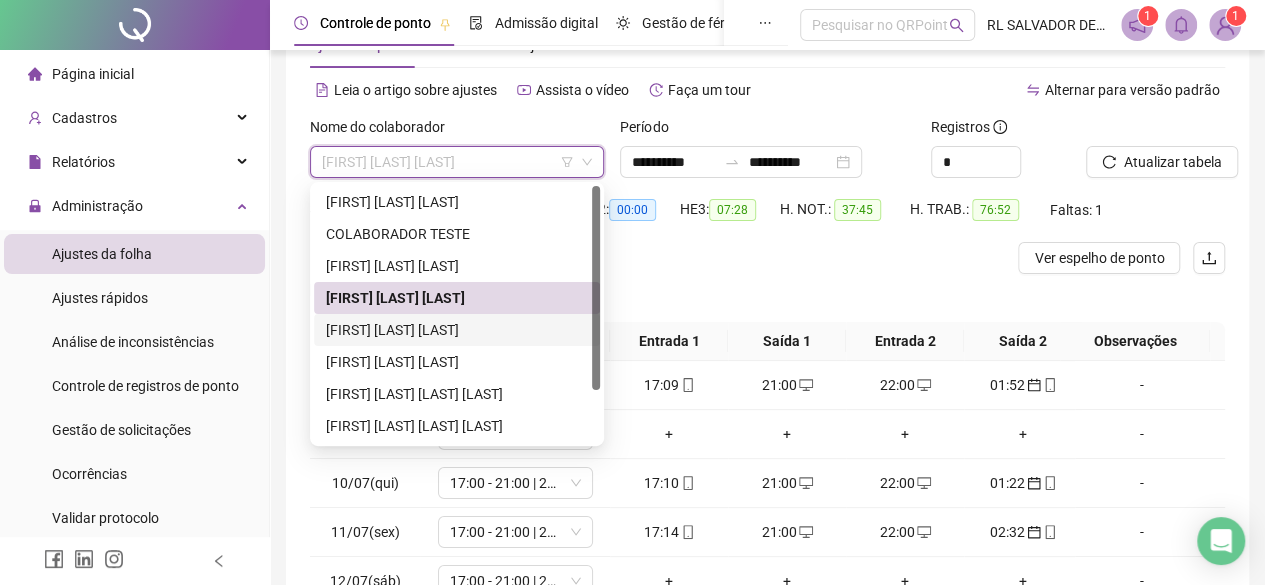 click on "[FIRST] [LAST] [LAST]" at bounding box center (457, 330) 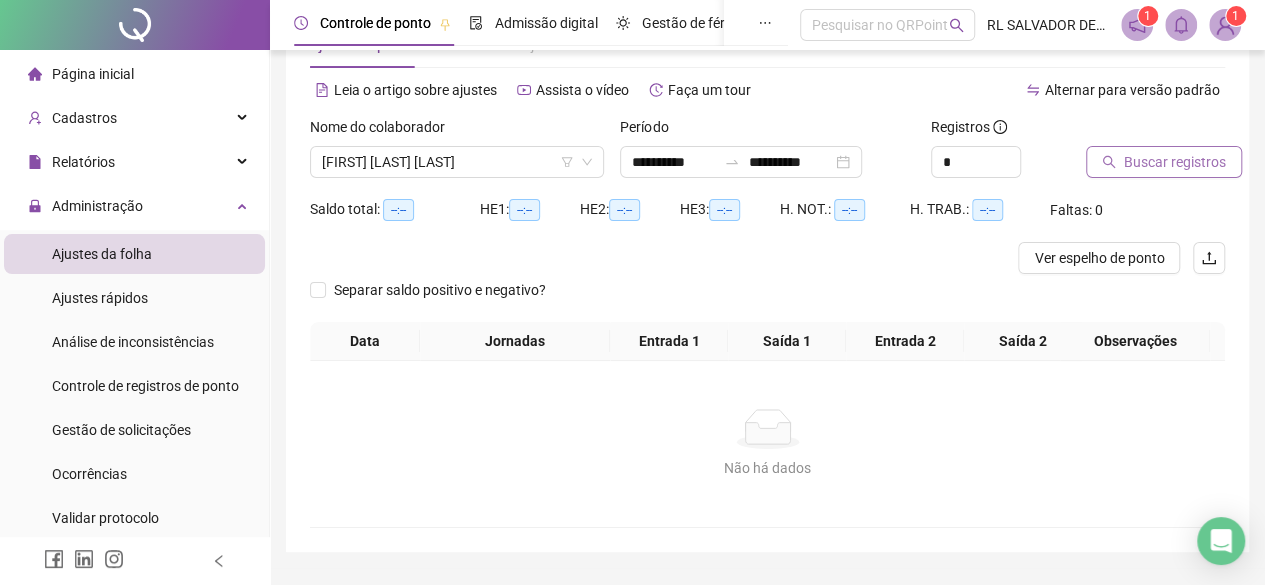 click on "Buscar registros" at bounding box center (1175, 162) 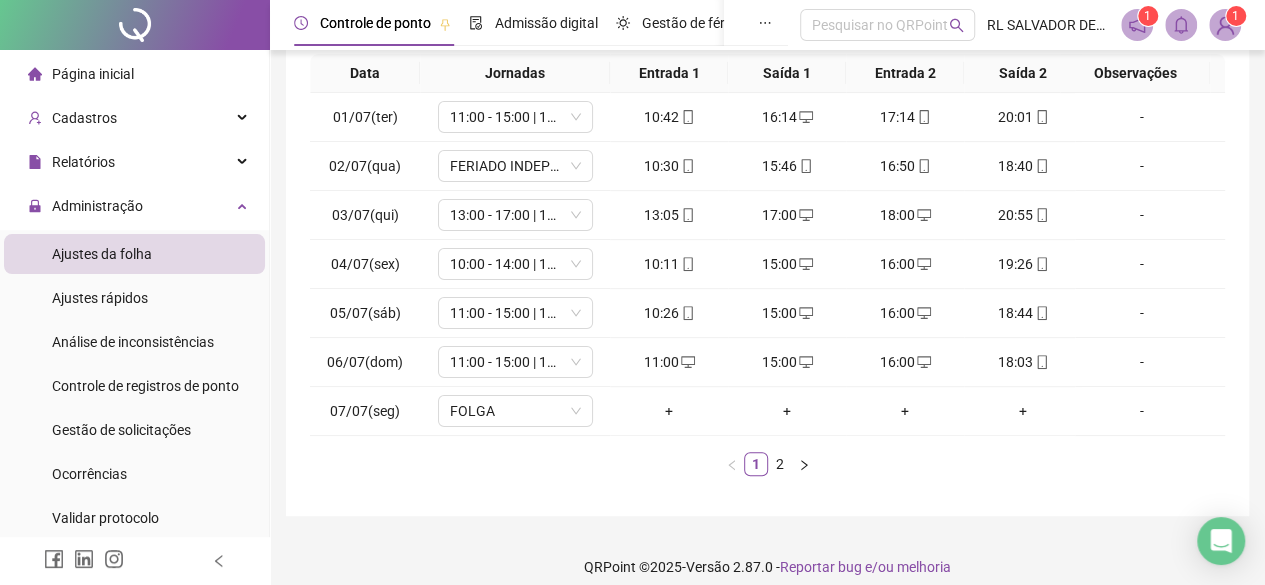 scroll, scrollTop: 365, scrollLeft: 0, axis: vertical 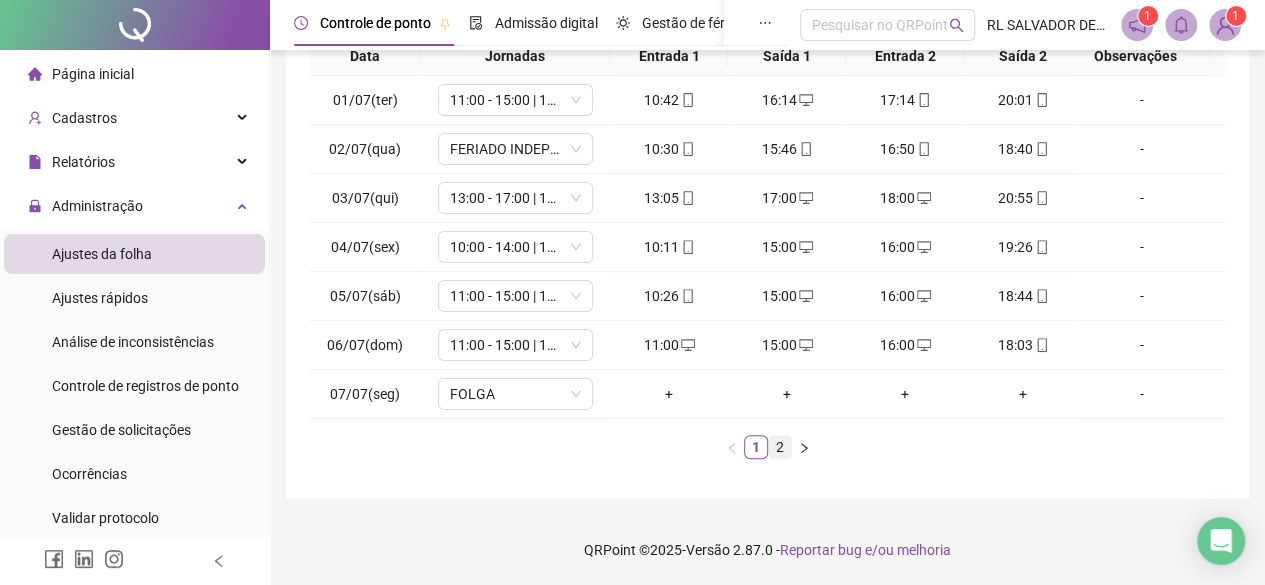 click on "2" at bounding box center (780, 447) 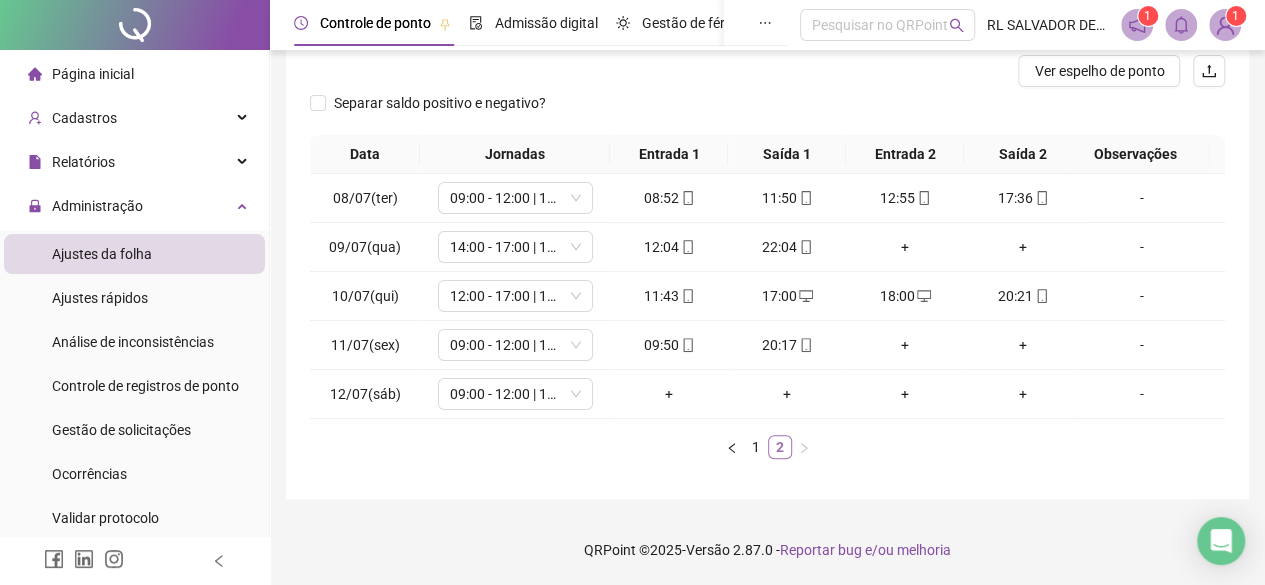 scroll, scrollTop: 268, scrollLeft: 0, axis: vertical 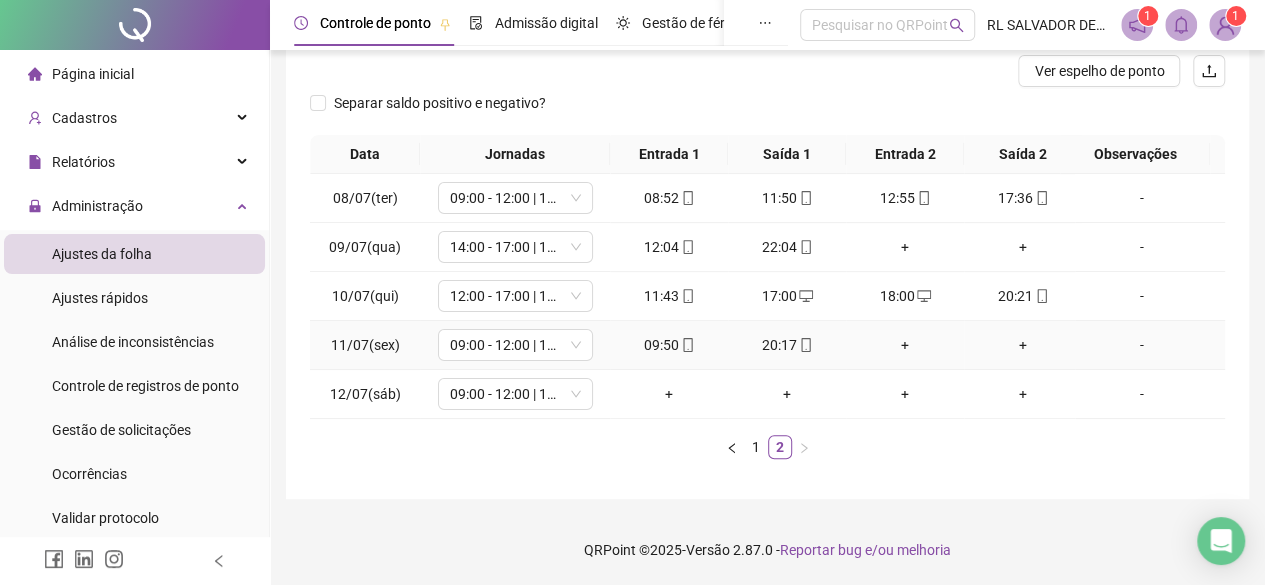 click on "+" at bounding box center (905, 345) 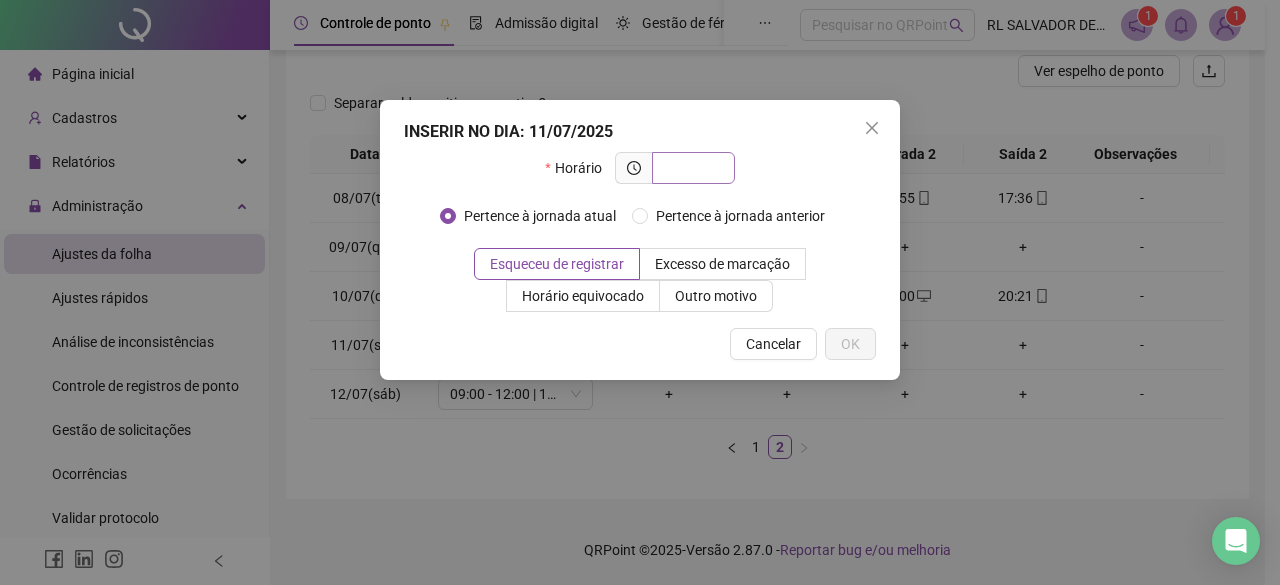 click at bounding box center (691, 168) 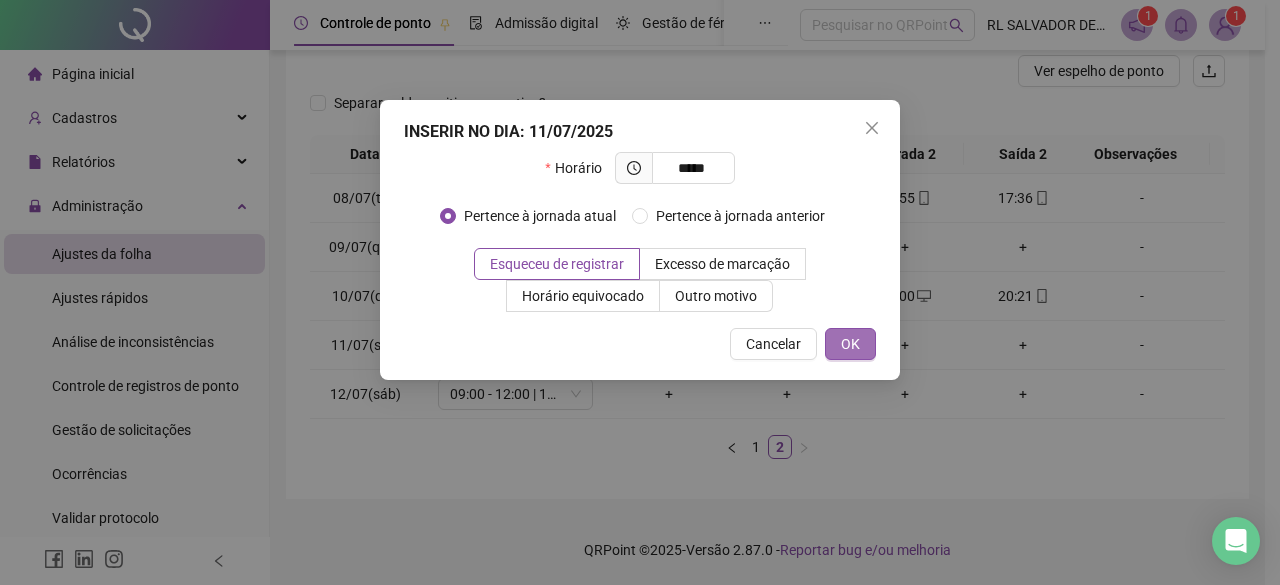 type on "*****" 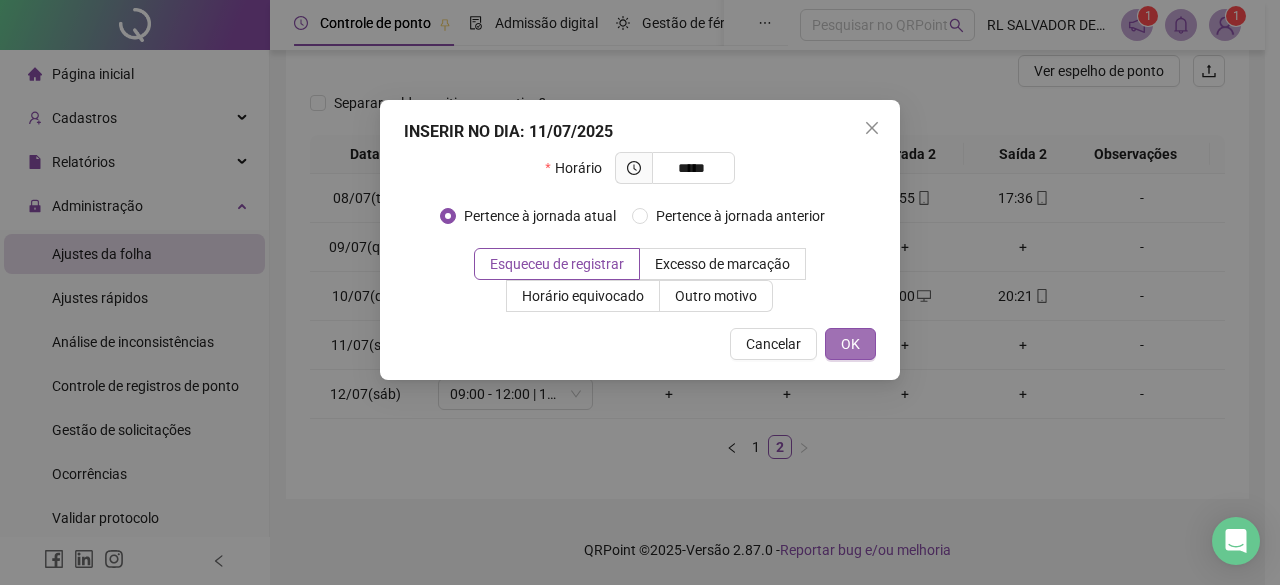 click on "OK" at bounding box center (850, 344) 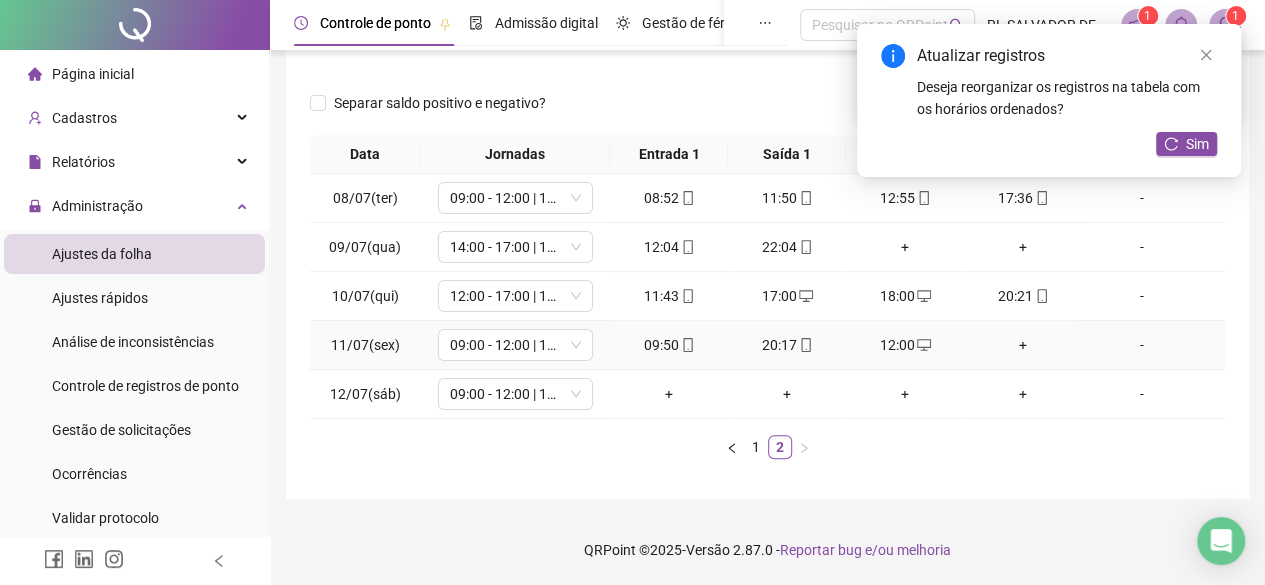 click on "+" at bounding box center [1023, 345] 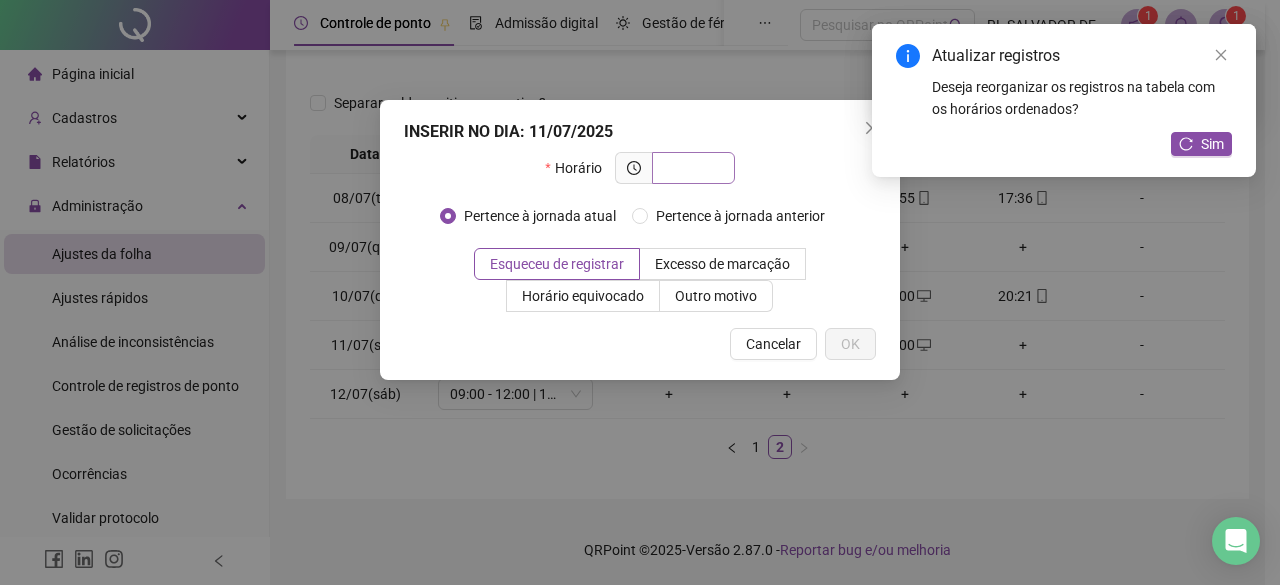 click at bounding box center (691, 168) 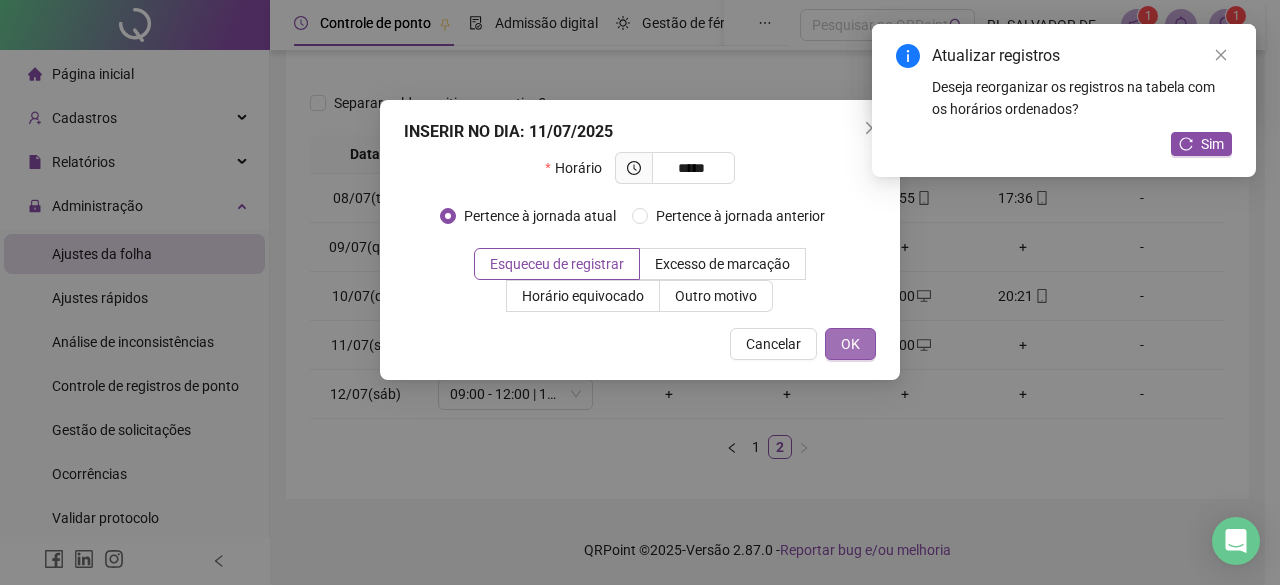 type on "*****" 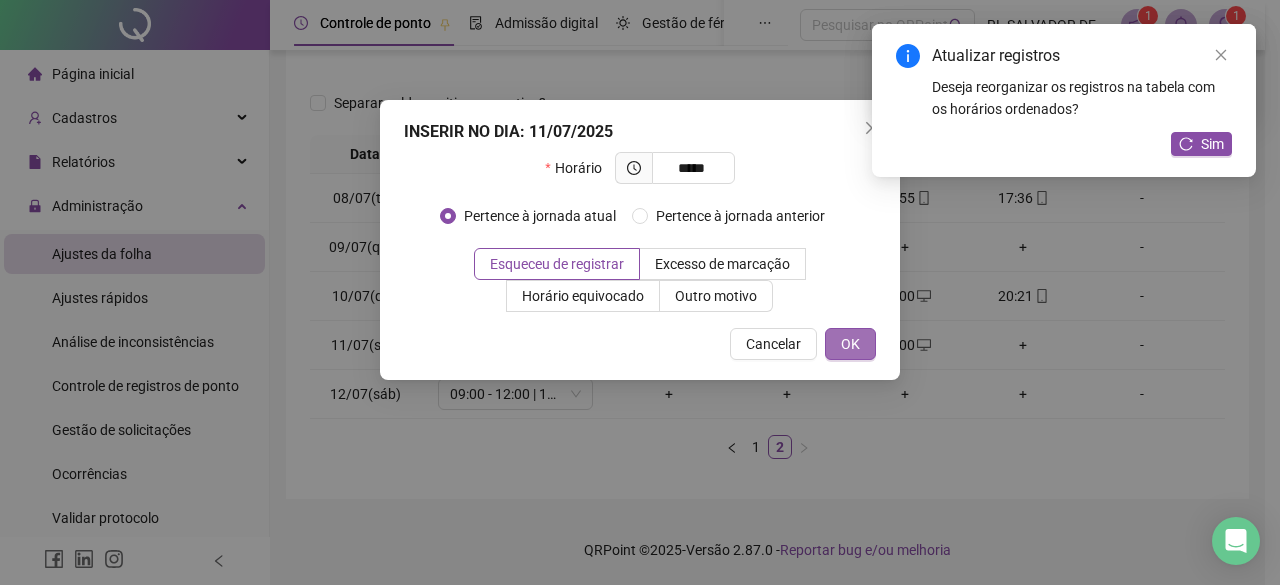 click on "OK" at bounding box center [850, 344] 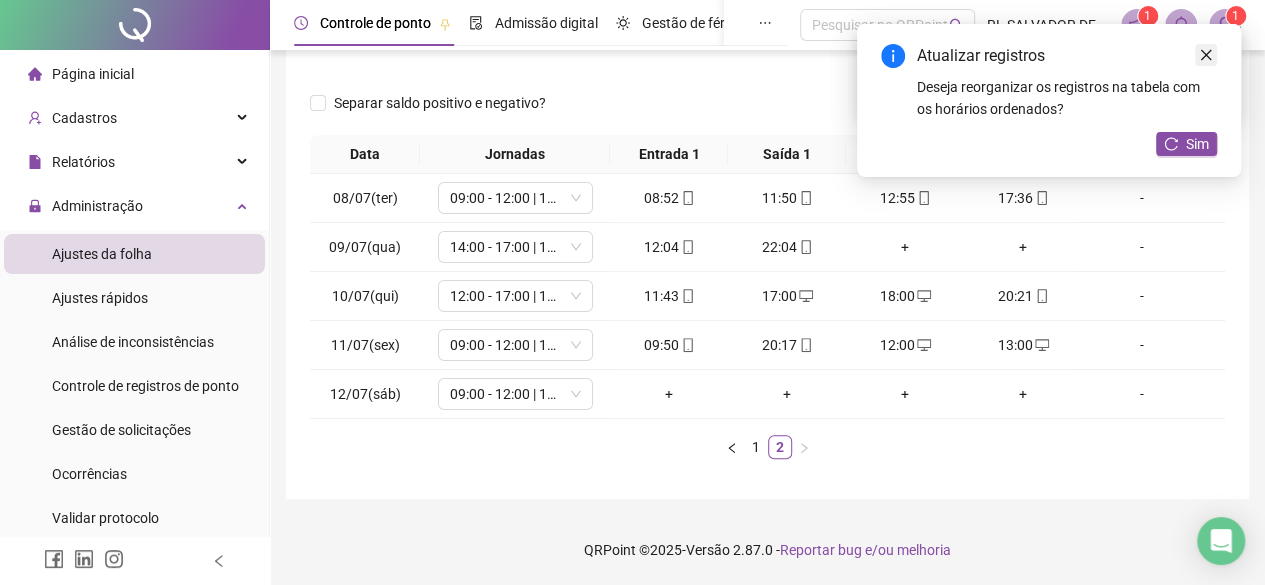 click 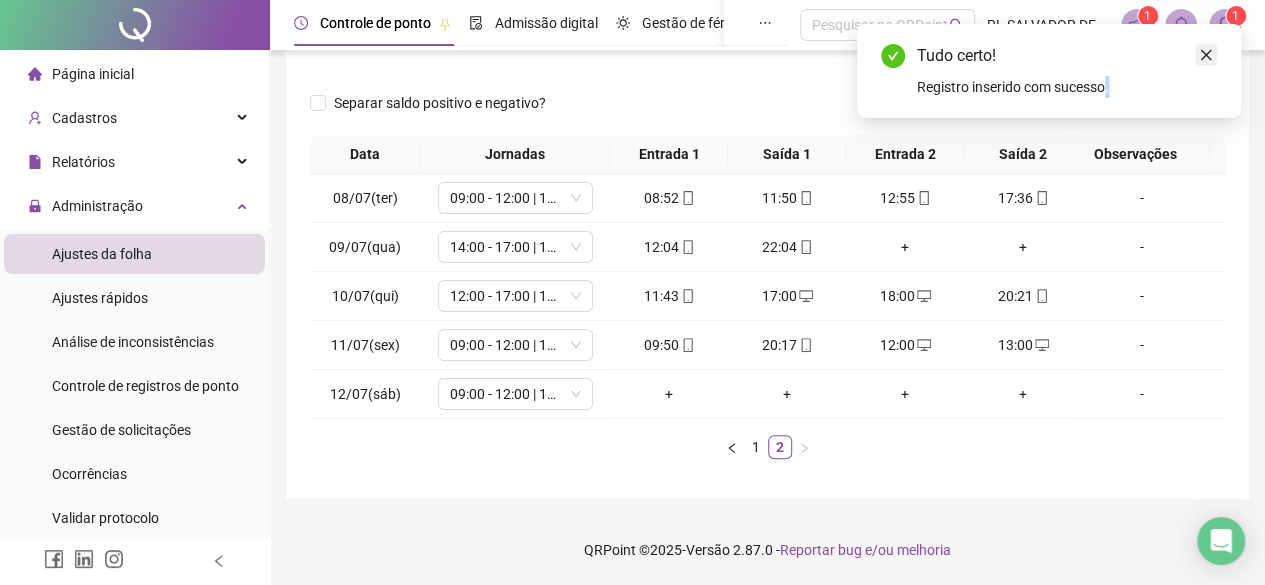 click 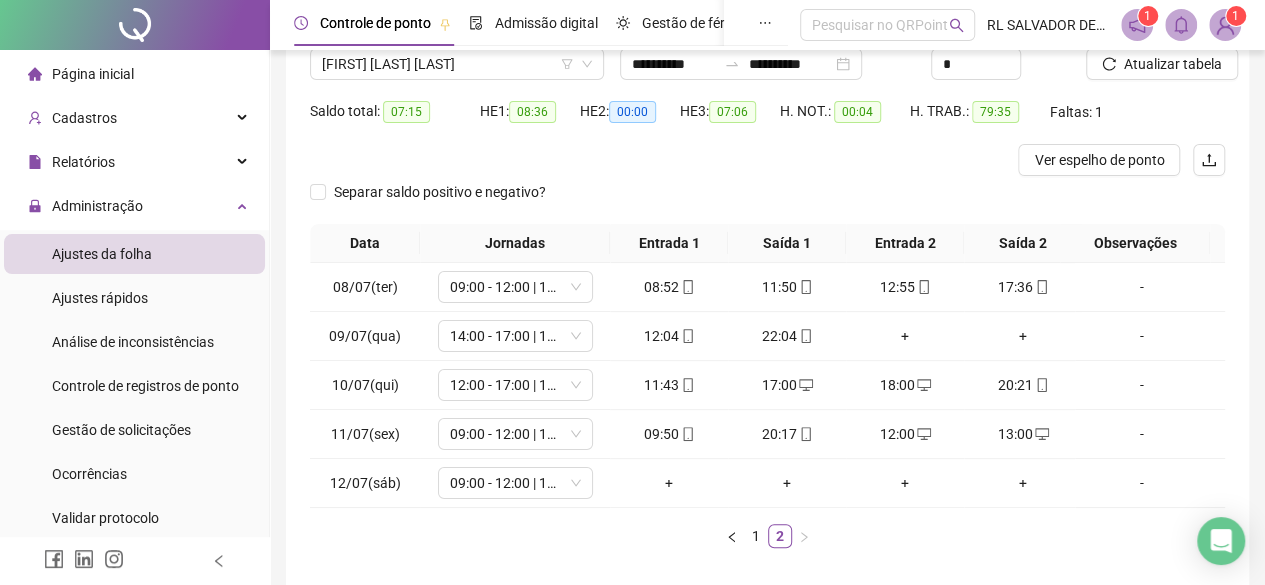 scroll, scrollTop: 0, scrollLeft: 0, axis: both 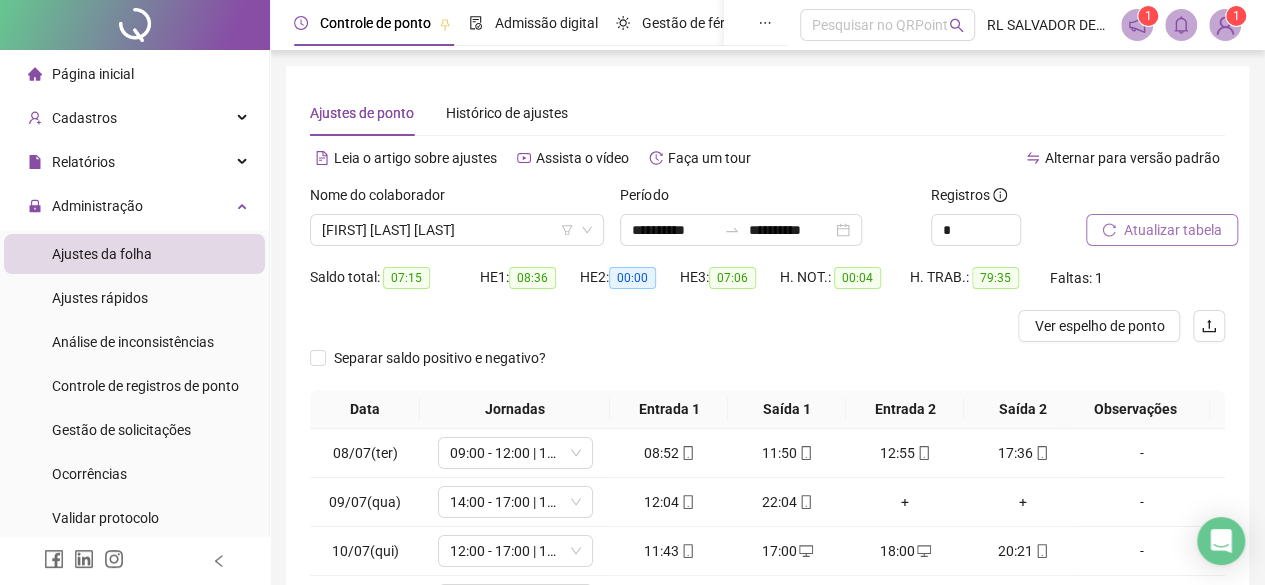 click on "Atualizar tabela" at bounding box center (1173, 230) 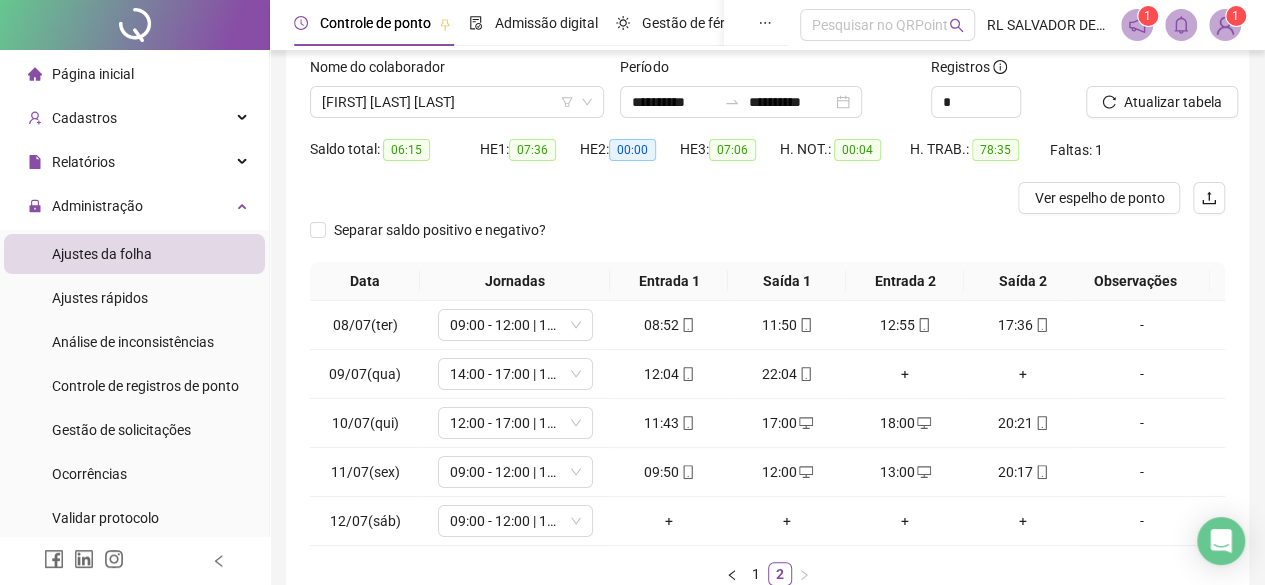 scroll, scrollTop: 268, scrollLeft: 0, axis: vertical 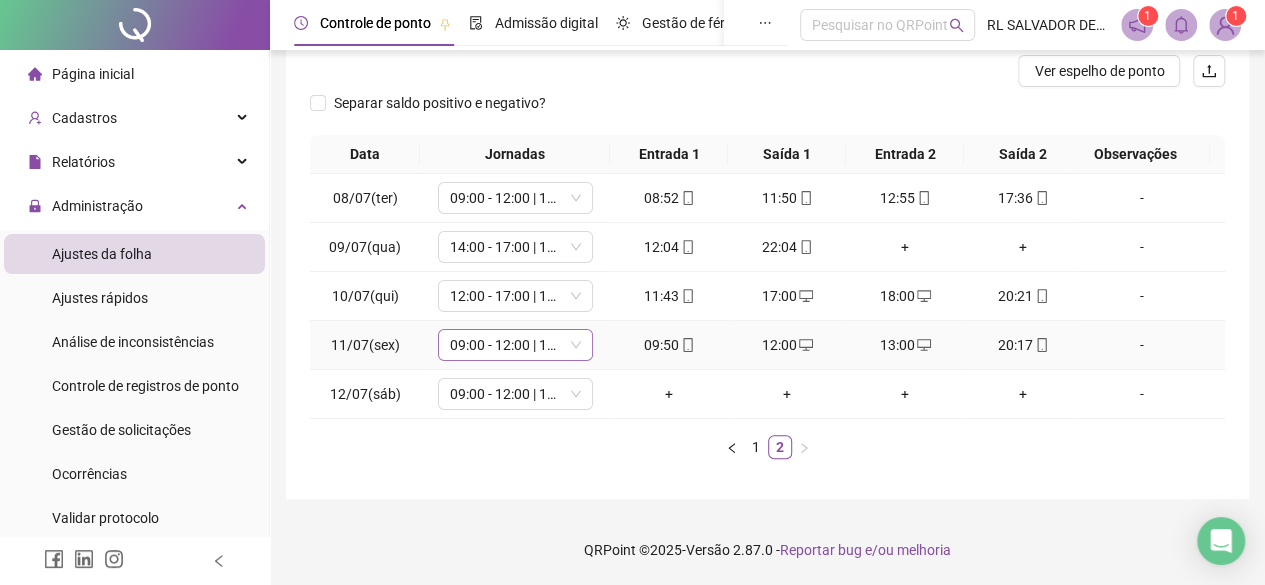 click on "09:00 - 12:00 | 13:00 - 17:30" at bounding box center (515, 345) 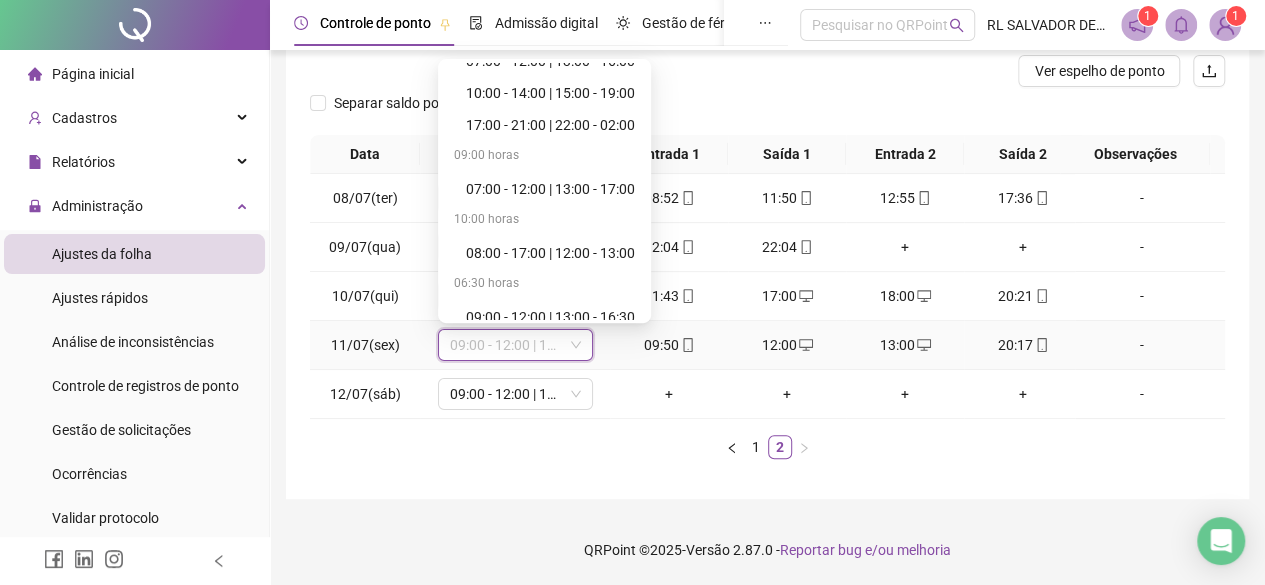 scroll, scrollTop: 0, scrollLeft: 0, axis: both 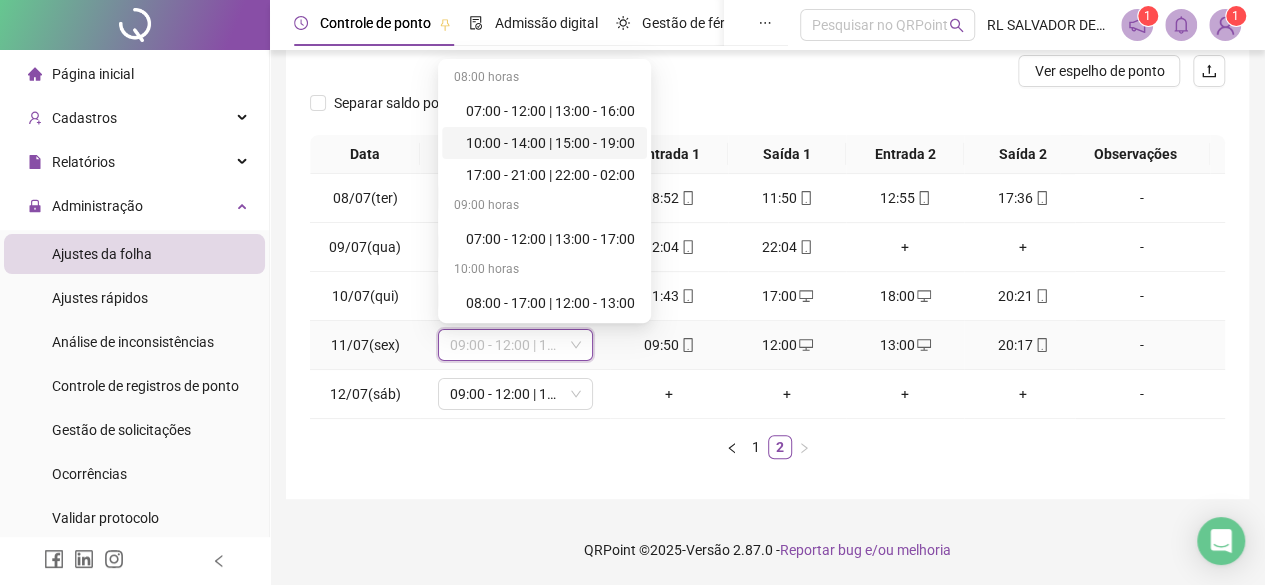 click on "10:00 - 14:00 | 15:00 - 19:00" at bounding box center [550, 143] 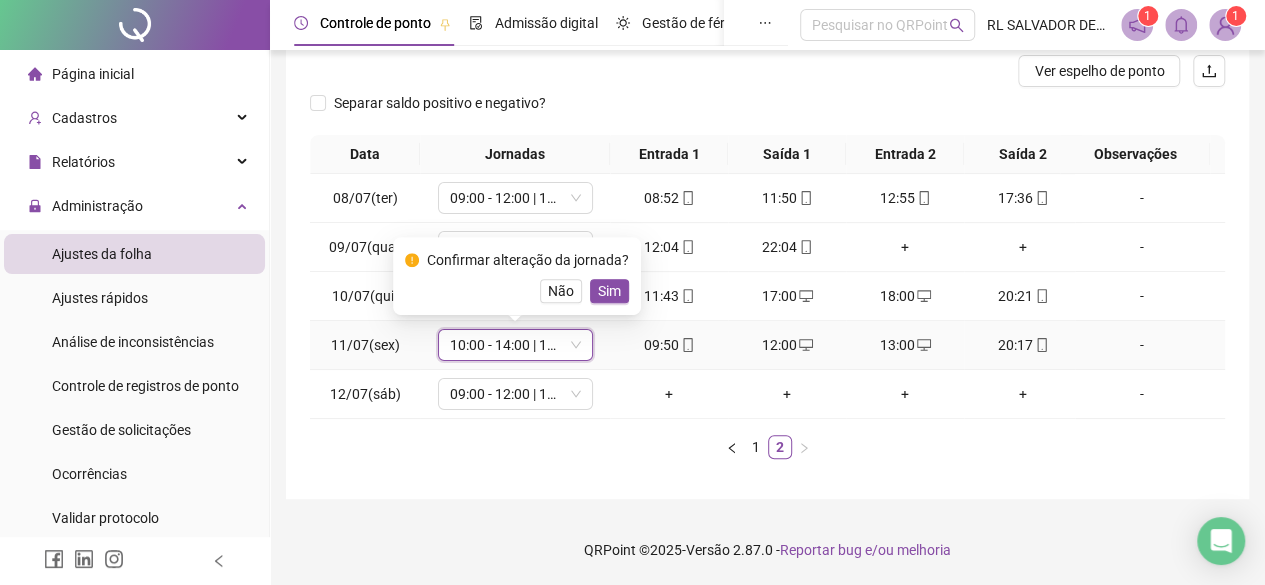 click on "Sim" at bounding box center [609, 291] 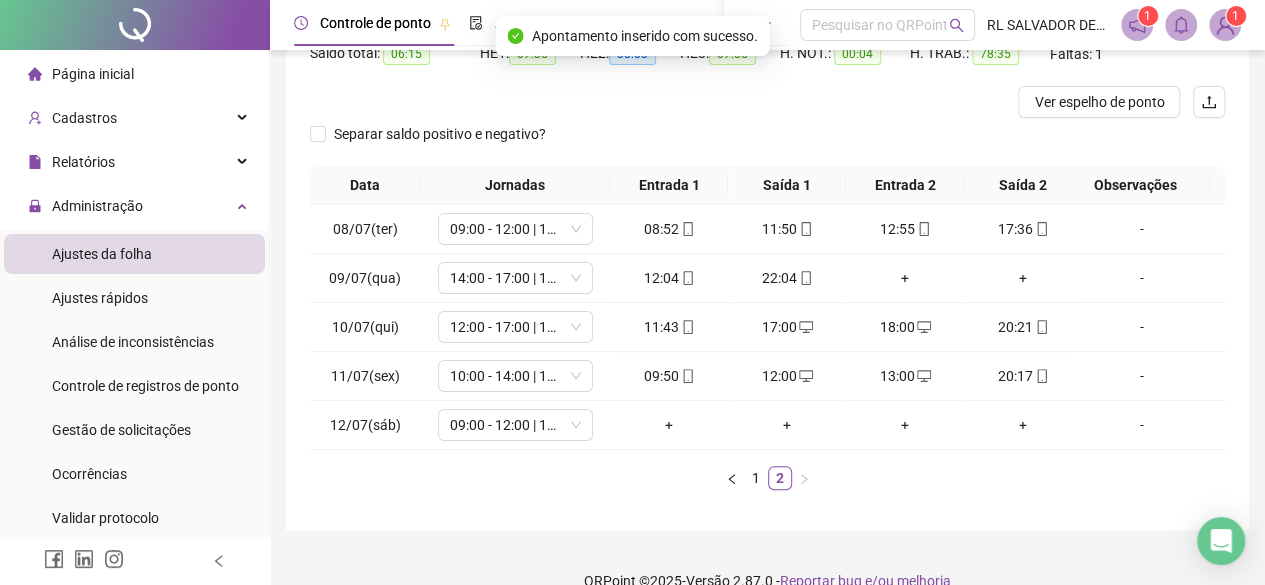 scroll, scrollTop: 68, scrollLeft: 0, axis: vertical 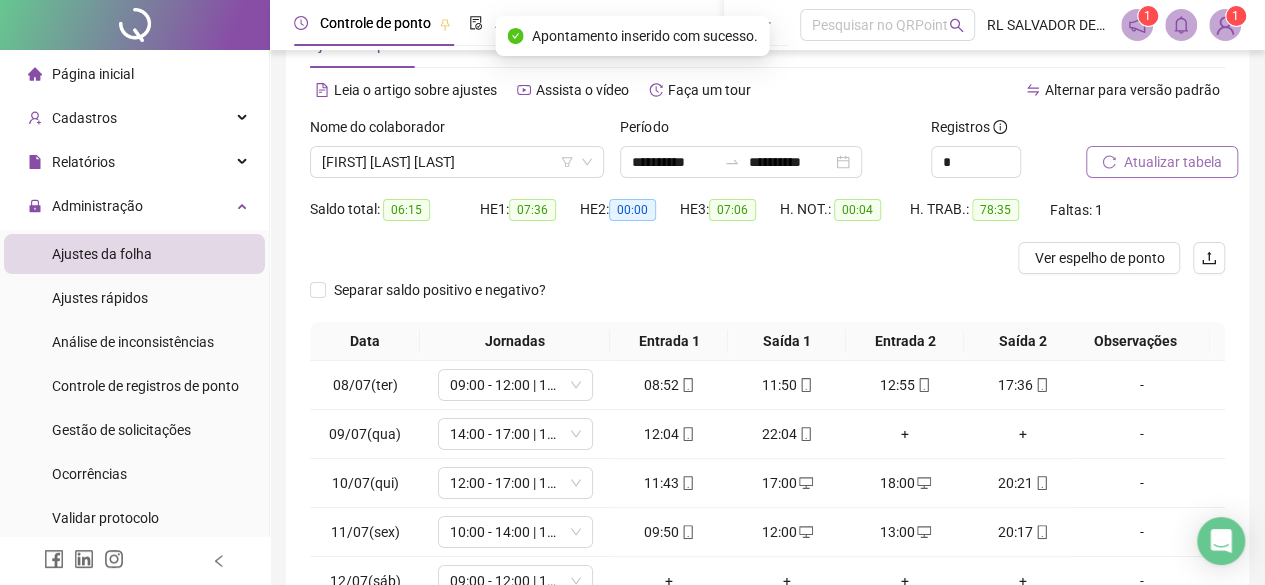 click on "Atualizar tabela" at bounding box center [1173, 162] 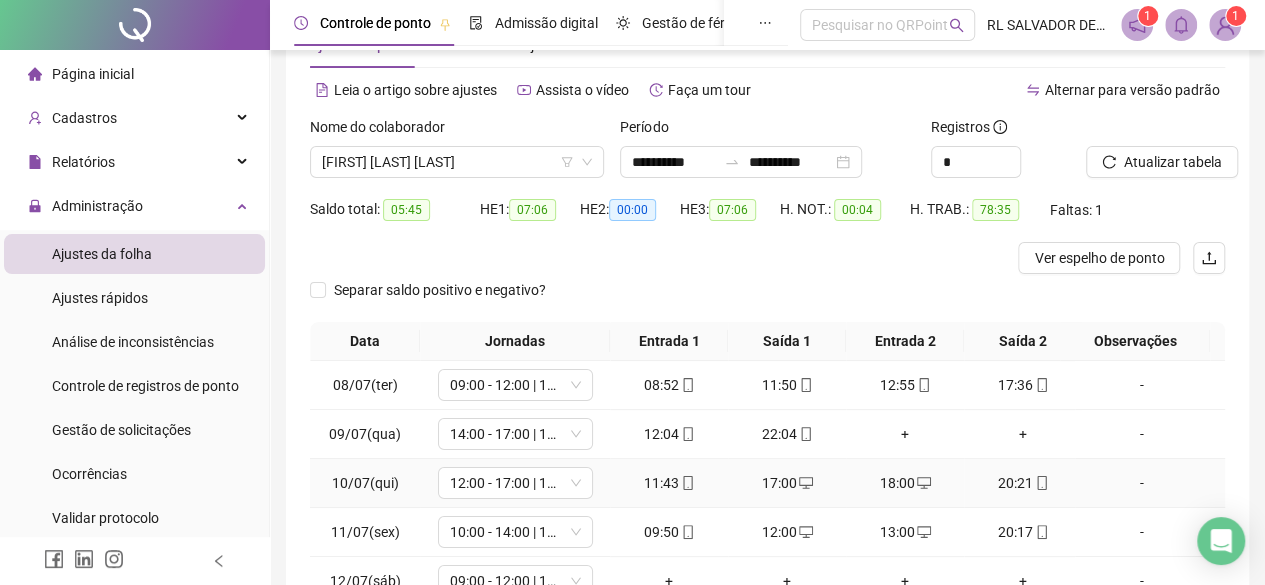 scroll, scrollTop: 0, scrollLeft: 0, axis: both 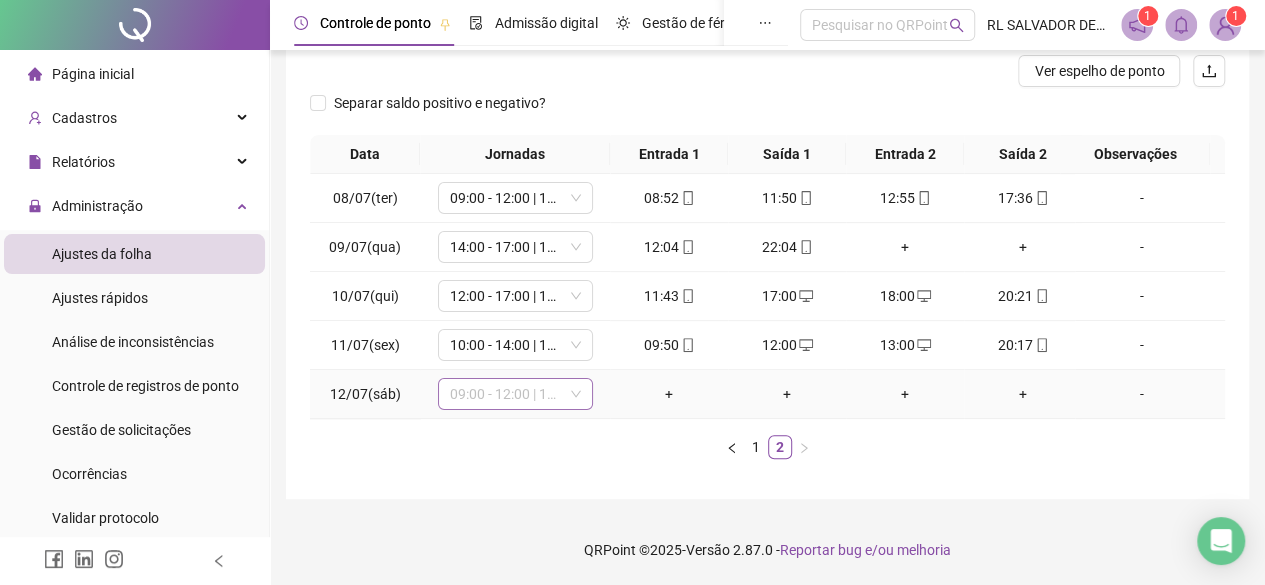 click on "09:00 - 12:00 | 13:00 - 17:30" at bounding box center (515, 394) 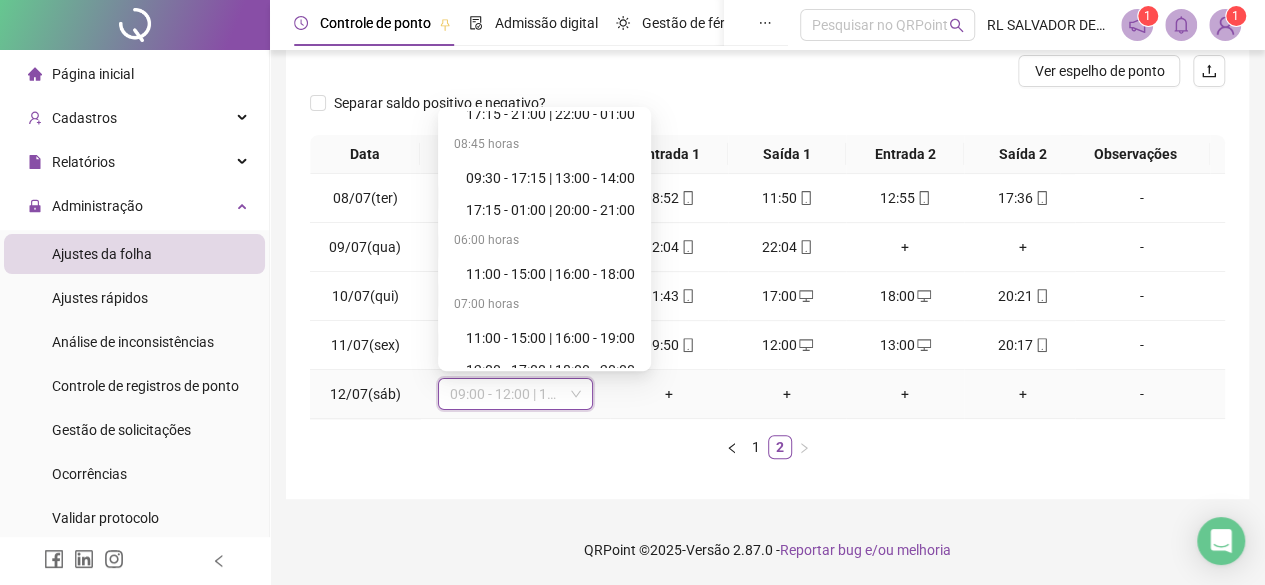 scroll, scrollTop: 800, scrollLeft: 0, axis: vertical 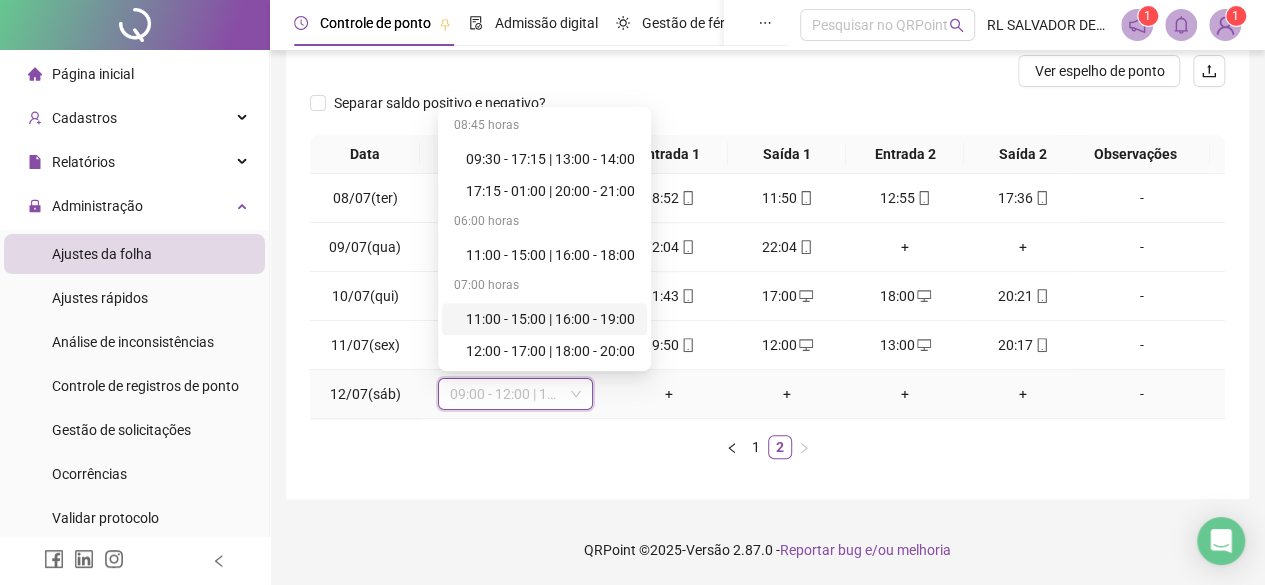 click on "11:00 - 15:00 | 16:00 - 19:00" at bounding box center (550, 319) 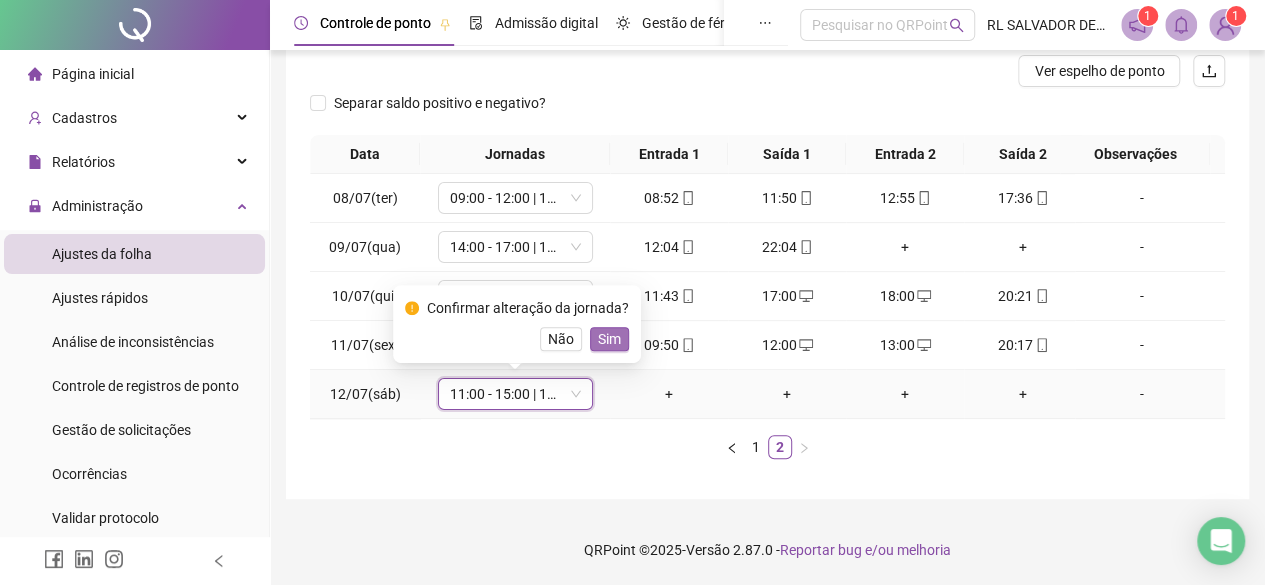 click on "Sim" at bounding box center (609, 339) 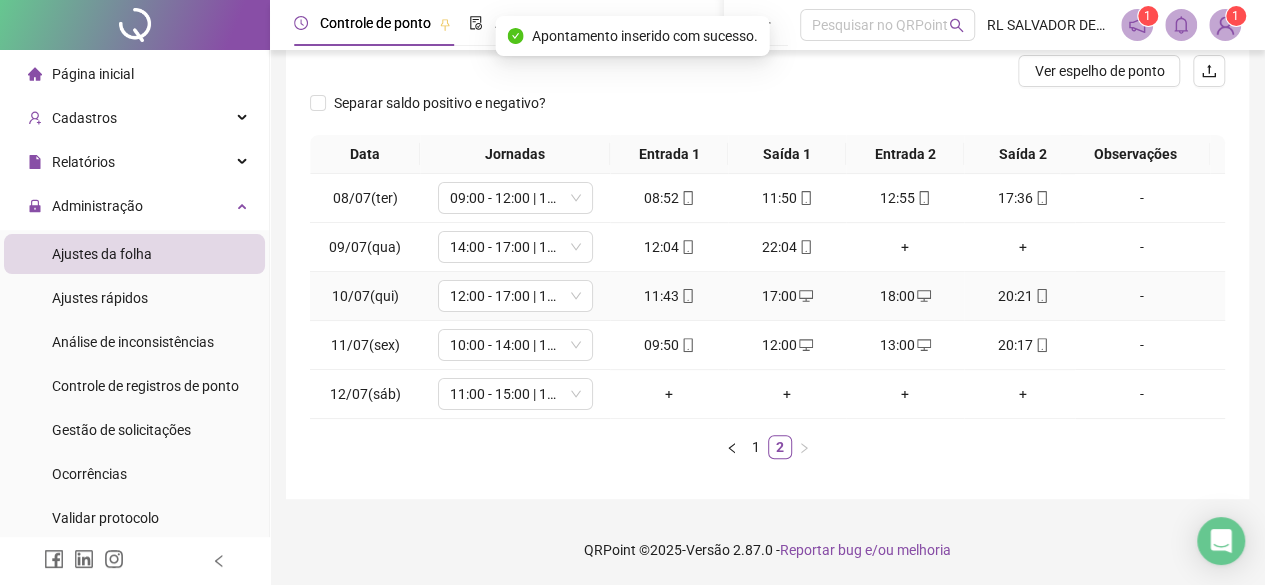 scroll, scrollTop: 0, scrollLeft: 0, axis: both 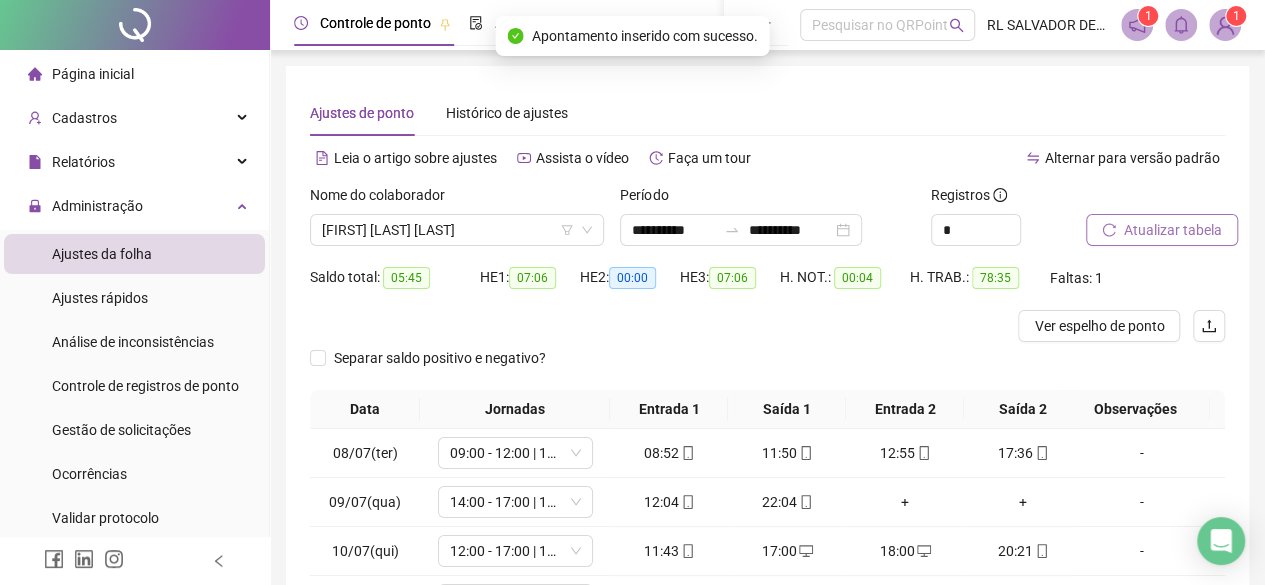 click on "Atualizar tabela" at bounding box center (1173, 230) 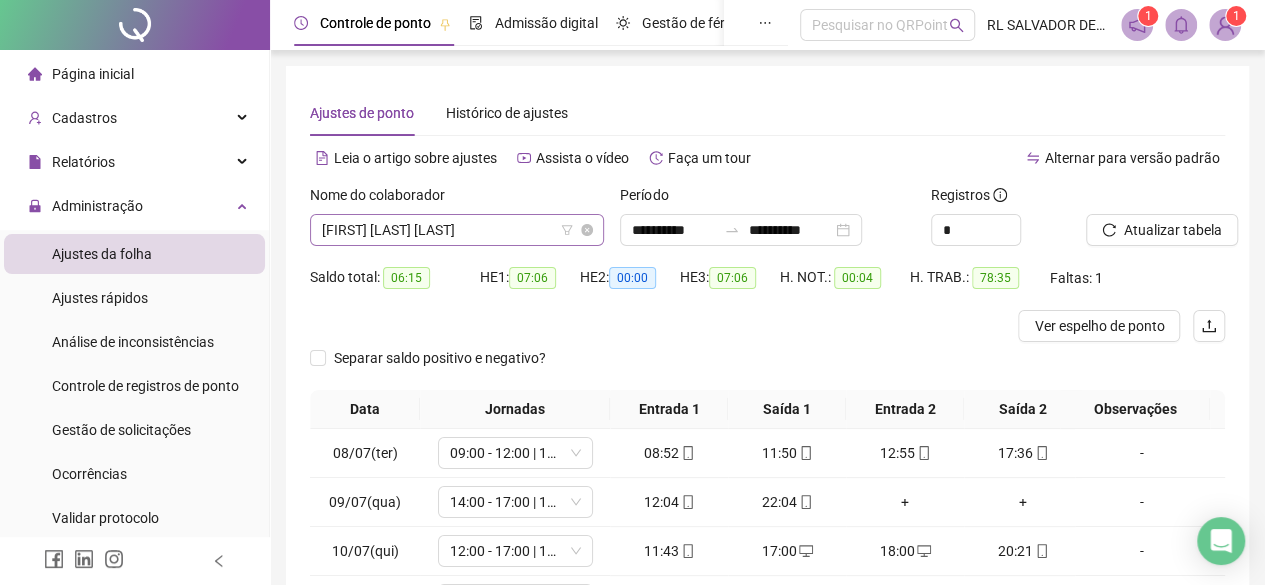 click on "[FIRST] [LAST] [LAST]" at bounding box center (457, 230) 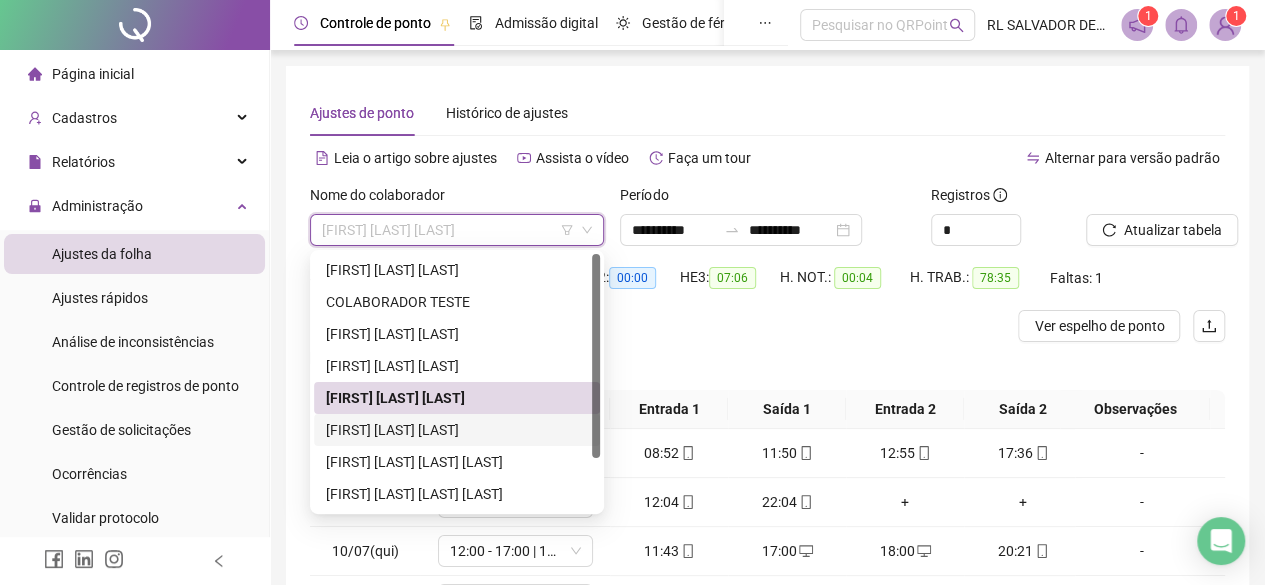 click on "[FIRST] [LAST] [LAST]" at bounding box center (457, 430) 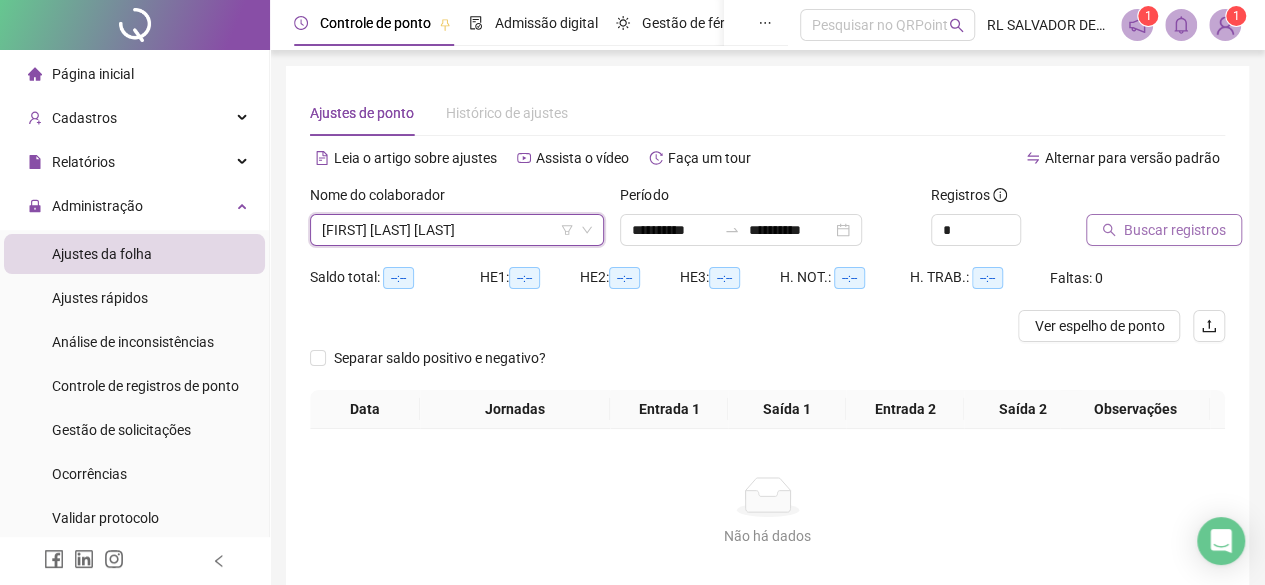 click on "Buscar registros" at bounding box center [1175, 230] 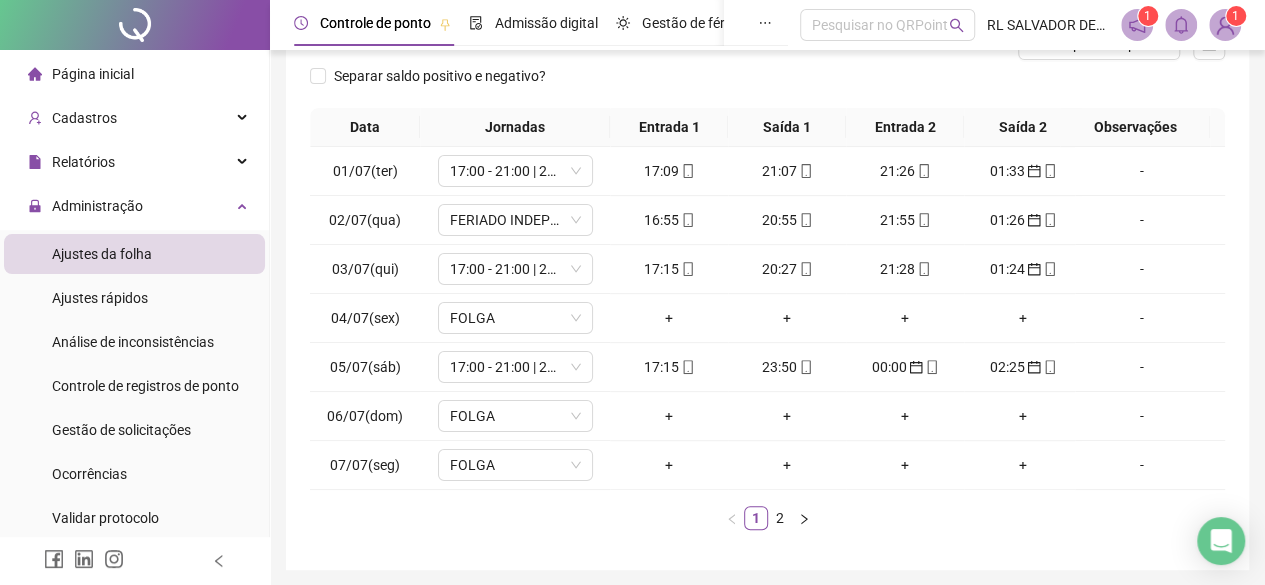 scroll, scrollTop: 365, scrollLeft: 0, axis: vertical 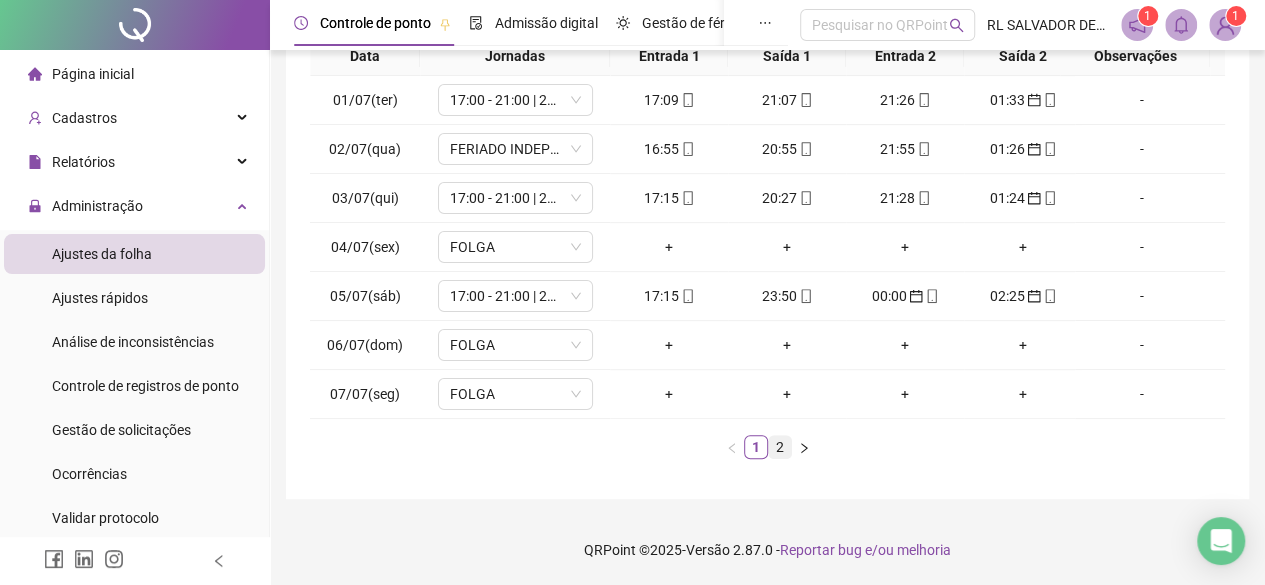 click on "2" at bounding box center [780, 447] 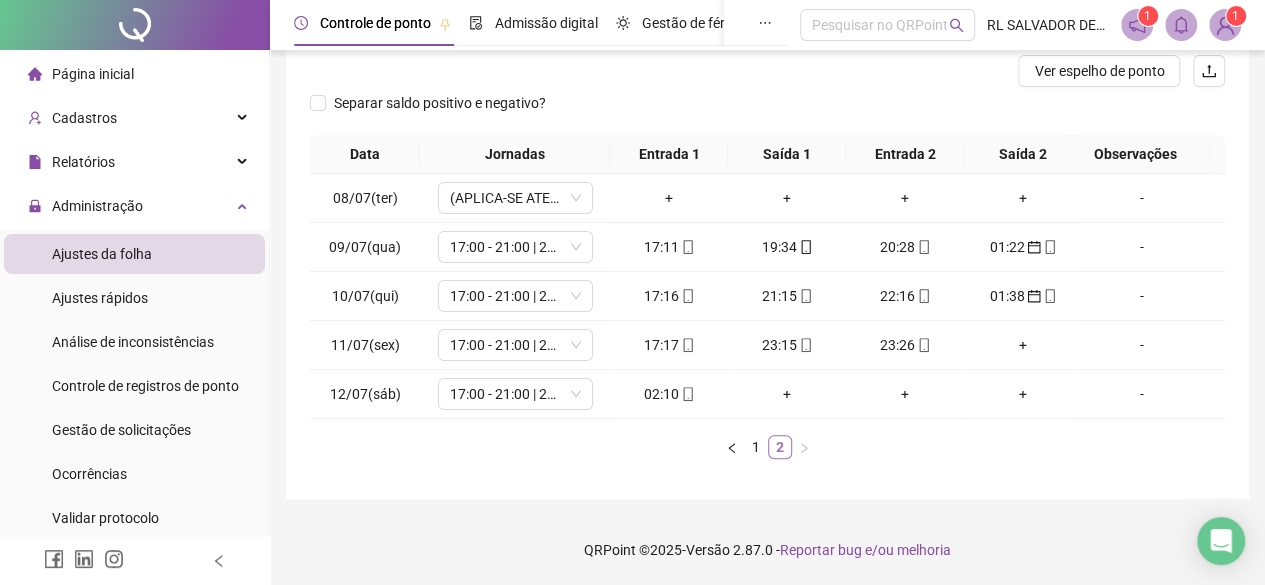 scroll, scrollTop: 268, scrollLeft: 0, axis: vertical 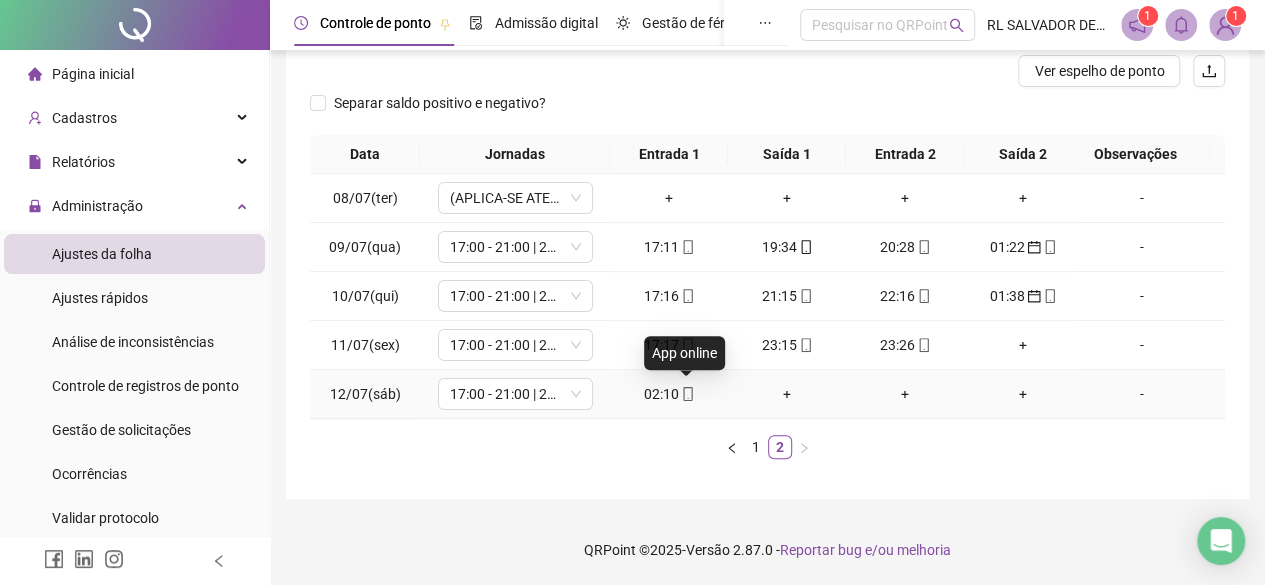 click 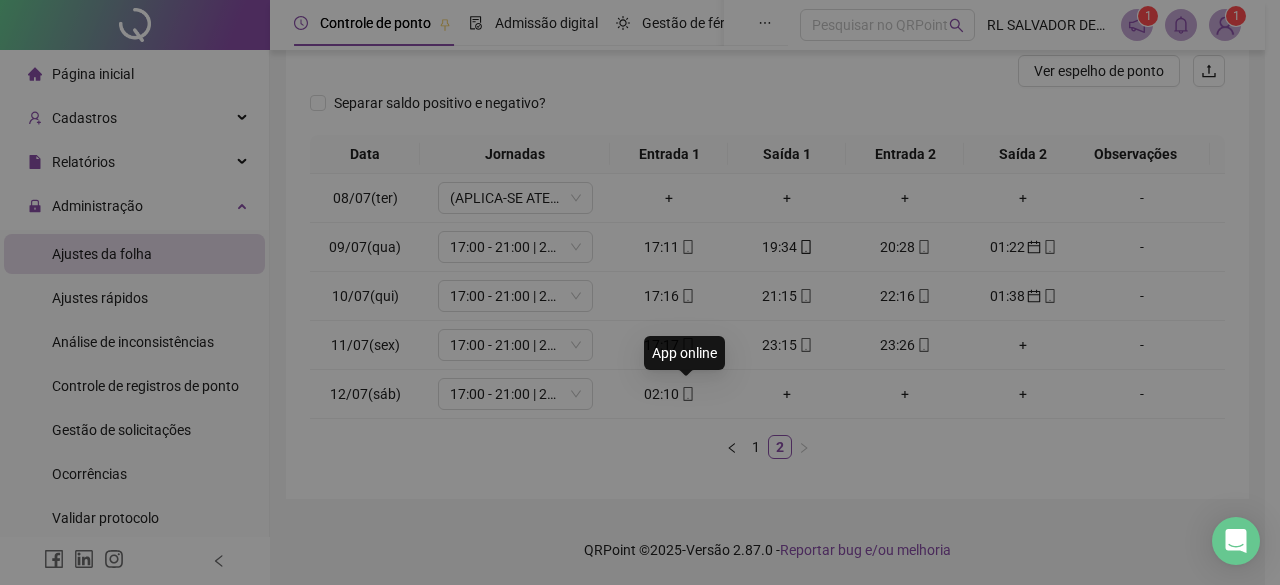 type on "**********" 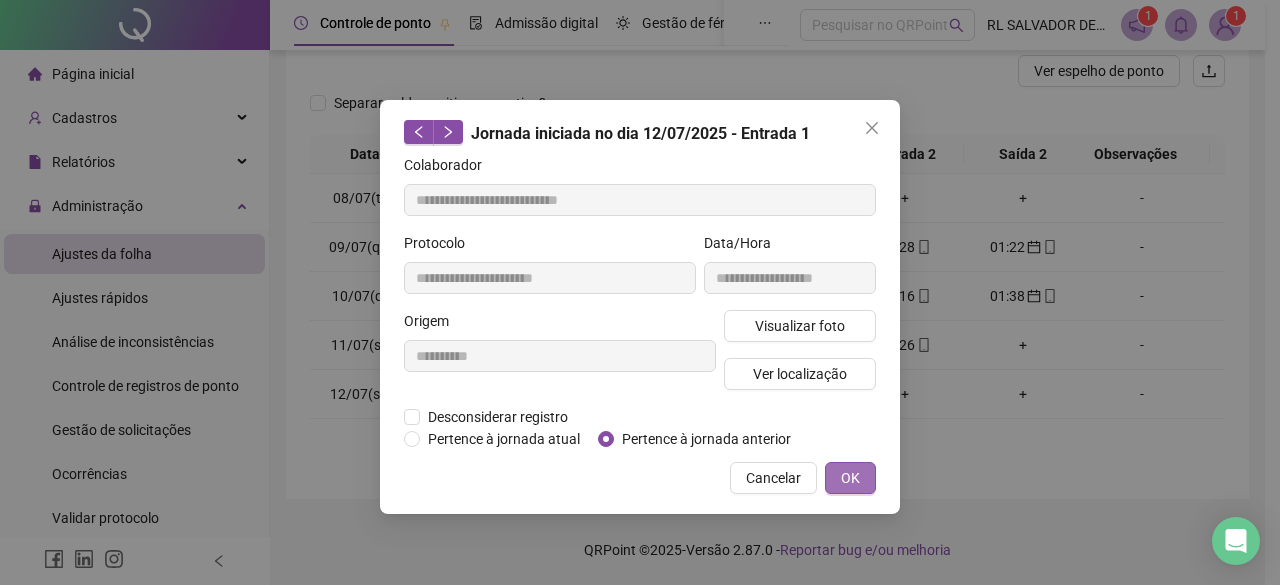 click on "OK" at bounding box center (850, 478) 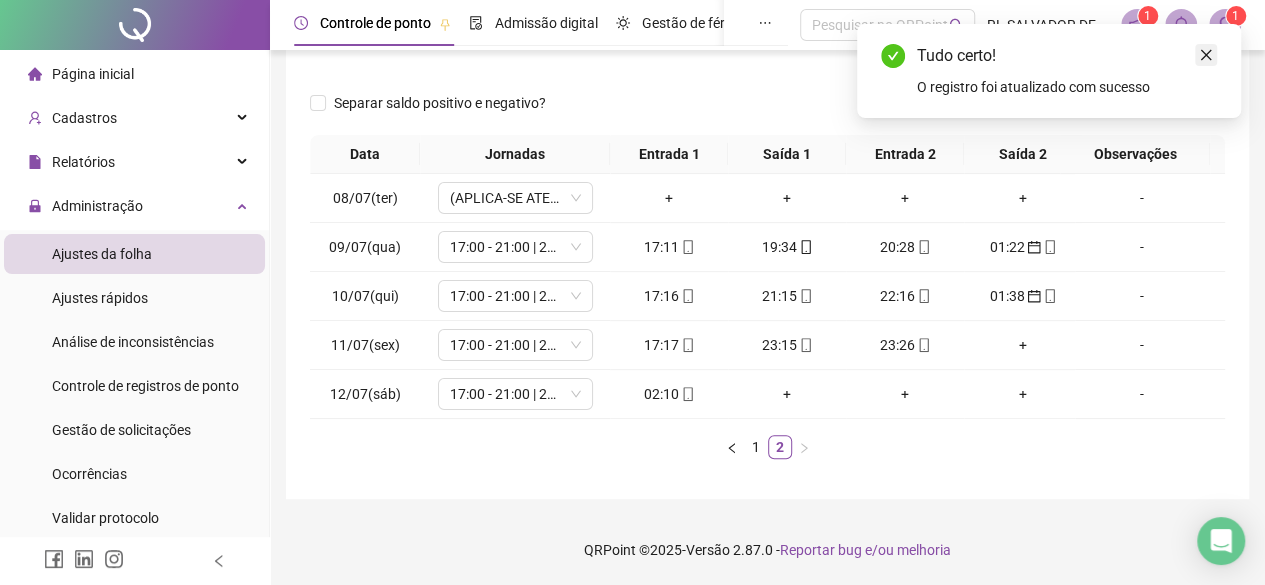 click 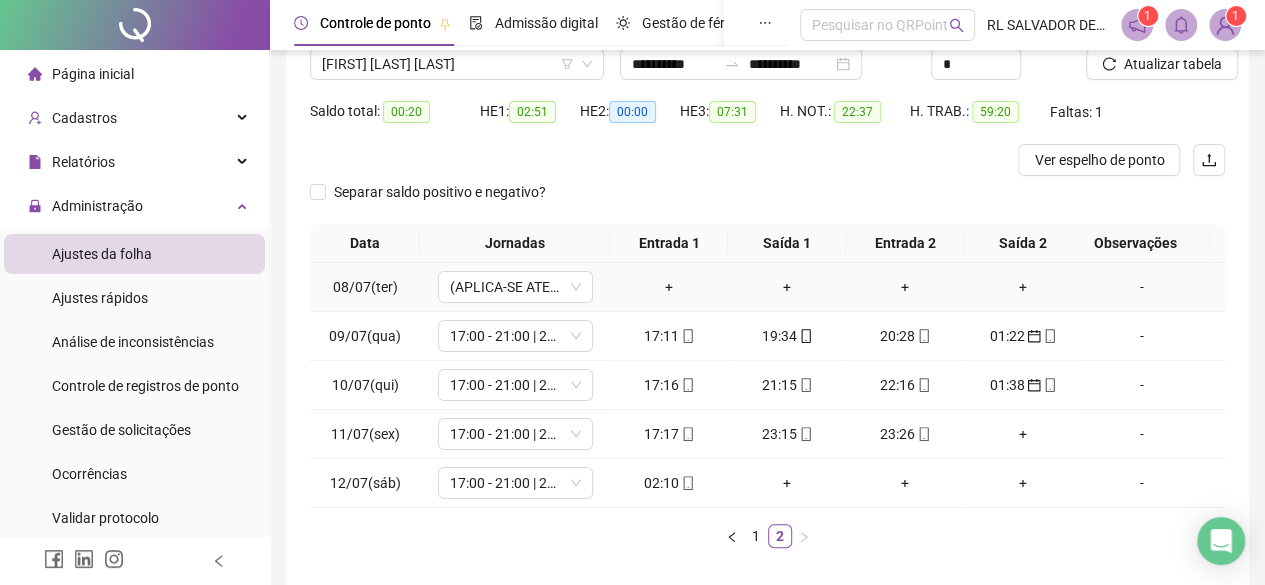 scroll, scrollTop: 68, scrollLeft: 0, axis: vertical 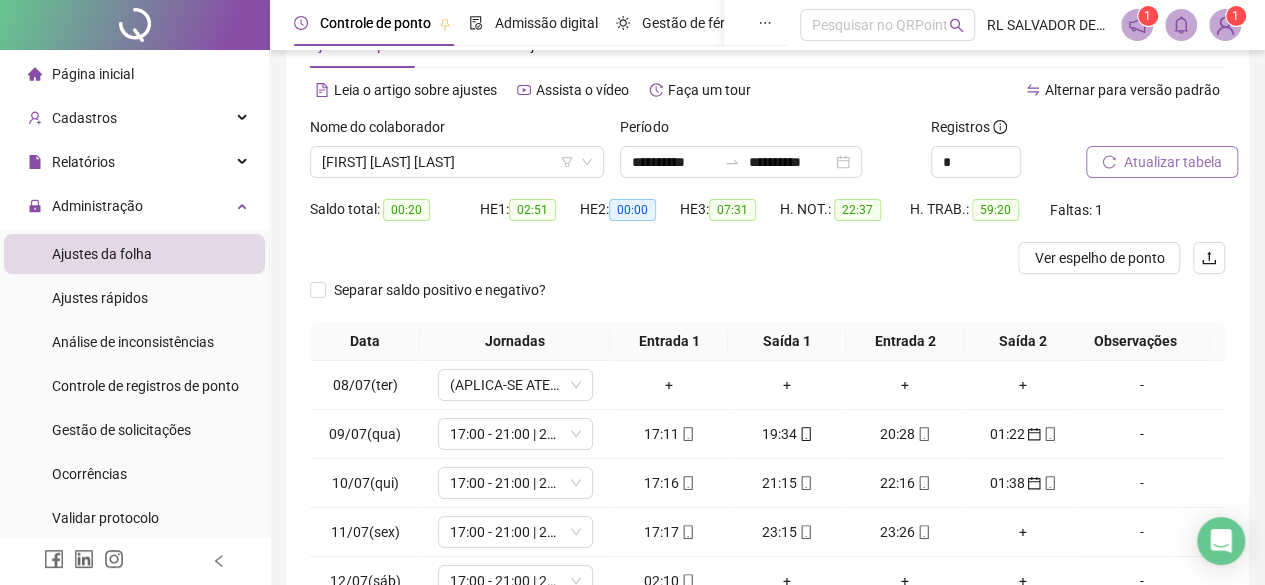 click on "Atualizar tabela" at bounding box center [1173, 162] 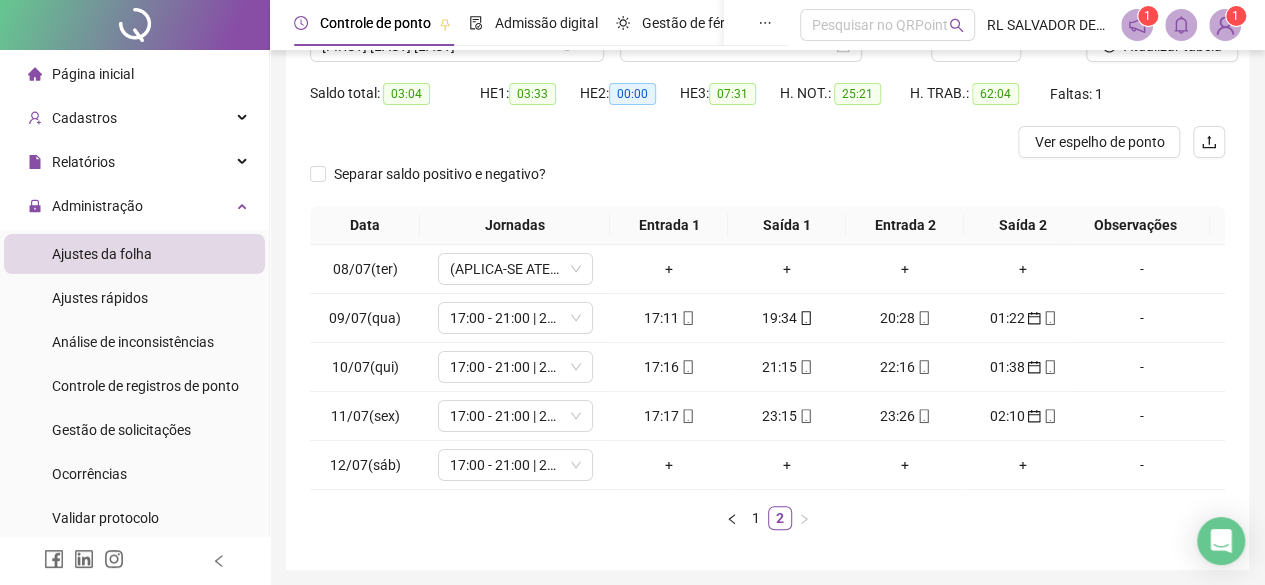 scroll, scrollTop: 268, scrollLeft: 0, axis: vertical 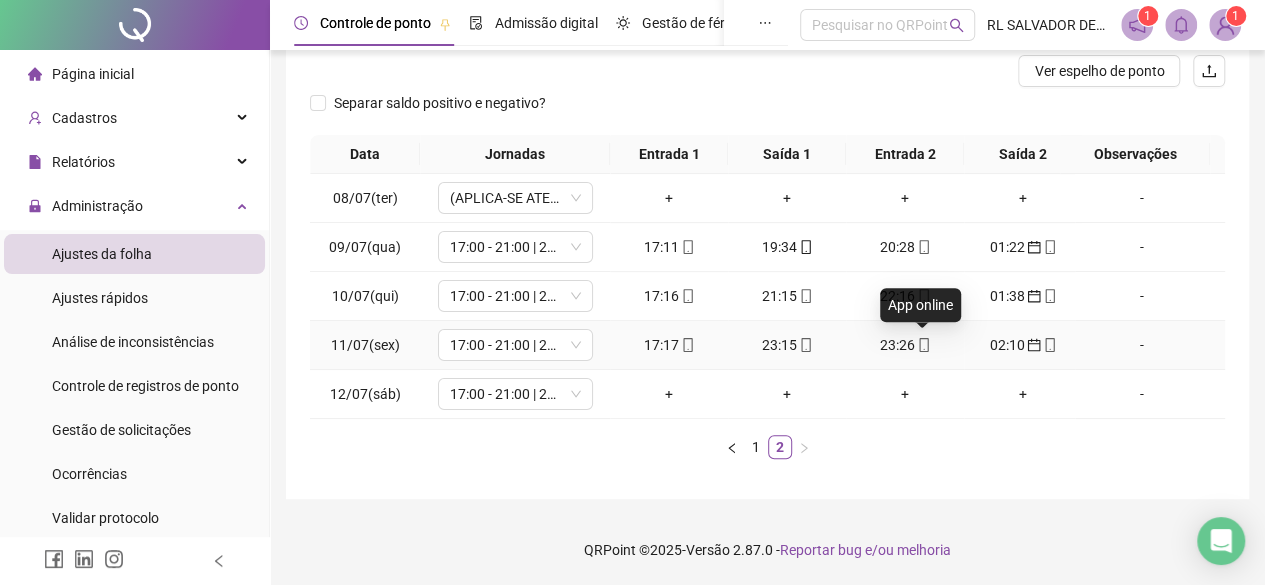 click 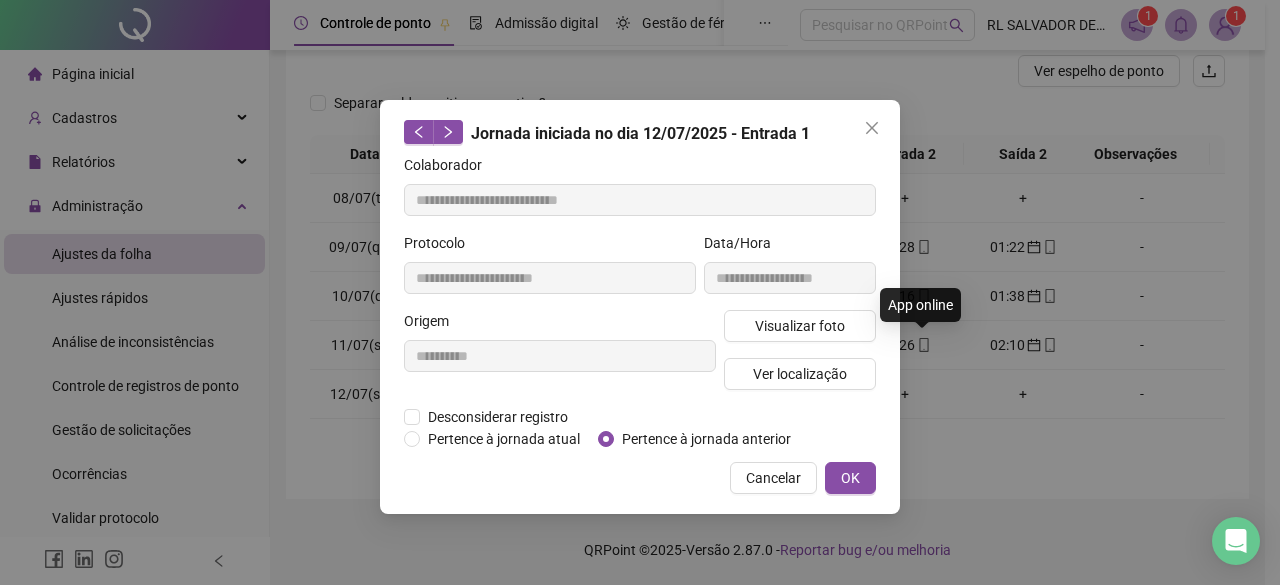 type on "**********" 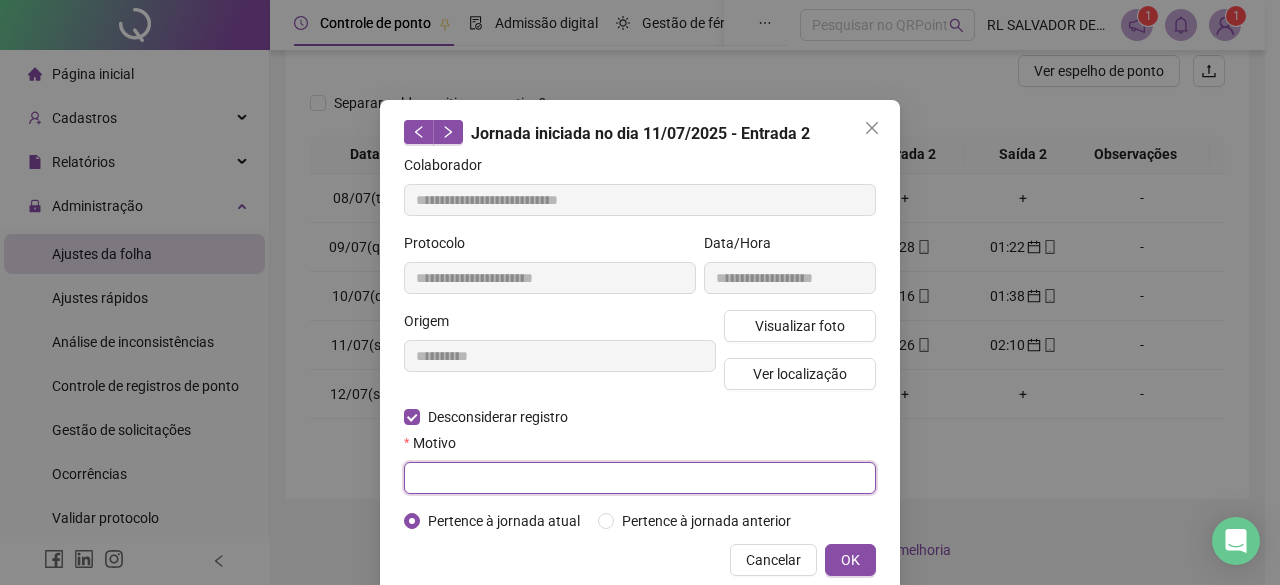 click at bounding box center (640, 478) 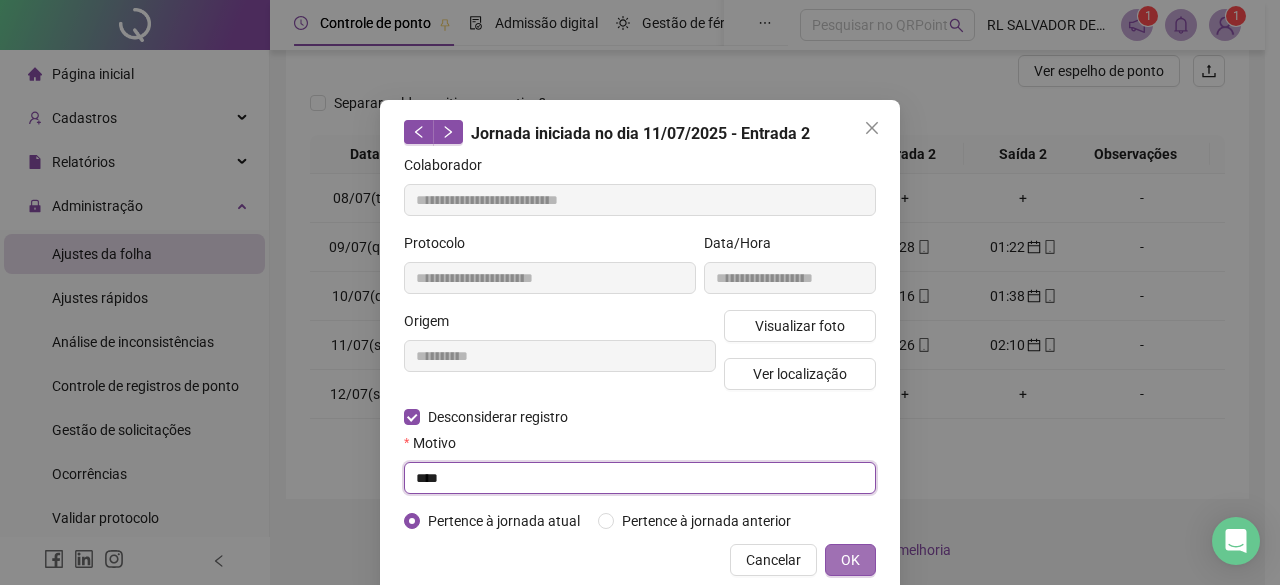 type on "****" 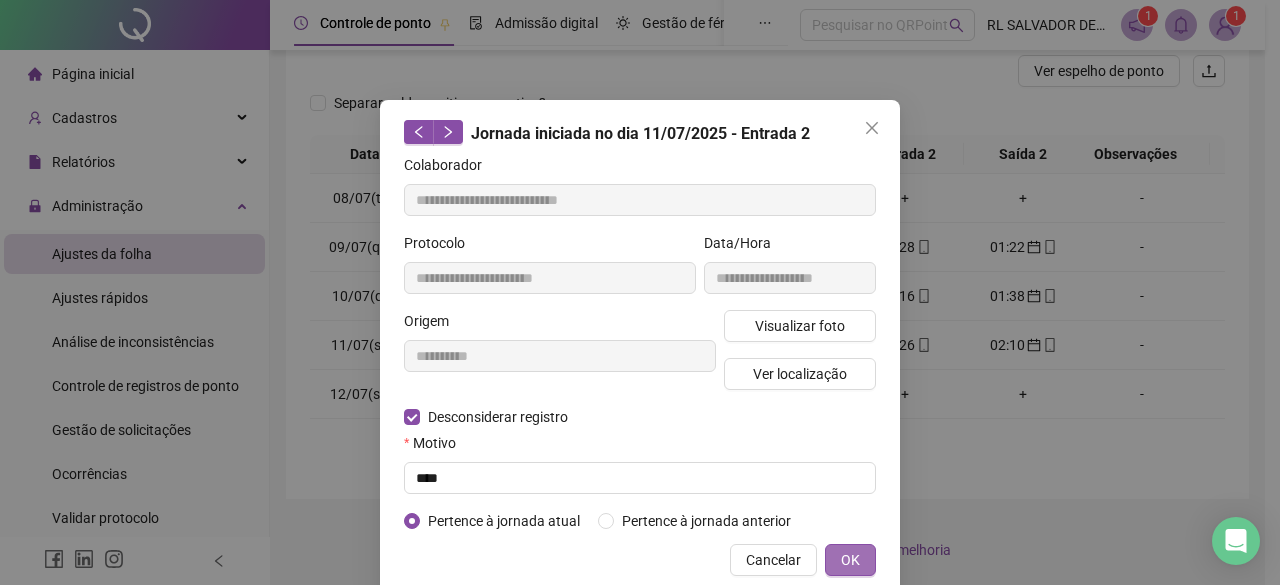 click on "OK" at bounding box center [850, 560] 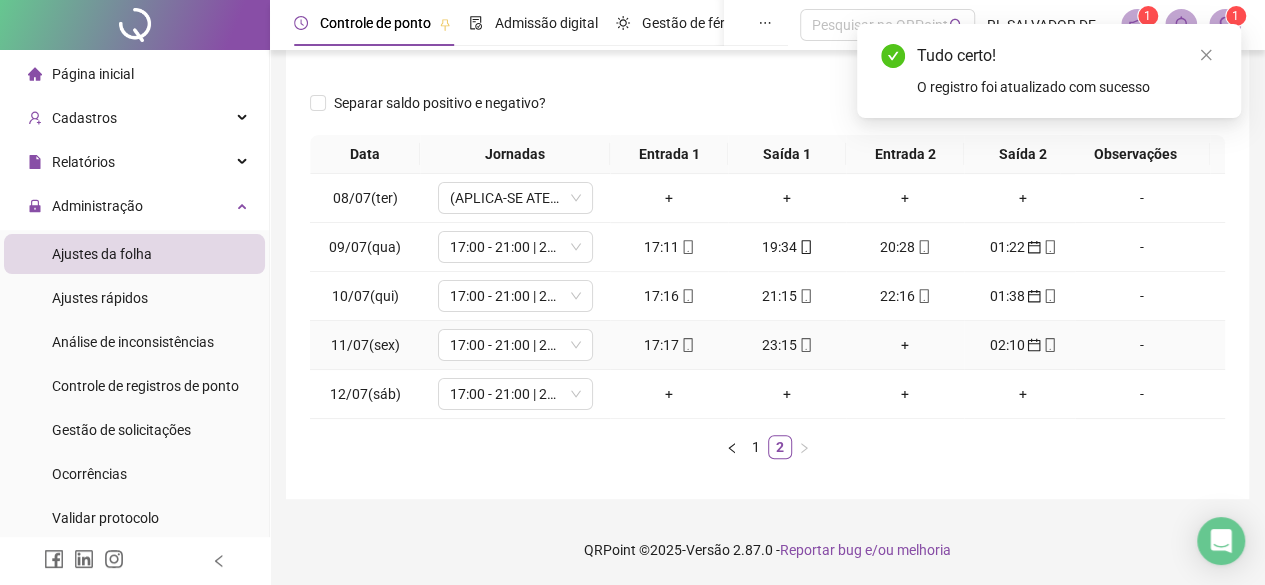 click on "+" at bounding box center [905, 345] 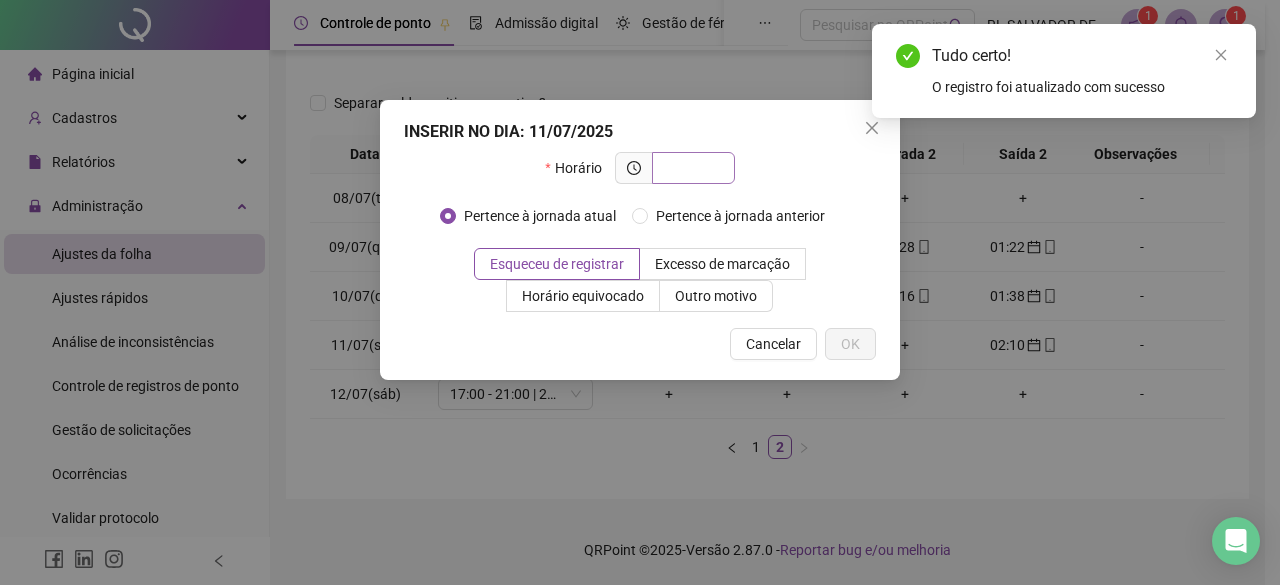 click at bounding box center (691, 168) 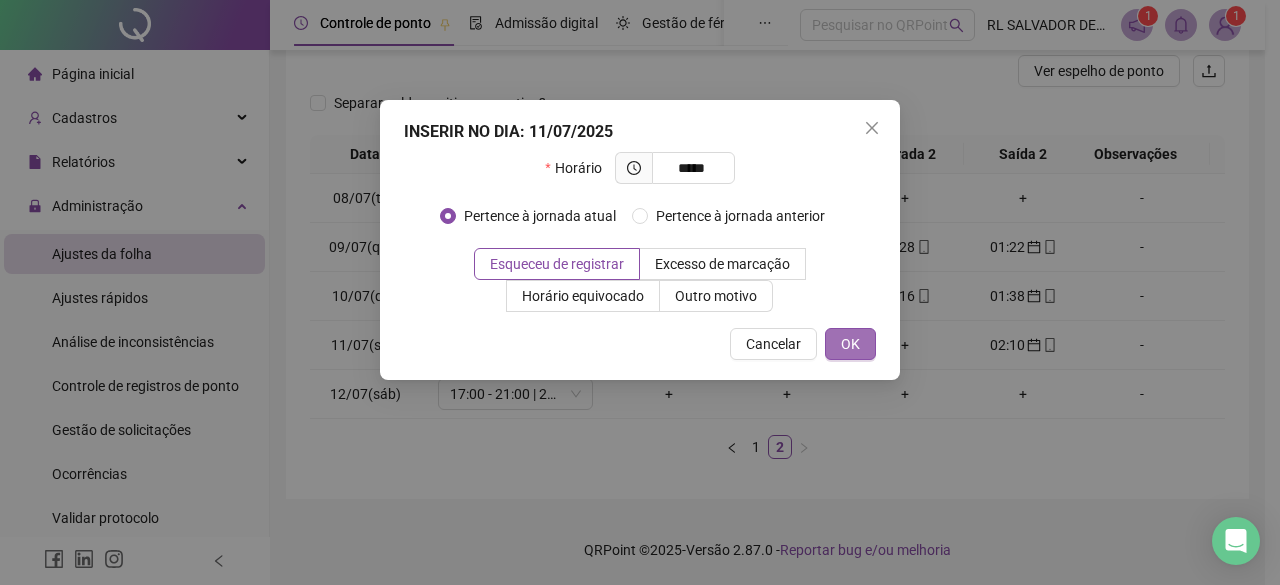 type on "*****" 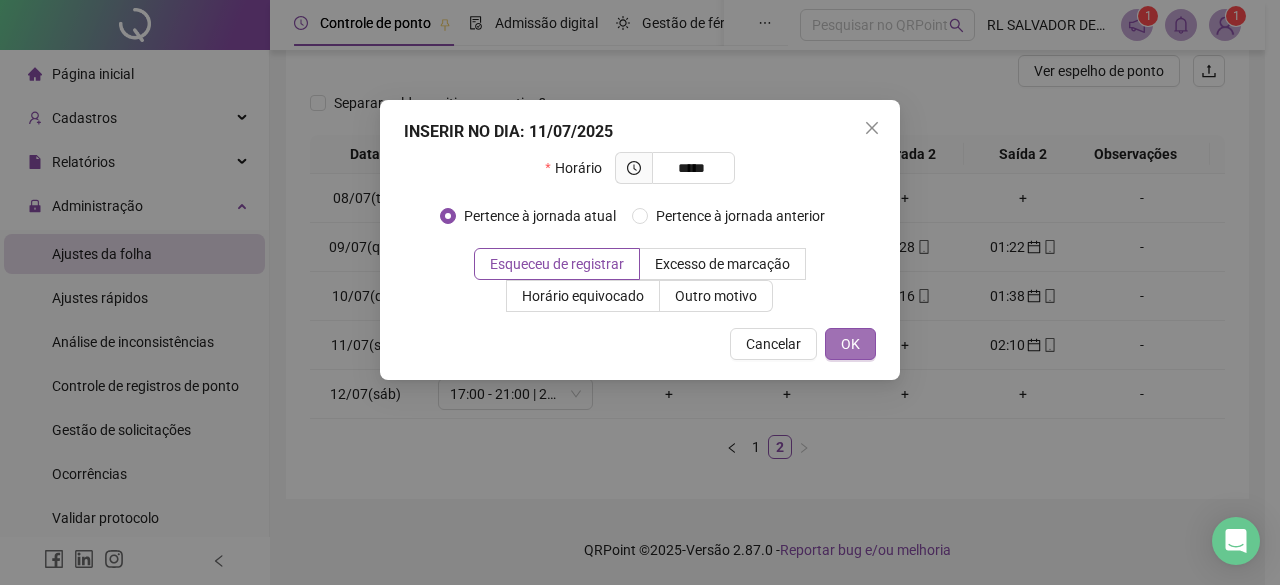click on "OK" at bounding box center [850, 344] 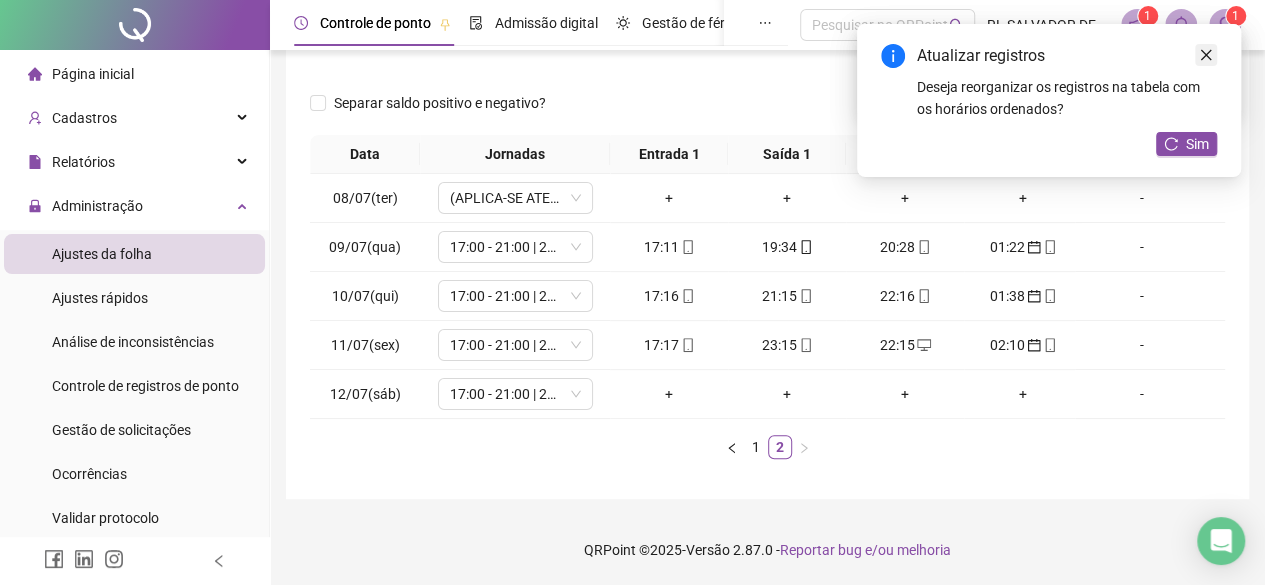 click at bounding box center [1206, 55] 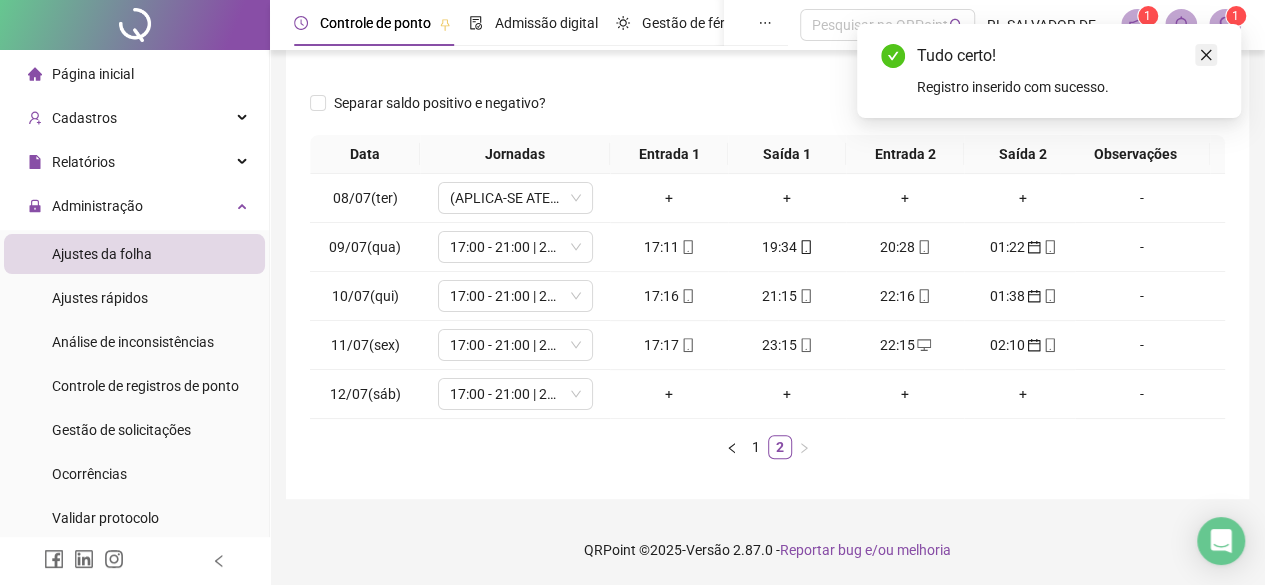click at bounding box center (1206, 55) 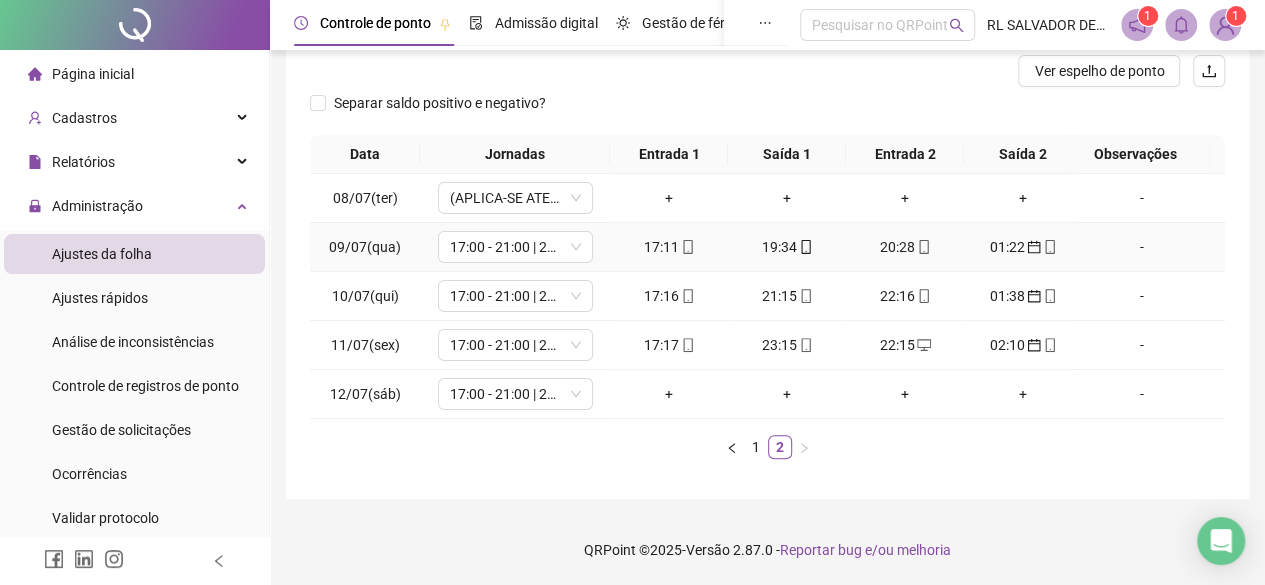 scroll, scrollTop: 0, scrollLeft: 0, axis: both 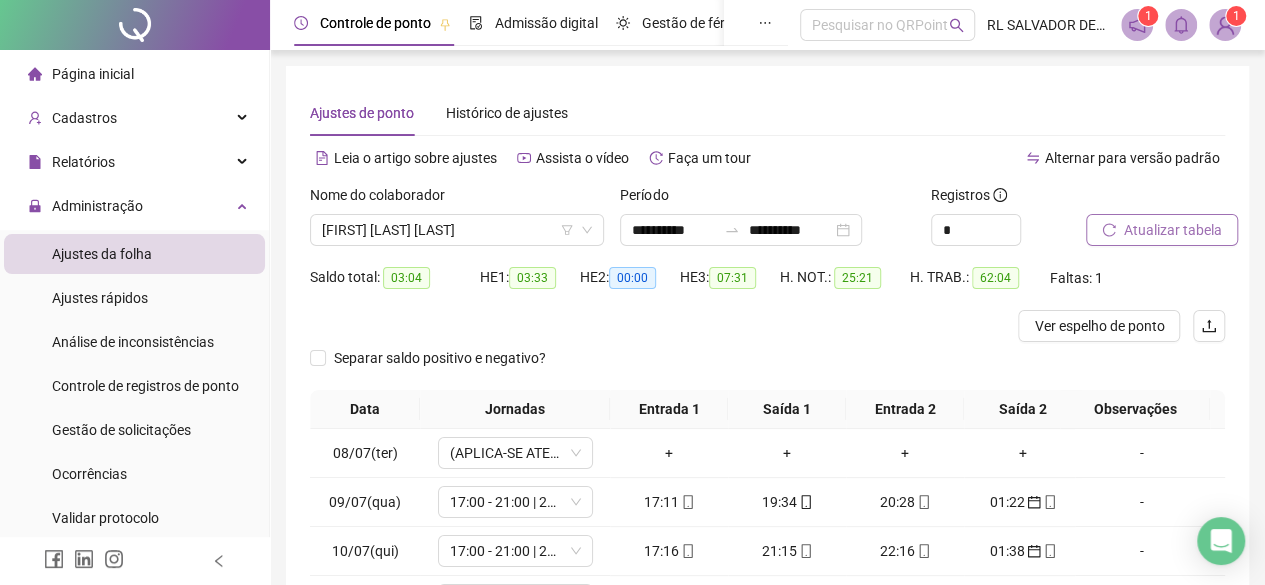 click on "Atualizar tabela" at bounding box center [1173, 230] 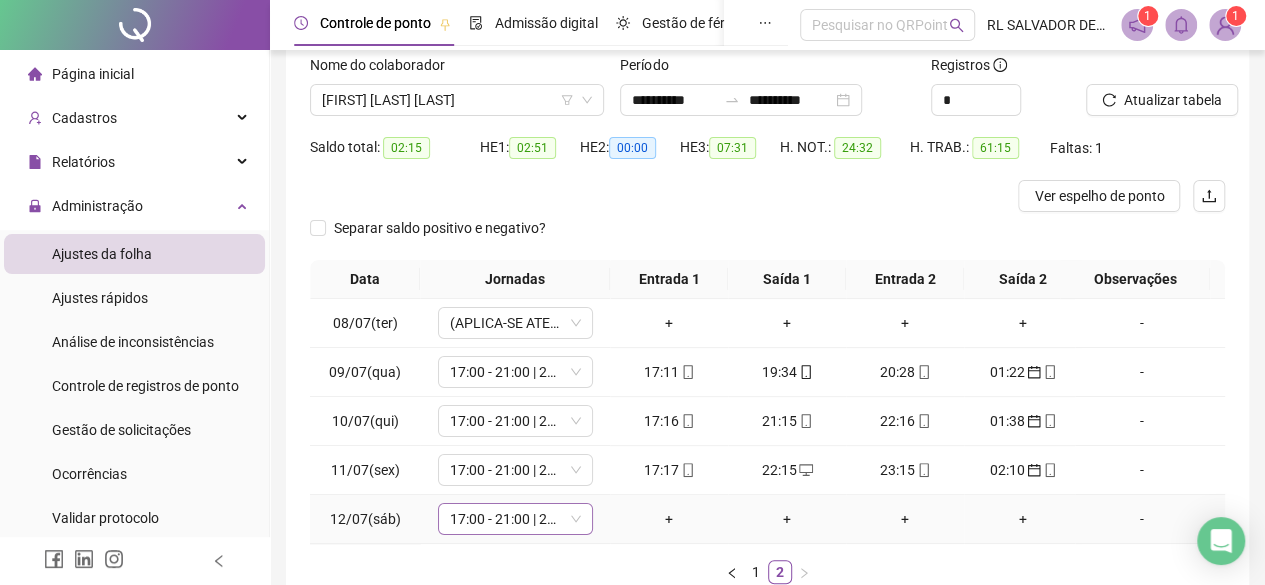 scroll, scrollTop: 0, scrollLeft: 0, axis: both 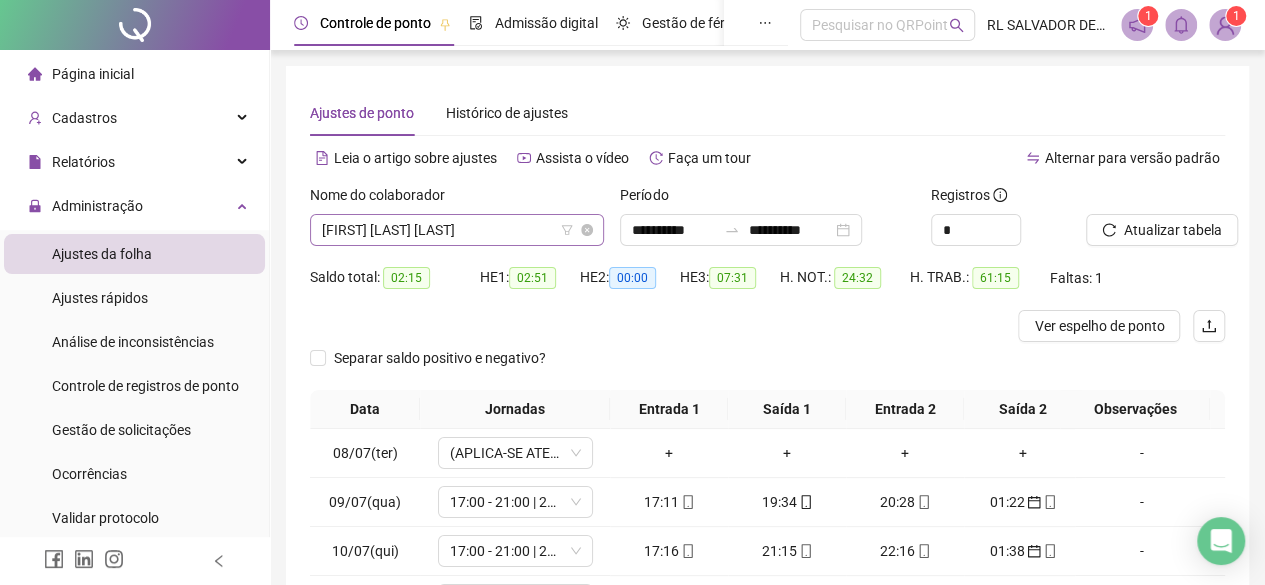 click on "[FIRST] [LAST] [LAST]" at bounding box center (457, 230) 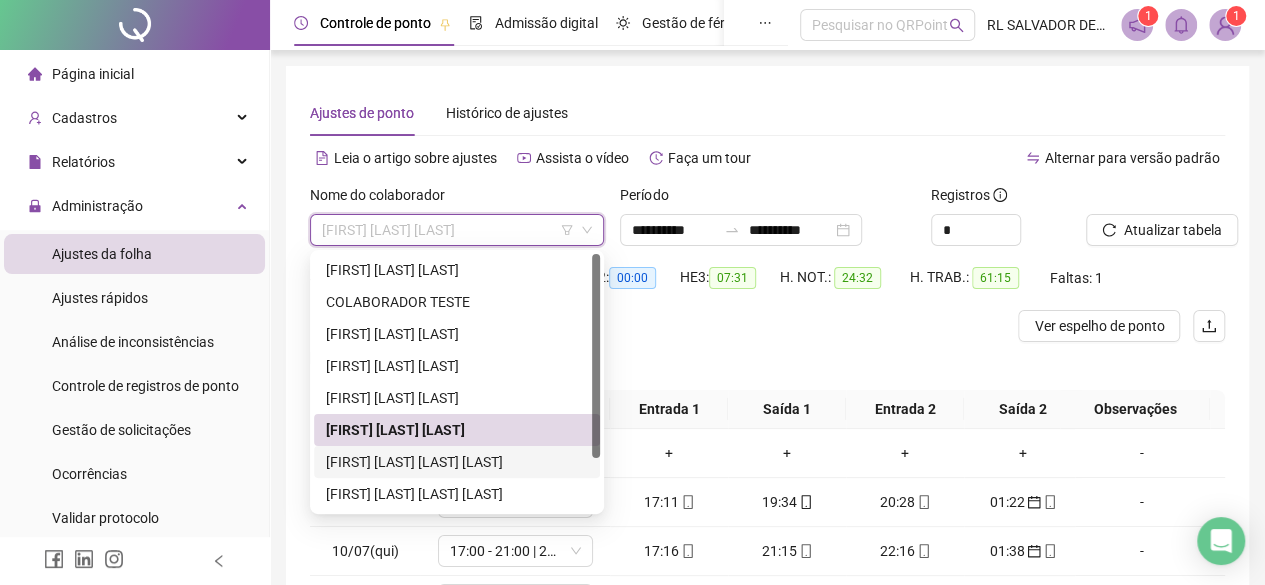 click on "[FIRST] [LAST] [LAST] [LAST]" at bounding box center (457, 462) 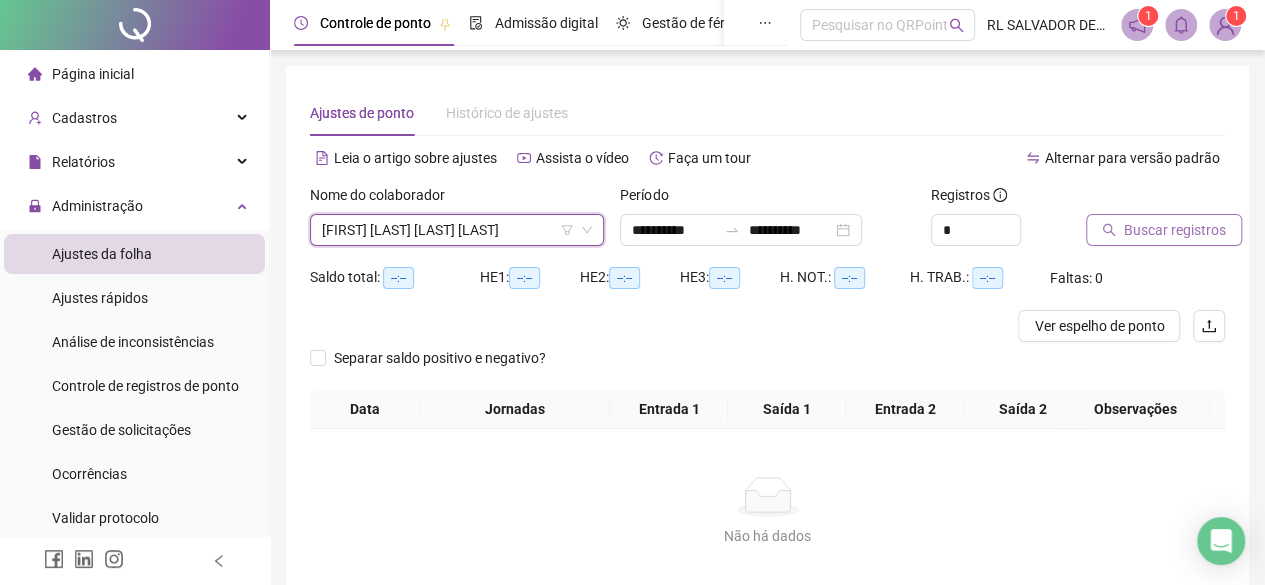 click on "Buscar registros" at bounding box center (1175, 230) 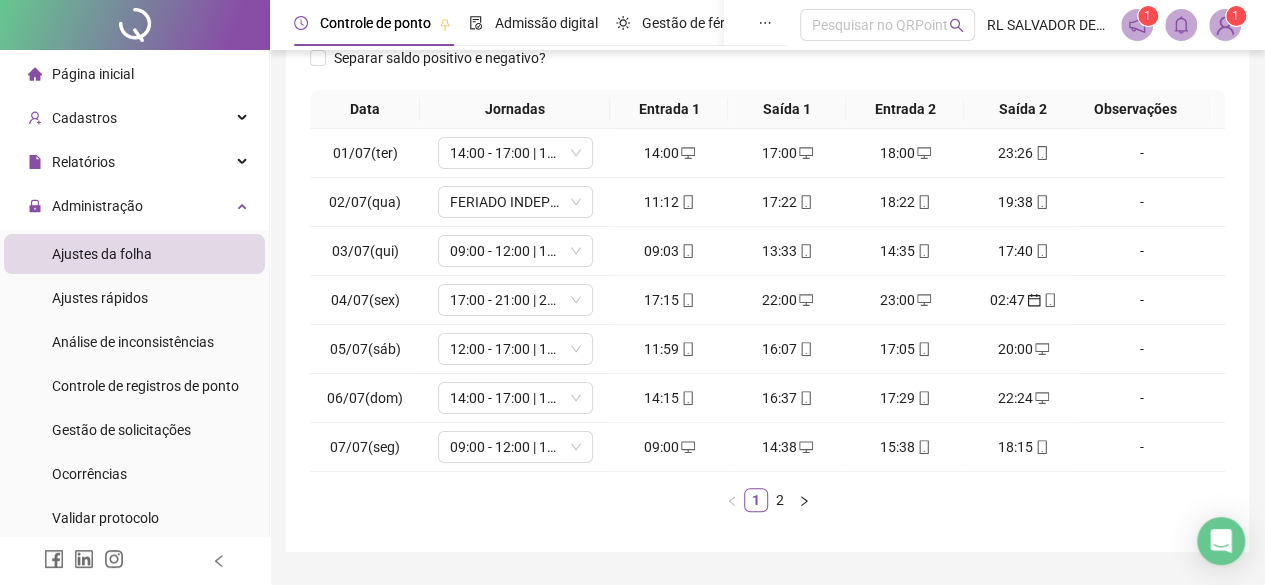 scroll, scrollTop: 365, scrollLeft: 0, axis: vertical 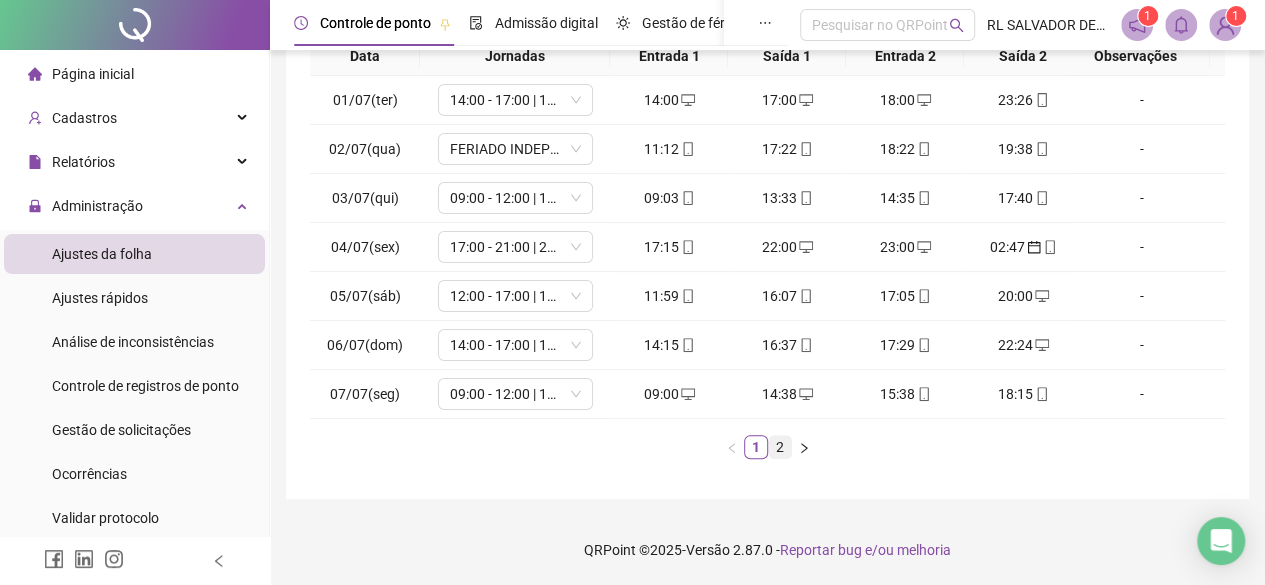 click on "2" at bounding box center [780, 447] 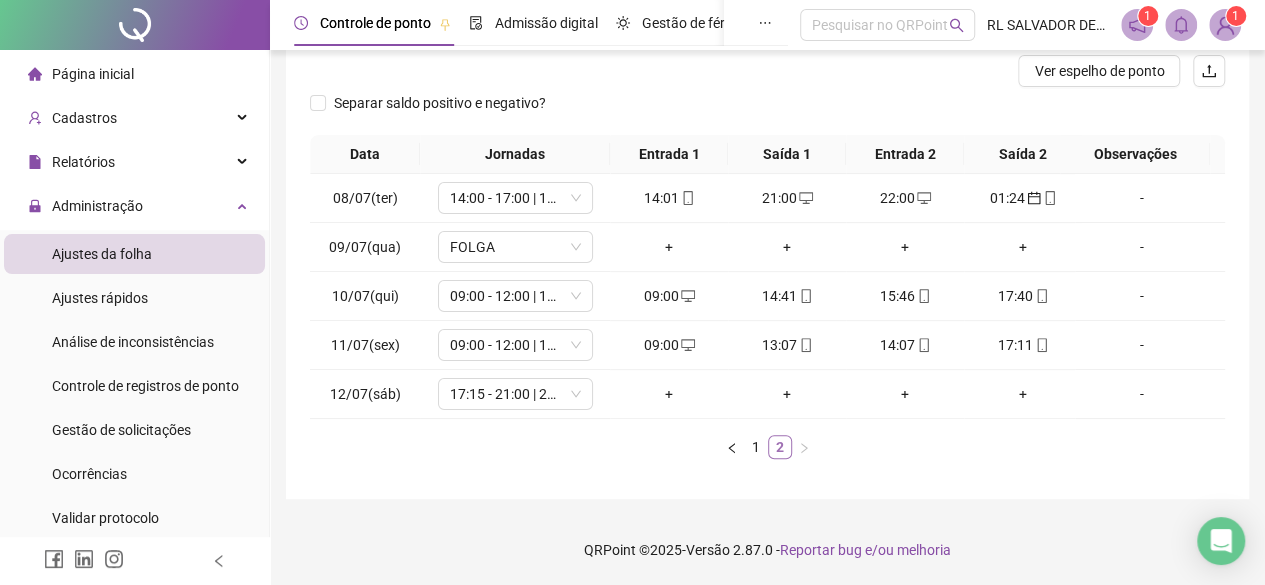 scroll, scrollTop: 268, scrollLeft: 0, axis: vertical 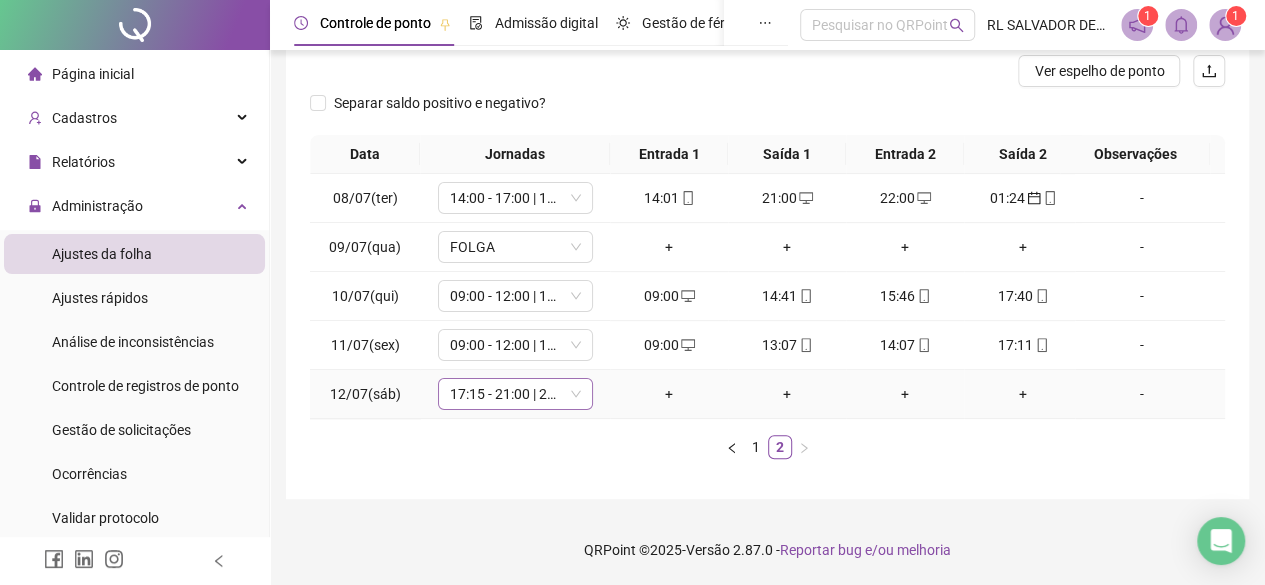 click 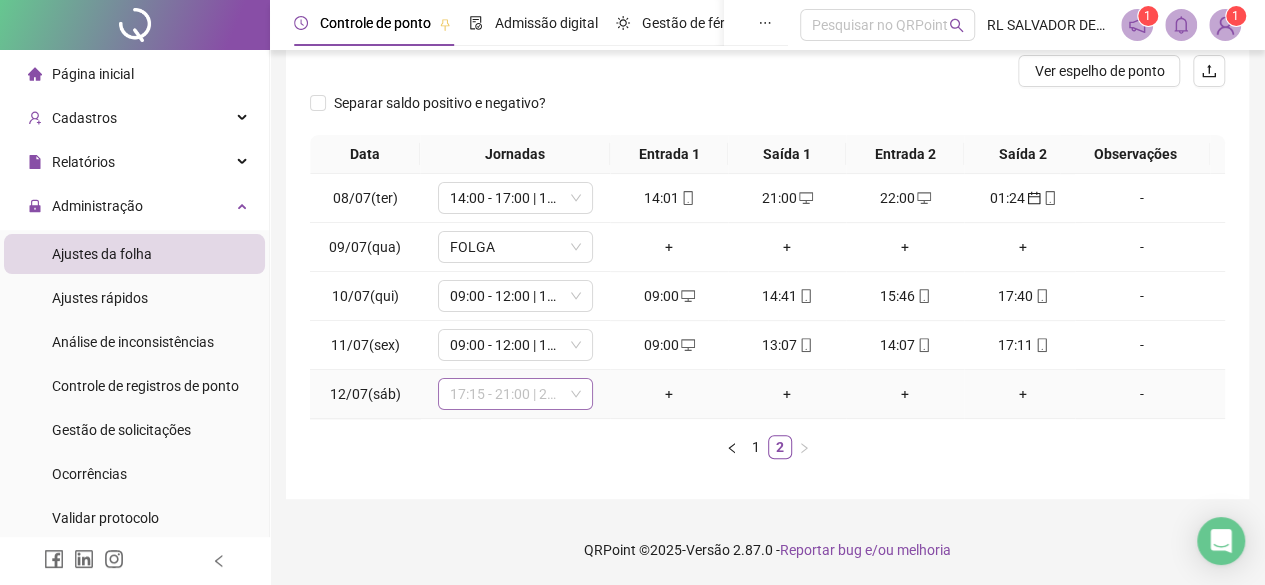 click on "17:15 - 21:00 | 22:00 - 02:00" at bounding box center [515, 394] 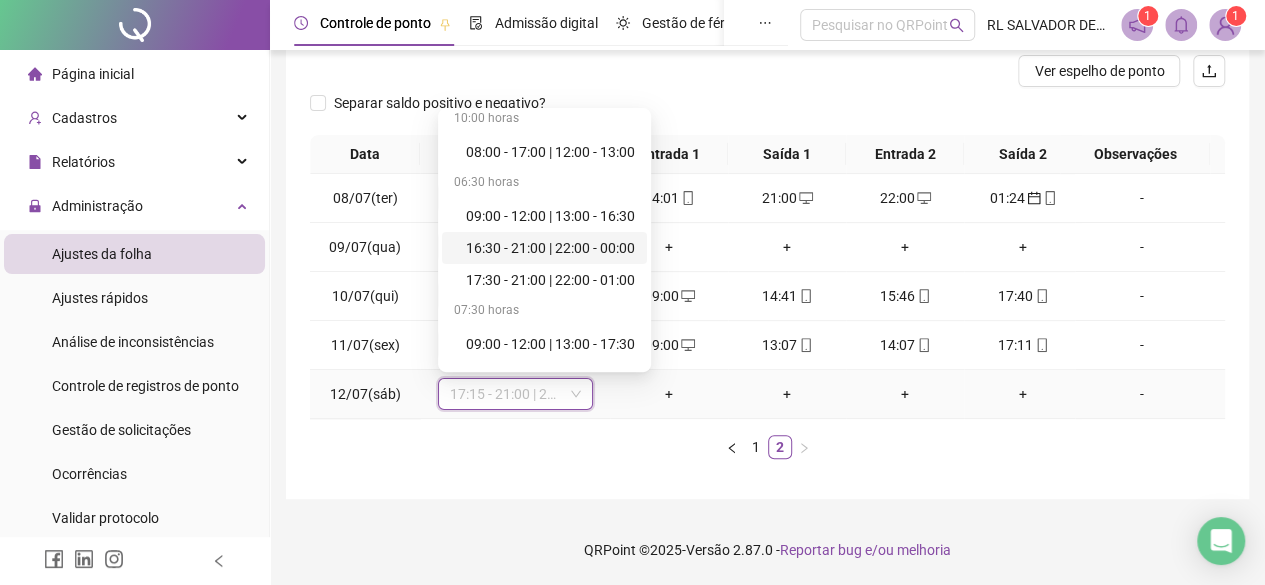 scroll, scrollTop: 300, scrollLeft: 0, axis: vertical 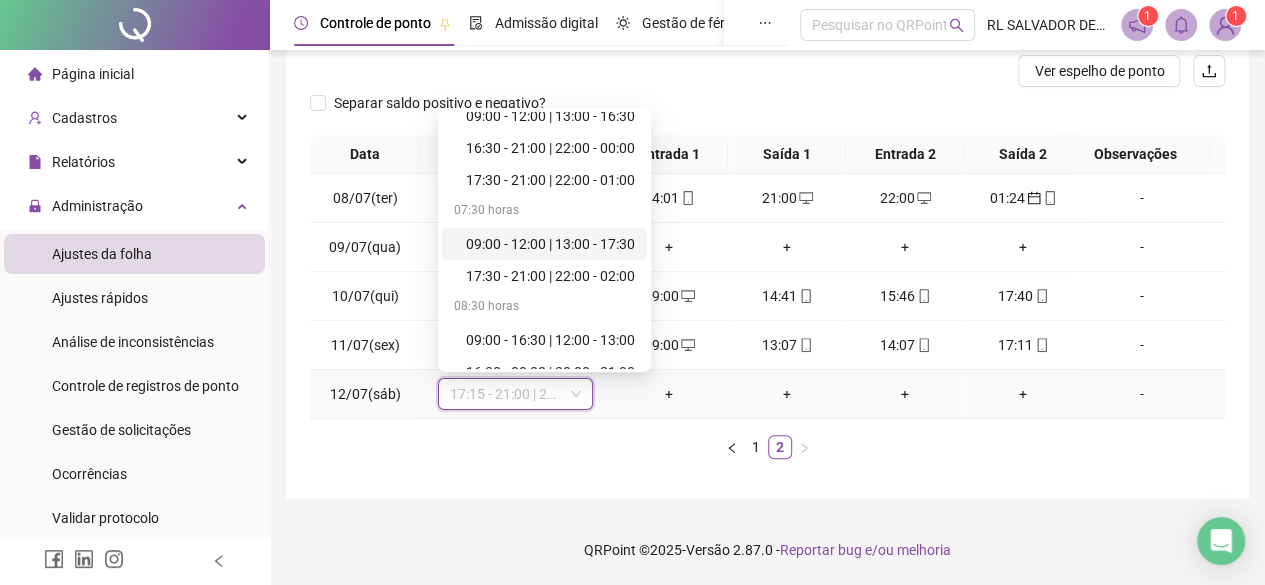 click on "09:00 - 12:00 | 13:00 - 17:30" at bounding box center [550, 244] 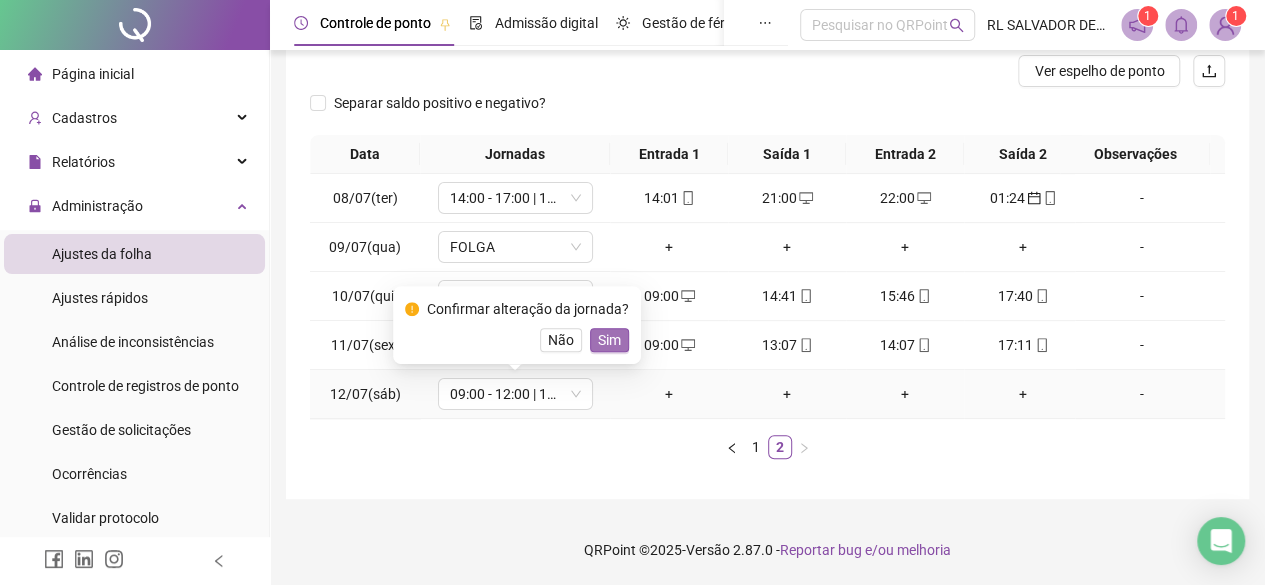click on "Sim" at bounding box center (609, 340) 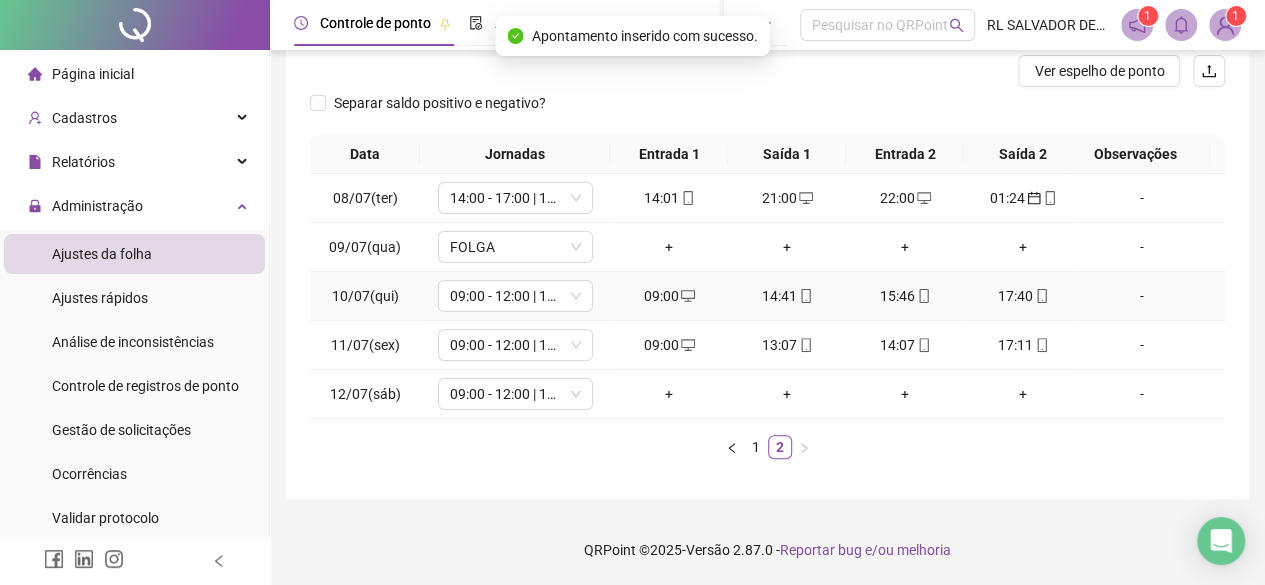 scroll, scrollTop: 0, scrollLeft: 0, axis: both 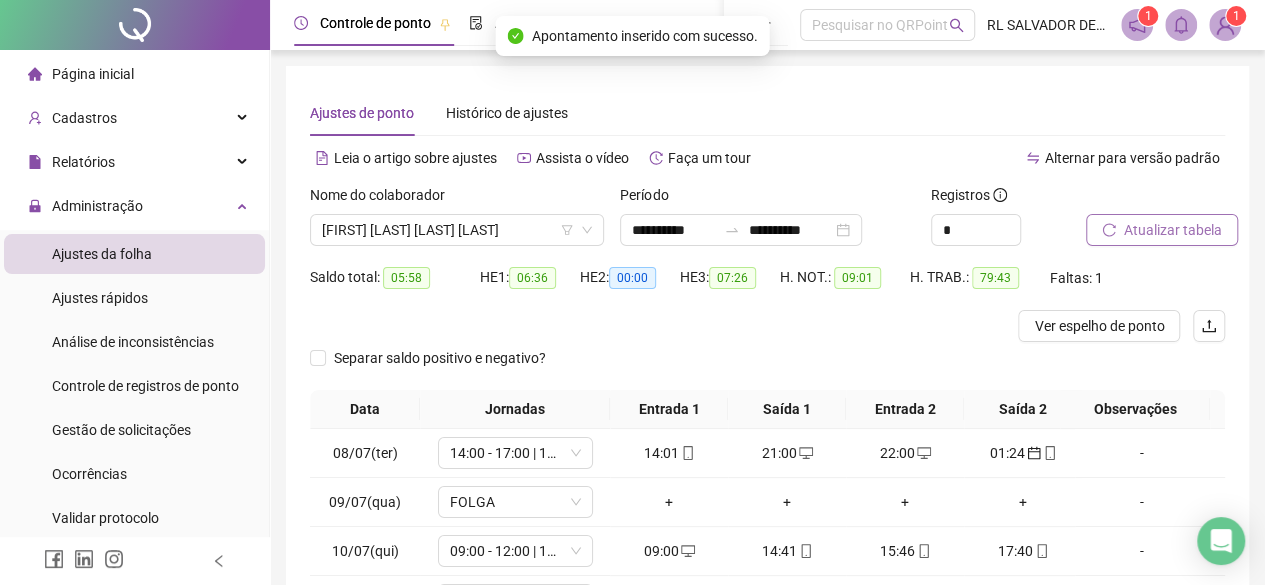 click on "Atualizar tabela" at bounding box center (1173, 230) 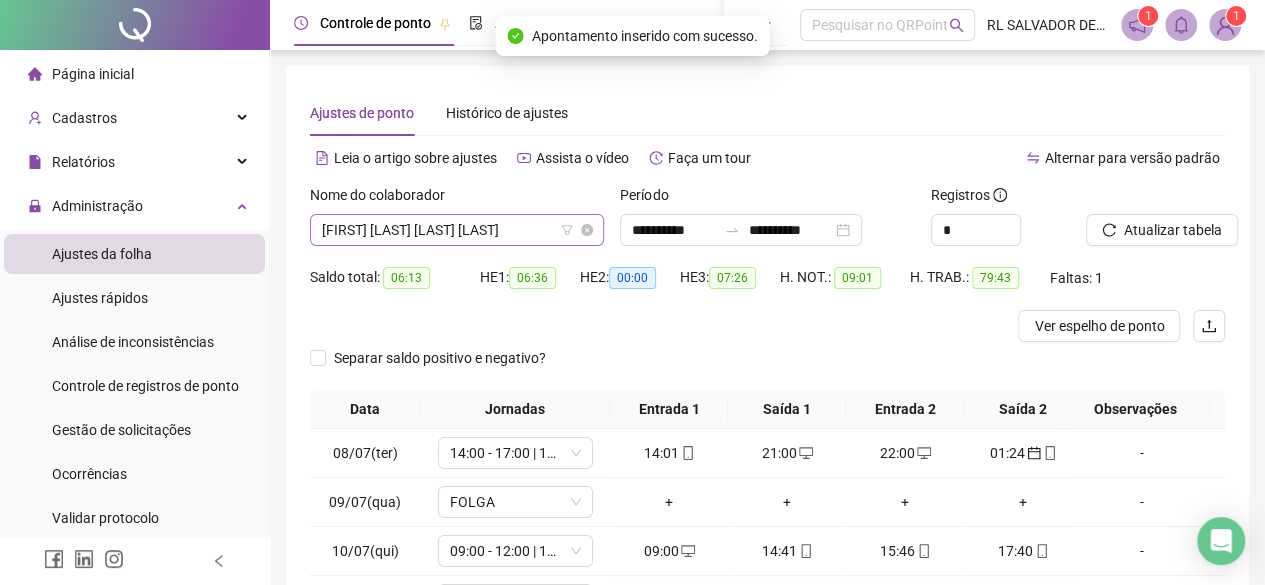 click on "[FIRST] [LAST] [LAST] [LAST]" at bounding box center (457, 230) 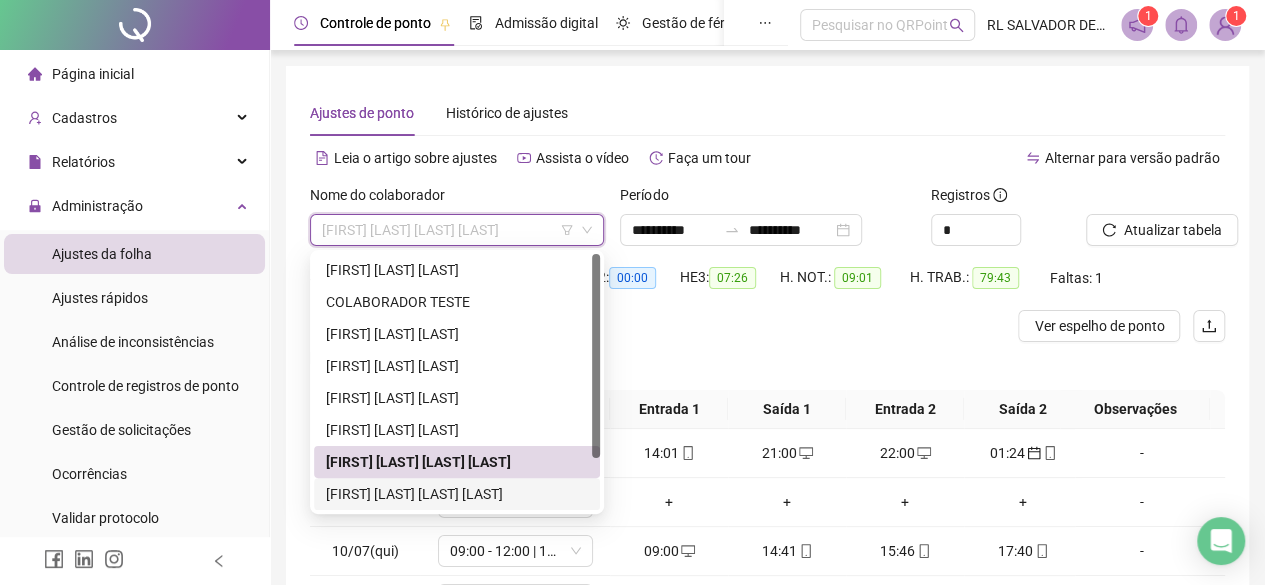 click on "[FIRST] [LAST] [LAST] [LAST]" at bounding box center [457, 494] 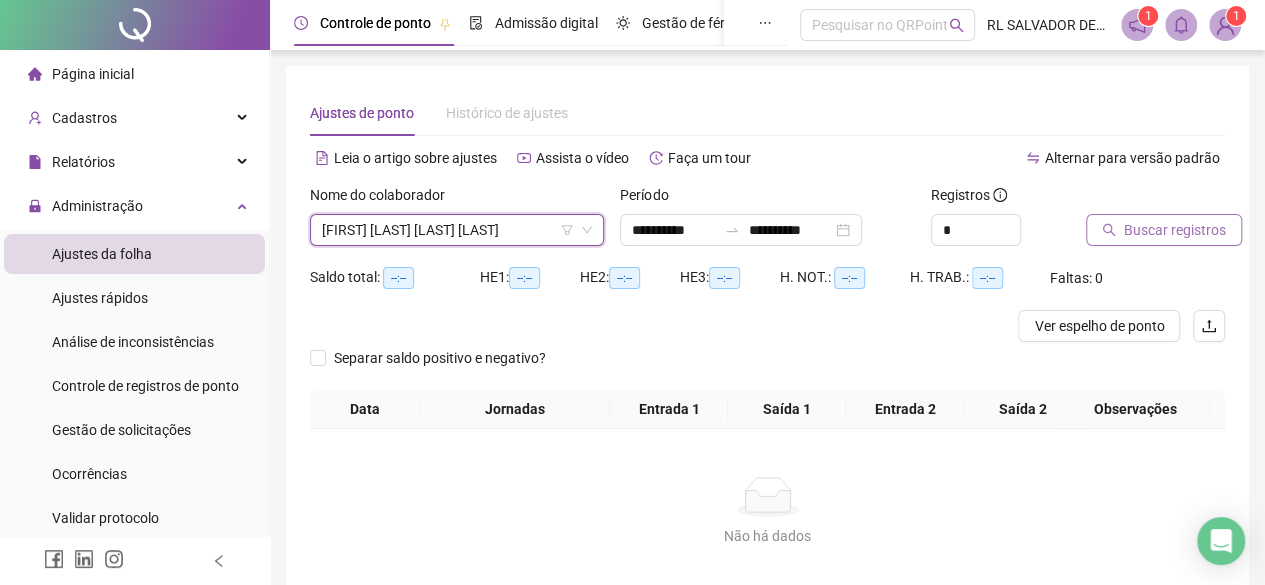 click on "Buscar registros" at bounding box center (1175, 230) 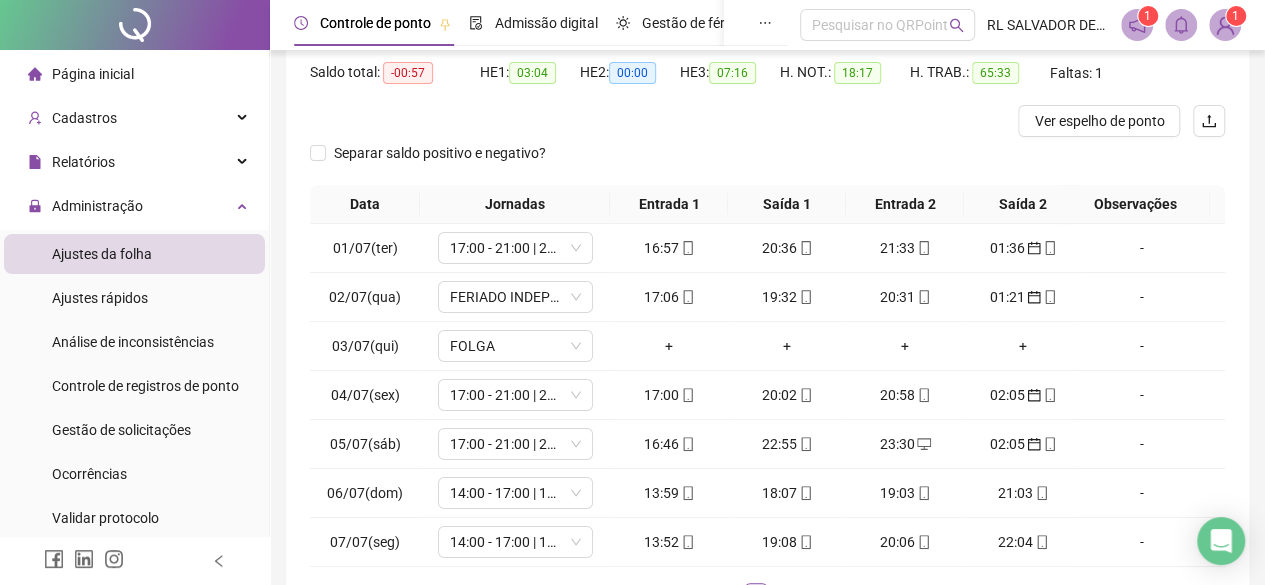 scroll, scrollTop: 365, scrollLeft: 0, axis: vertical 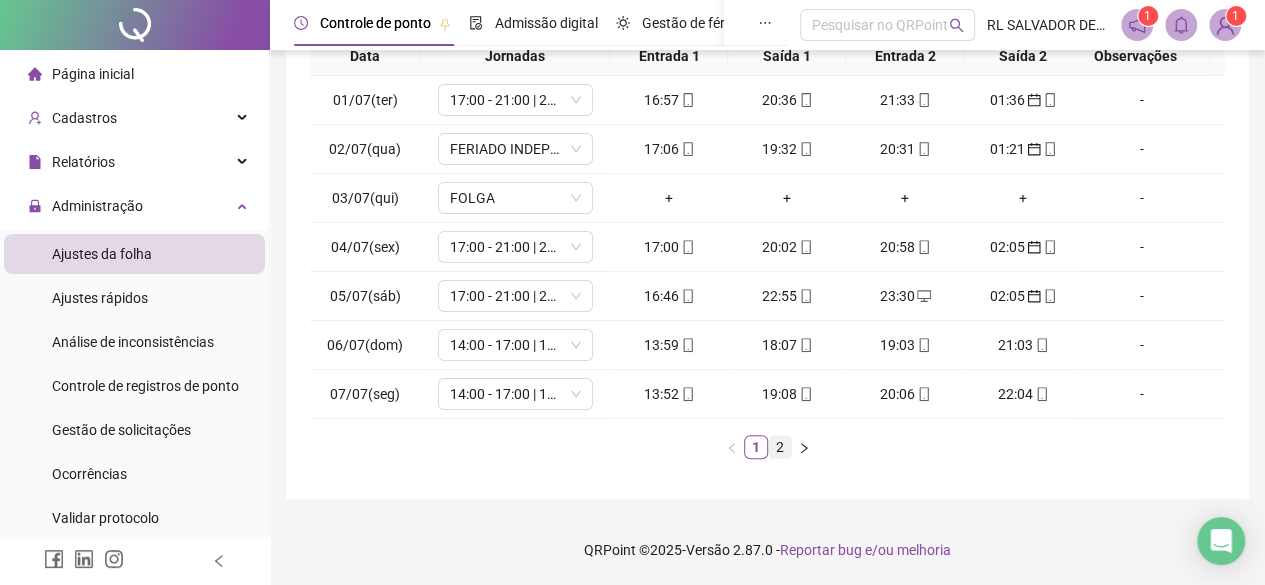 click on "2" at bounding box center (780, 447) 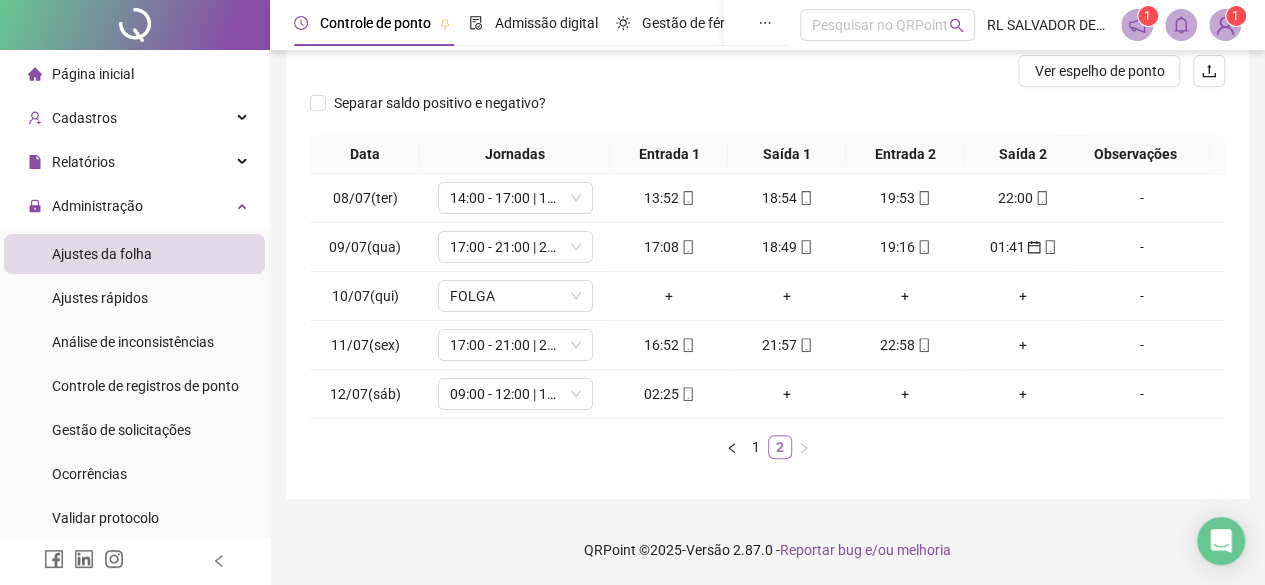 scroll, scrollTop: 268, scrollLeft: 0, axis: vertical 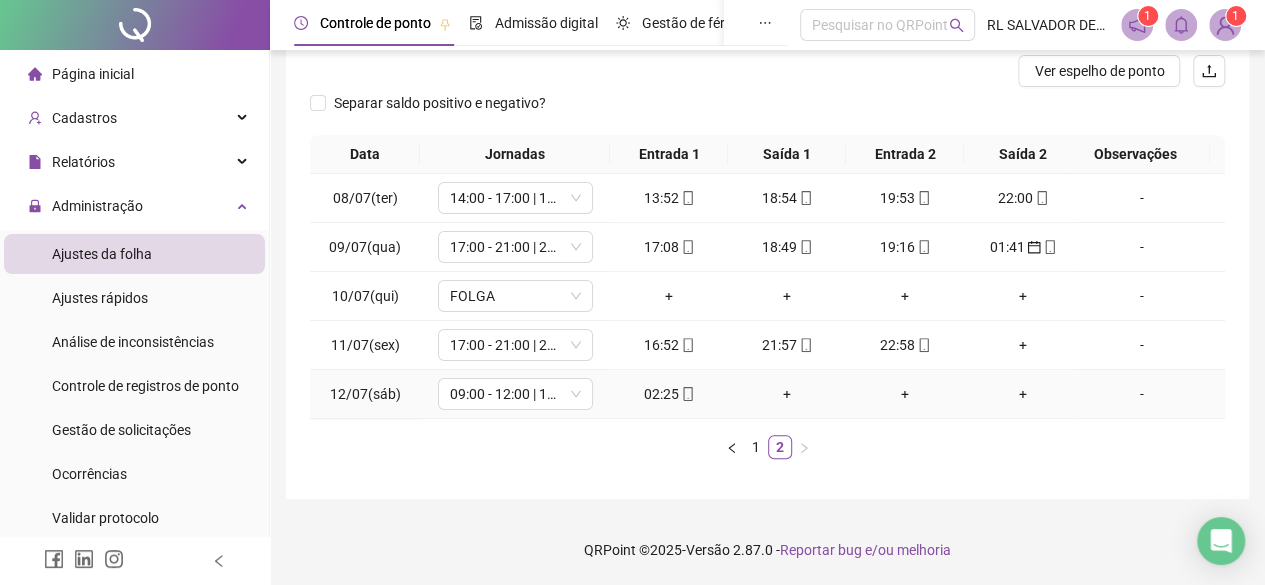 click 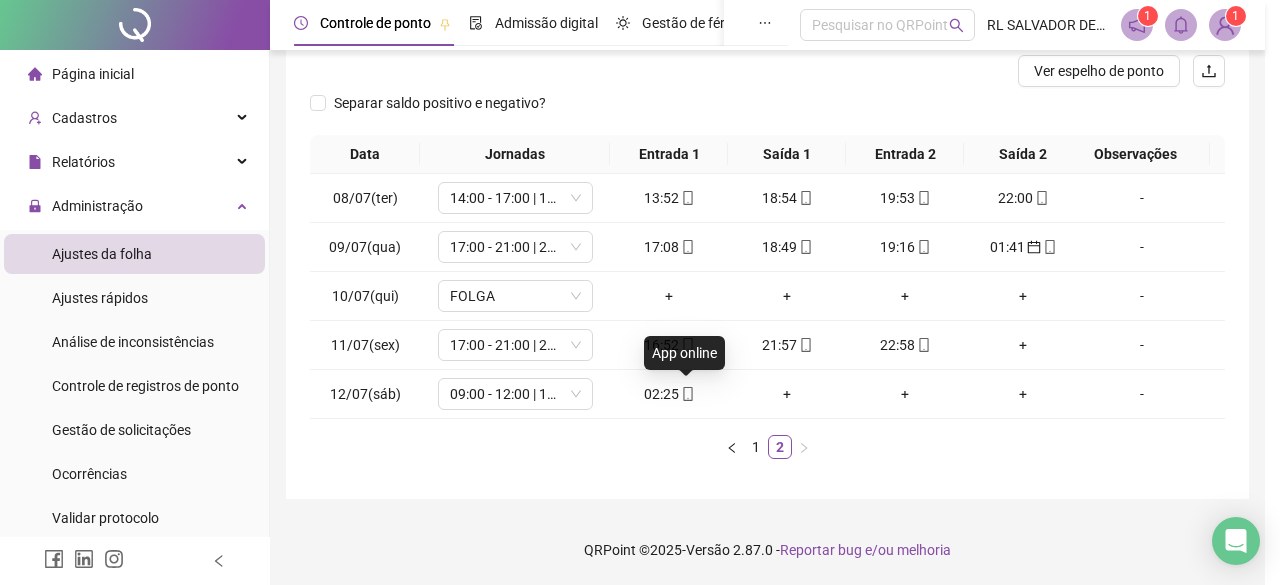 type on "**********" 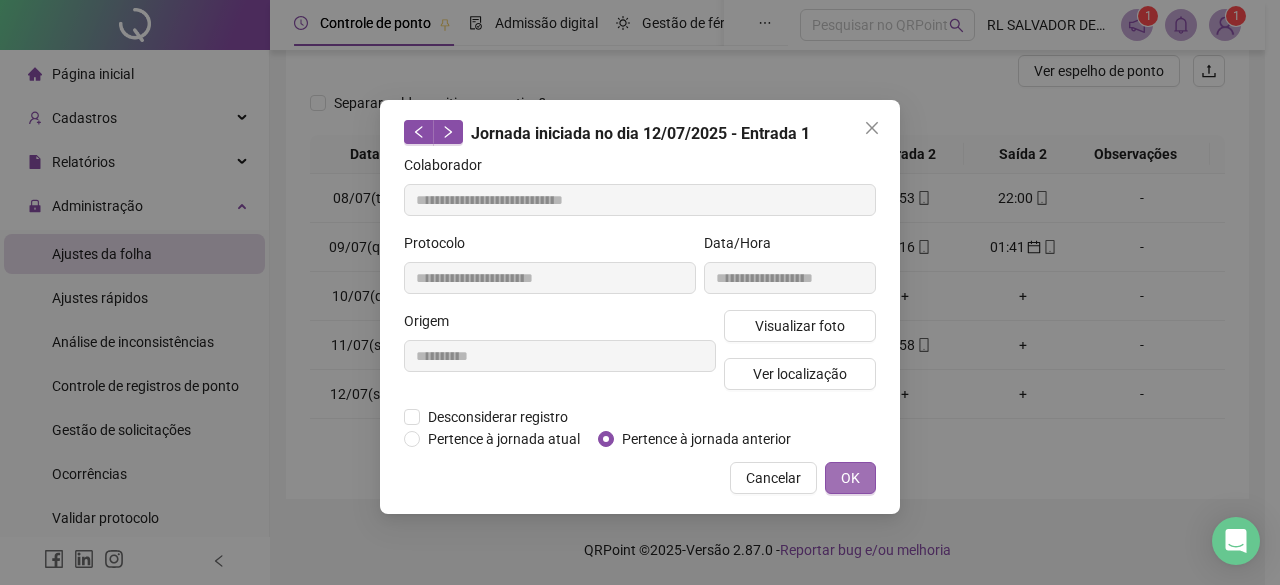 click on "OK" at bounding box center (850, 478) 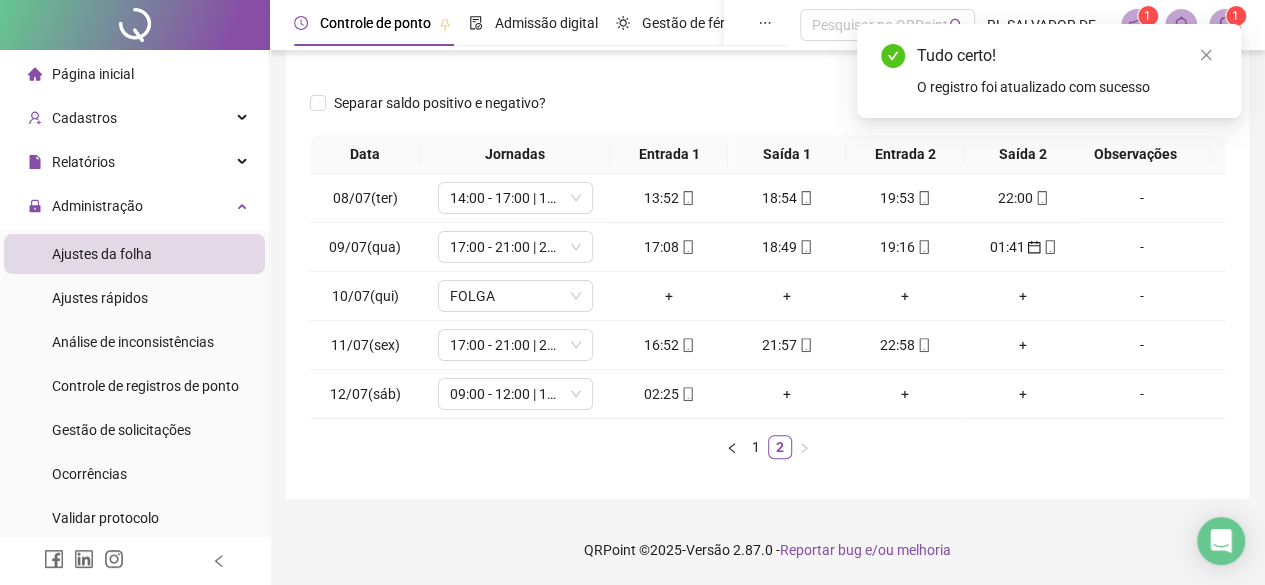 drag, startPoint x: 1211, startPoint y: 57, endPoint x: 1206, endPoint y: 77, distance: 20.615528 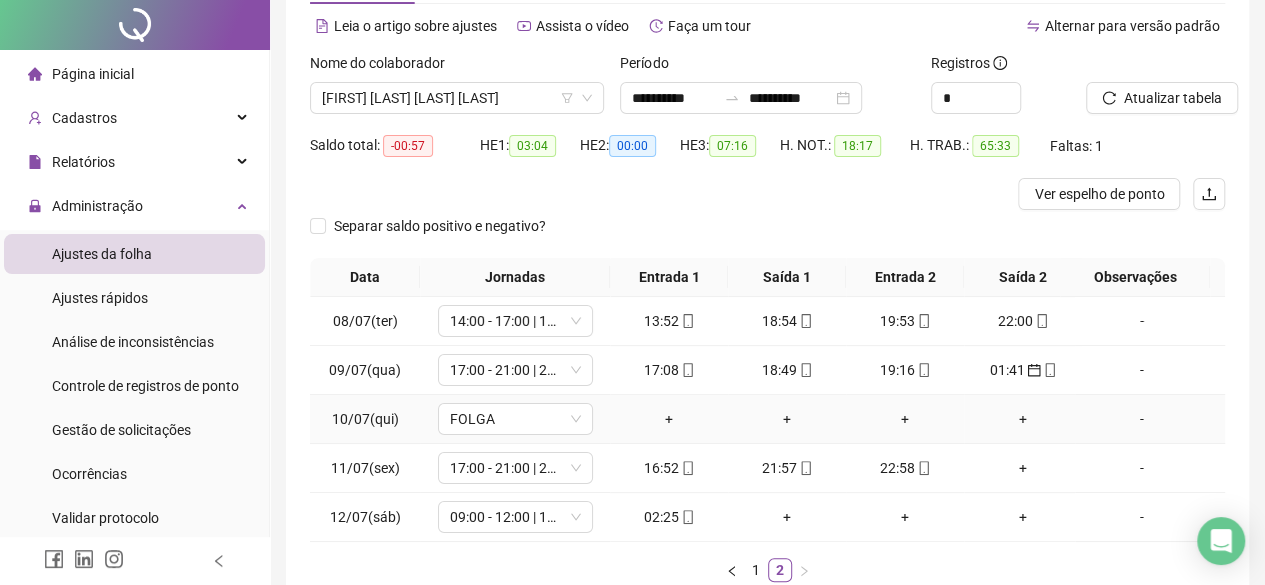 scroll, scrollTop: 0, scrollLeft: 0, axis: both 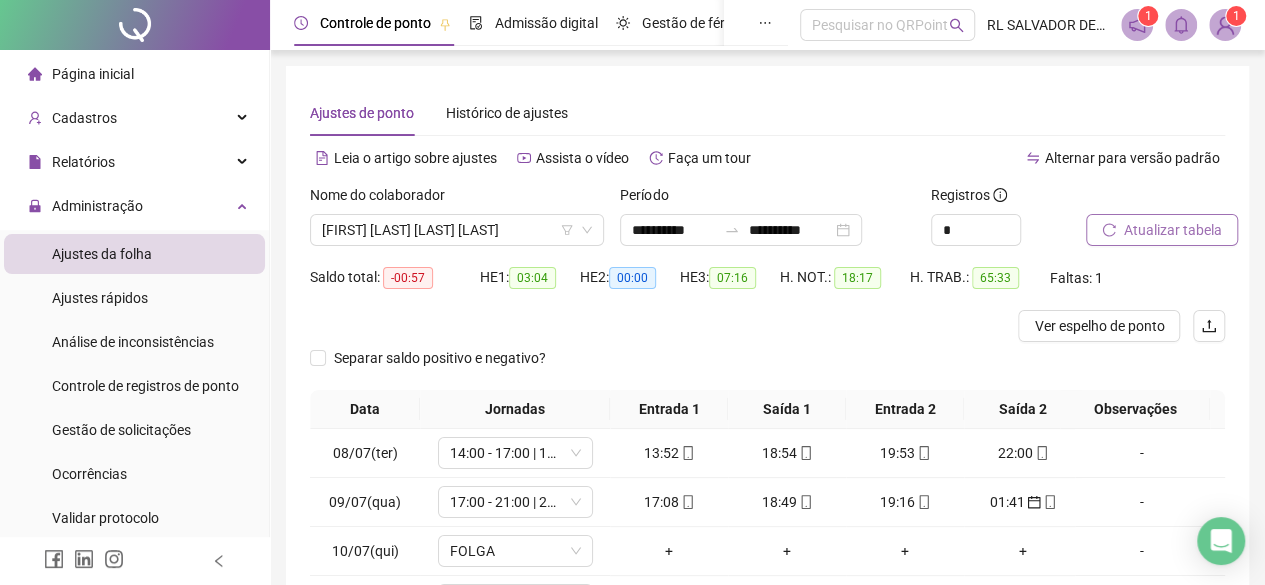 click on "Atualizar tabela" at bounding box center [1173, 230] 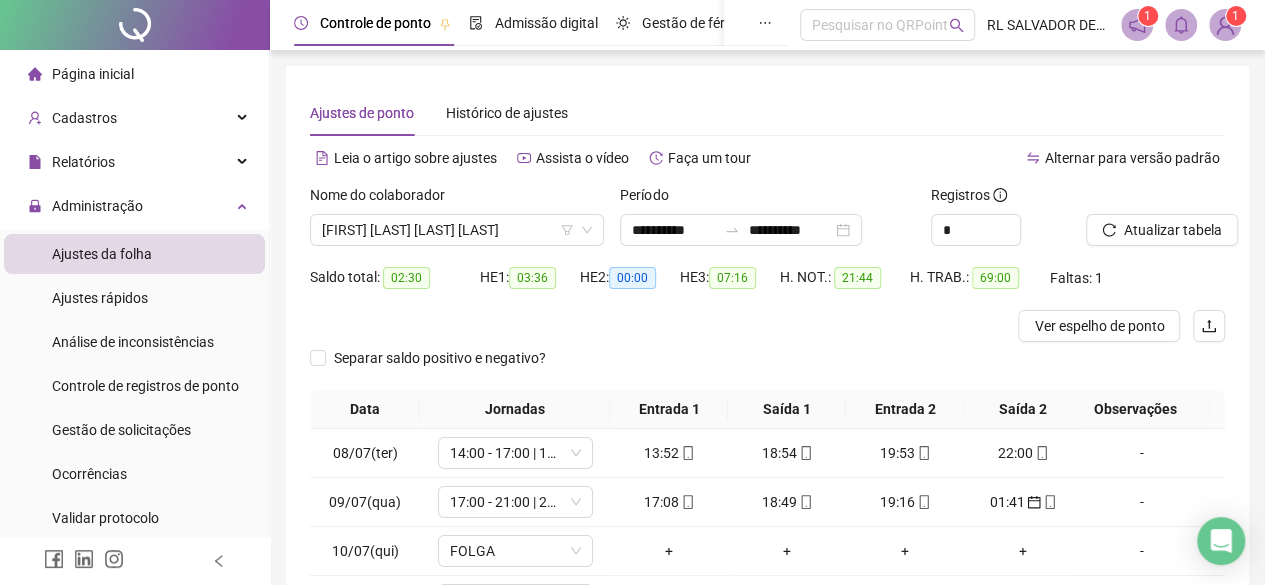 scroll, scrollTop: 268, scrollLeft: 0, axis: vertical 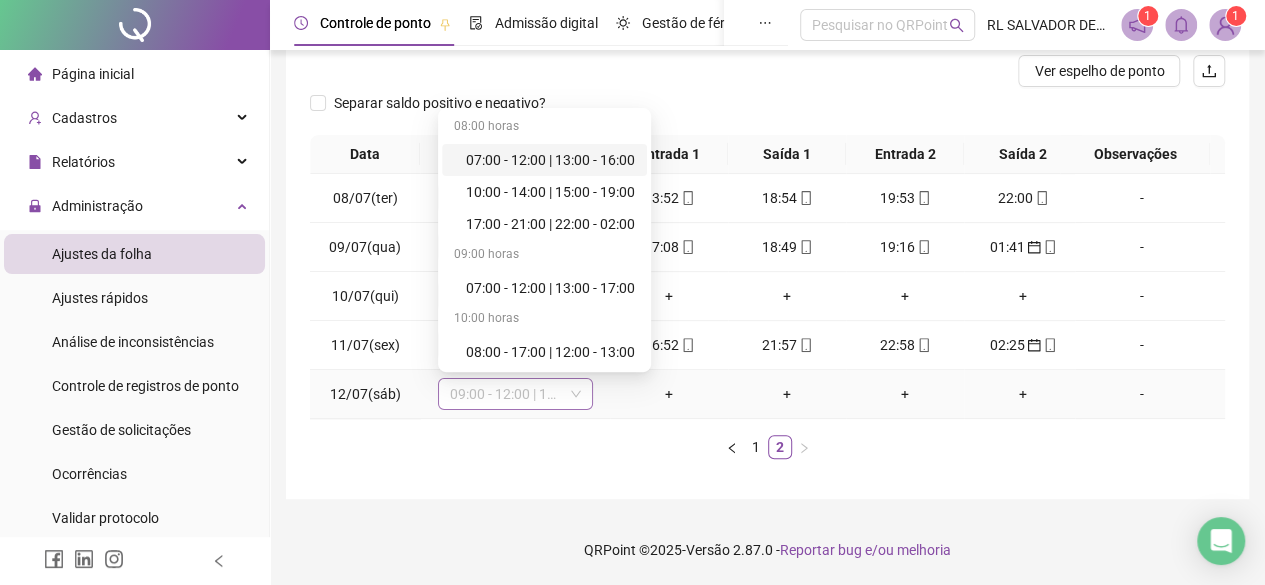 click on "09:00 - 12:00 | 13:00 - 17:30" at bounding box center [515, 394] 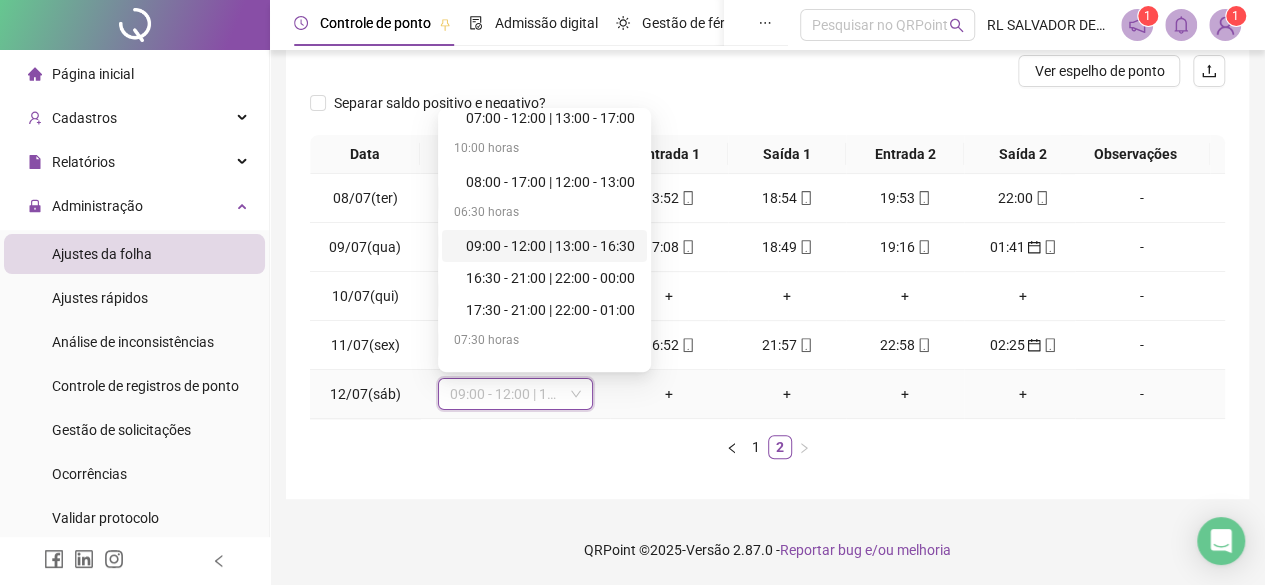 scroll, scrollTop: 200, scrollLeft: 0, axis: vertical 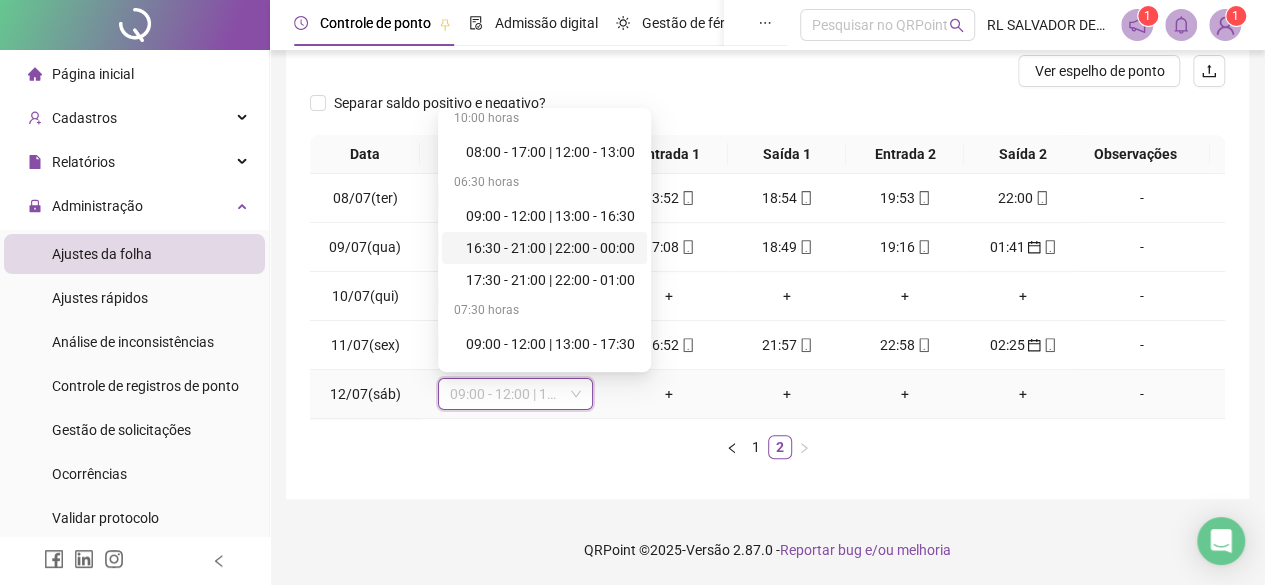 click on "16:30 - 21:00 | 22:00 - 00:00" at bounding box center (550, 248) 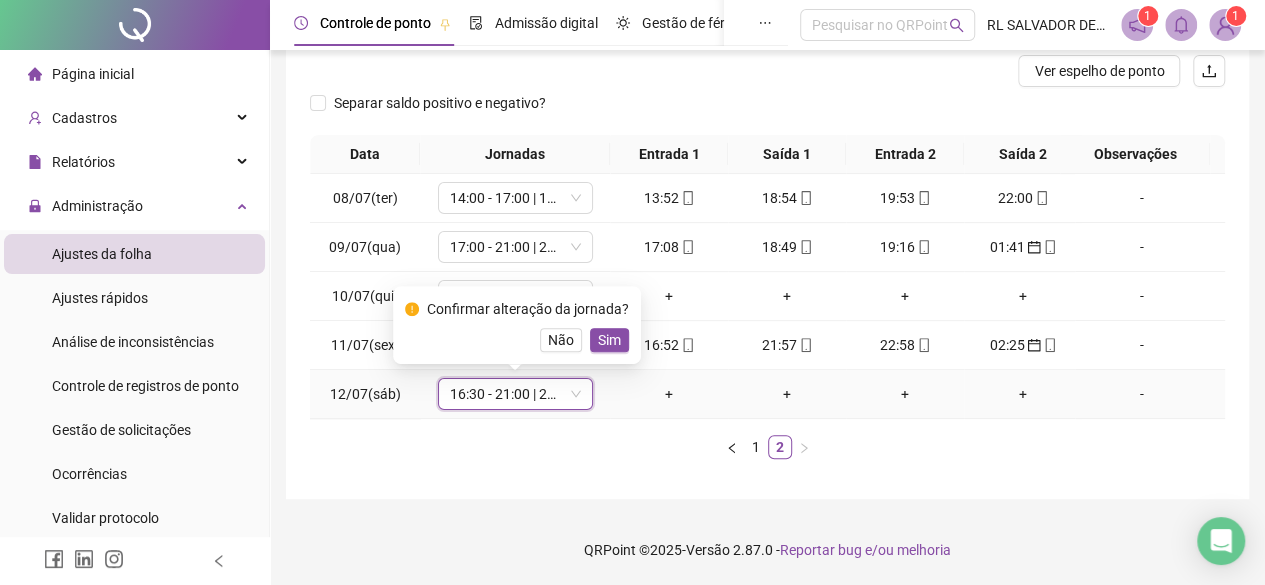 click on "Sim" at bounding box center [609, 340] 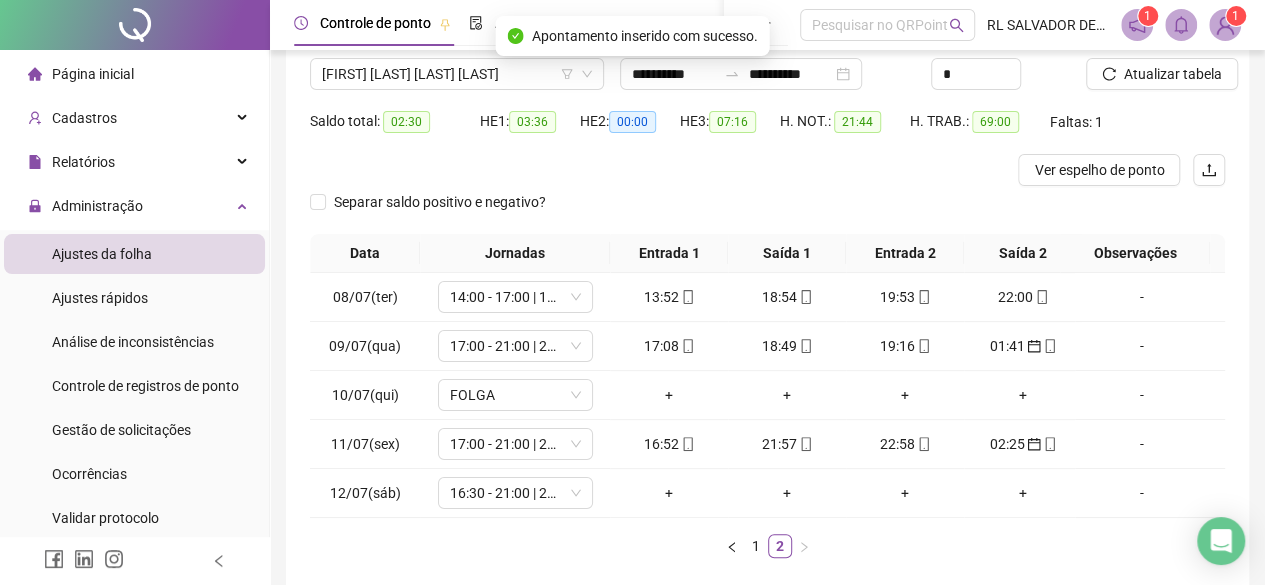 scroll, scrollTop: 0, scrollLeft: 0, axis: both 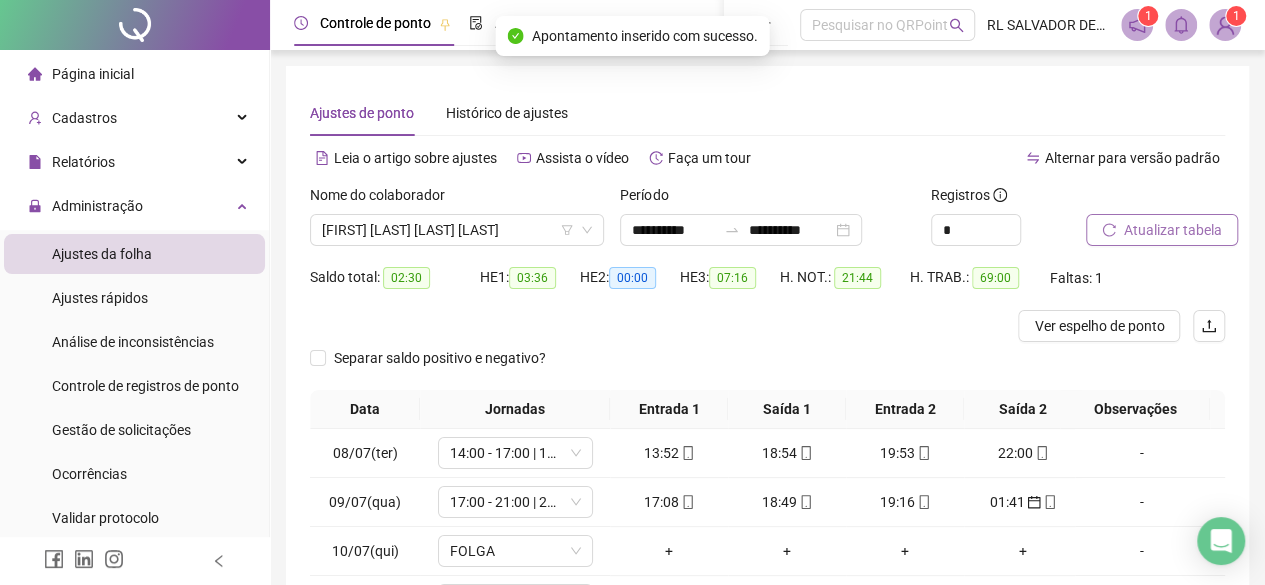 click on "Atualizar tabela" at bounding box center [1173, 230] 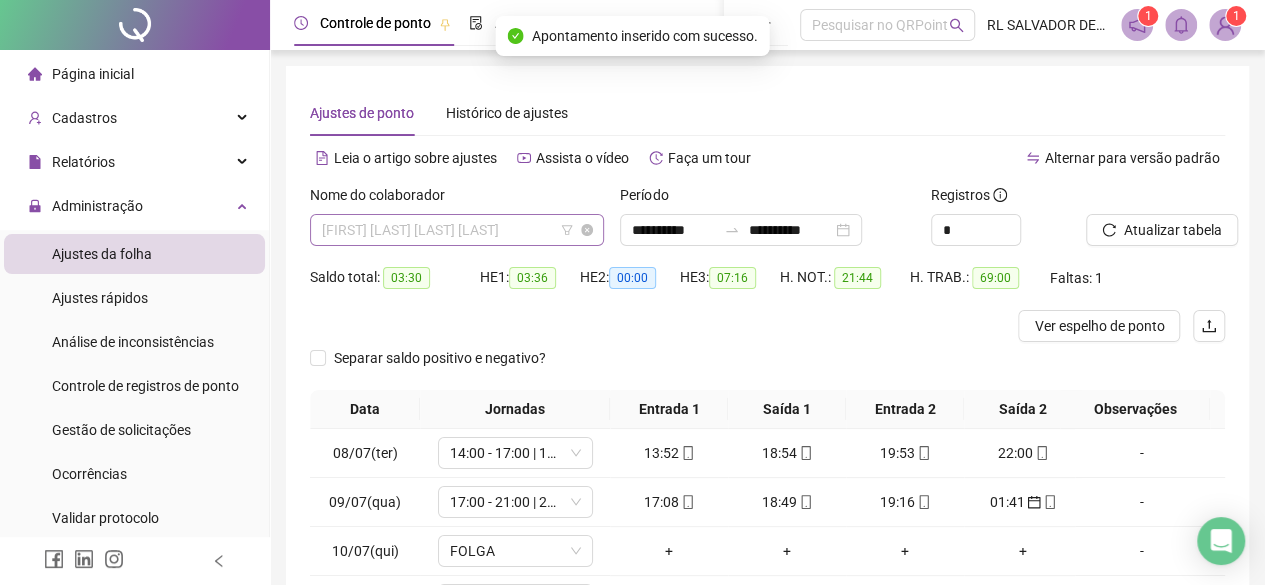 click on "[FIRST] [LAST] [LAST] [LAST]" at bounding box center (457, 230) 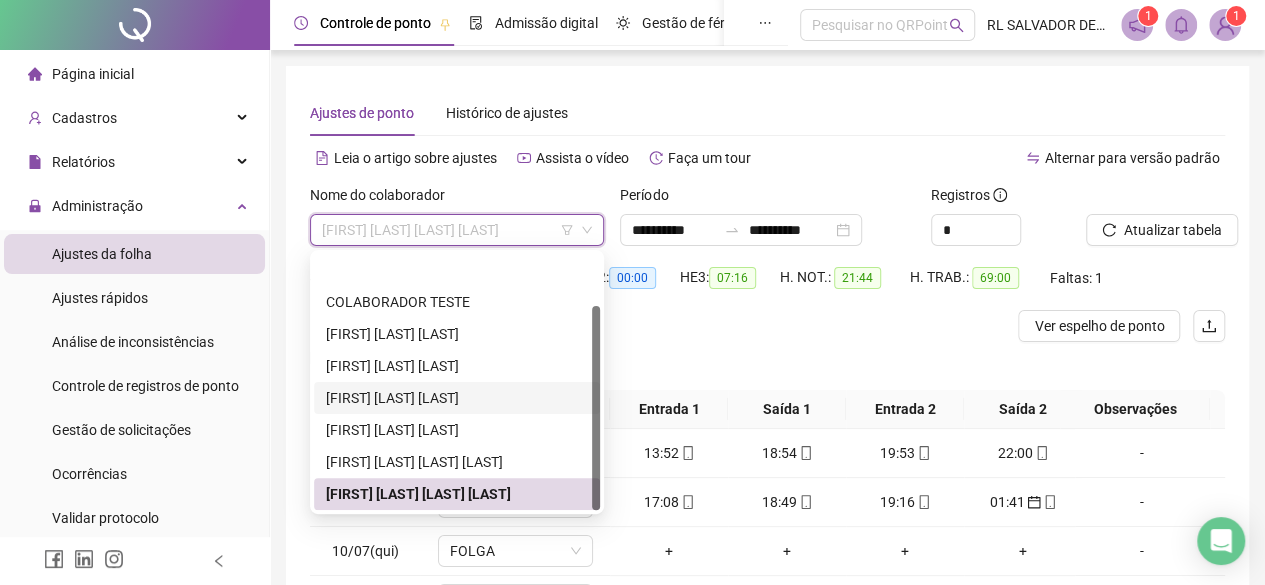 scroll, scrollTop: 64, scrollLeft: 0, axis: vertical 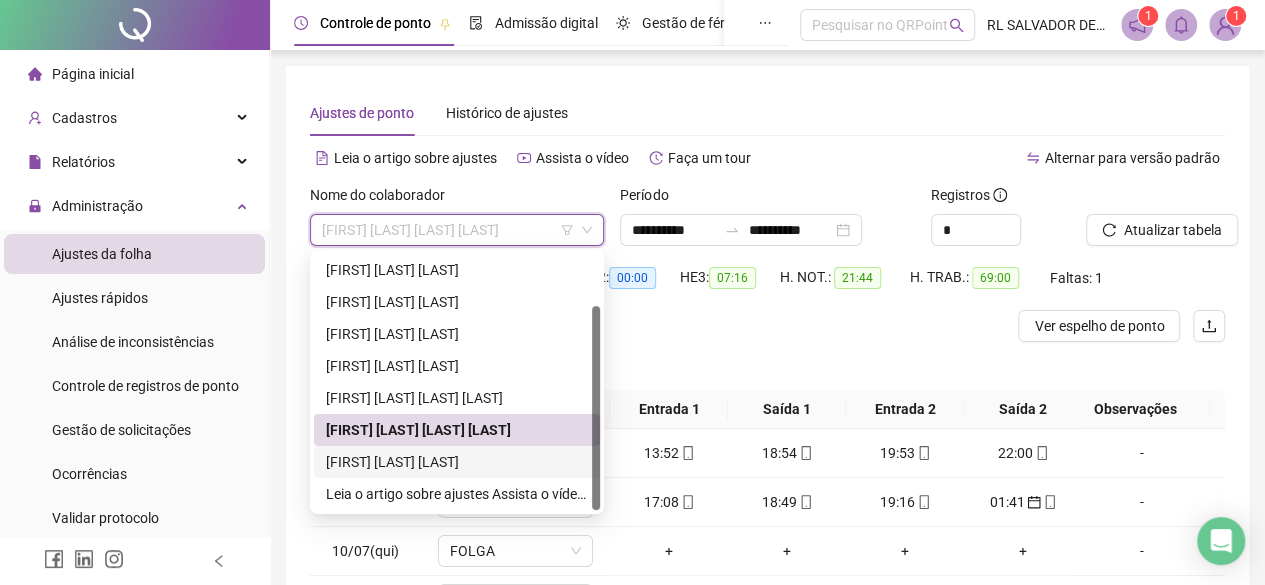 click on "[FIRST] [LAST] [LAST]" at bounding box center [457, 462] 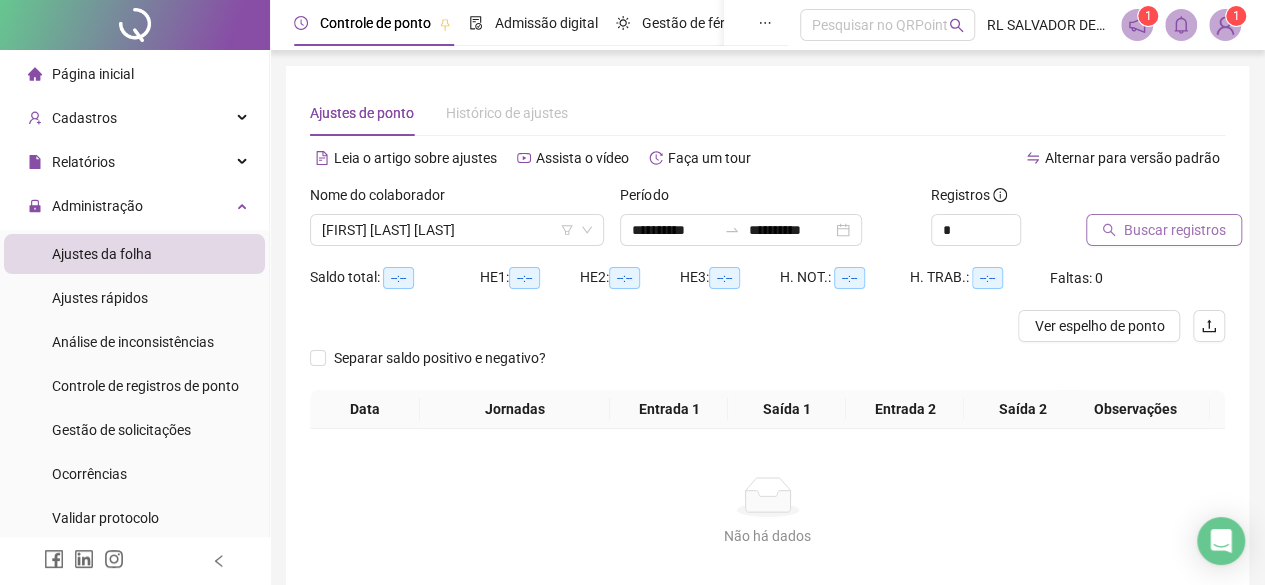 click on "Buscar registros" at bounding box center [1175, 230] 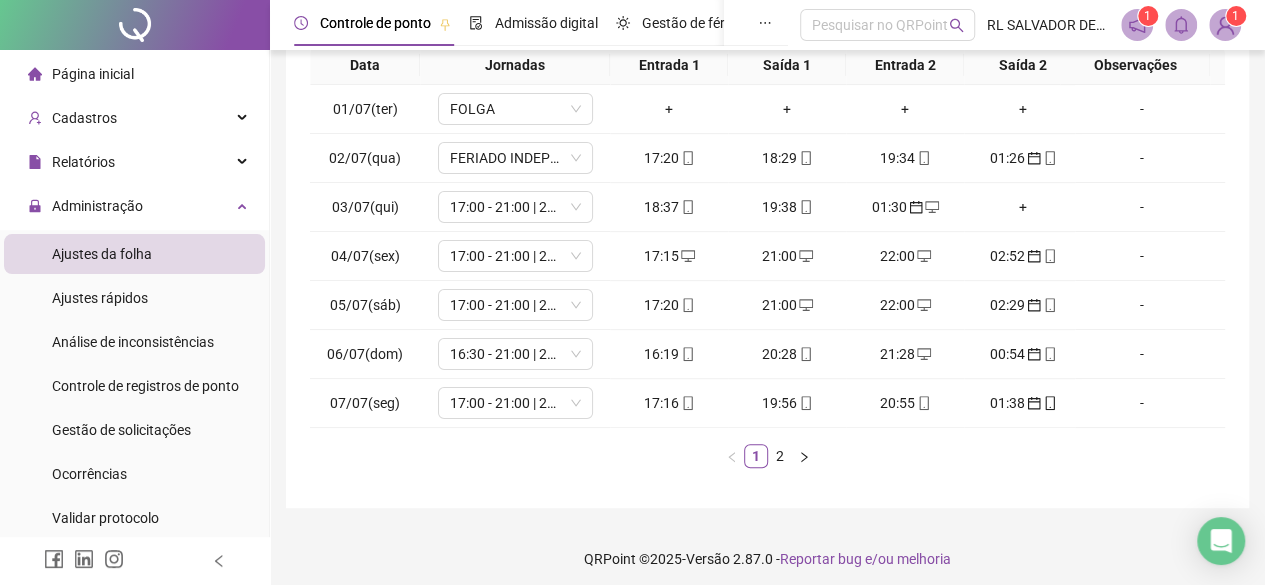 scroll, scrollTop: 365, scrollLeft: 0, axis: vertical 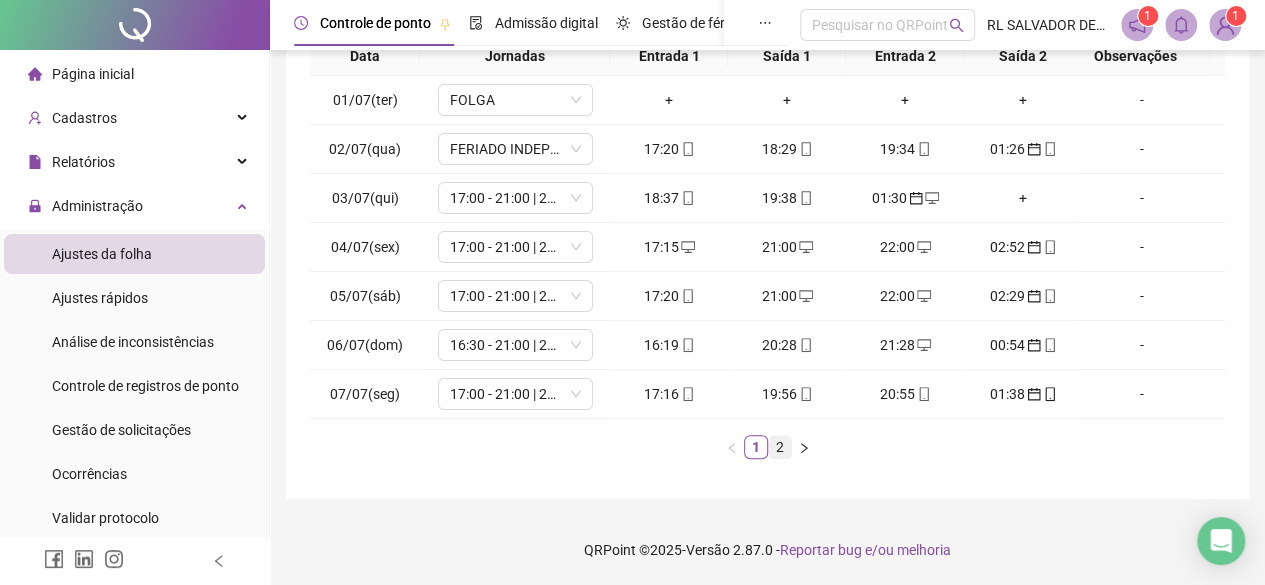 click on "2" at bounding box center [780, 447] 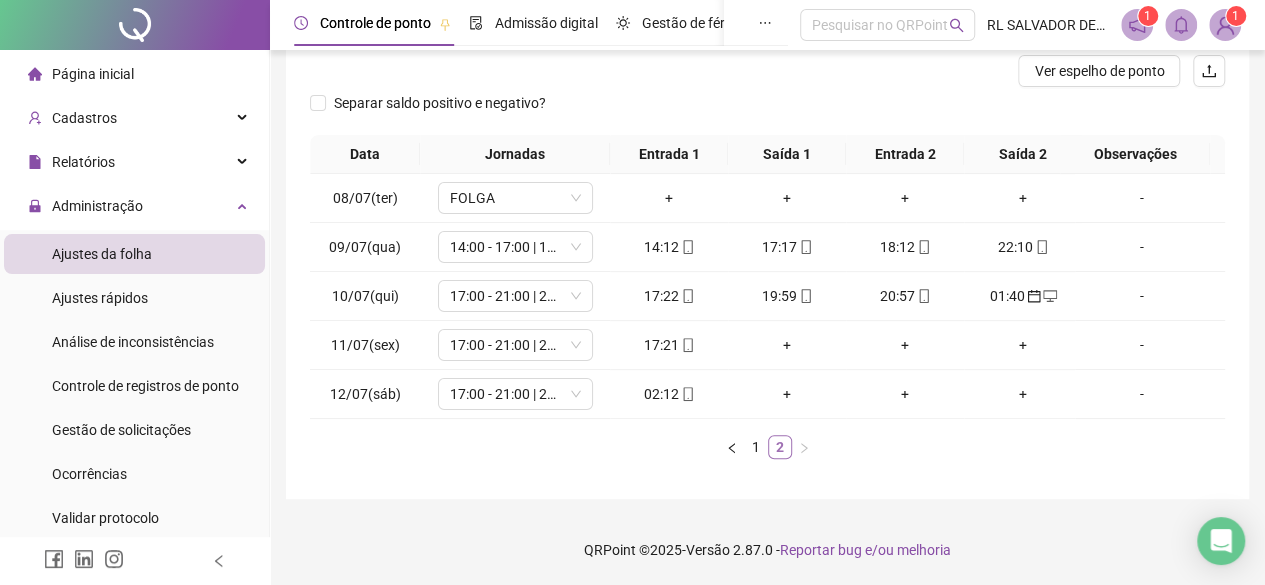 scroll, scrollTop: 0, scrollLeft: 0, axis: both 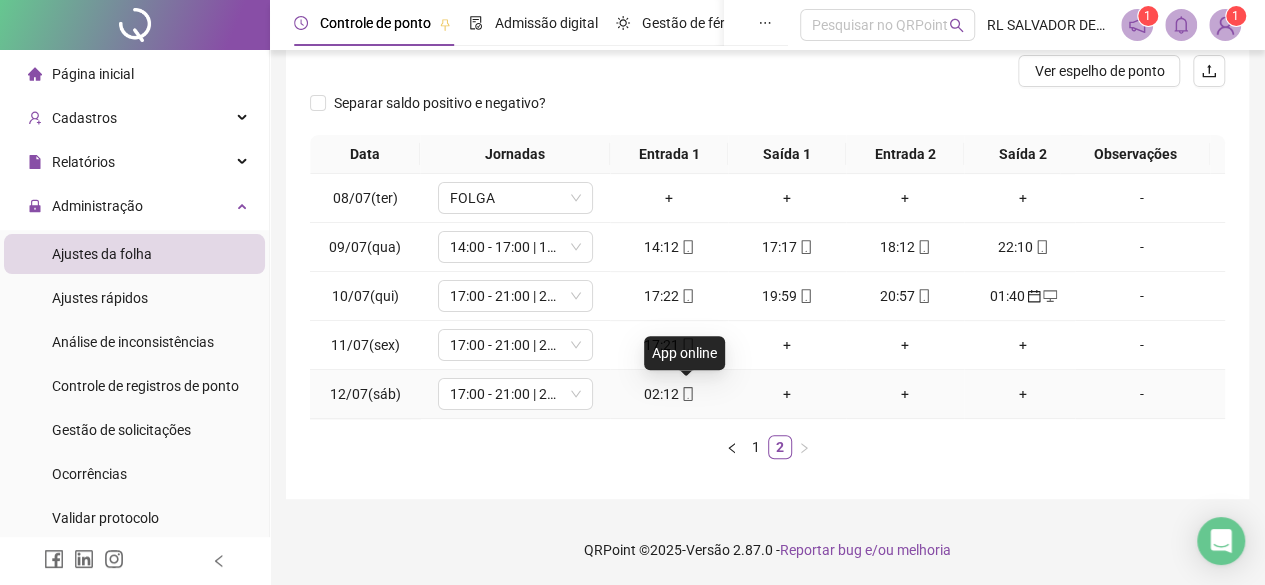 click 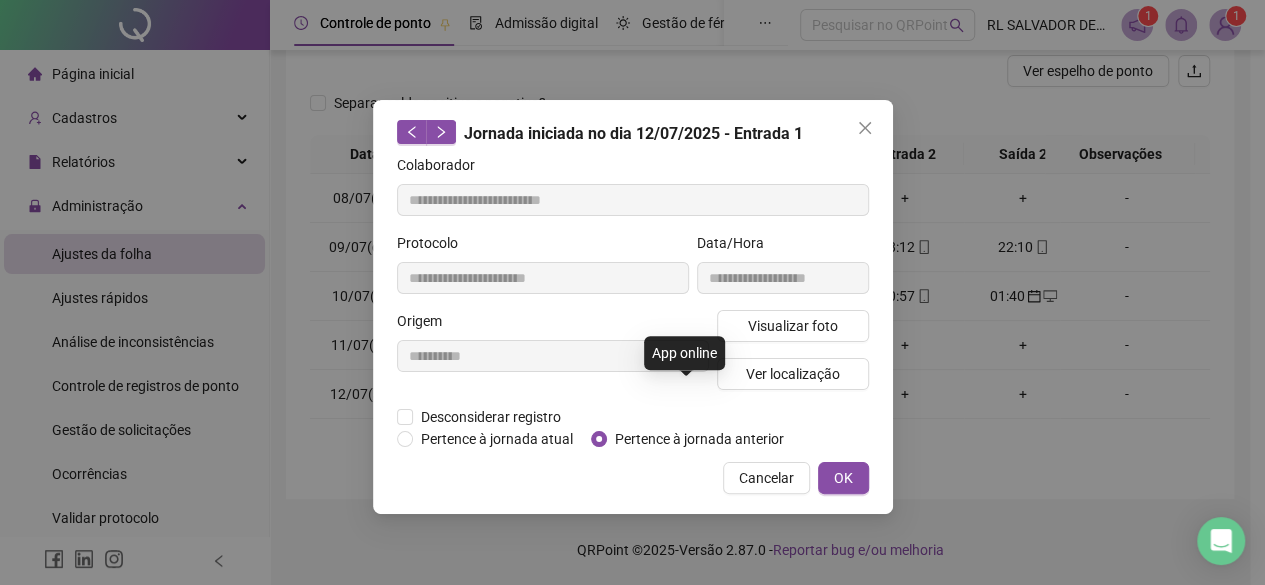 type on "**********" 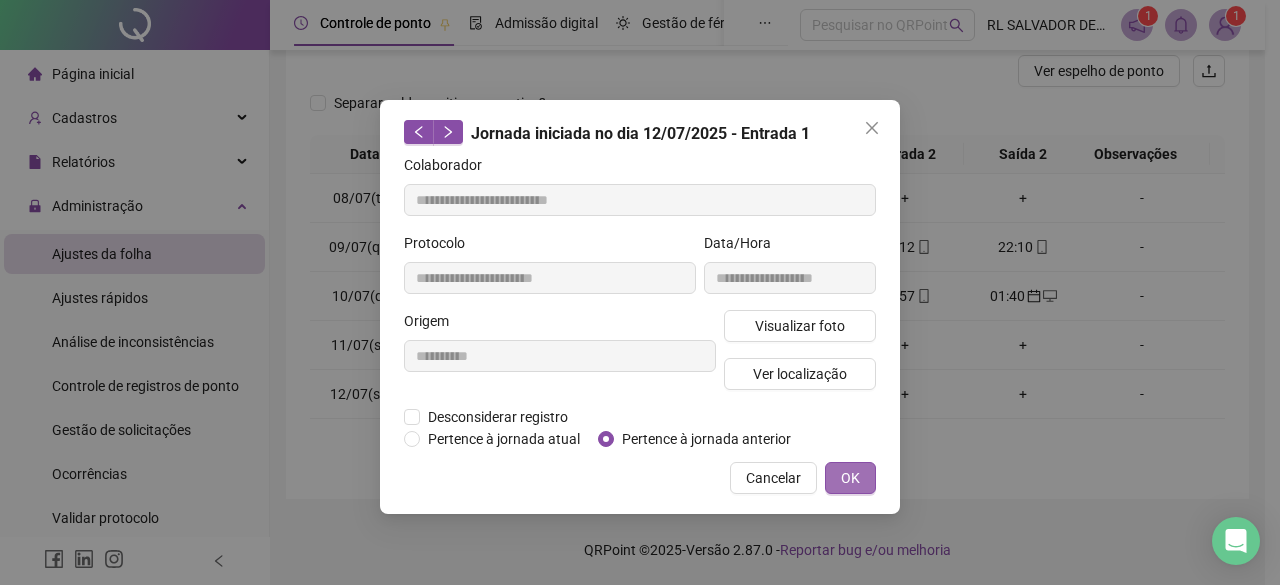 click on "OK" at bounding box center (850, 478) 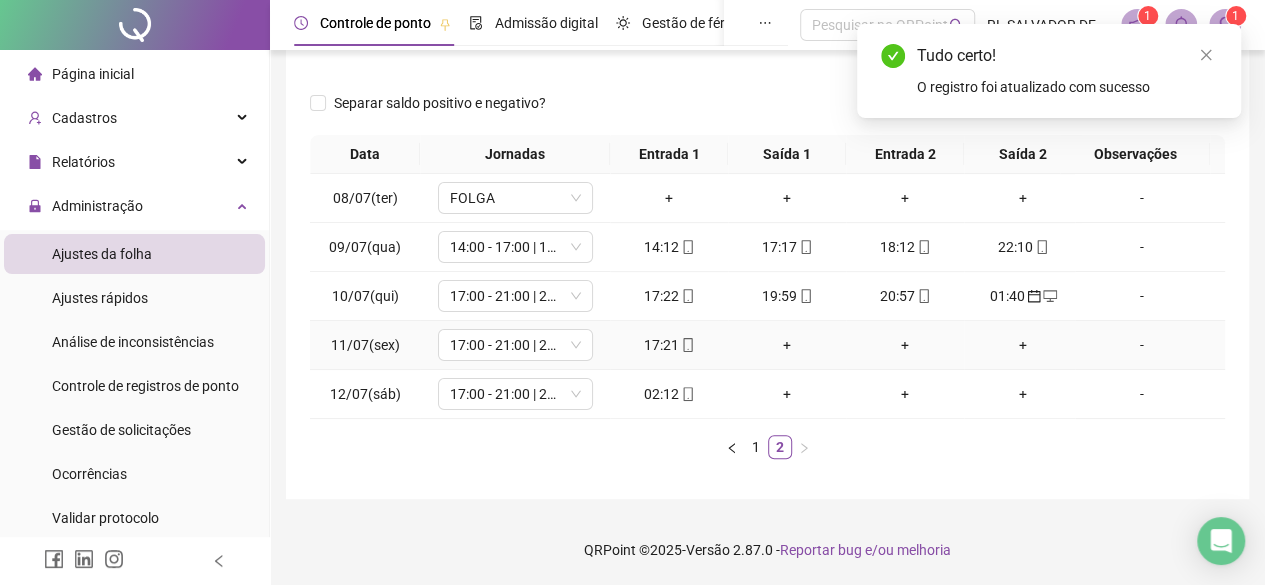 click on "+" at bounding box center [787, 345] 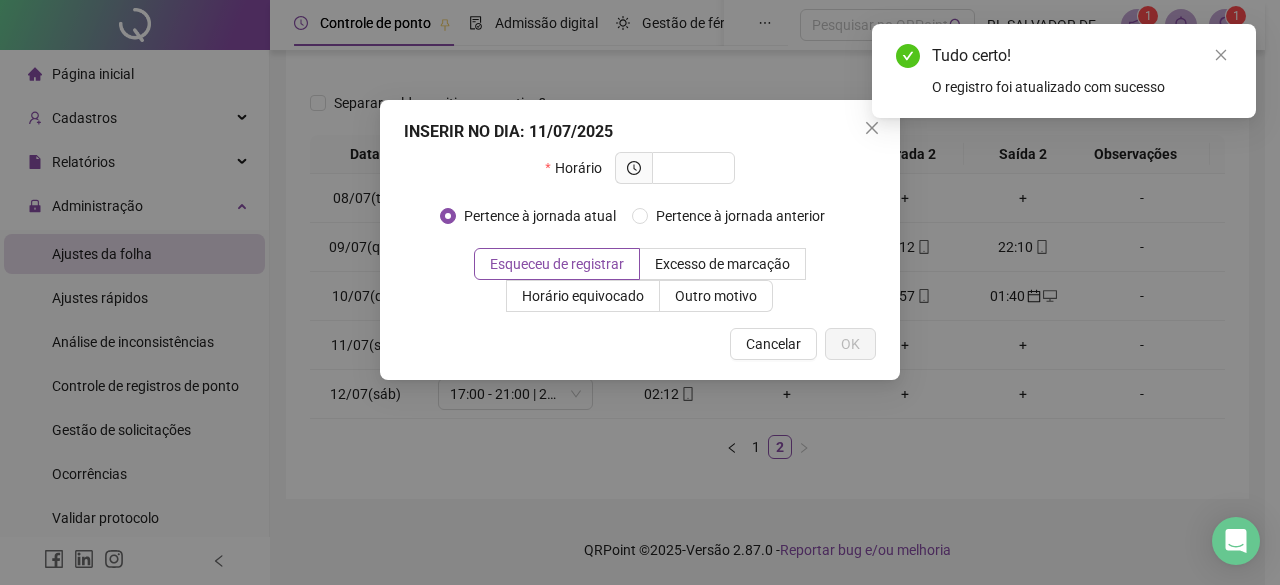 click on "Horário" at bounding box center [639, 176] 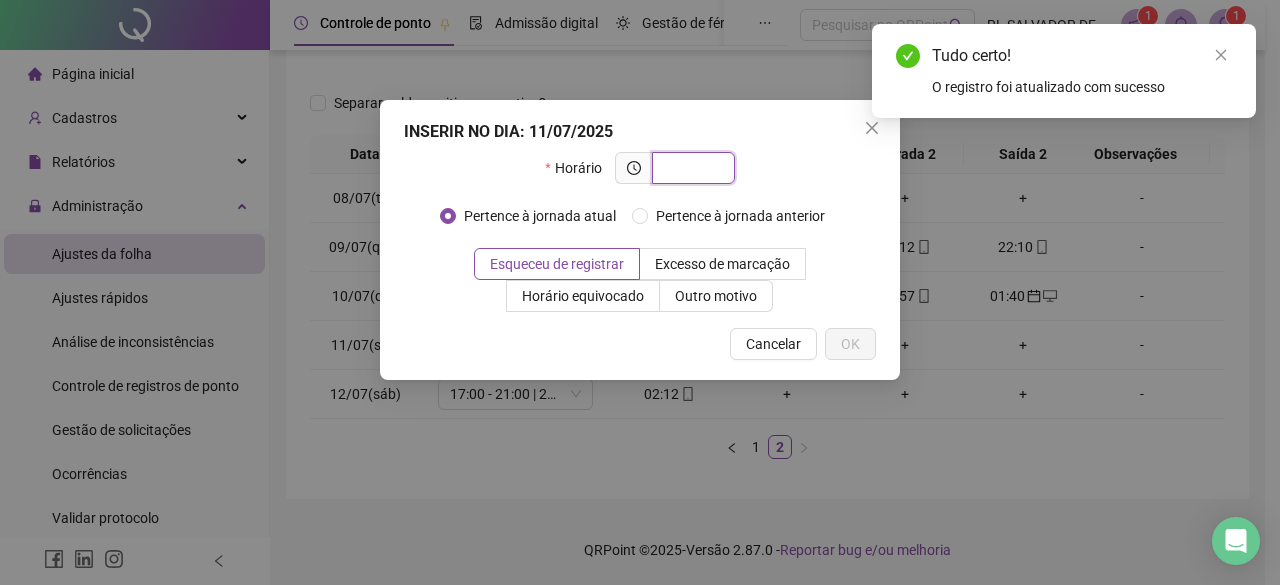 click at bounding box center (691, 168) 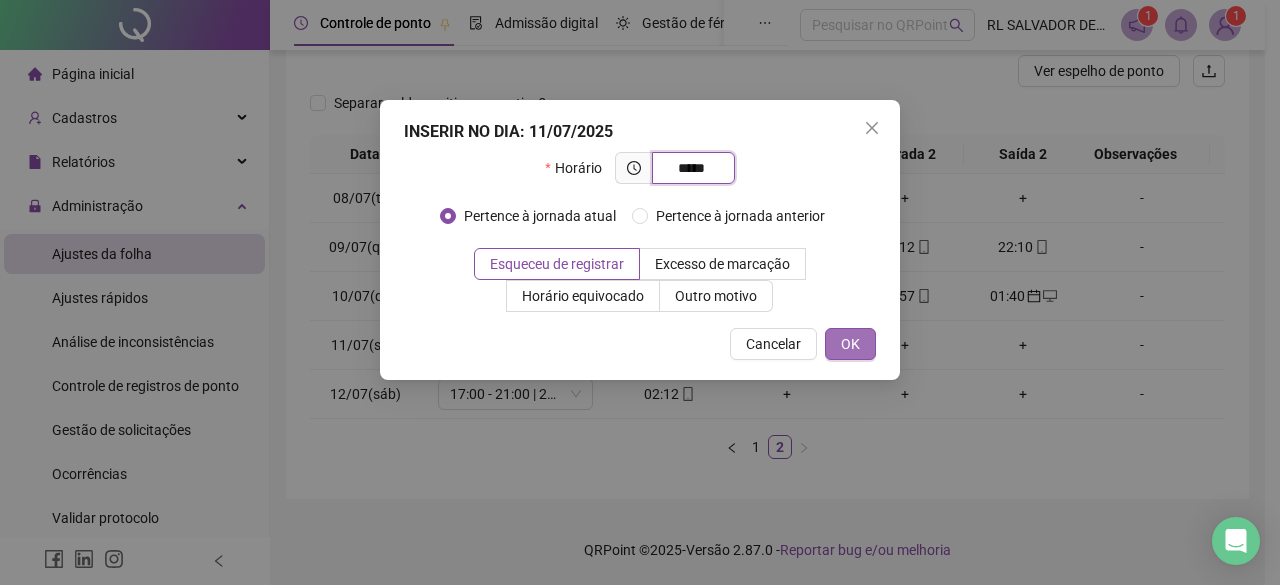 type on "*****" 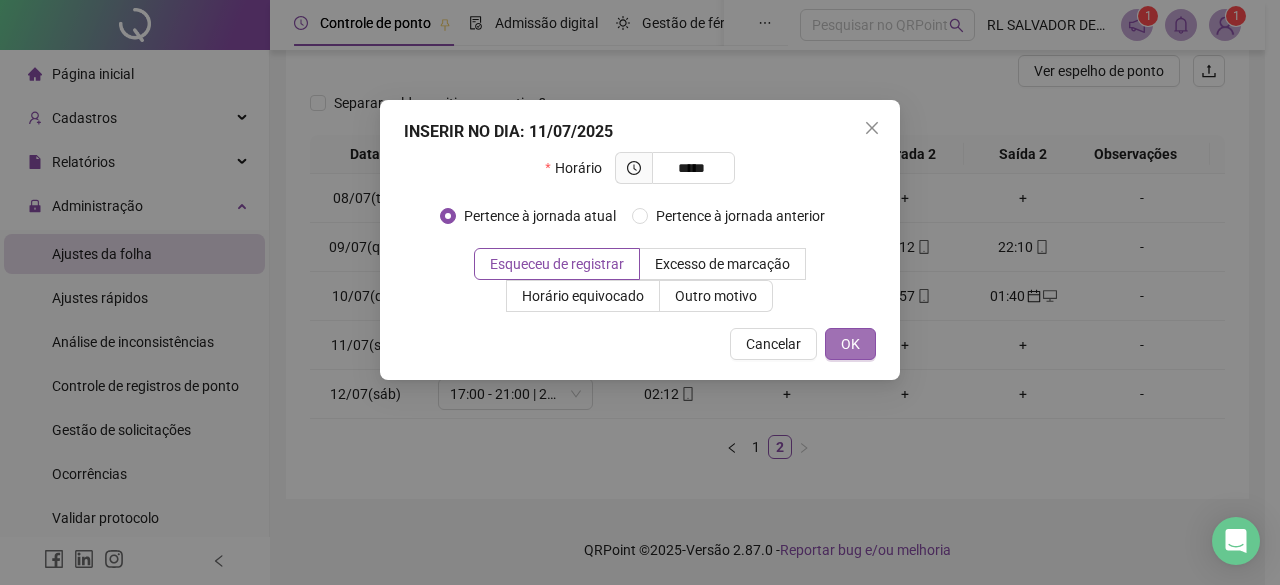 click on "OK" at bounding box center (850, 344) 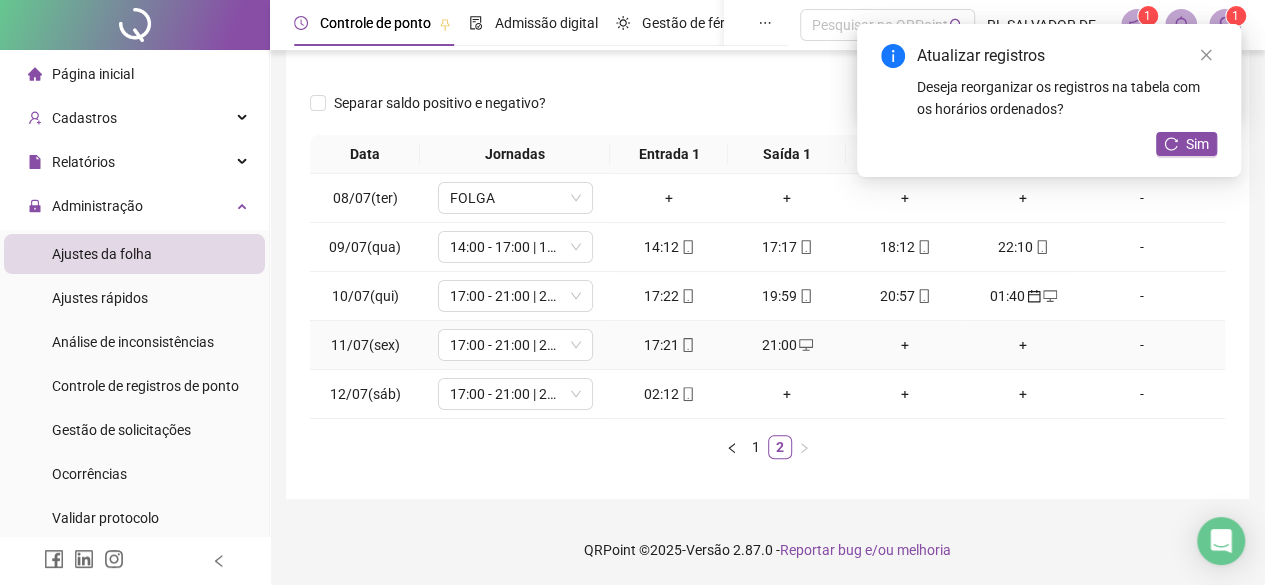 click on "+" at bounding box center (905, 345) 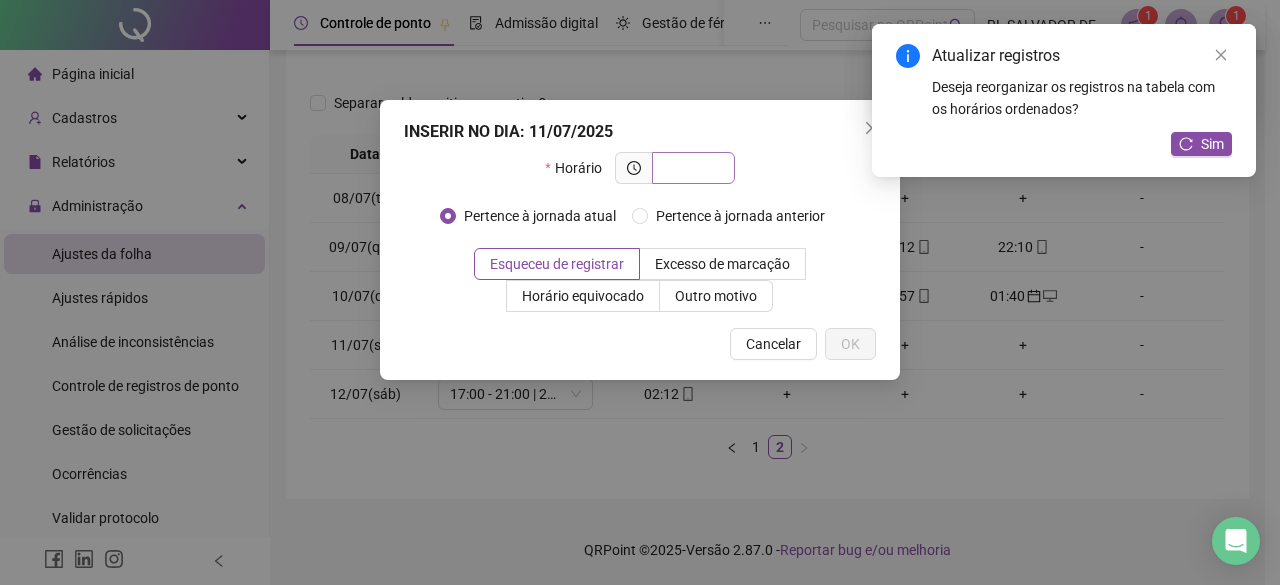 click at bounding box center (691, 168) 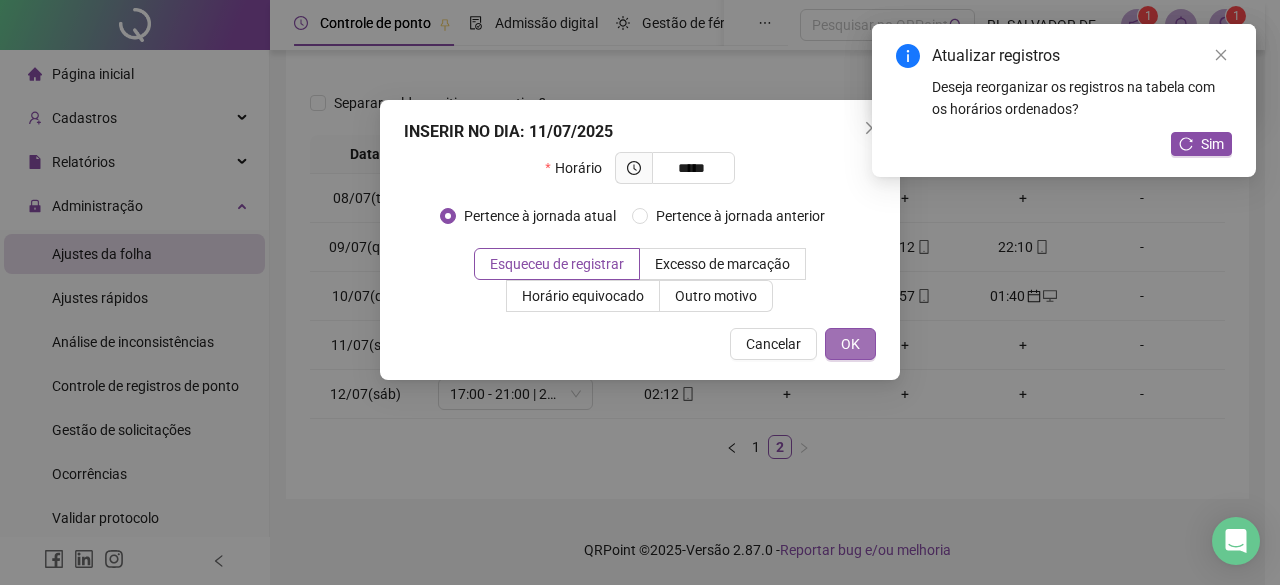 type on "*****" 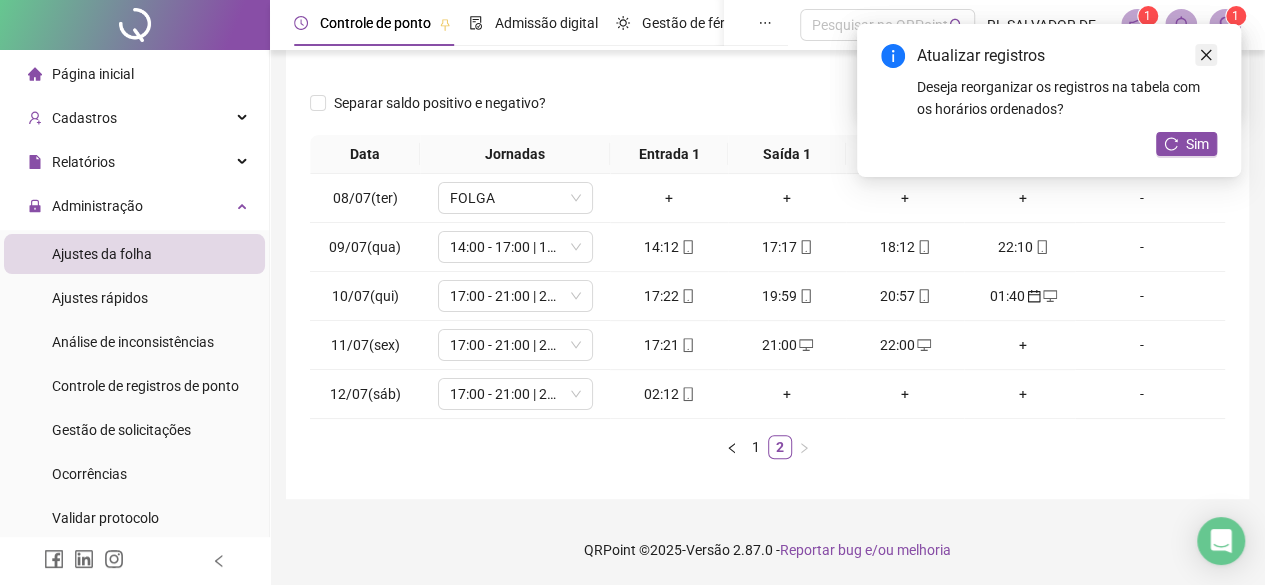 click at bounding box center (1206, 55) 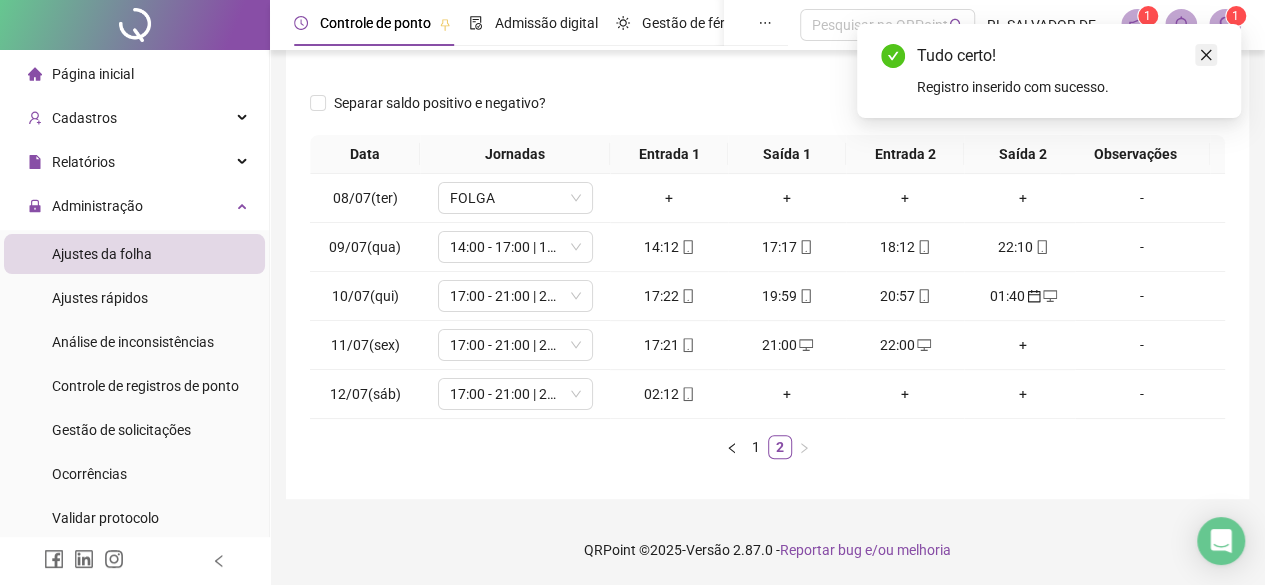 click 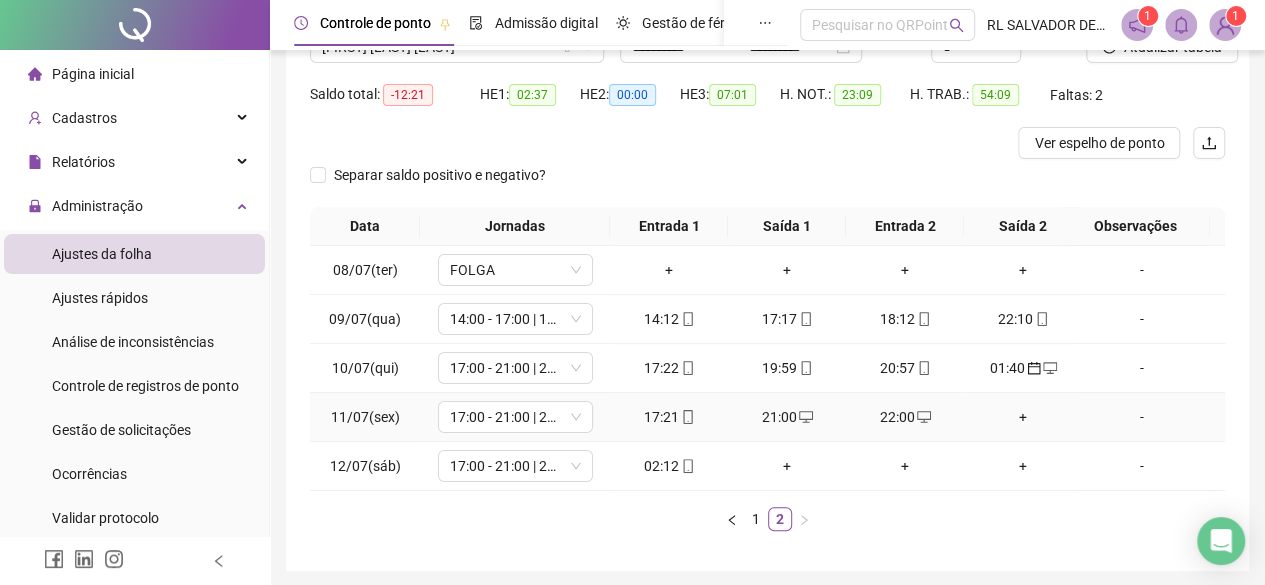 scroll, scrollTop: 68, scrollLeft: 0, axis: vertical 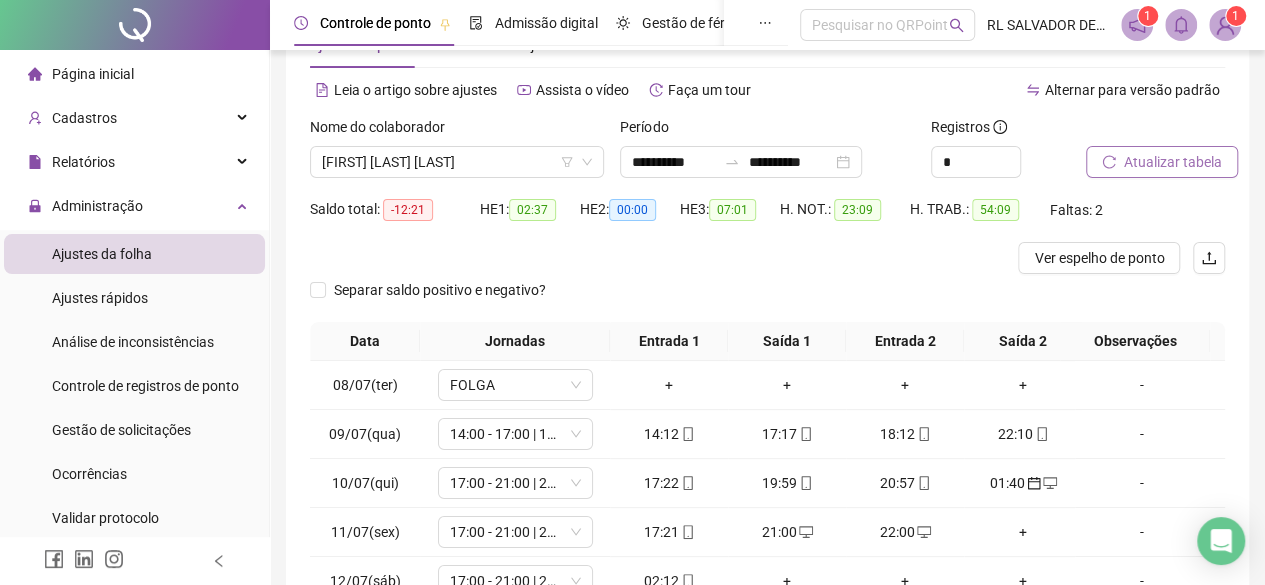 click on "Atualizar tabela" at bounding box center [1173, 162] 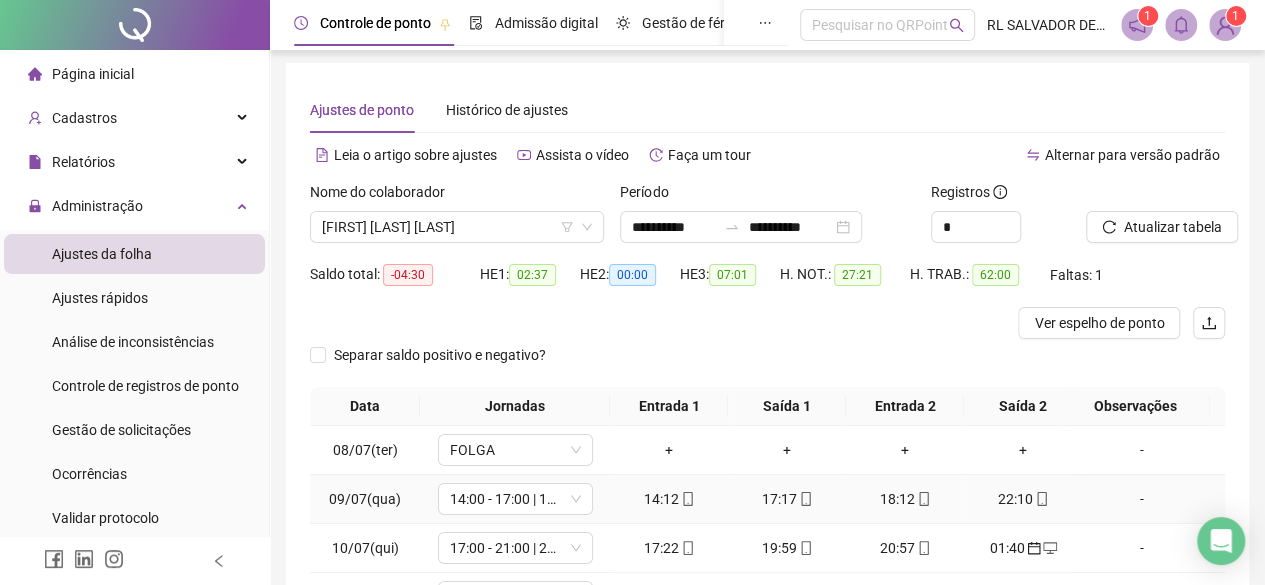 scroll, scrollTop: 0, scrollLeft: 0, axis: both 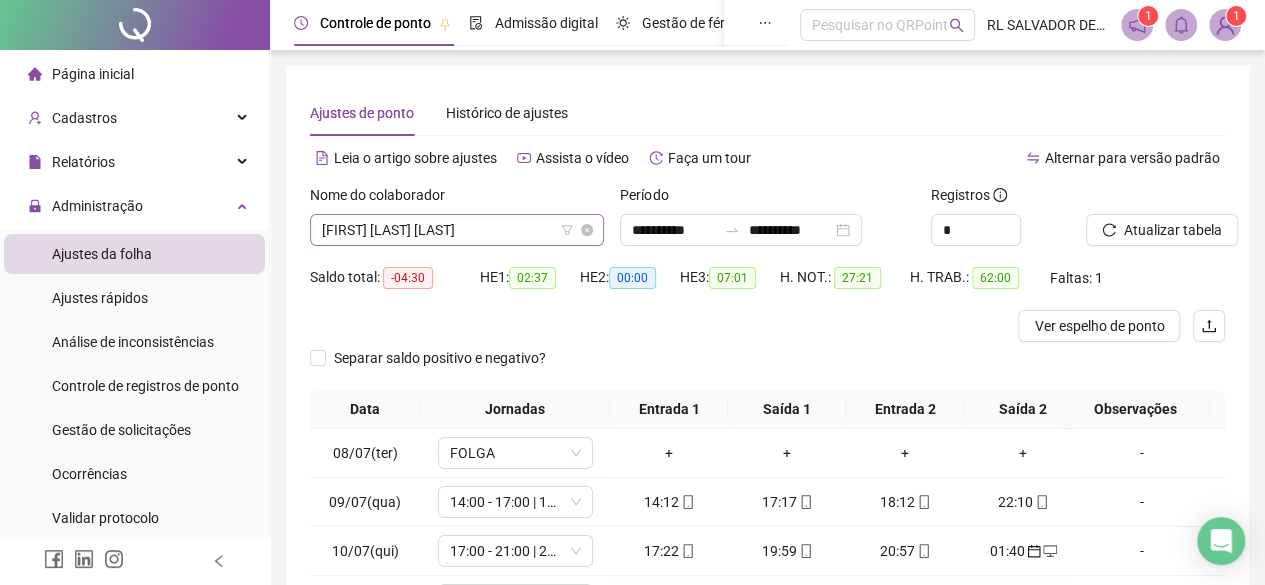 click on "[FIRST] [LAST] [LAST]" at bounding box center [457, 230] 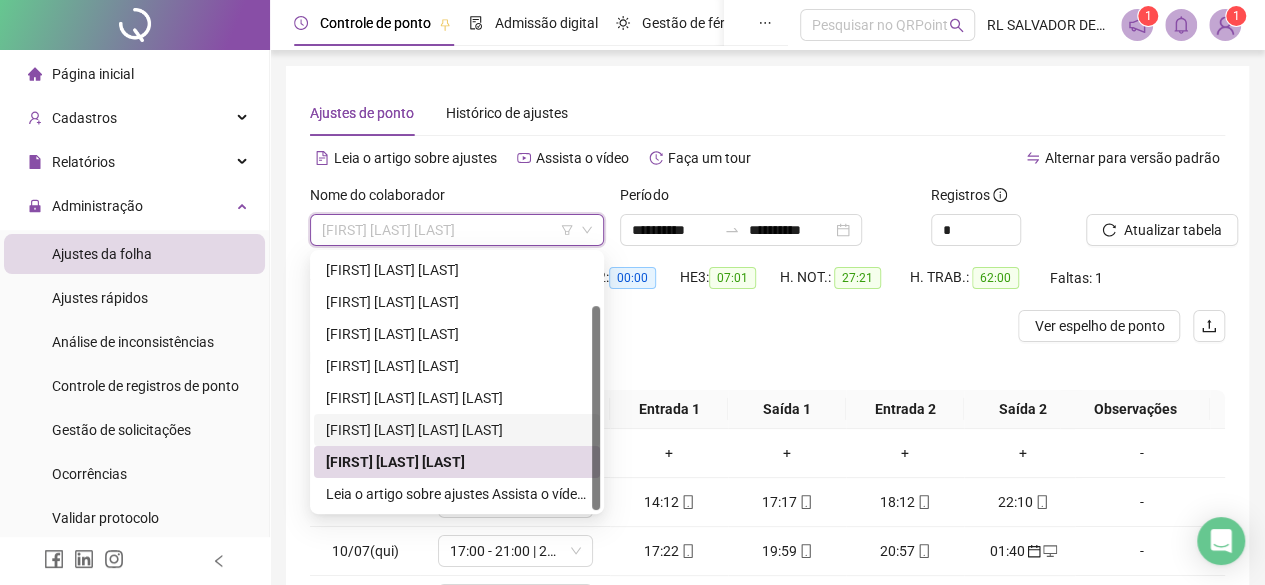 click on "[FIRST] [LAST] [LAST] [LAST]" at bounding box center (457, 430) 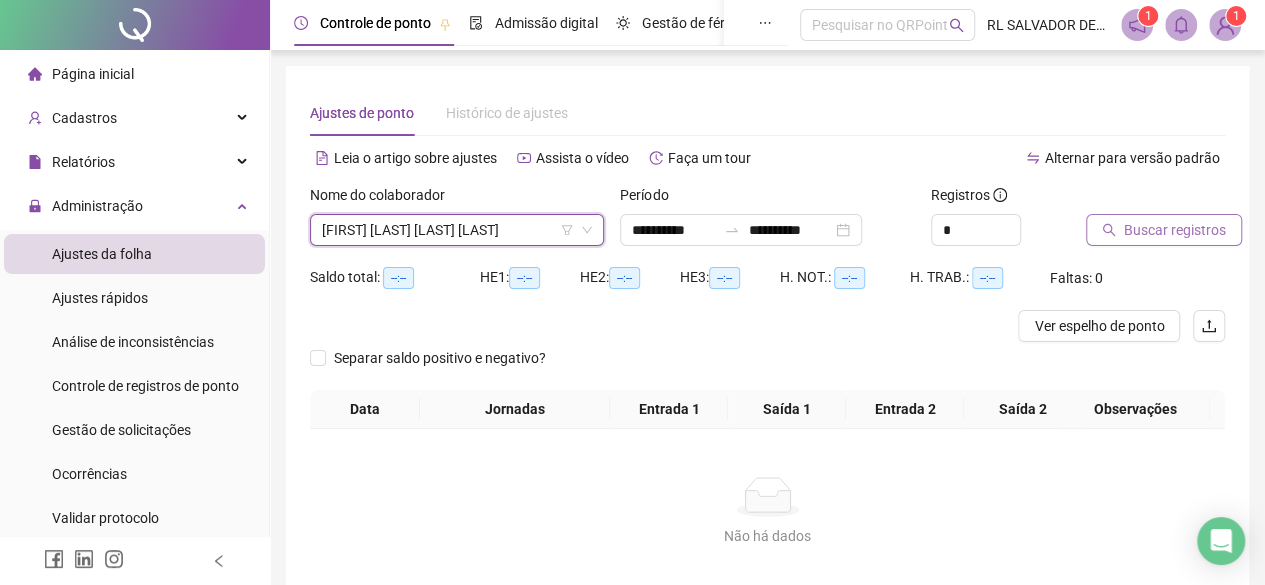 click on "Buscar registros" at bounding box center [1175, 230] 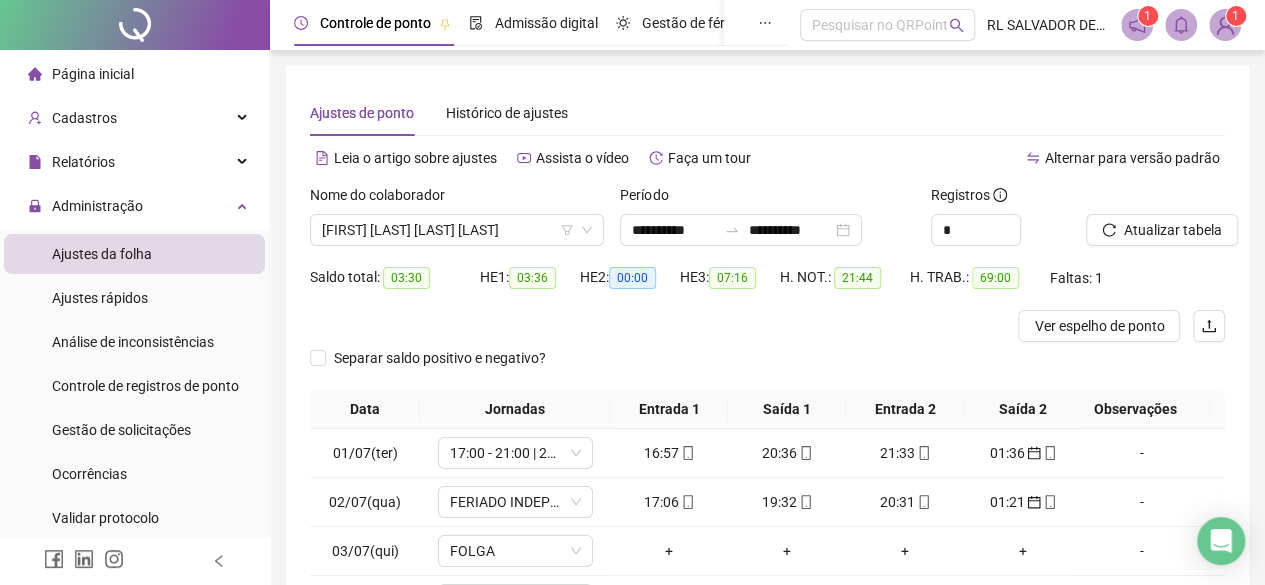 scroll, scrollTop: 365, scrollLeft: 0, axis: vertical 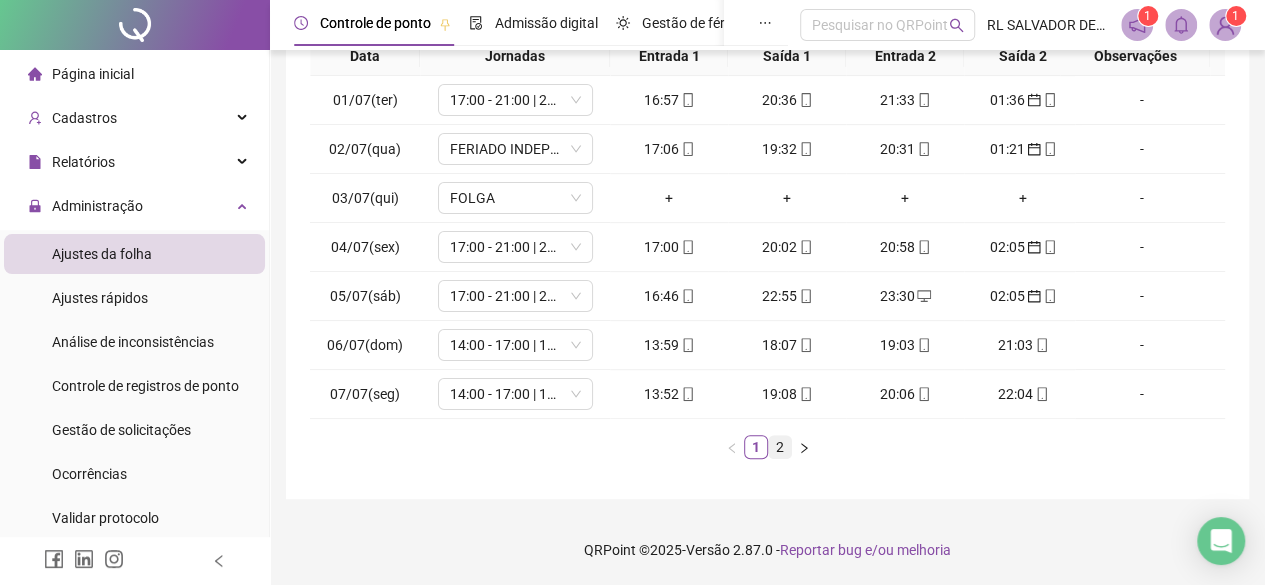 click on "2" at bounding box center (780, 447) 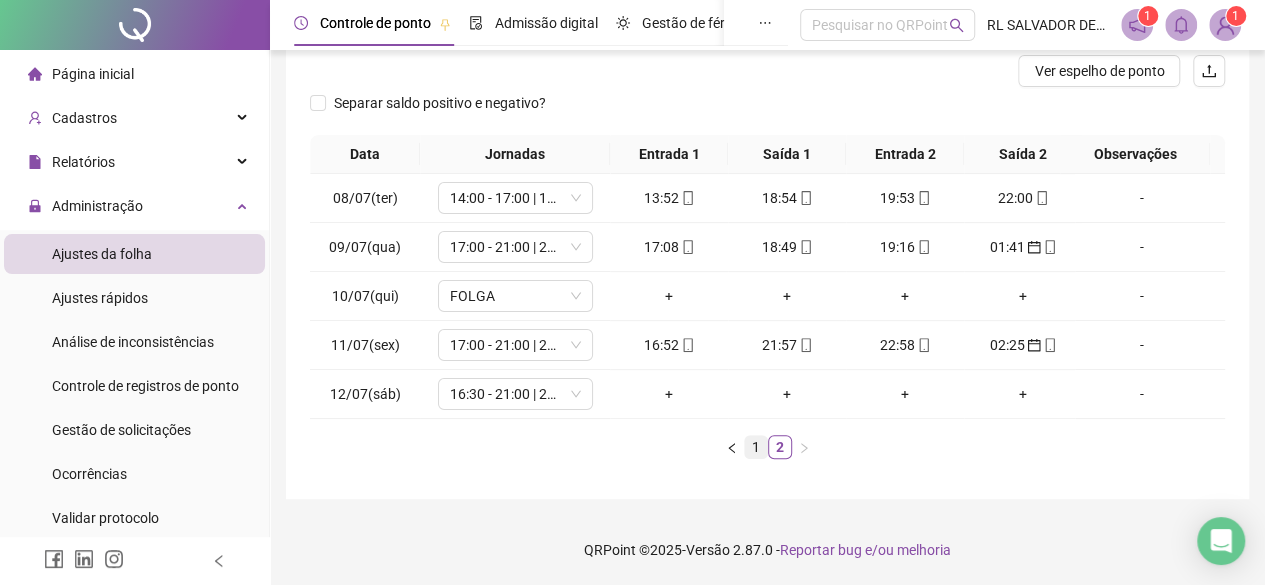 scroll, scrollTop: 268, scrollLeft: 0, axis: vertical 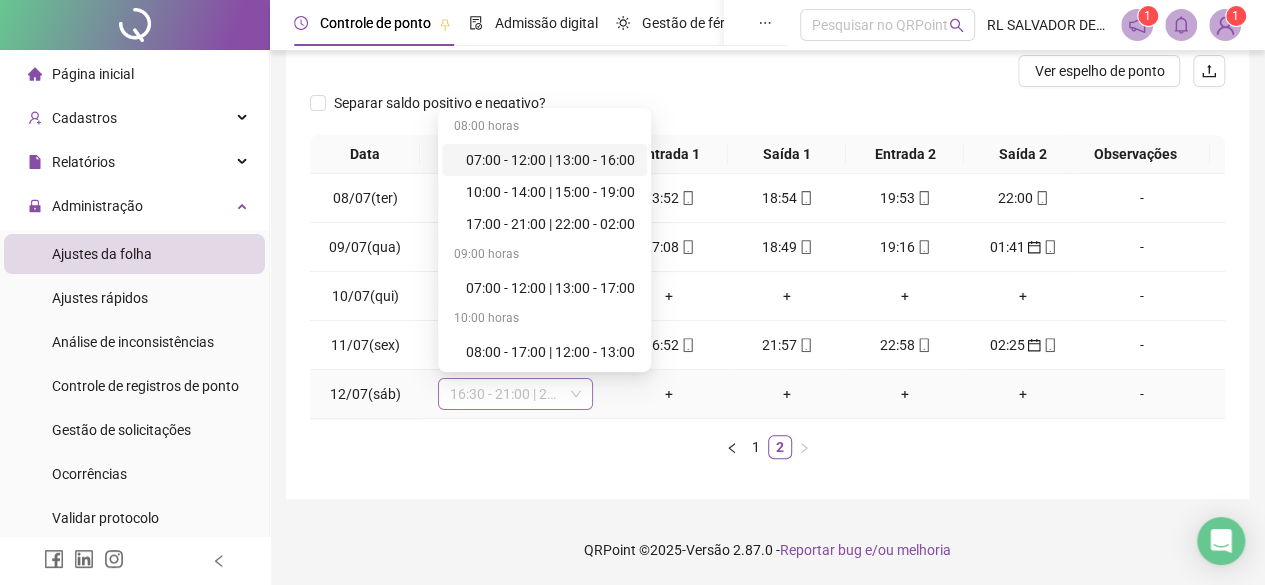 click on "16:30 - 21:00 | 22:00 - 00:00" at bounding box center (515, 394) 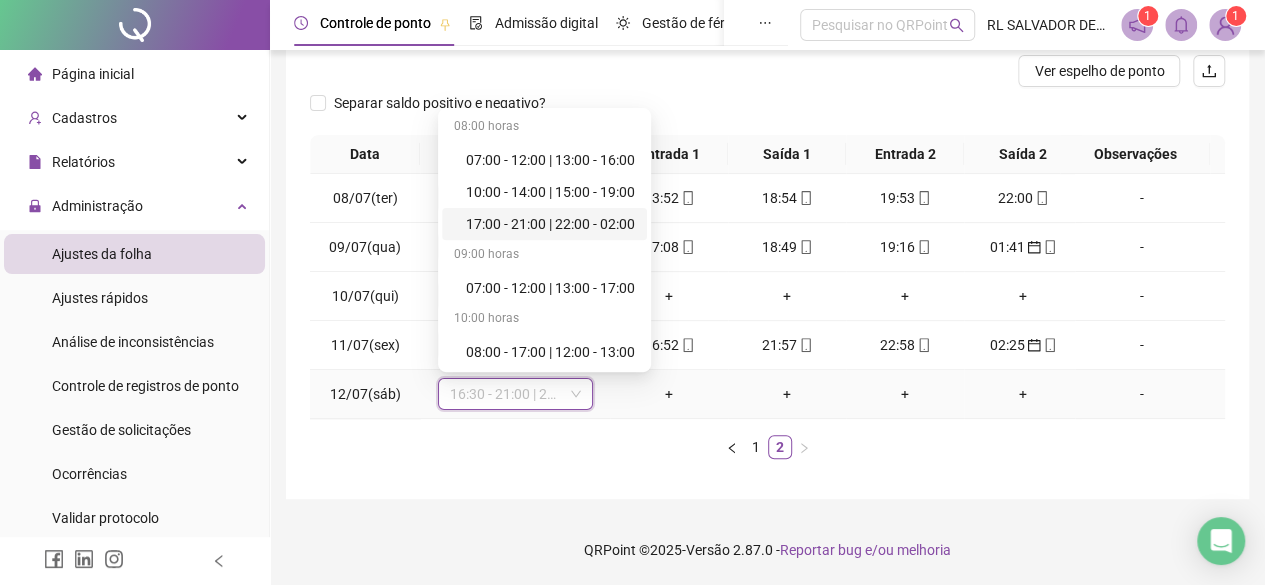click on "17:00 - 21:00 | 22:00 - 02:00" at bounding box center (550, 224) 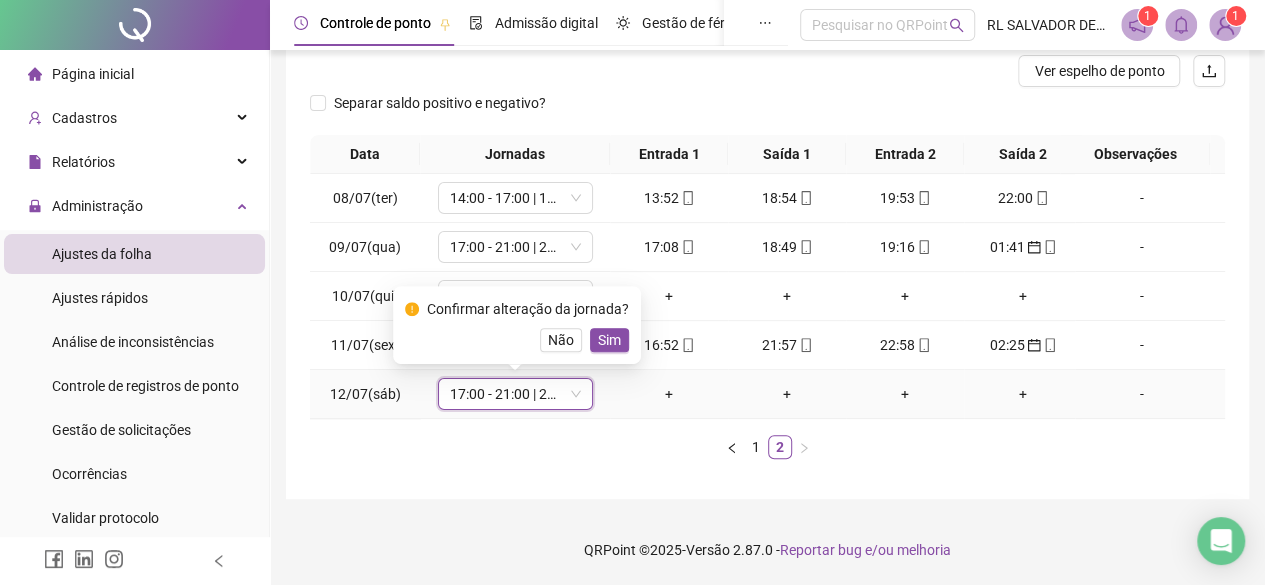 click on "Sim" at bounding box center (609, 340) 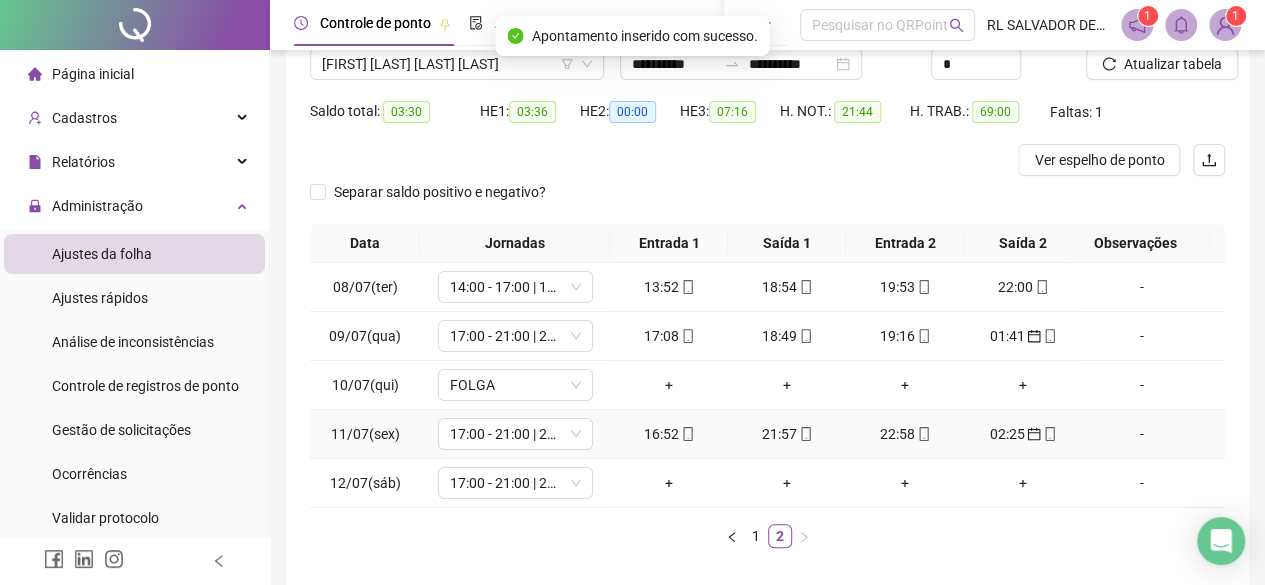 scroll, scrollTop: 0, scrollLeft: 0, axis: both 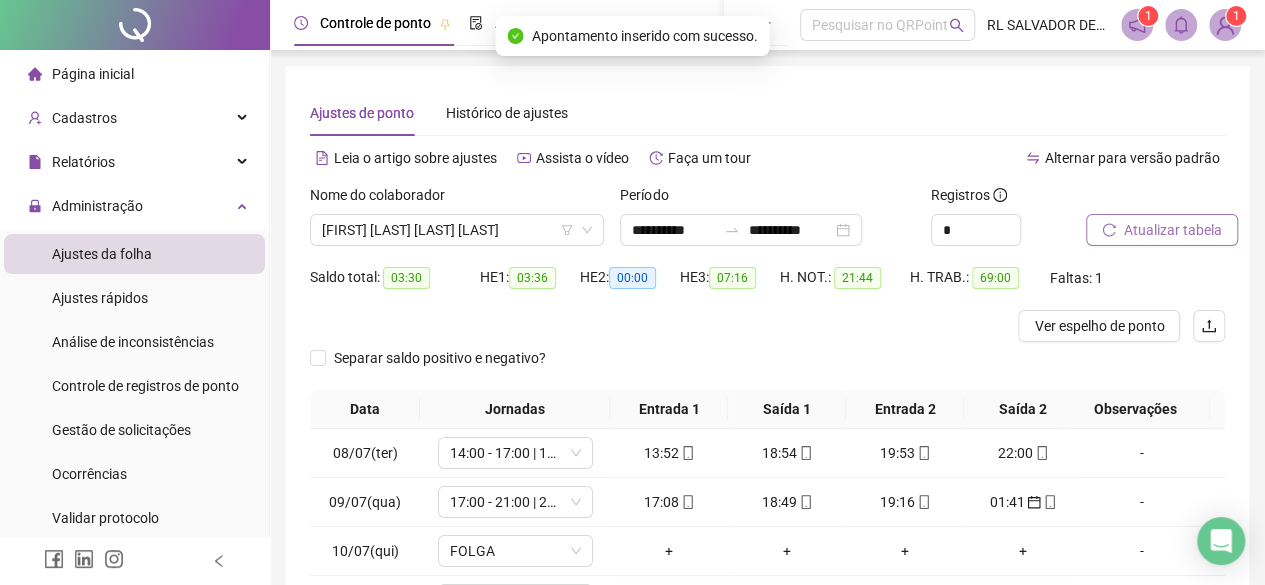 click on "Atualizar tabela" at bounding box center (1173, 230) 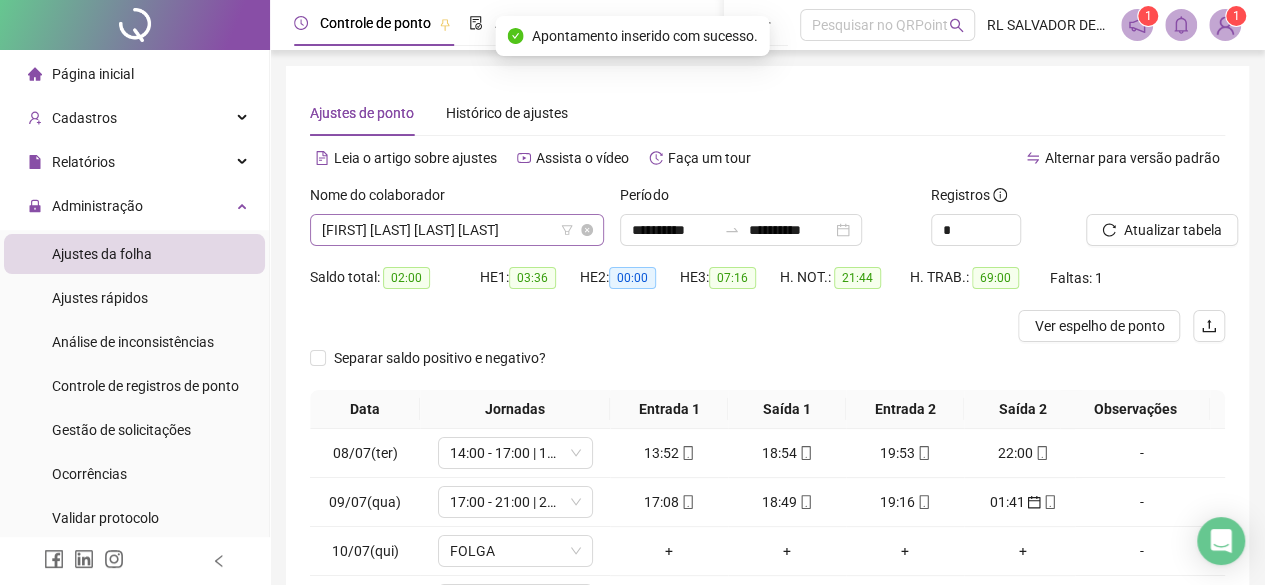 click on "[FIRST] [LAST] [LAST] [LAST]" at bounding box center [457, 230] 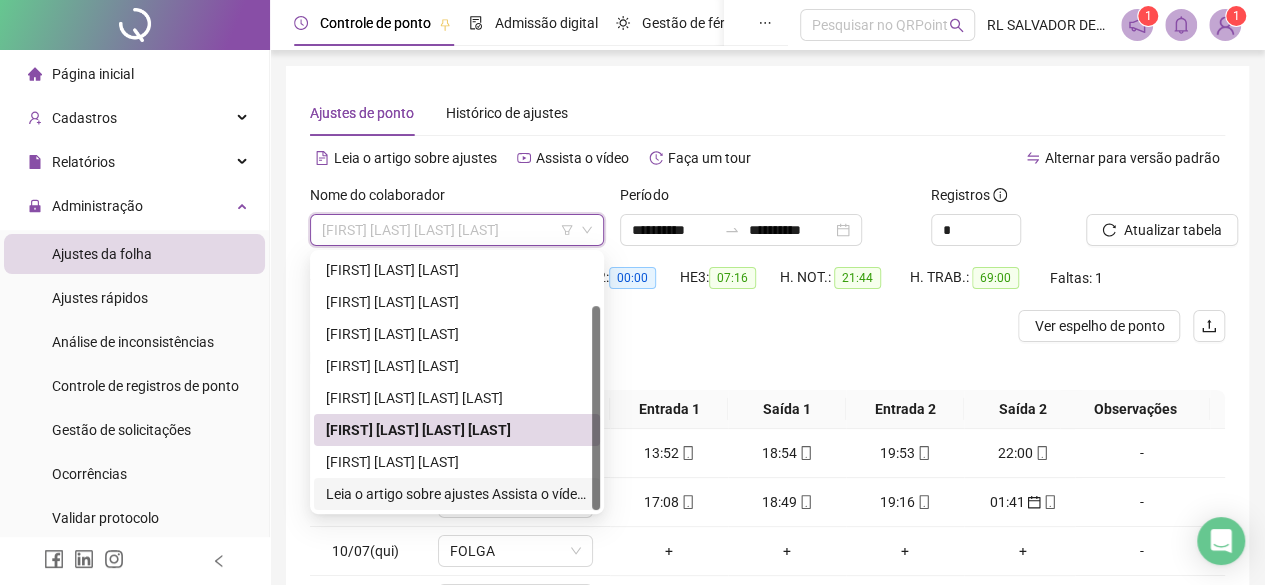 click on "**********" at bounding box center (457, 494) 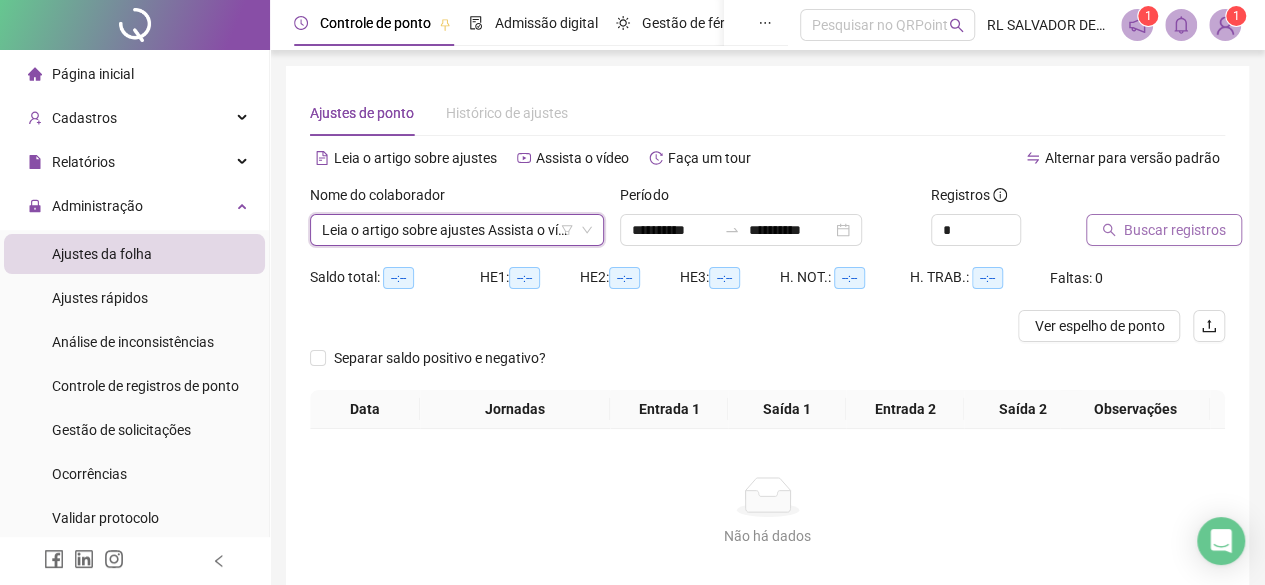 click on "Buscar registros" at bounding box center (1175, 230) 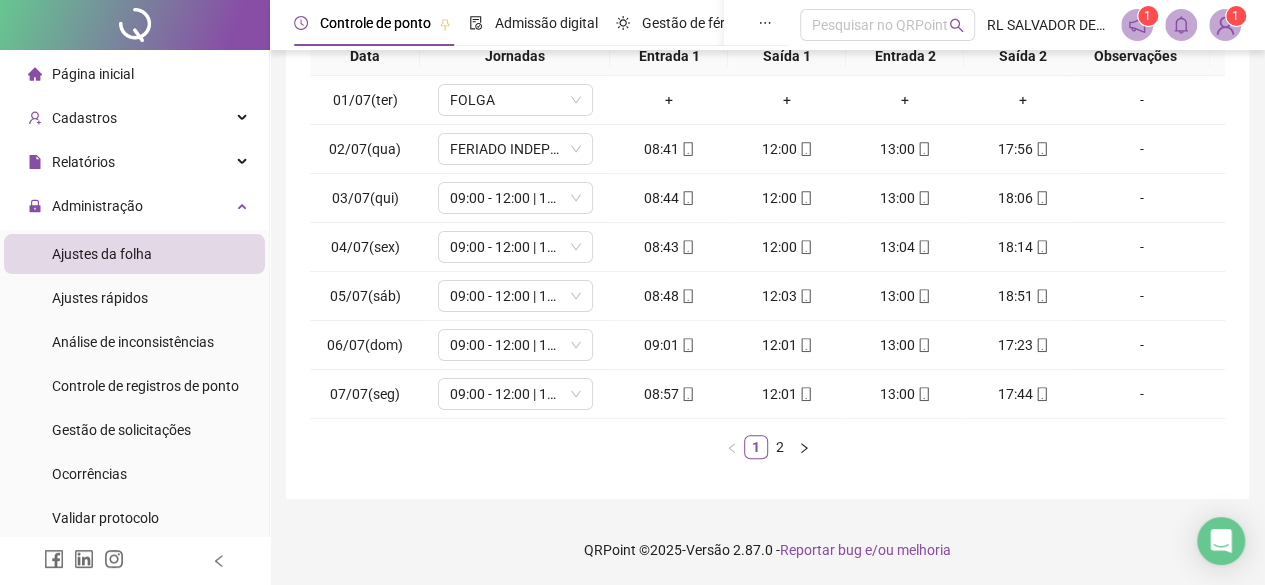 scroll, scrollTop: 365, scrollLeft: 0, axis: vertical 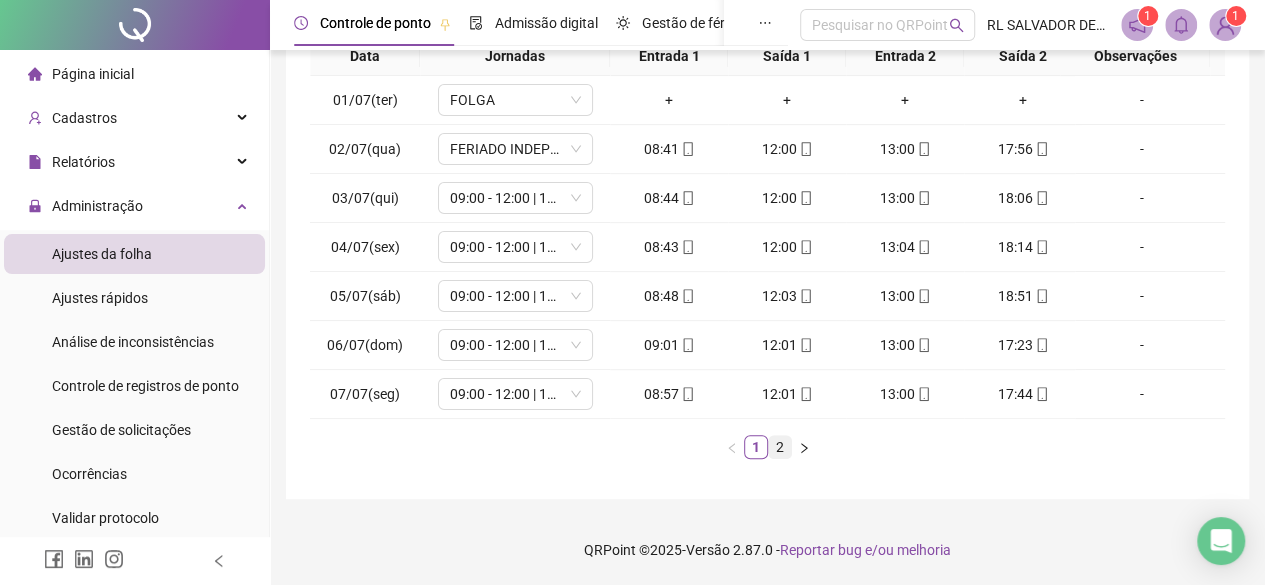 click on "2" at bounding box center [780, 447] 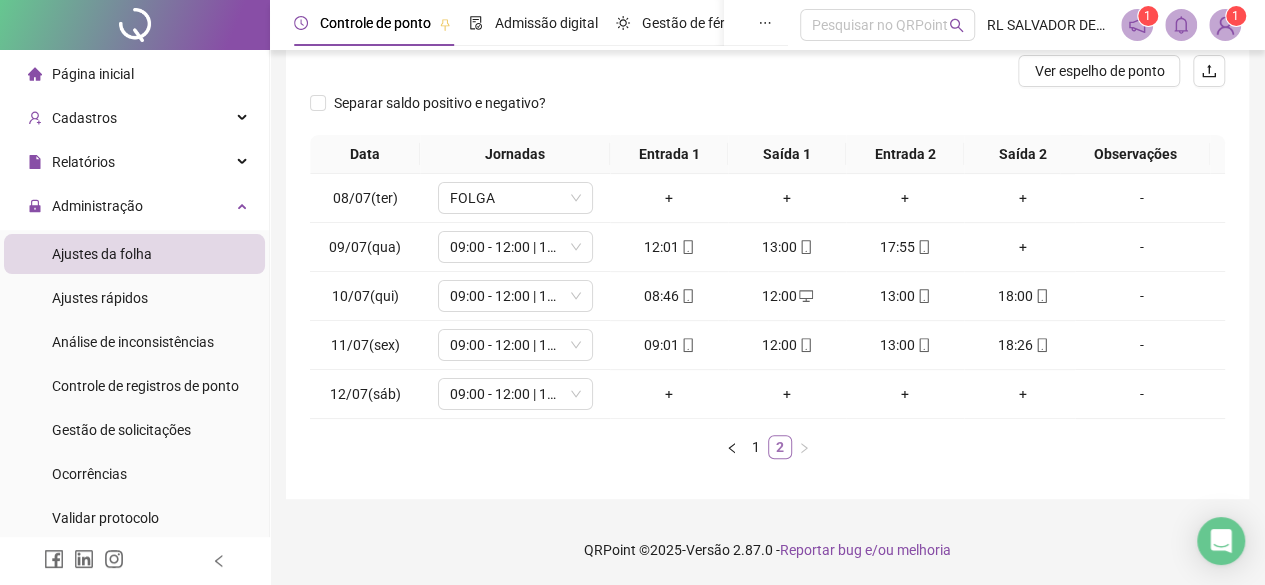 scroll, scrollTop: 0, scrollLeft: 0, axis: both 